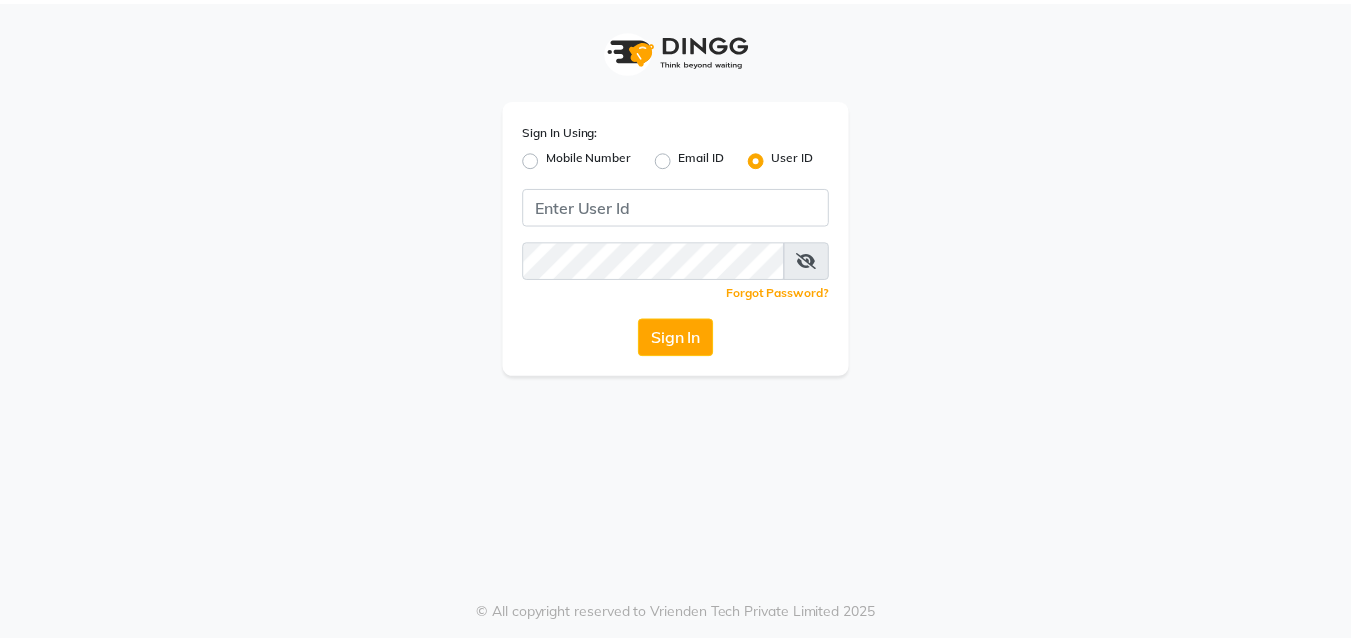 scroll, scrollTop: 0, scrollLeft: 0, axis: both 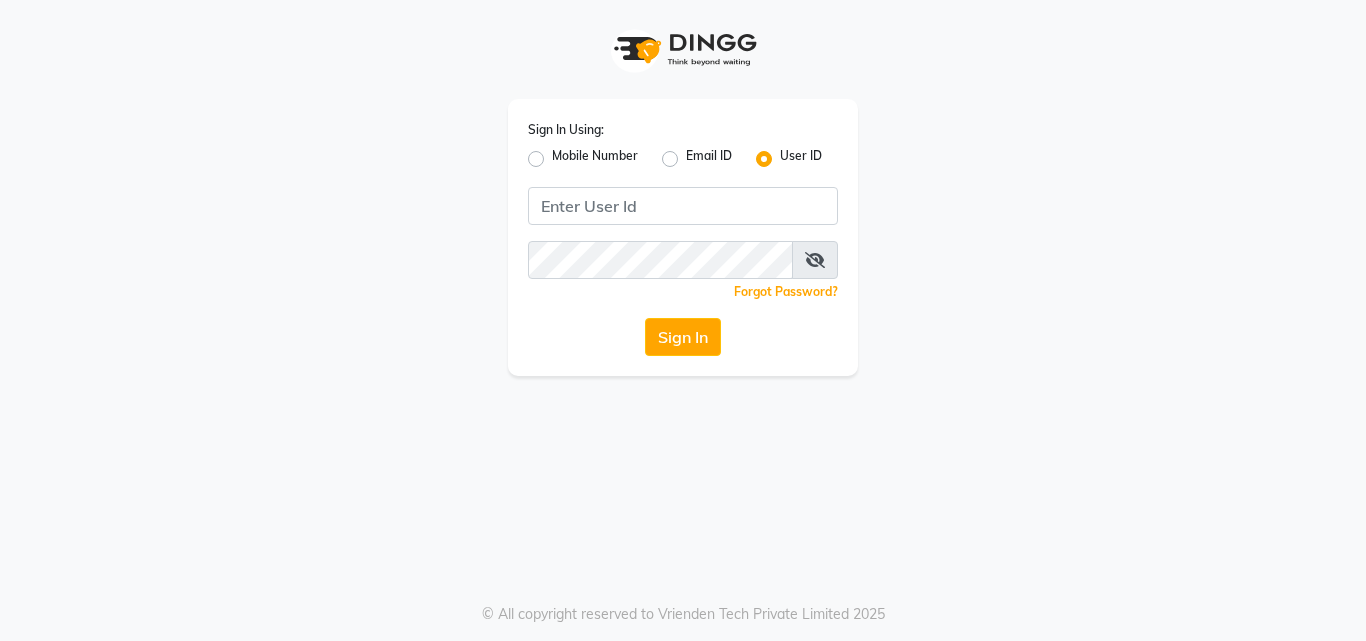 click on "Mobile Number" 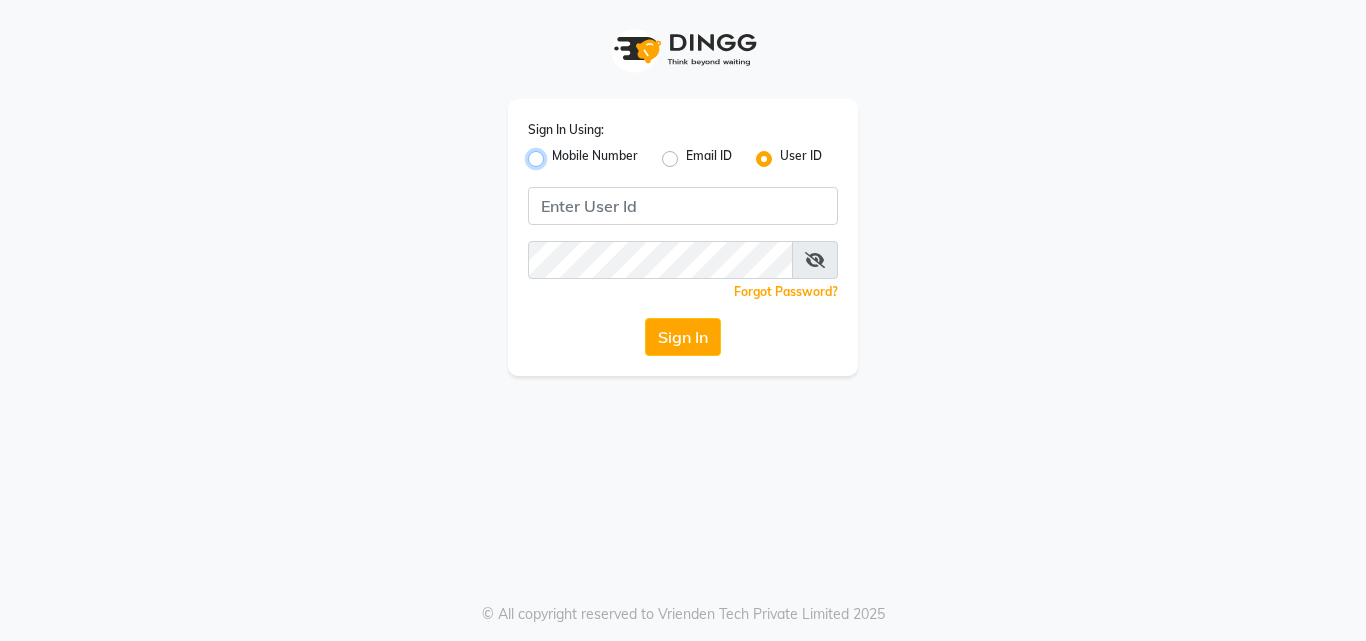 click on "Mobile Number" at bounding box center (558, 153) 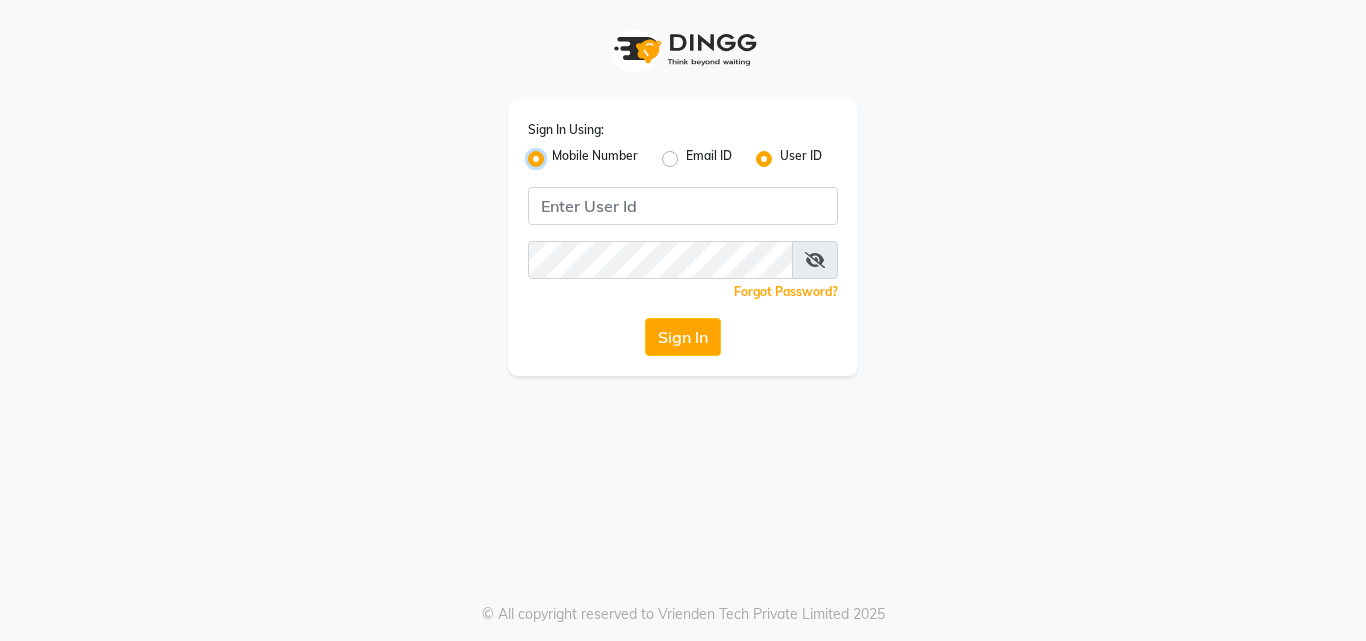 radio on "false" 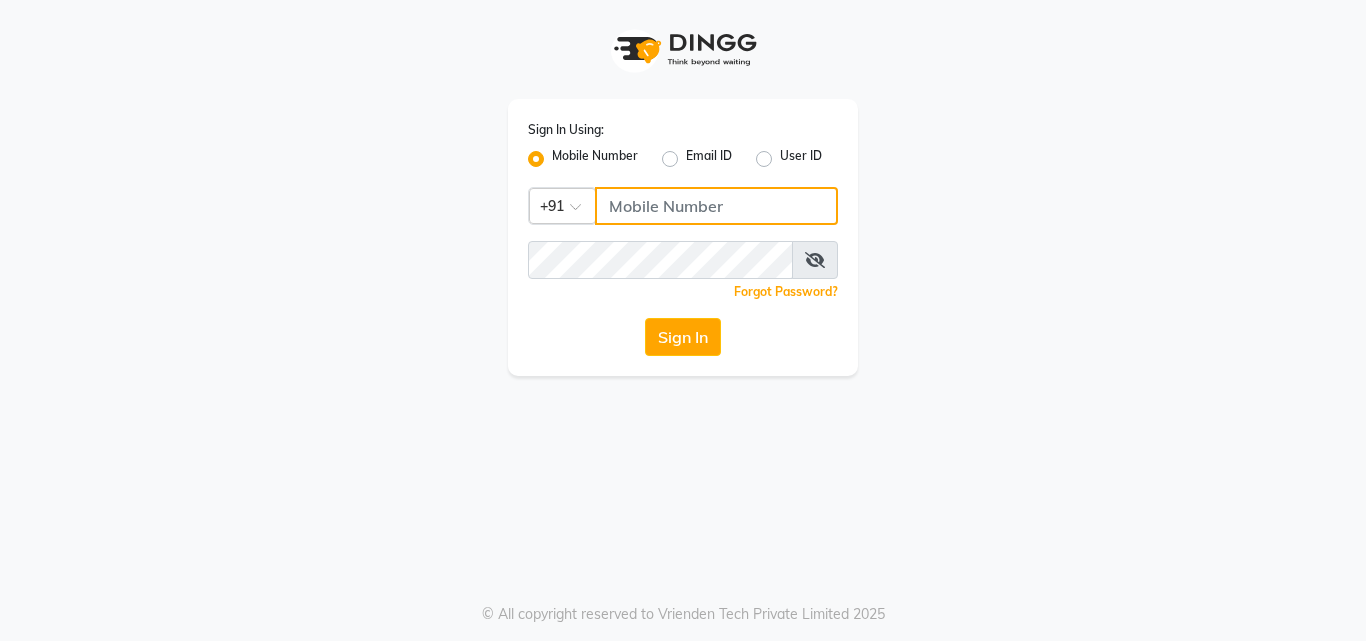 click 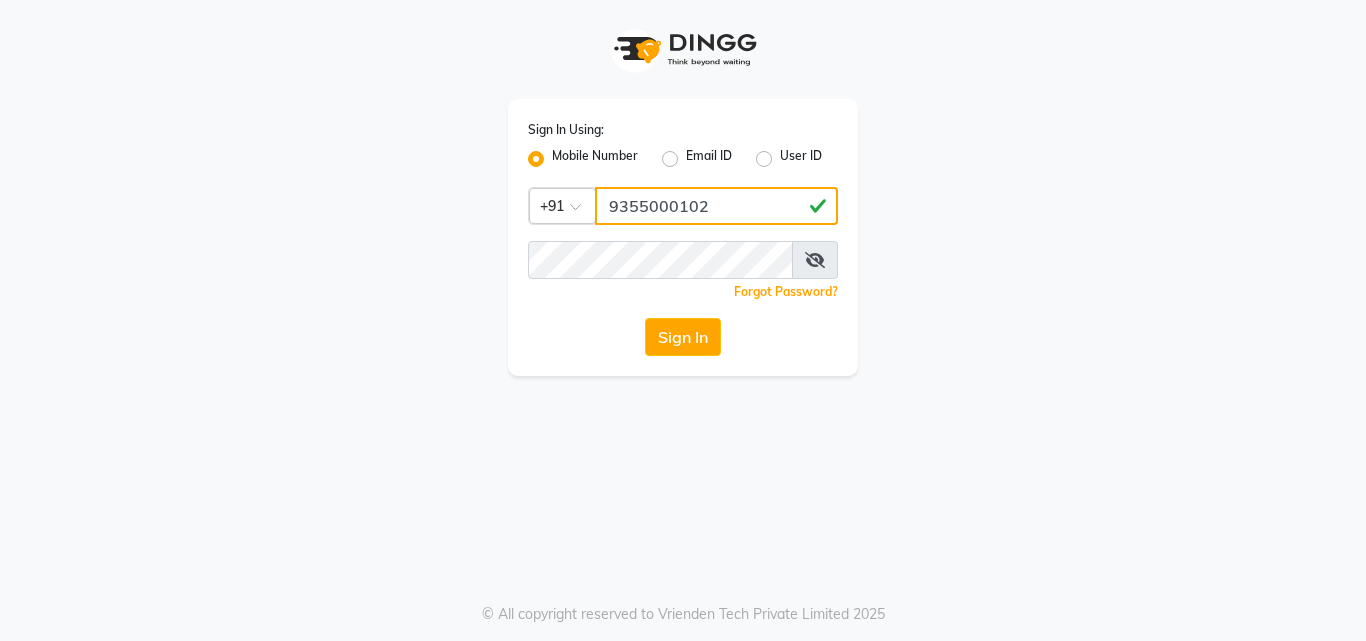 type on "9355000102" 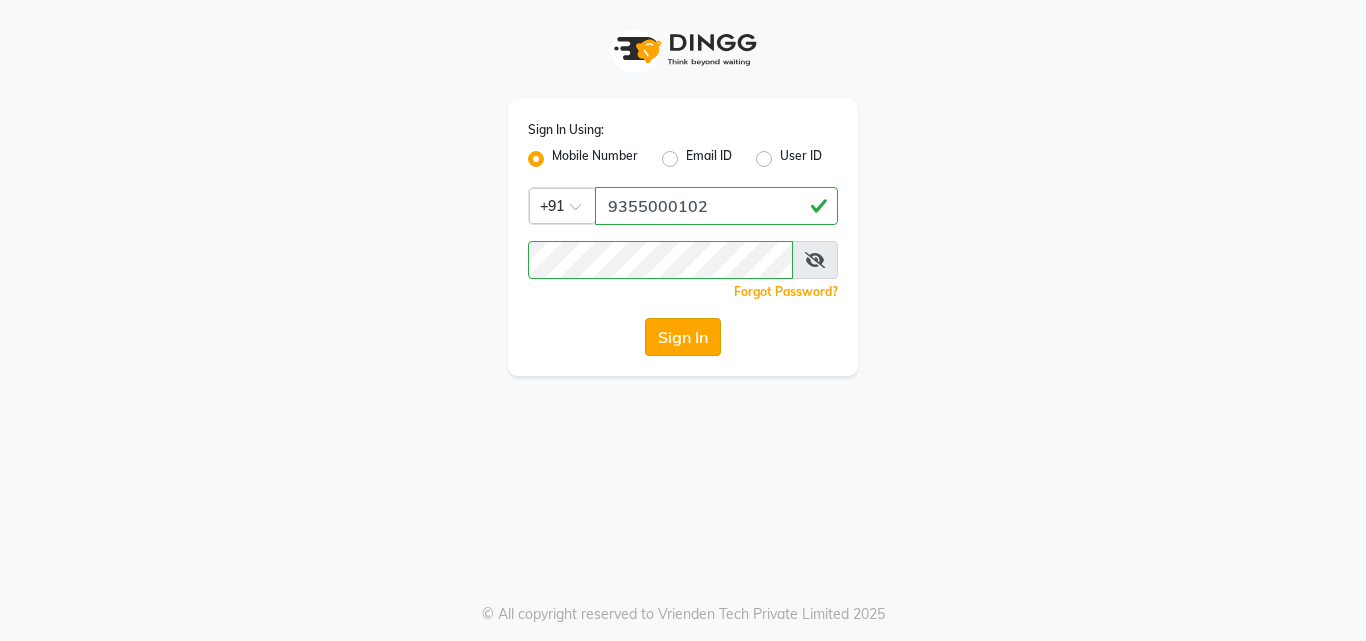 click on "Sign In" 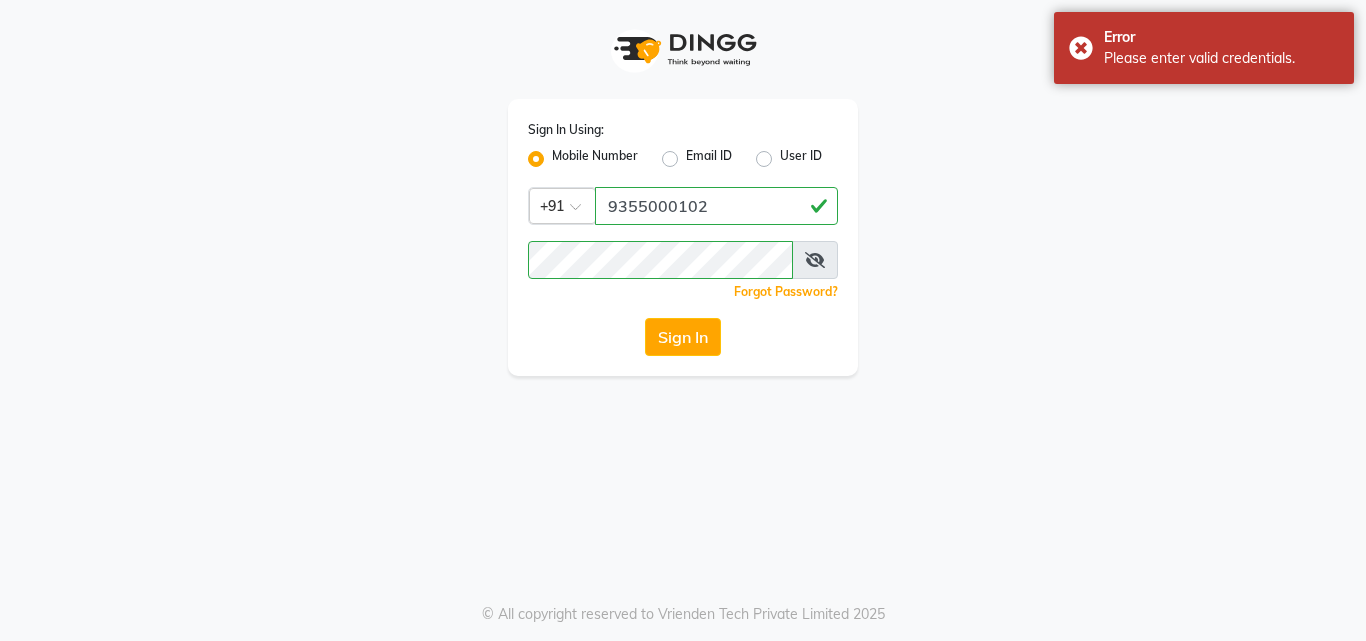 click at bounding box center (815, 260) 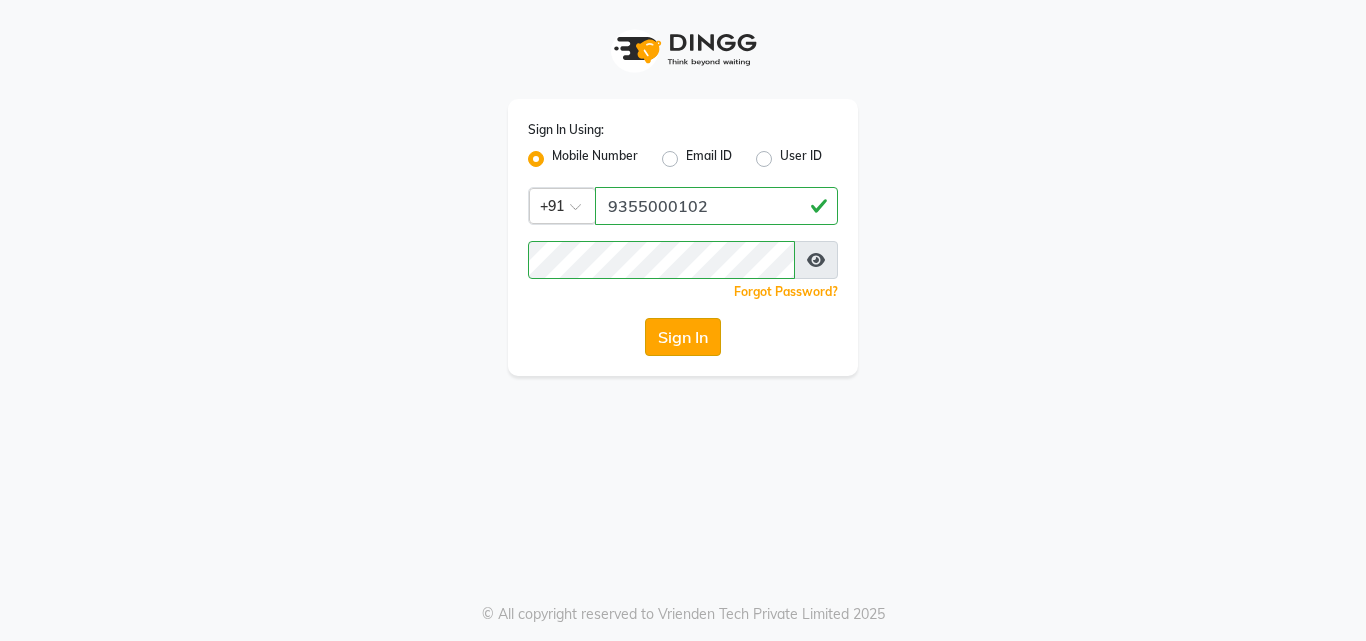 click on "Sign In" 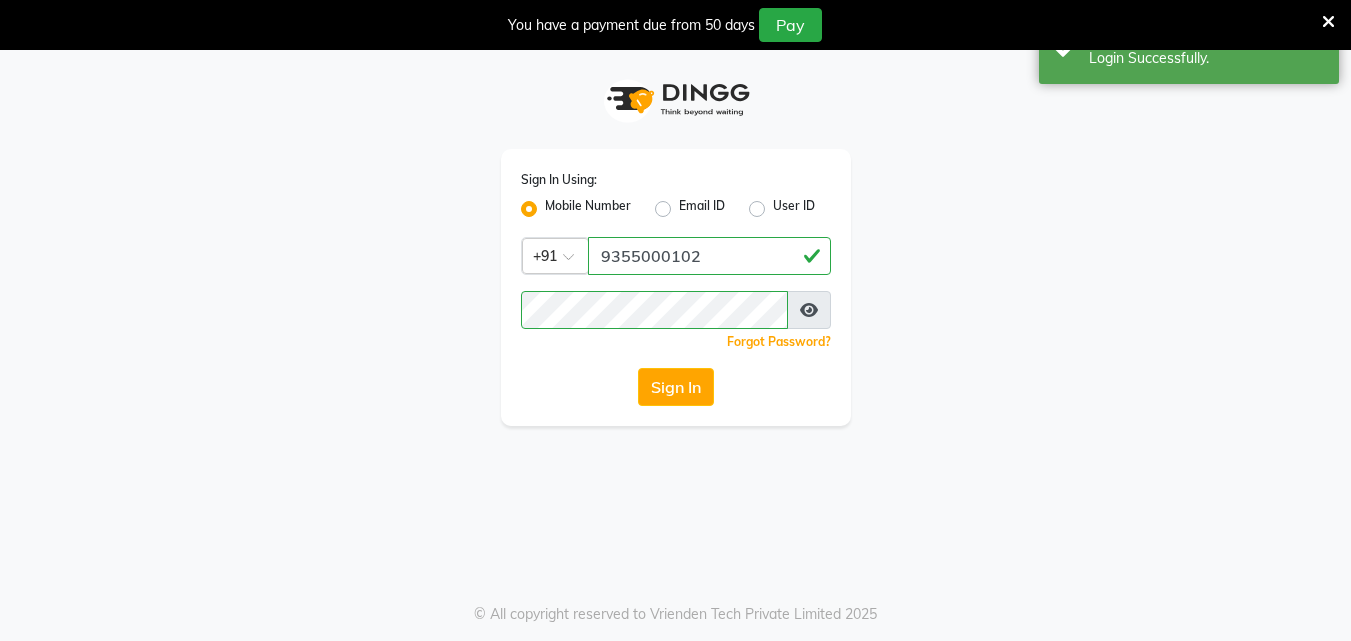 select on "service" 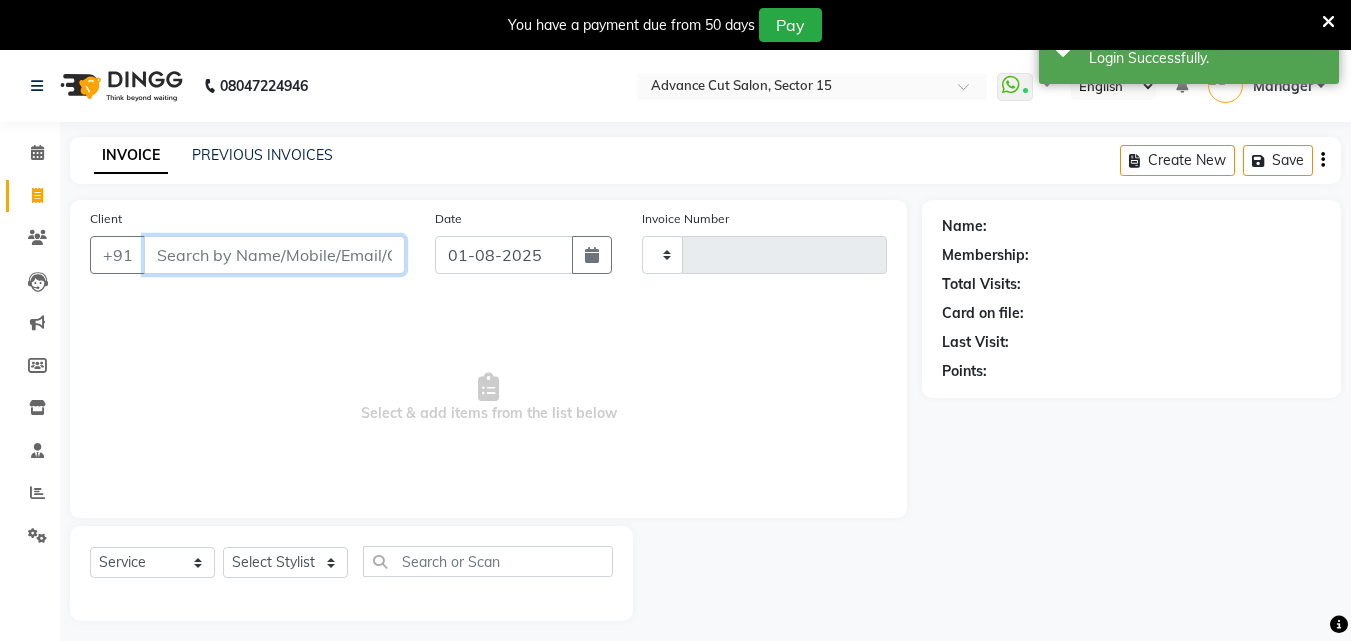 select on "en" 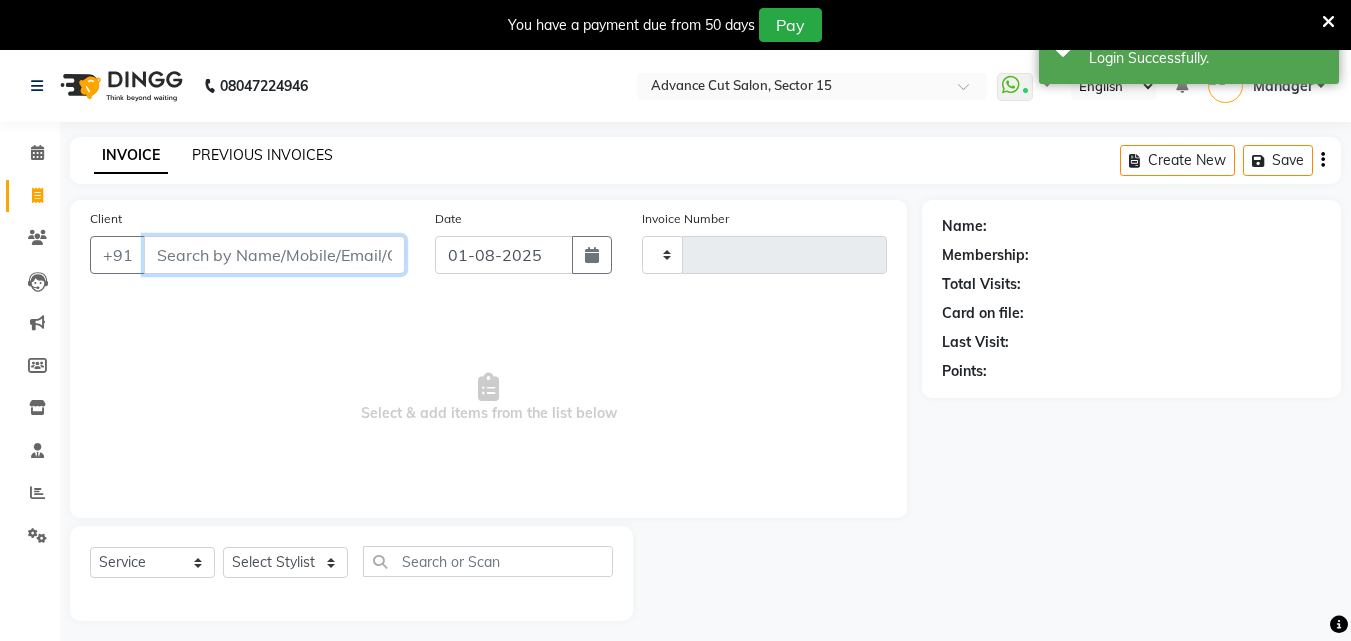 type on "5434" 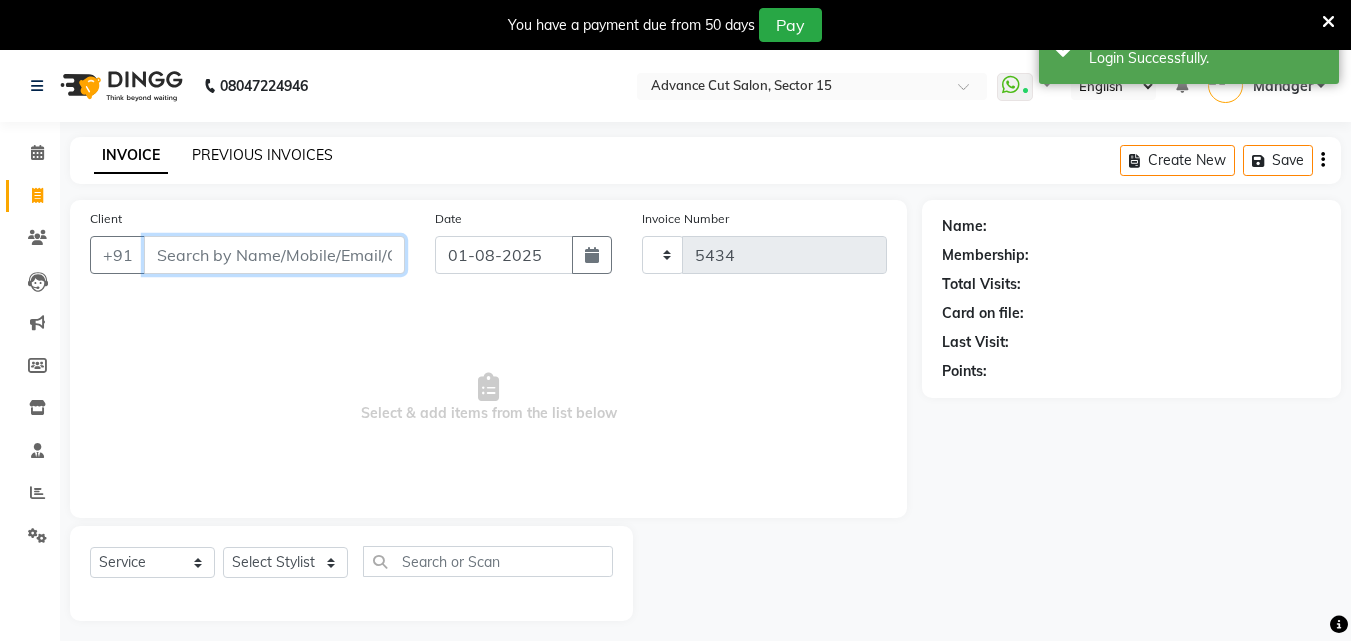 select on "6255" 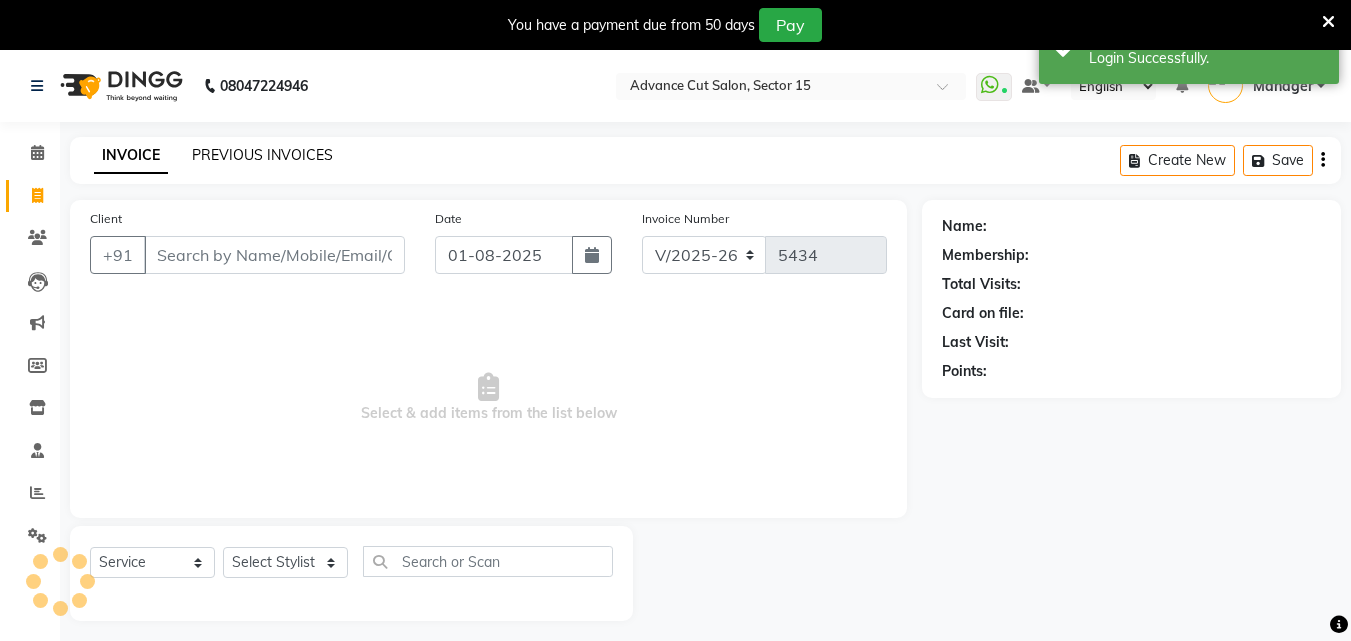 click on "PREVIOUS INVOICES" 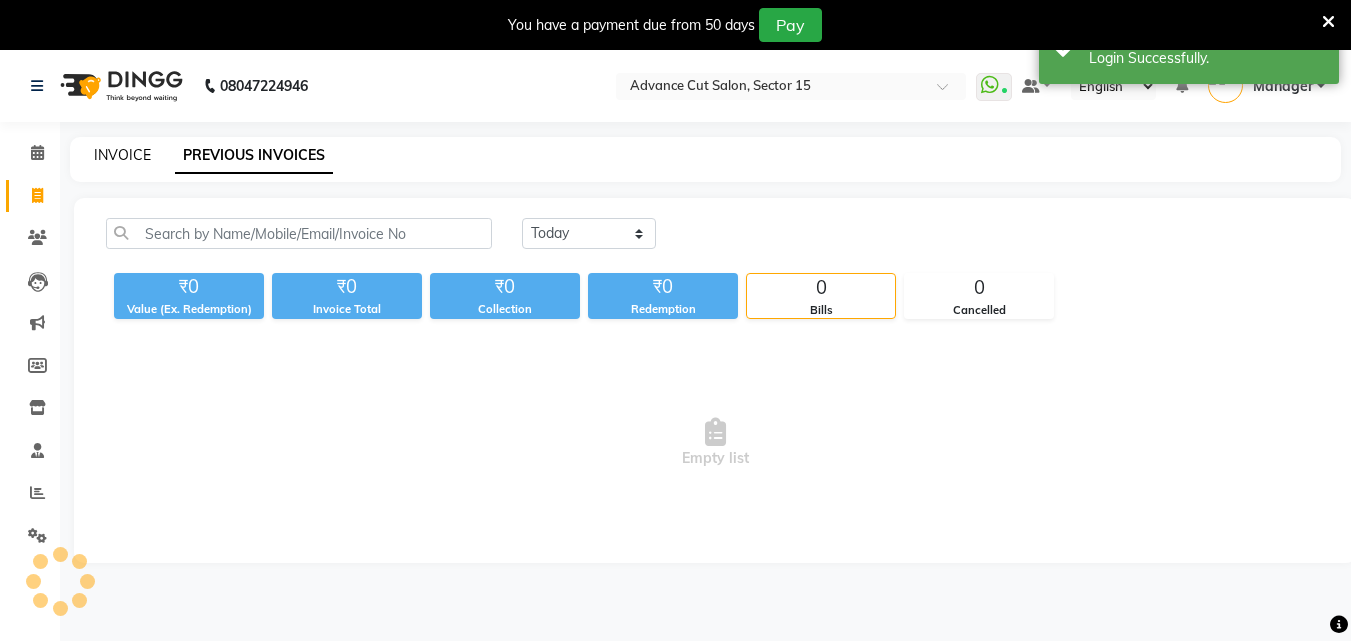 click on "INVOICE" 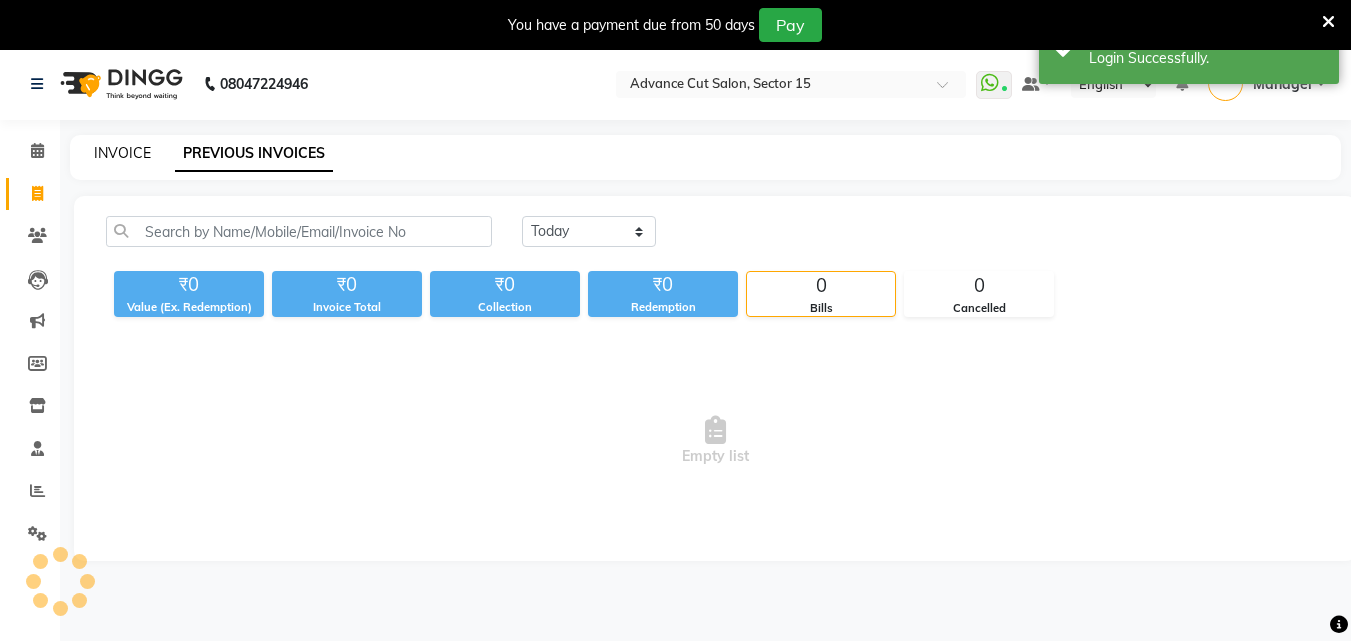 select on "6255" 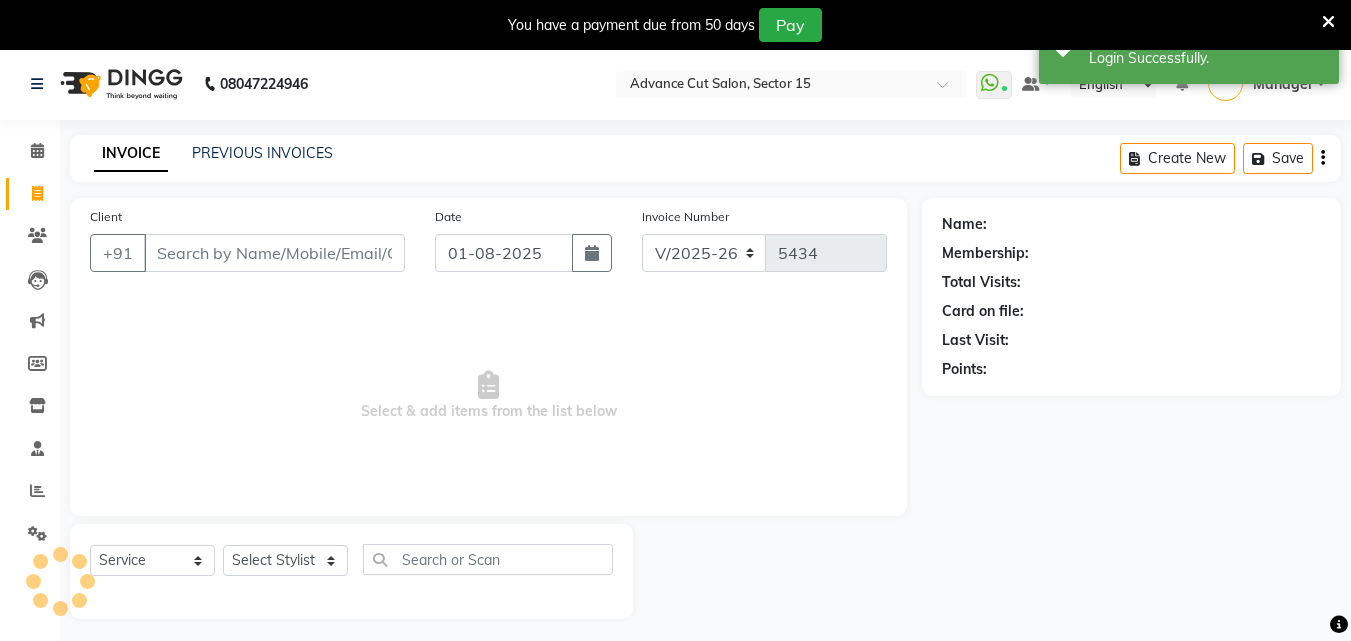 scroll, scrollTop: 50, scrollLeft: 0, axis: vertical 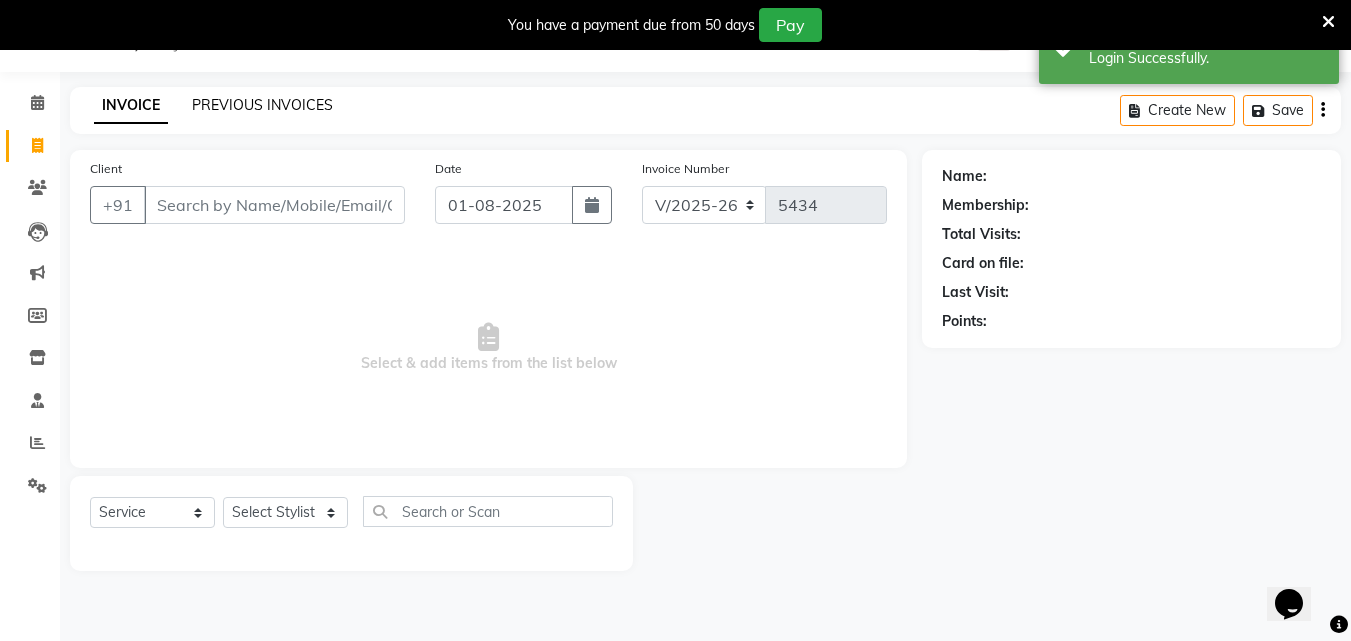 click on "PREVIOUS INVOICES" 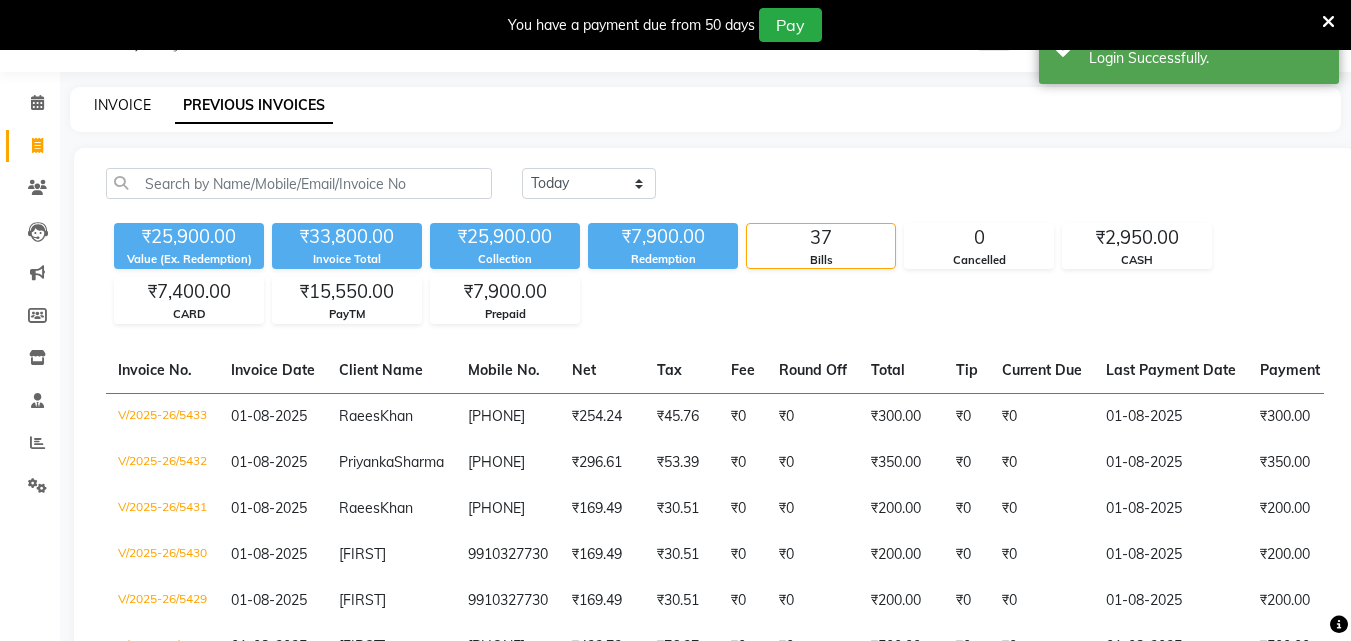 click on "INVOICE" 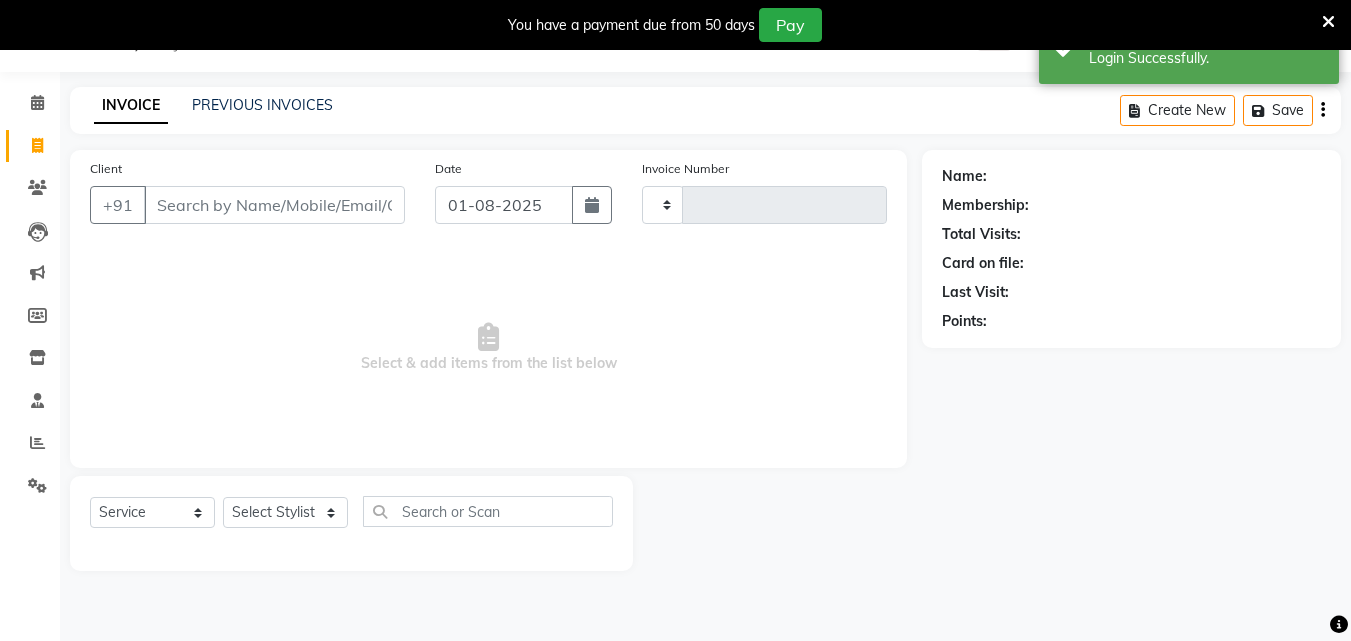type on "5434" 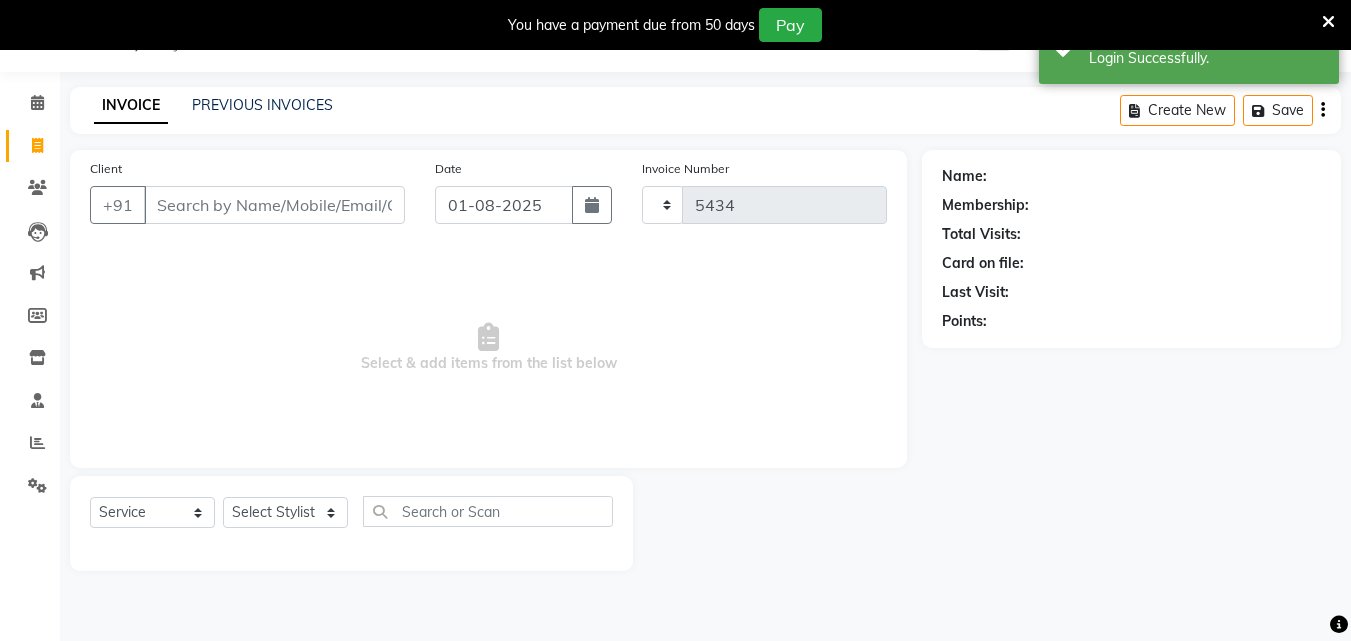 select on "6255" 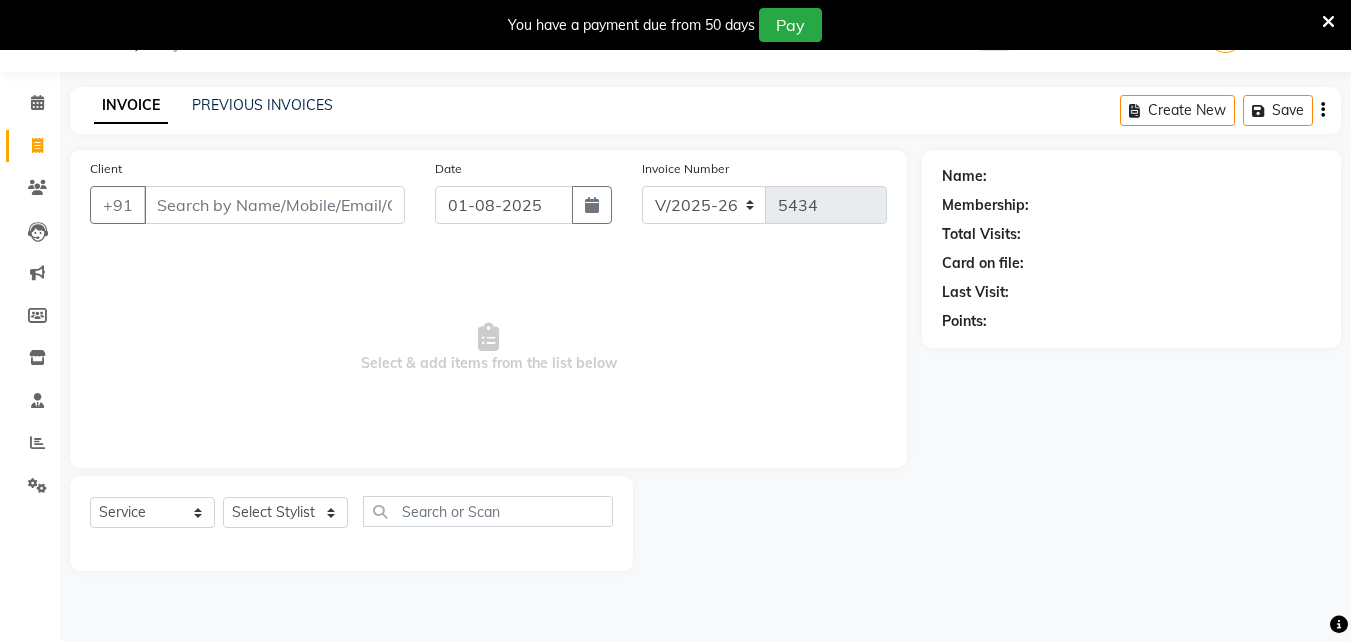 click at bounding box center [1328, 22] 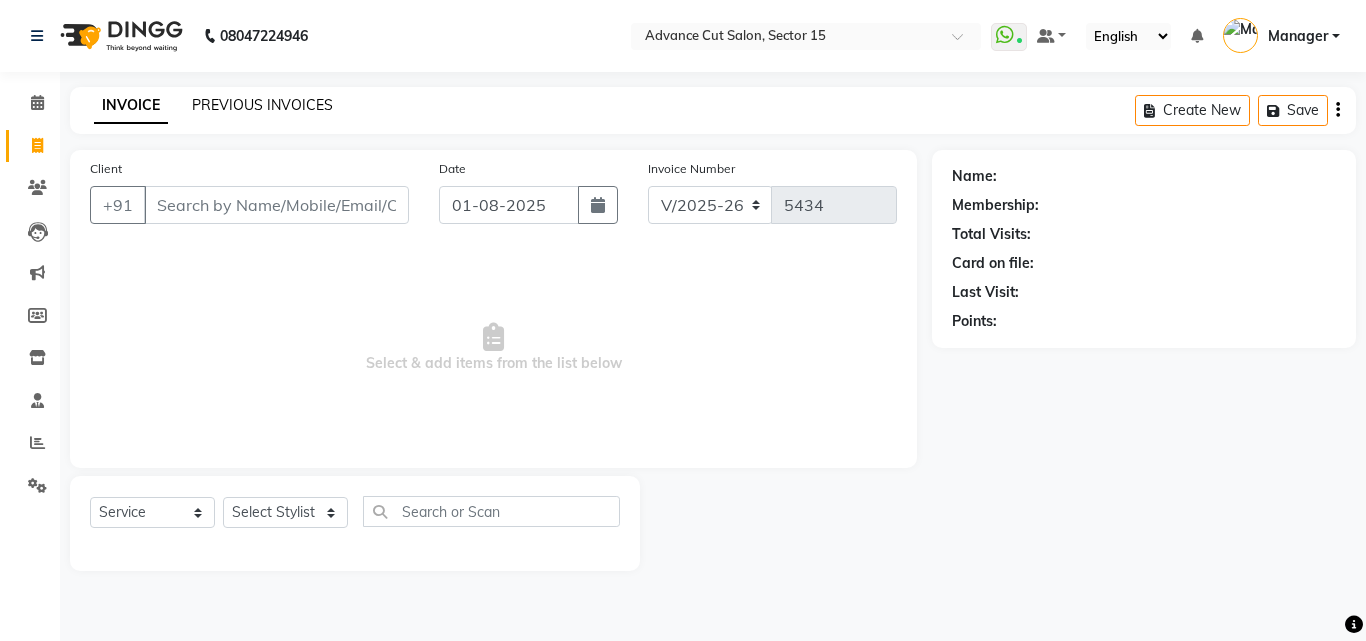 click on "PREVIOUS INVOICES" 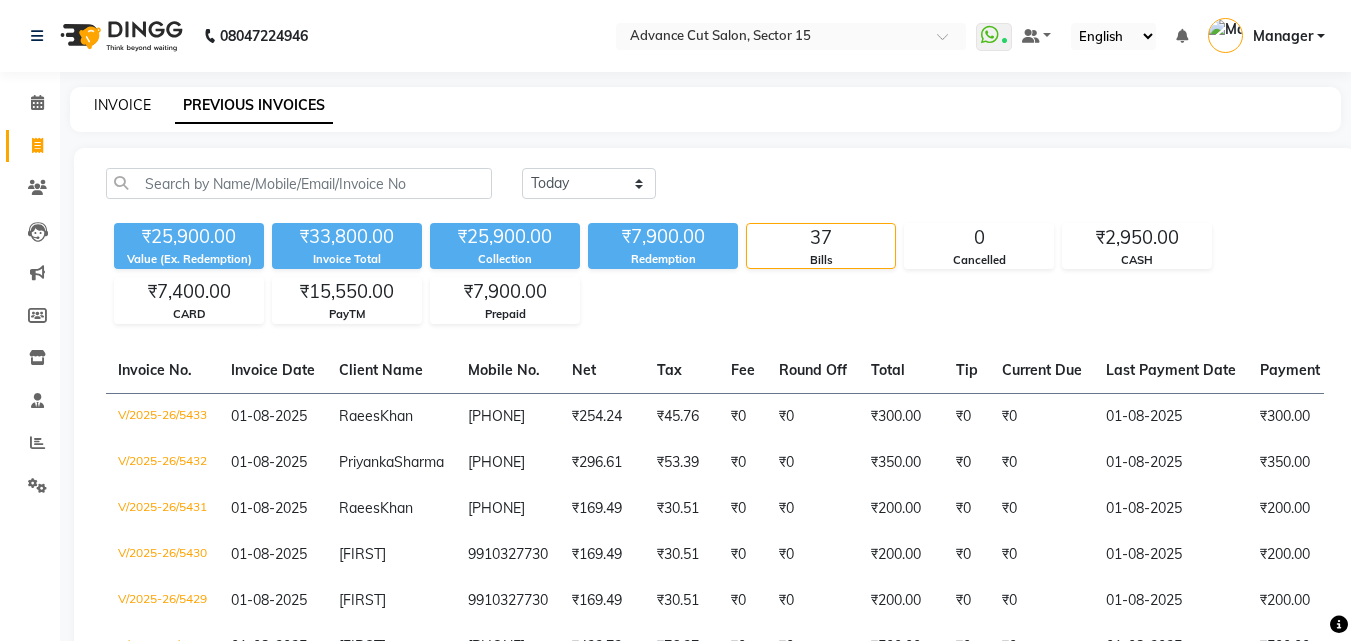 click on "INVOICE" 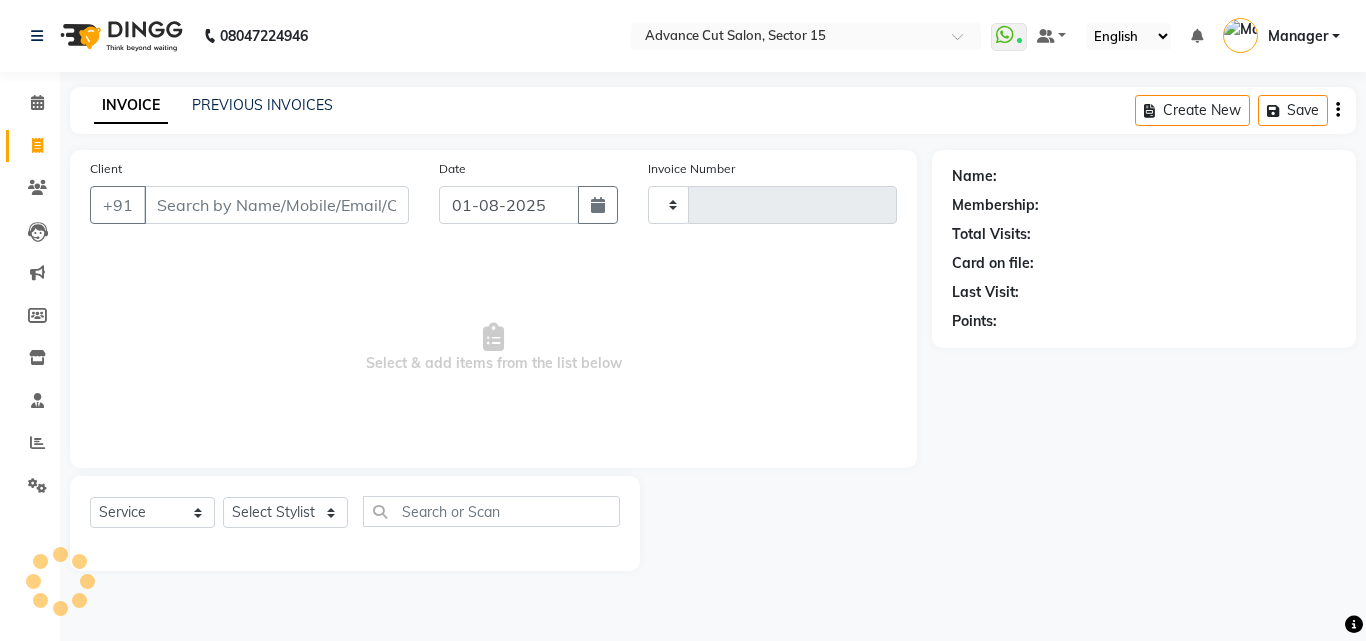 type on "5435" 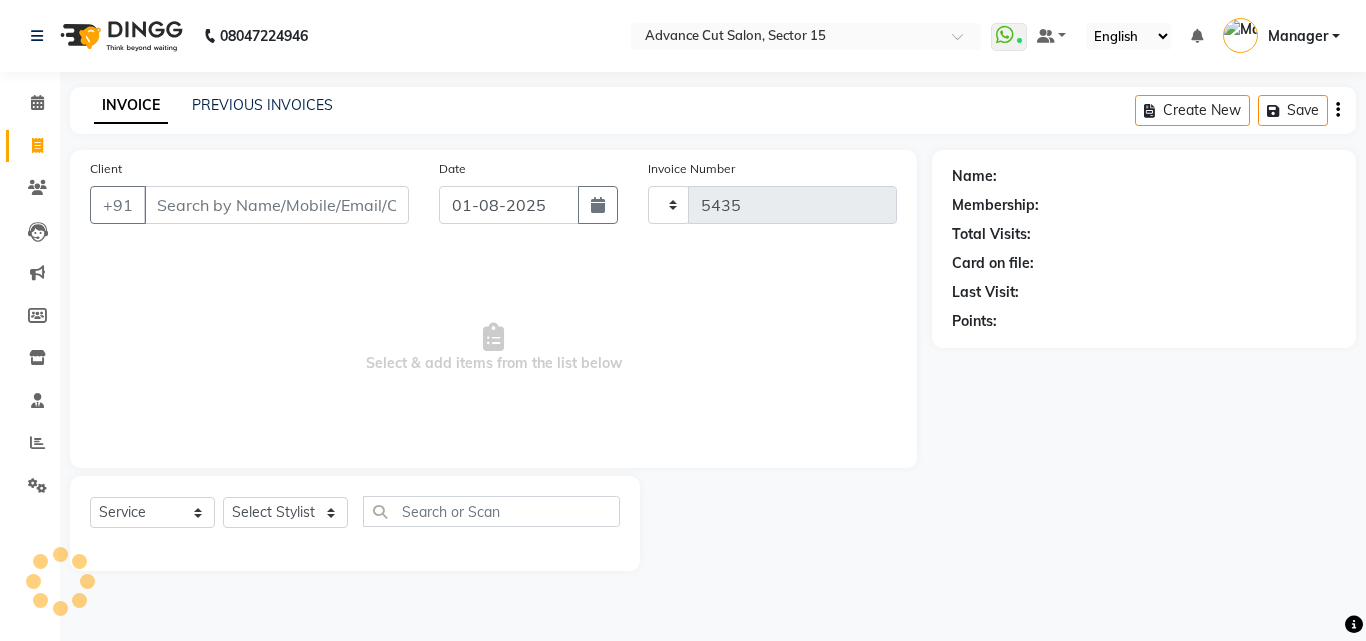 select on "6255" 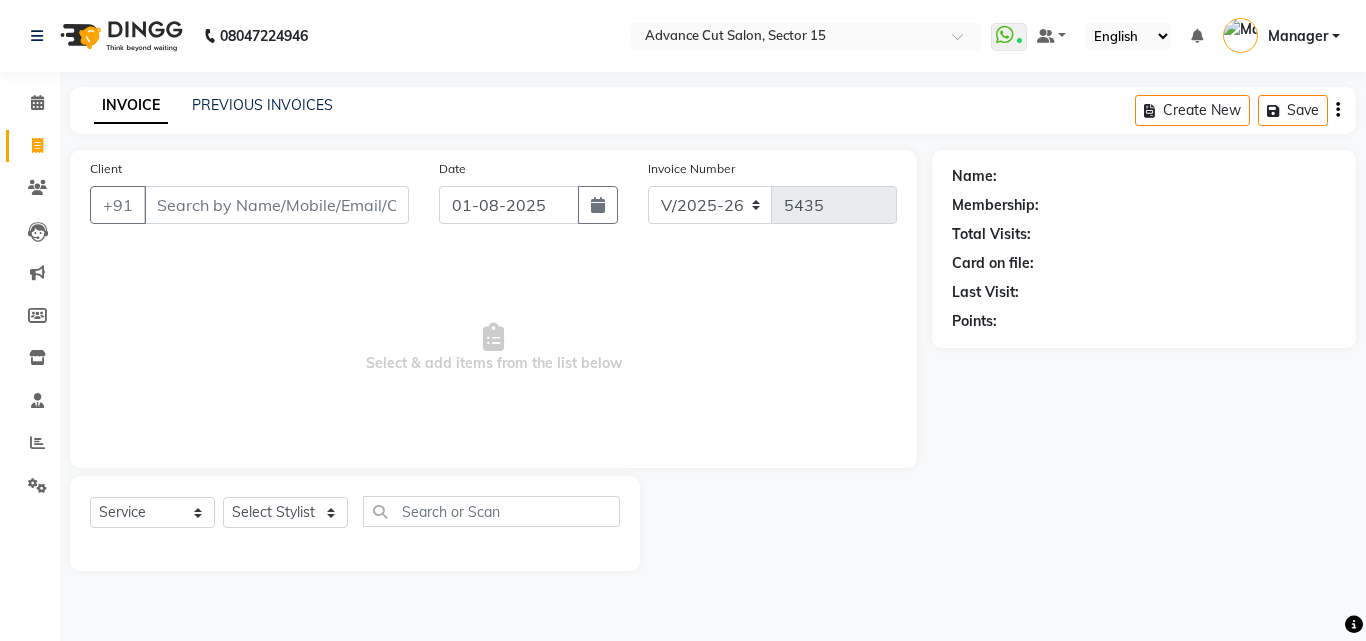 click on "Client" at bounding box center (276, 205) 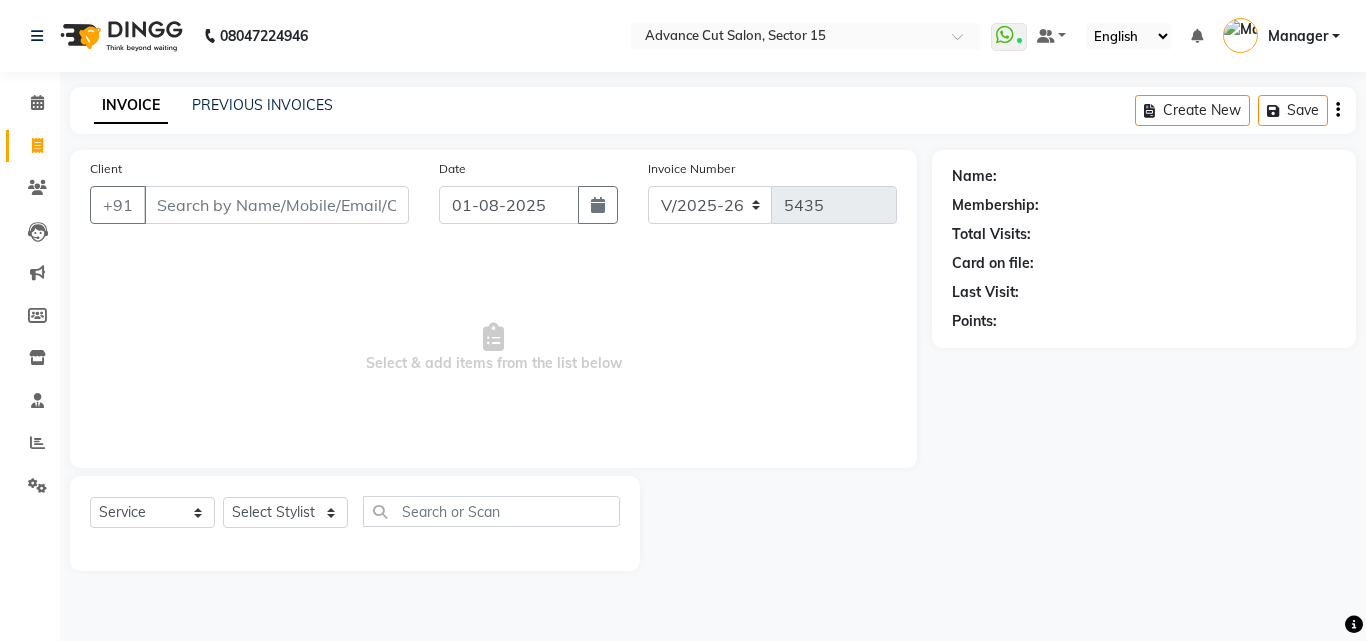 click on "Client" at bounding box center [276, 205] 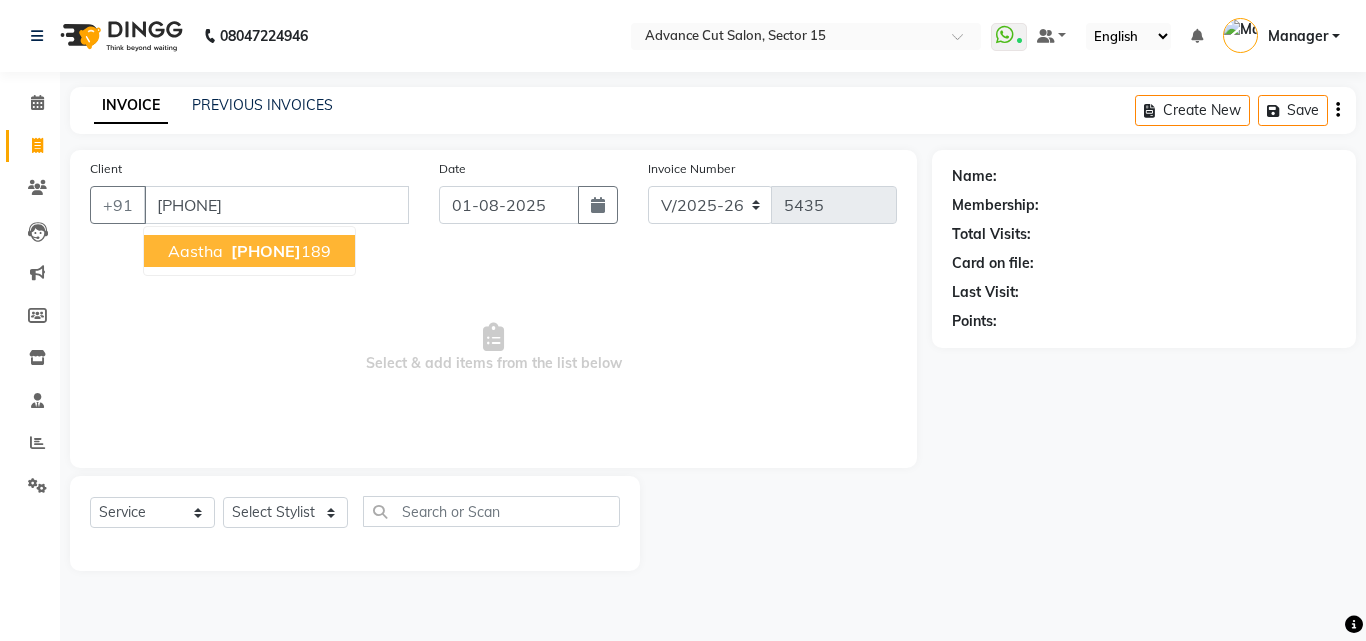 type on "[PHONE]" 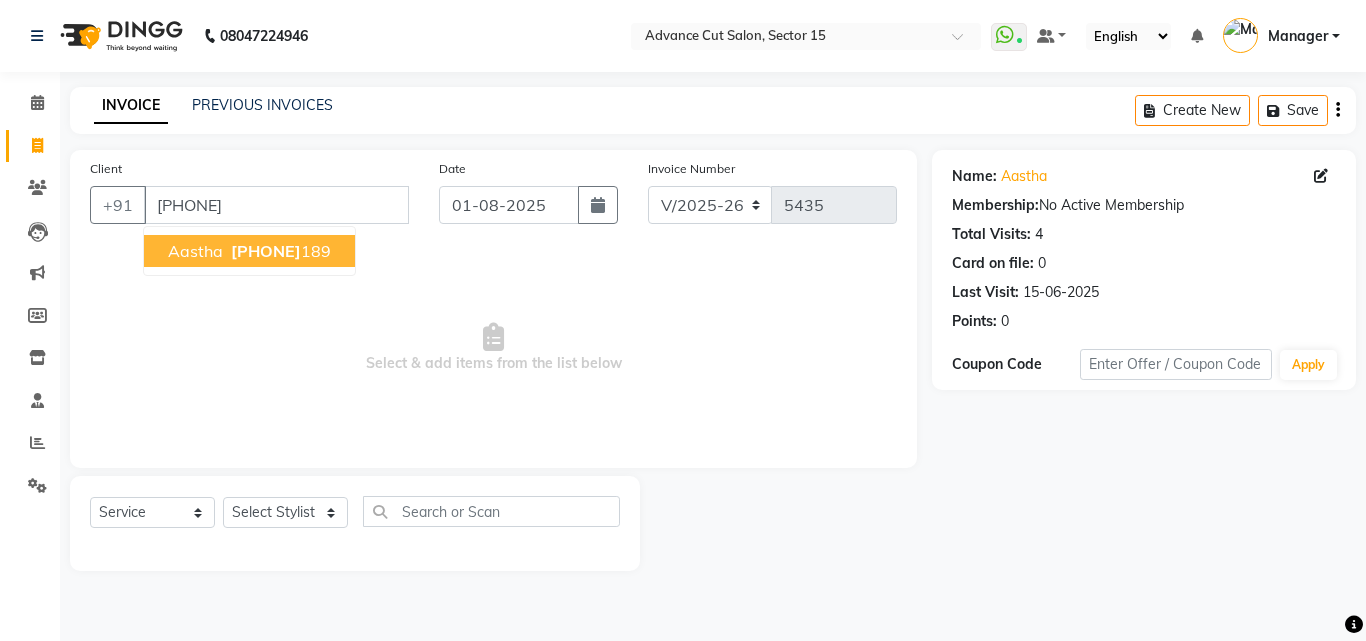 click on "9717329" at bounding box center (266, 251) 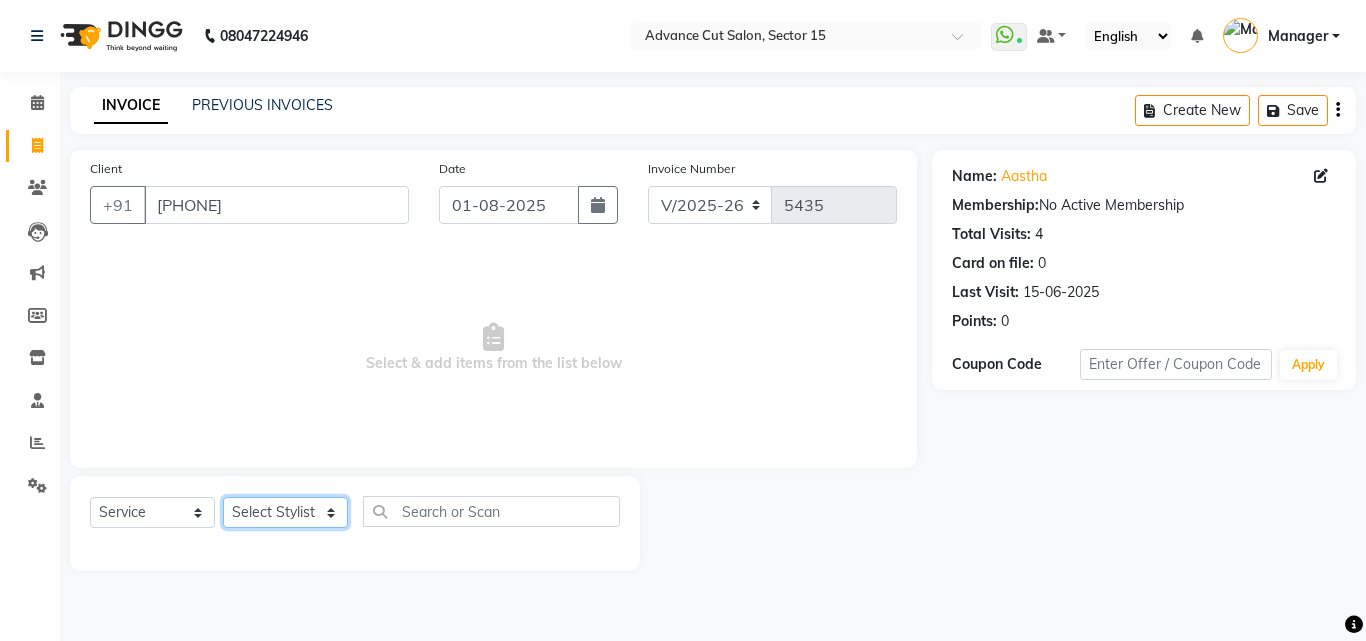 click on "Select Stylist Advance Cut  ASIF FARMAN HAIDER Iqbal KASHISH LUCKY Manager MANOJ NASEEM NASIR Nidhi Pooja  PRIYA RAEES RANI RASHID RIZWAN SACHIN SALMAN SANJAY Shahjad Shankar shuaib SONI" 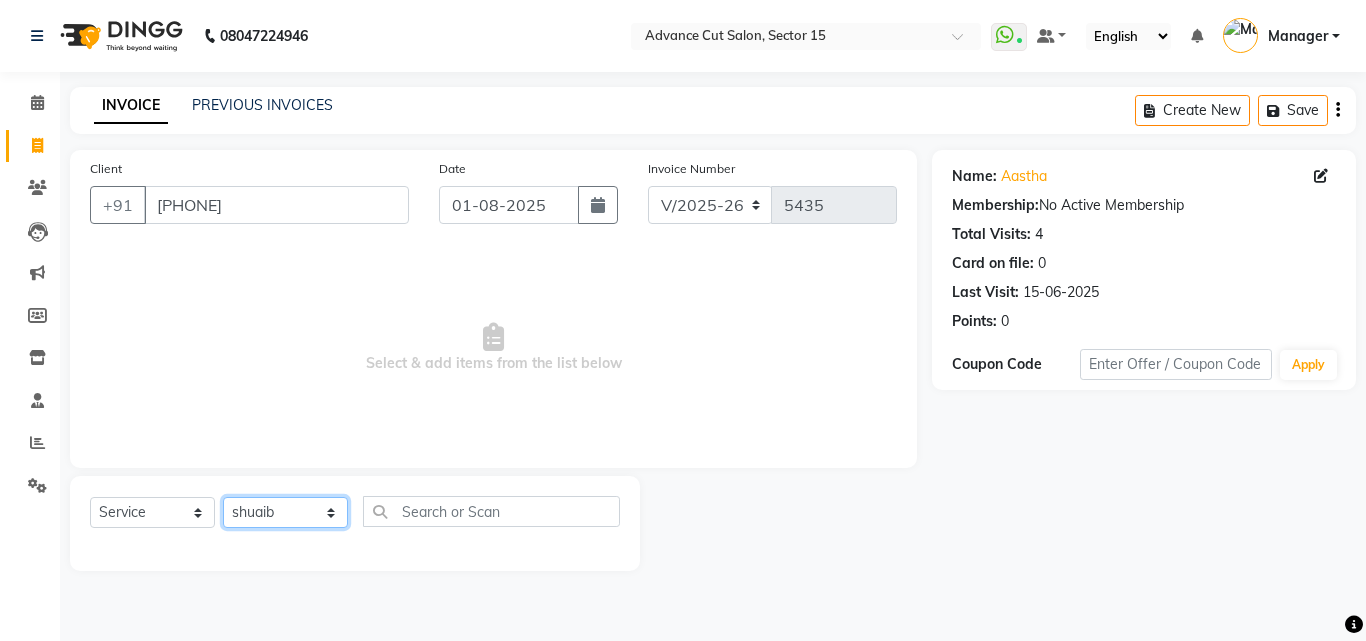 click on "Select Stylist Advance Cut  ASIF FARMAN HAIDER Iqbal KASHISH LUCKY Manager MANOJ NASEEM NASIR Nidhi Pooja  PRIYA RAEES RANI RASHID RIZWAN SACHIN SALMAN SANJAY Shahjad Shankar shuaib SONI" 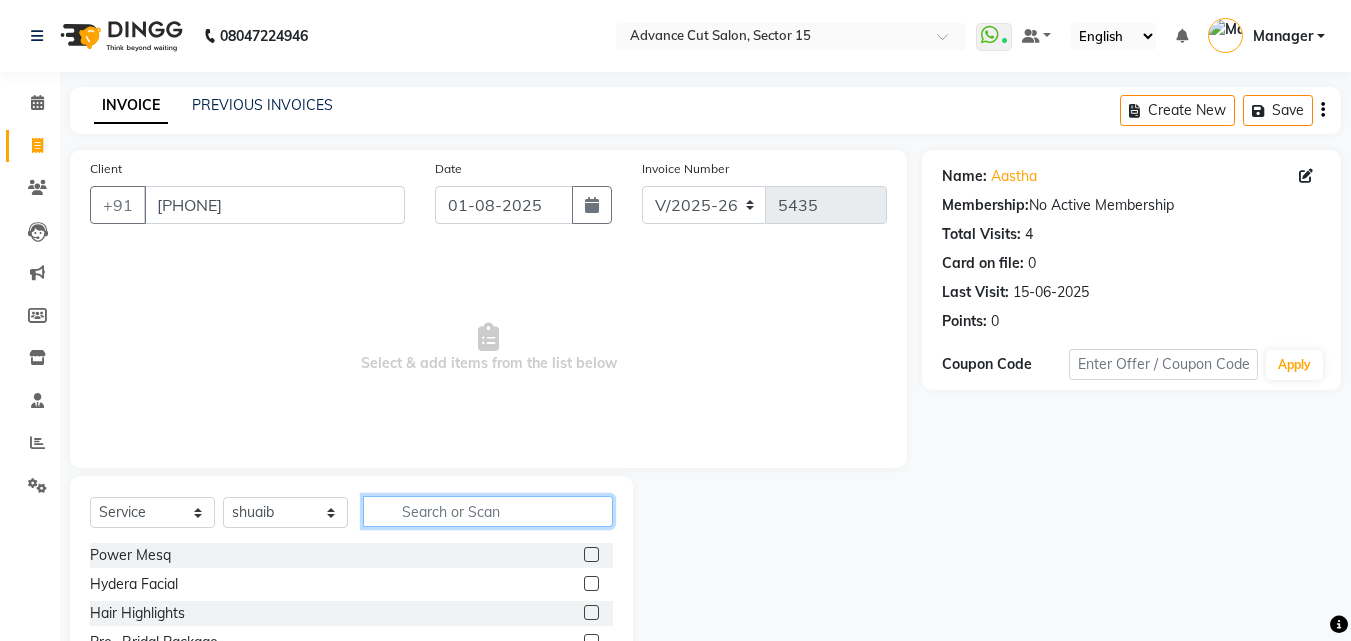 click 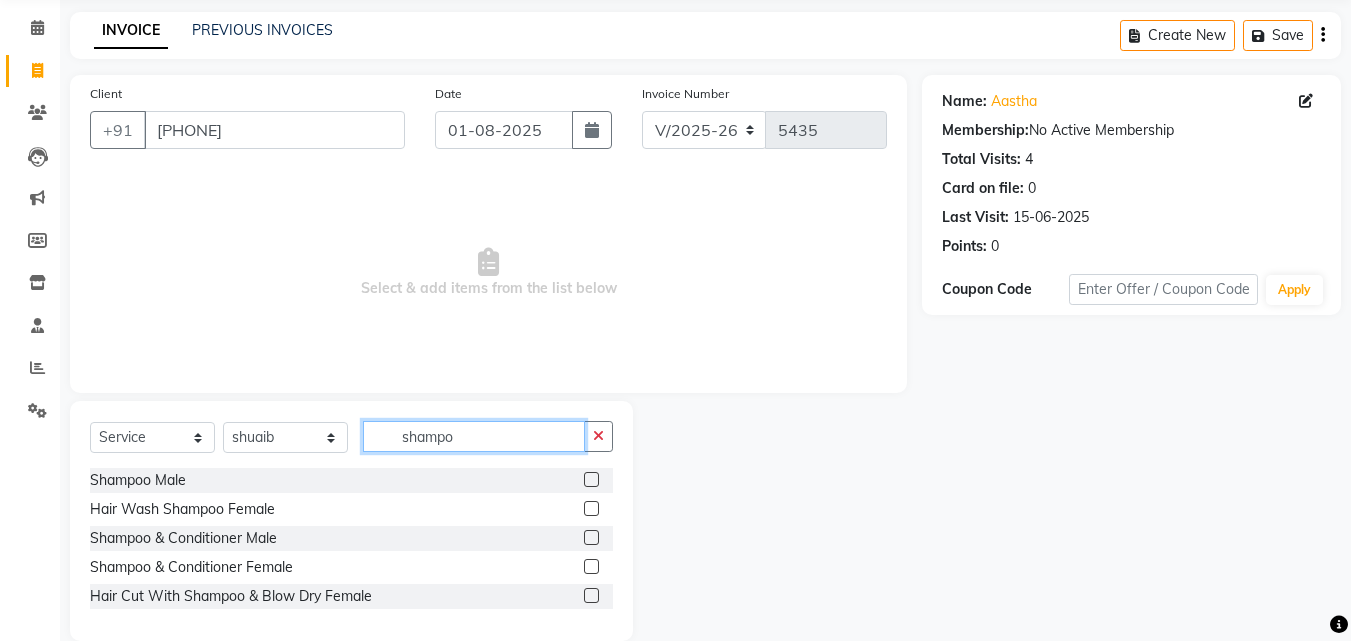 scroll, scrollTop: 105, scrollLeft: 0, axis: vertical 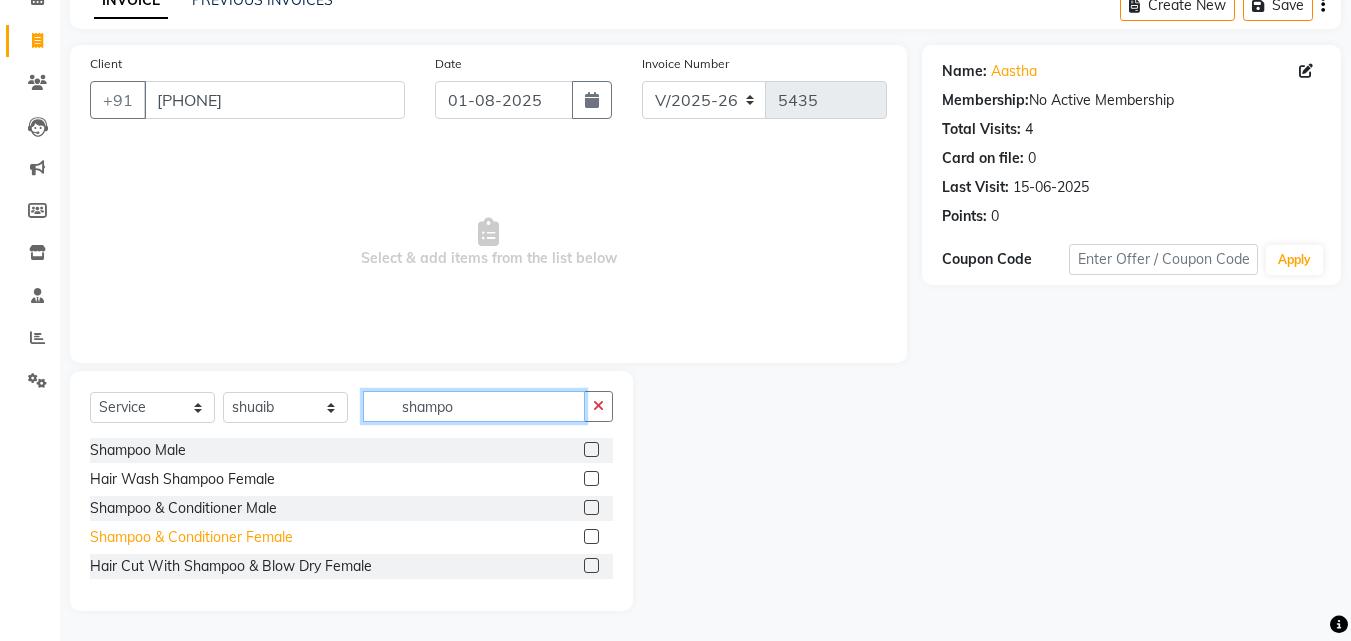 type on "shampo" 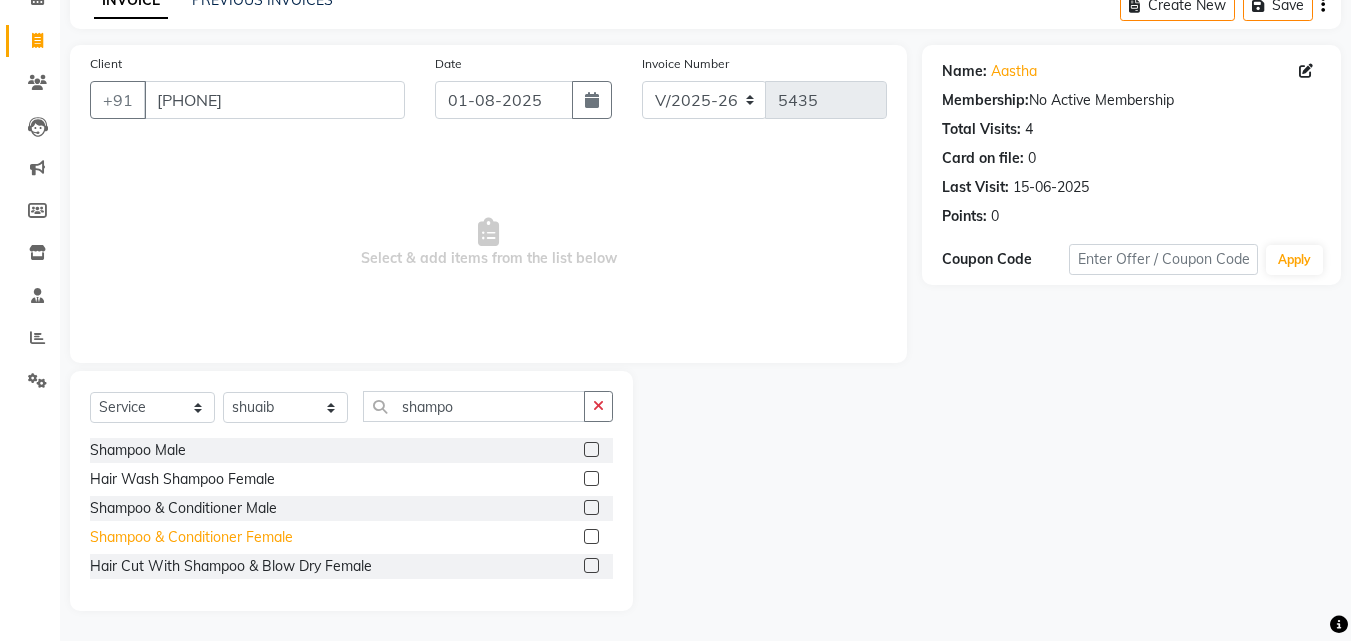 click on "Shampoo & Conditioner Female" 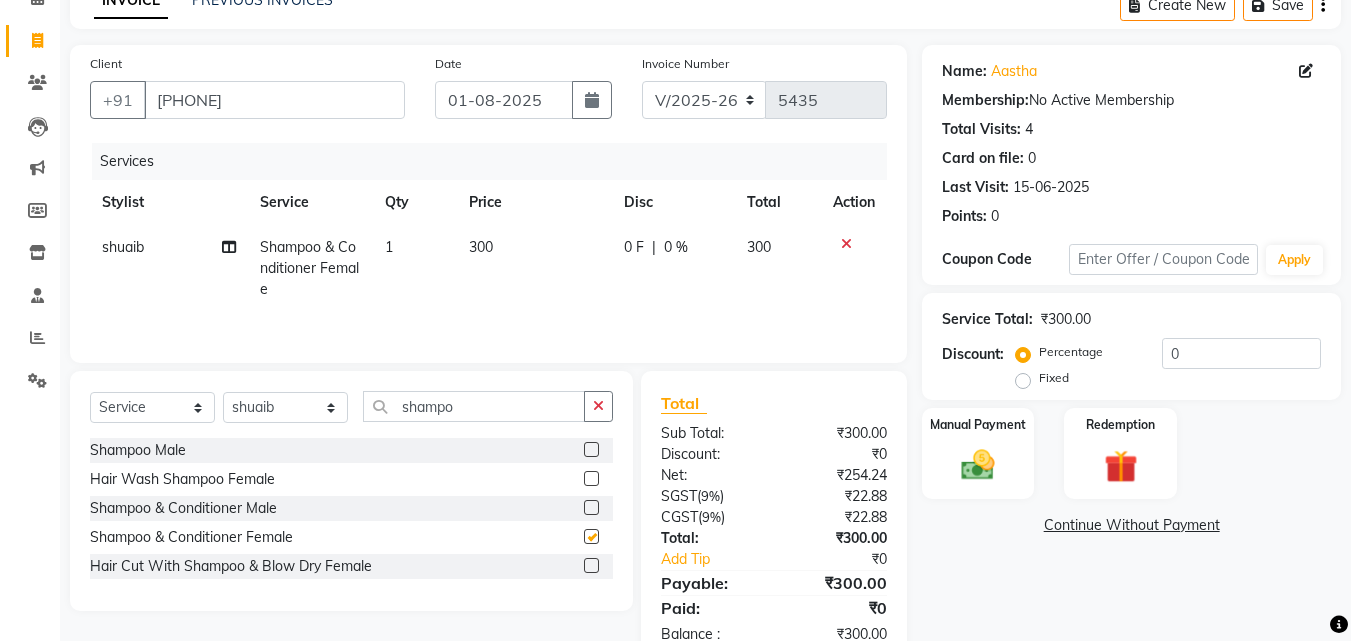 checkbox on "false" 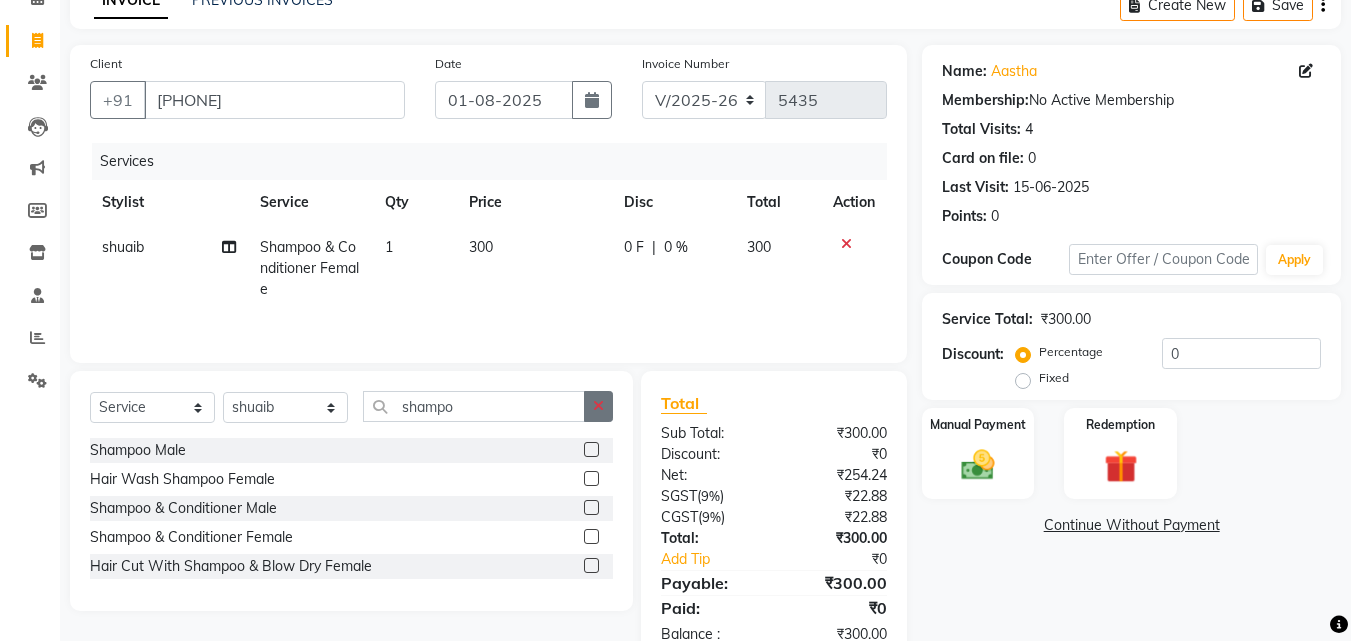 drag, startPoint x: 602, startPoint y: 401, endPoint x: 292, endPoint y: 433, distance: 311.64725 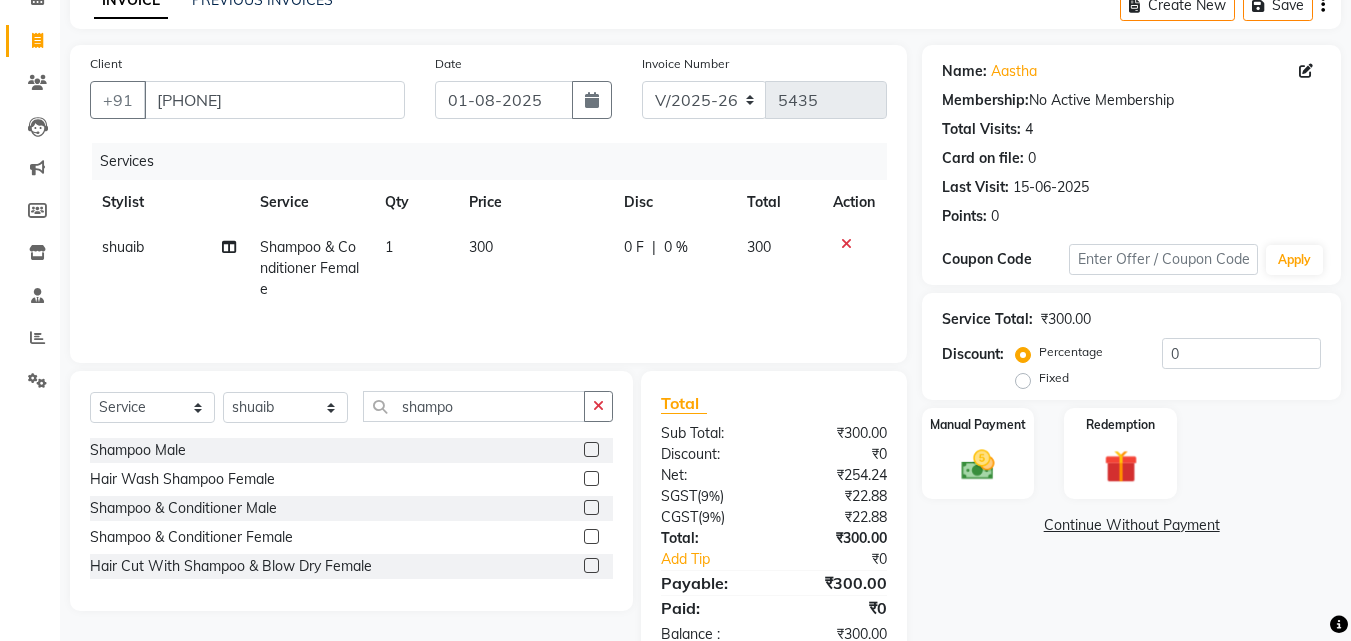 click 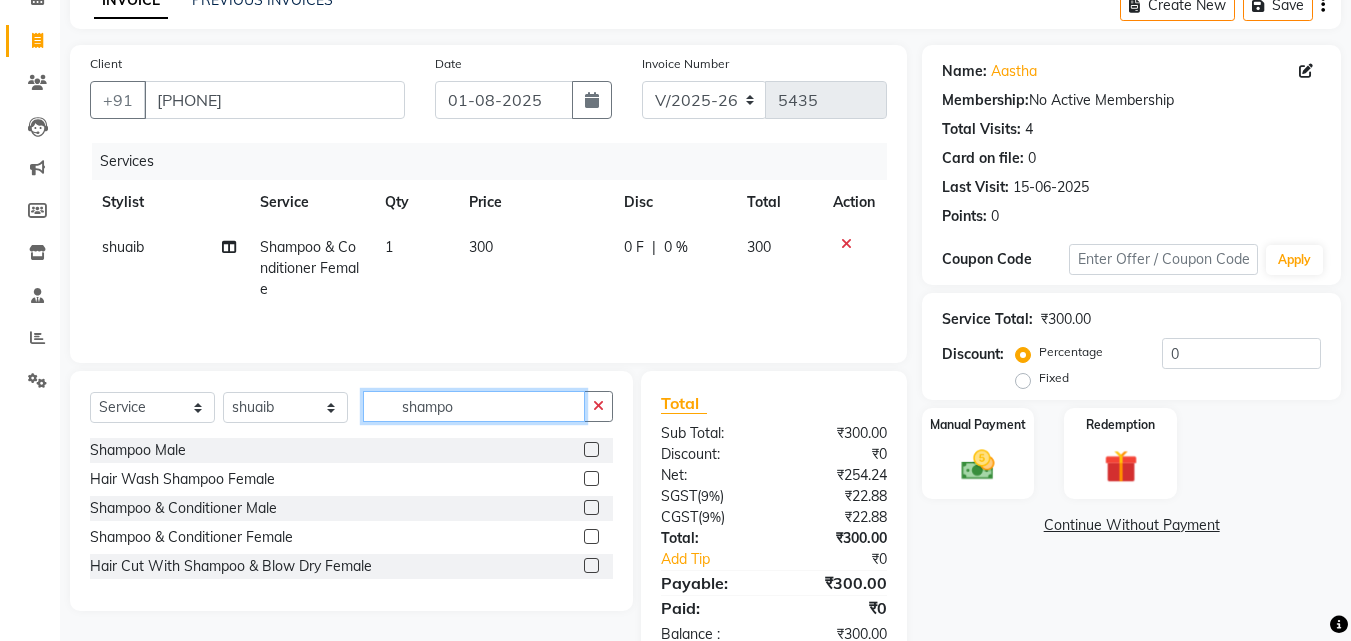type 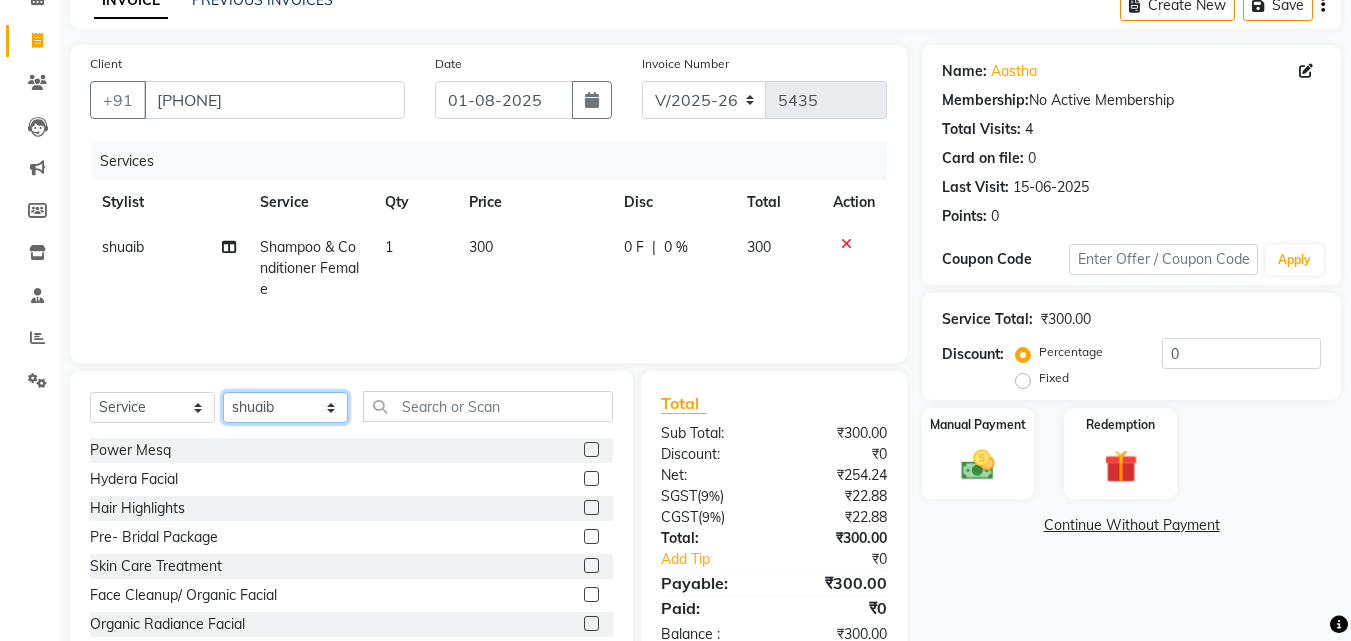 click on "Select Stylist Advance Cut  ASIF FARMAN HAIDER Iqbal KASHISH LUCKY Manager MANOJ NASEEM NASIR Nidhi Pooja  PRIYA RAEES RANI RASHID RIZWAN SACHIN SALMAN SANJAY Shahjad Shankar shuaib SONI" 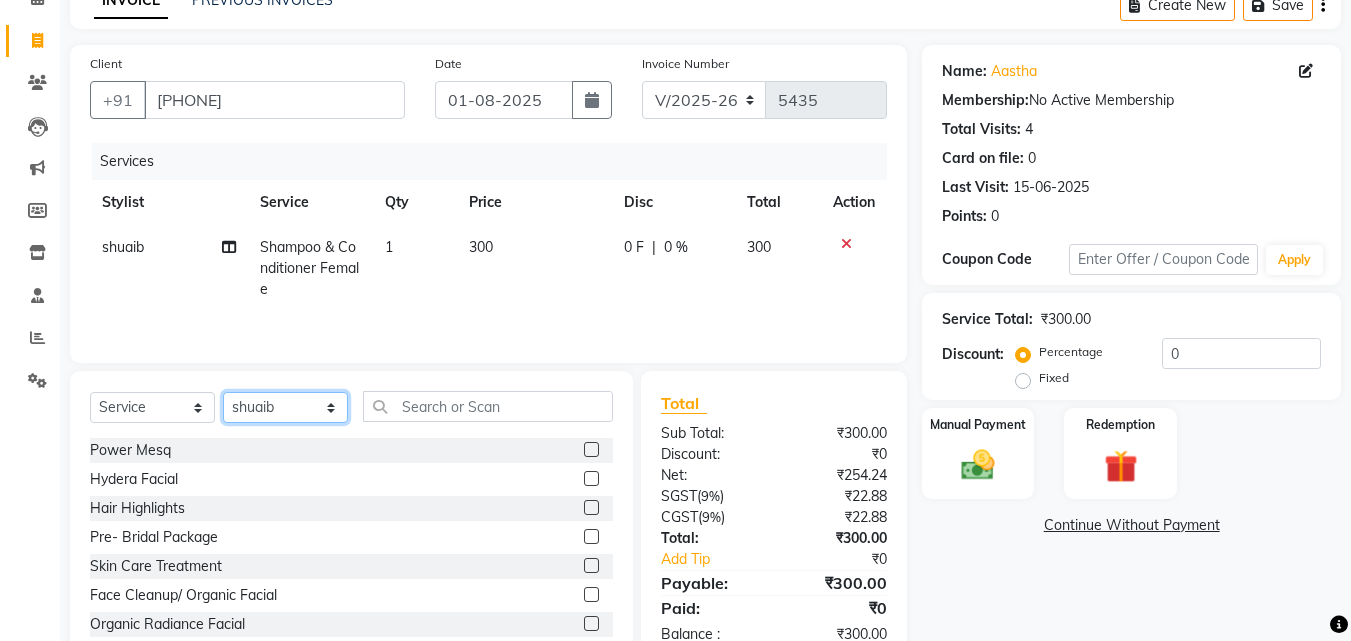 select on "46505" 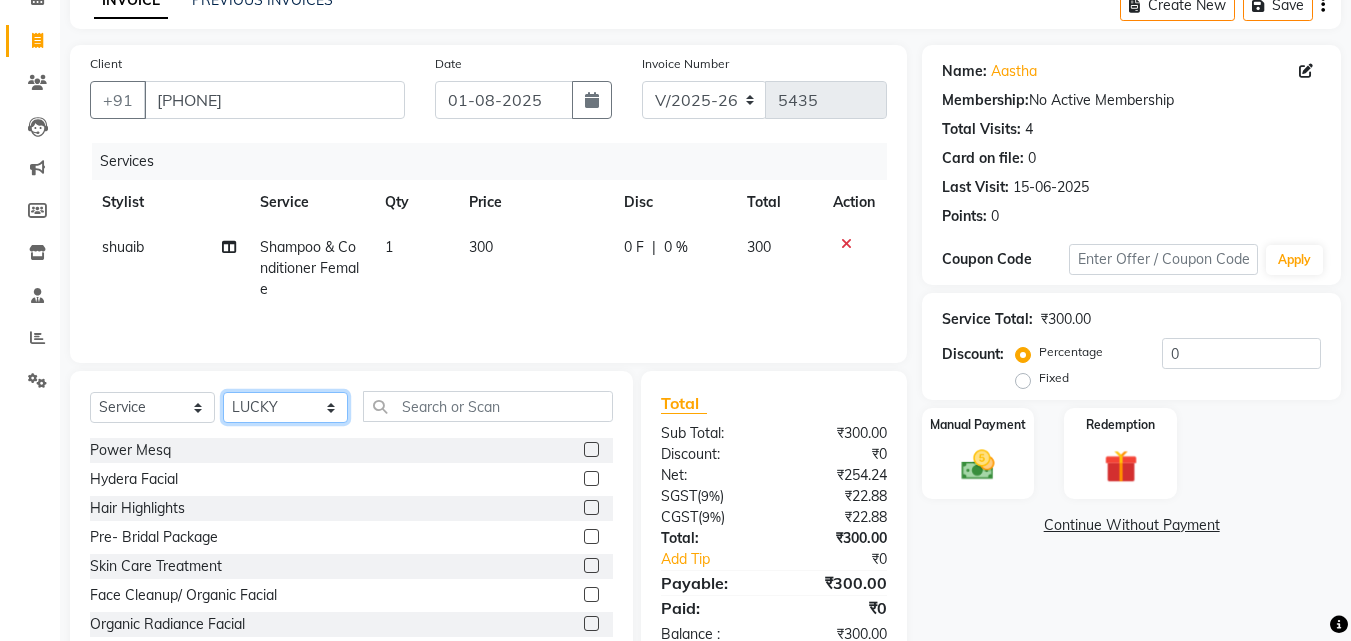 click on "Select Stylist Advance Cut  ASIF FARMAN HAIDER Iqbal KASHISH LUCKY Manager MANOJ NASEEM NASIR Nidhi Pooja  PRIYA RAEES RANI RASHID RIZWAN SACHIN SALMAN SANJAY Shahjad Shankar shuaib SONI" 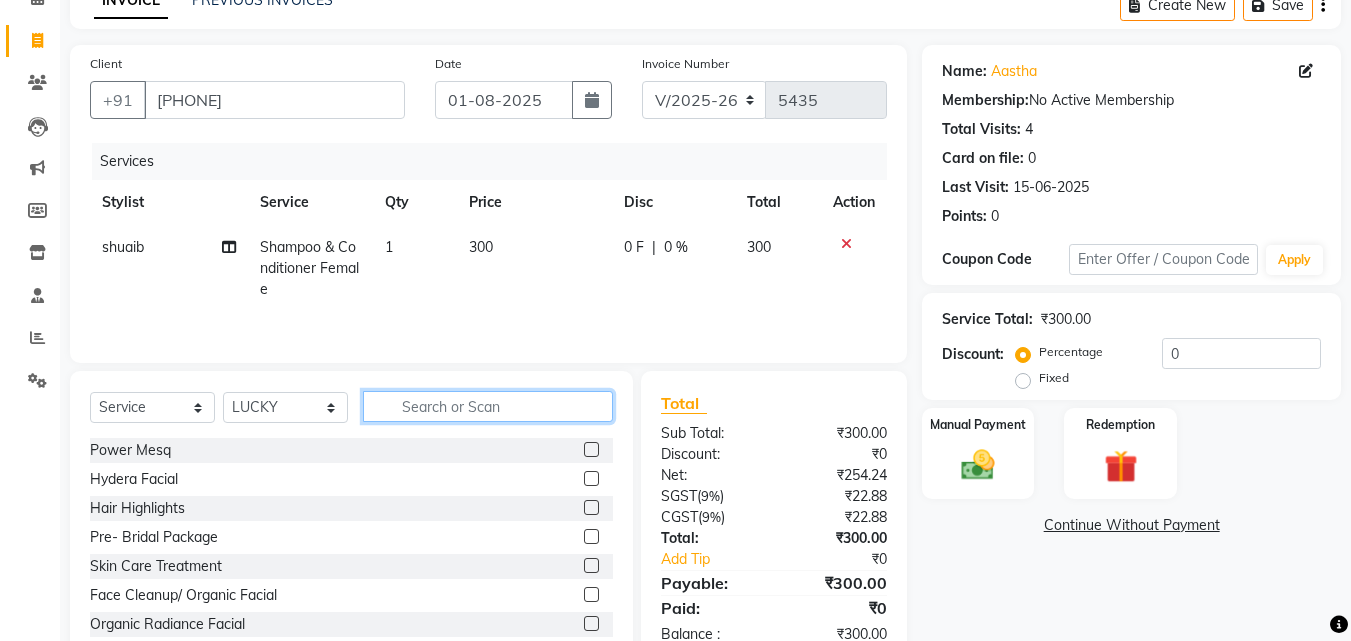 click 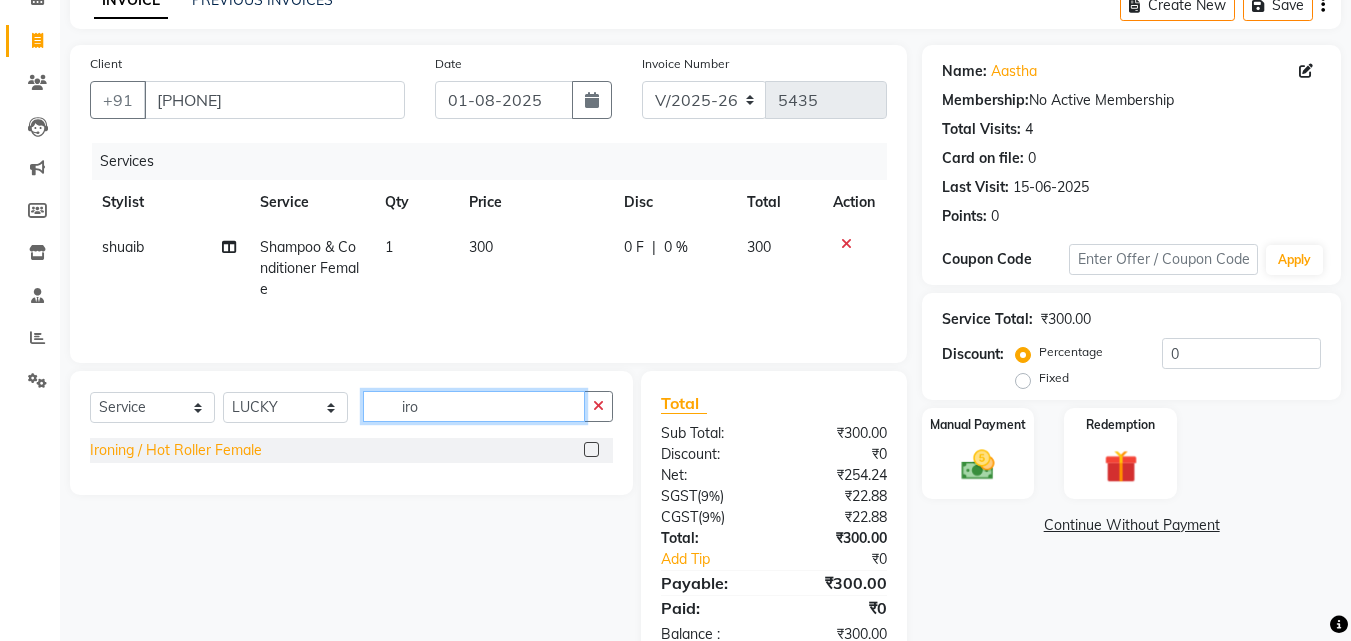 type on "iro" 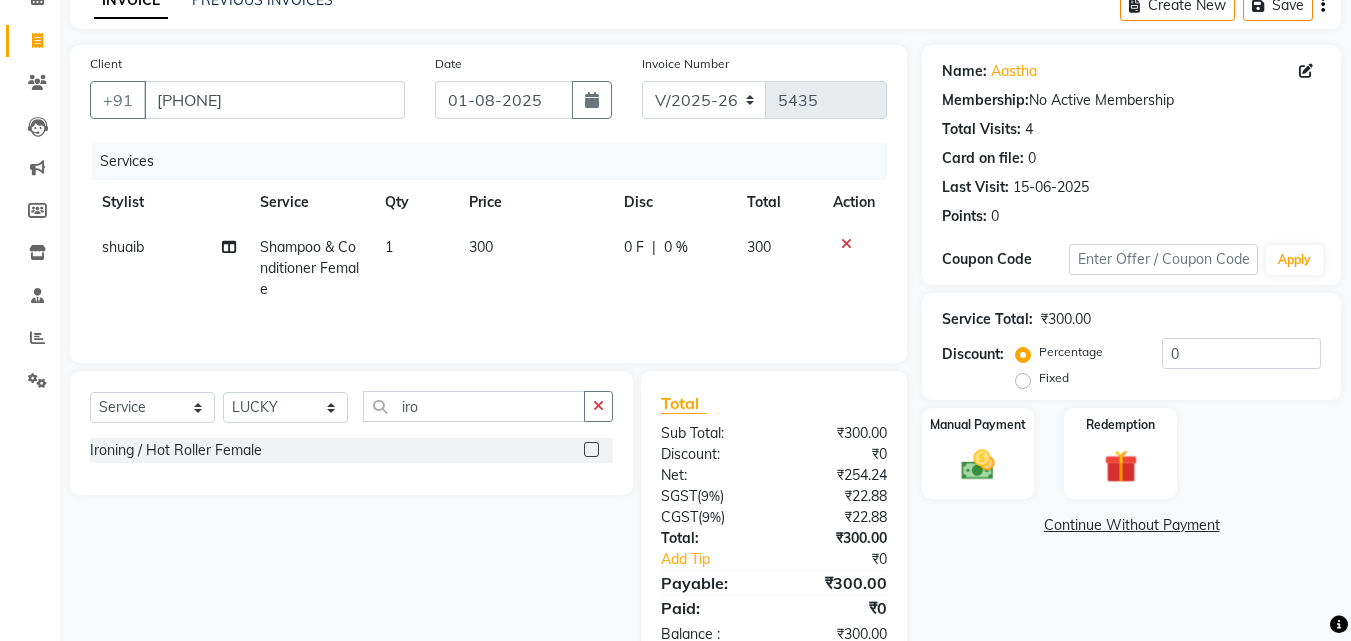 drag, startPoint x: 191, startPoint y: 458, endPoint x: 393, endPoint y: 388, distance: 213.78494 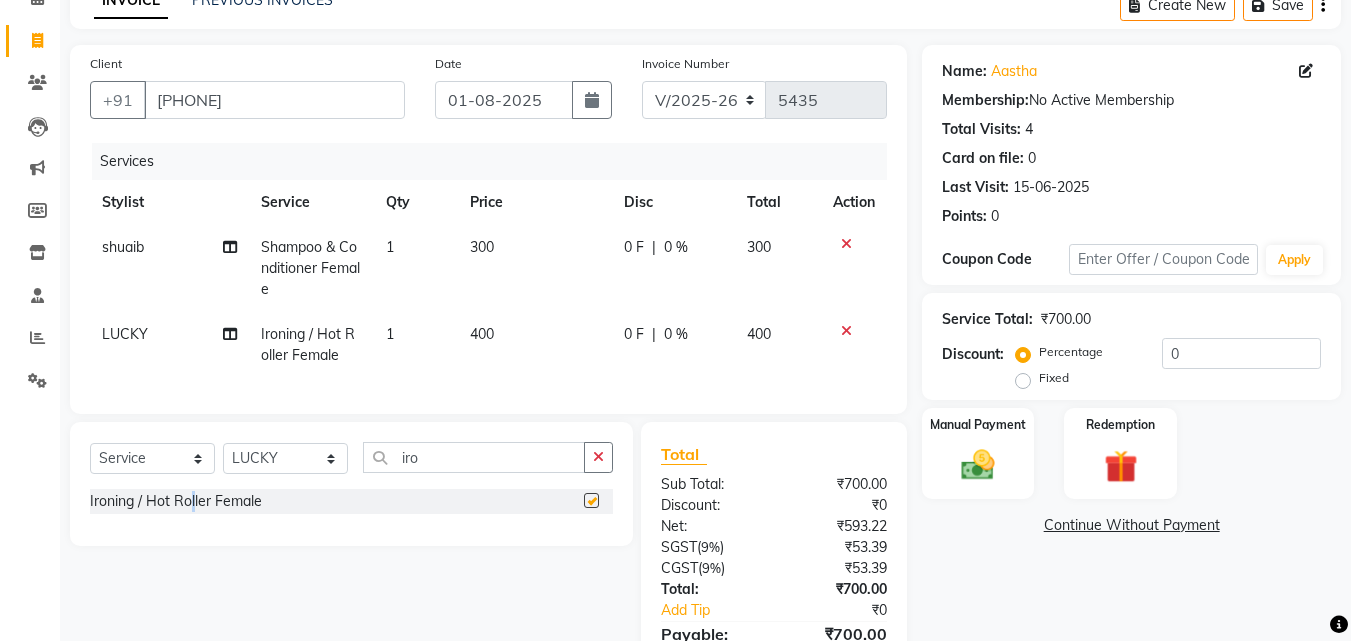 checkbox on "false" 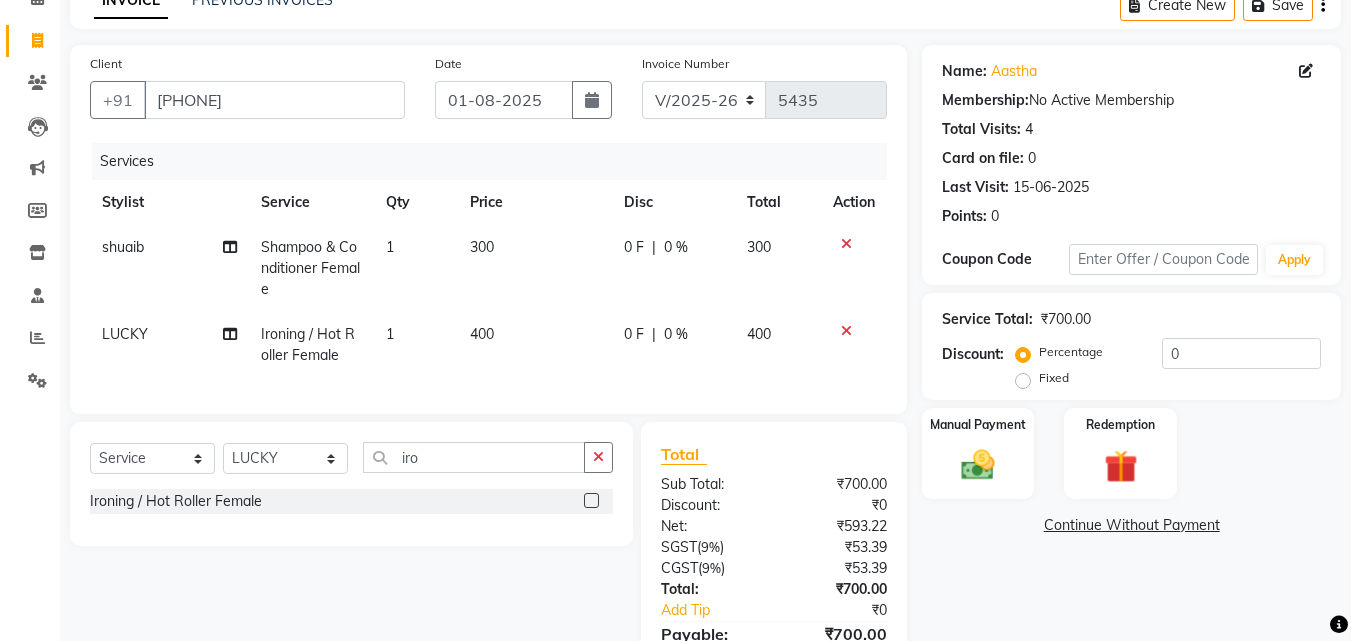 click on "400" 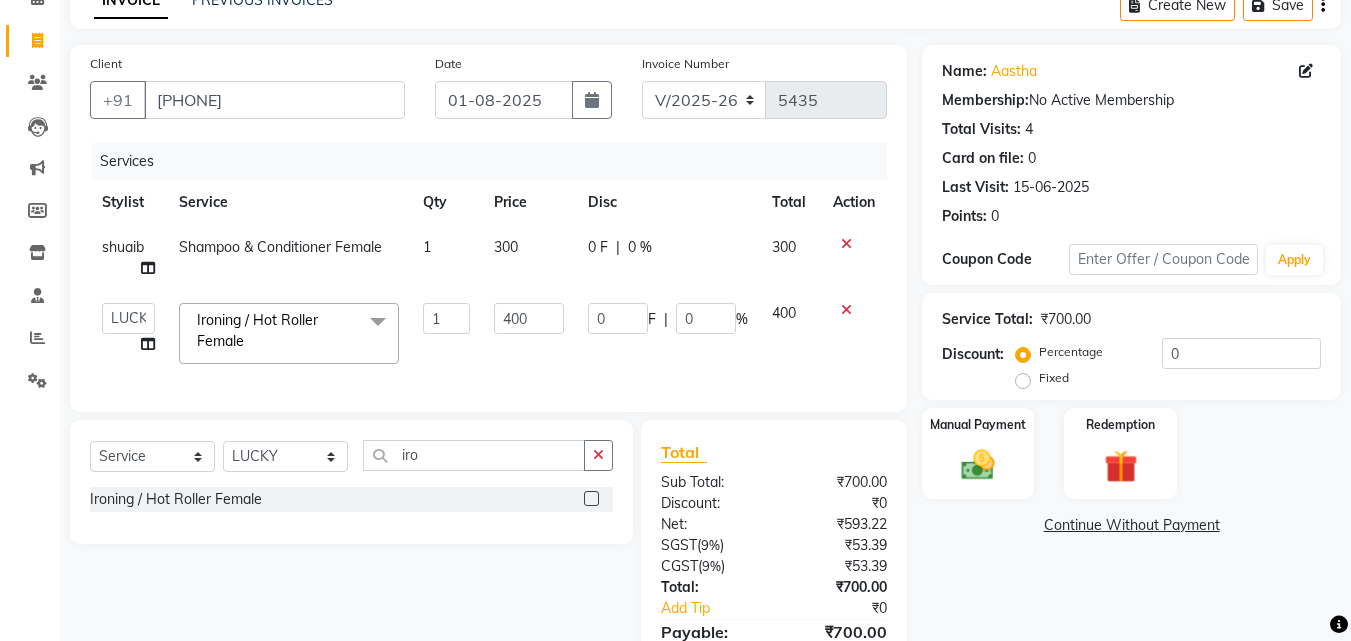 click on "400" 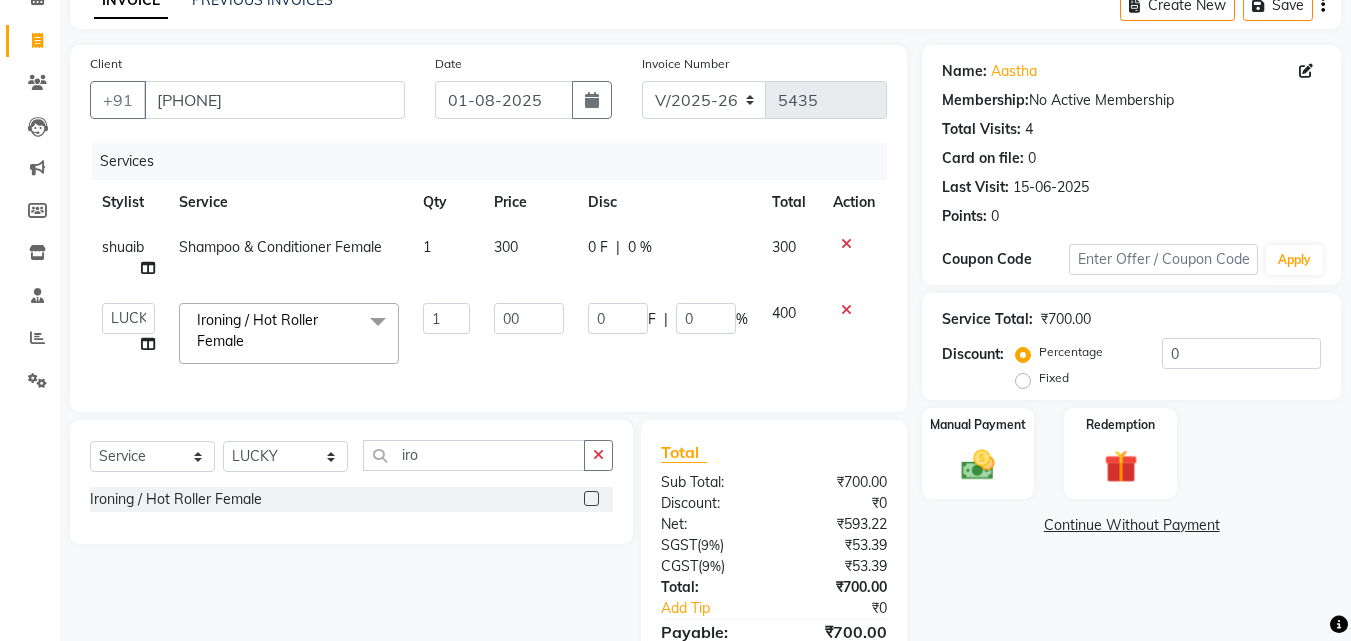 type on "500" 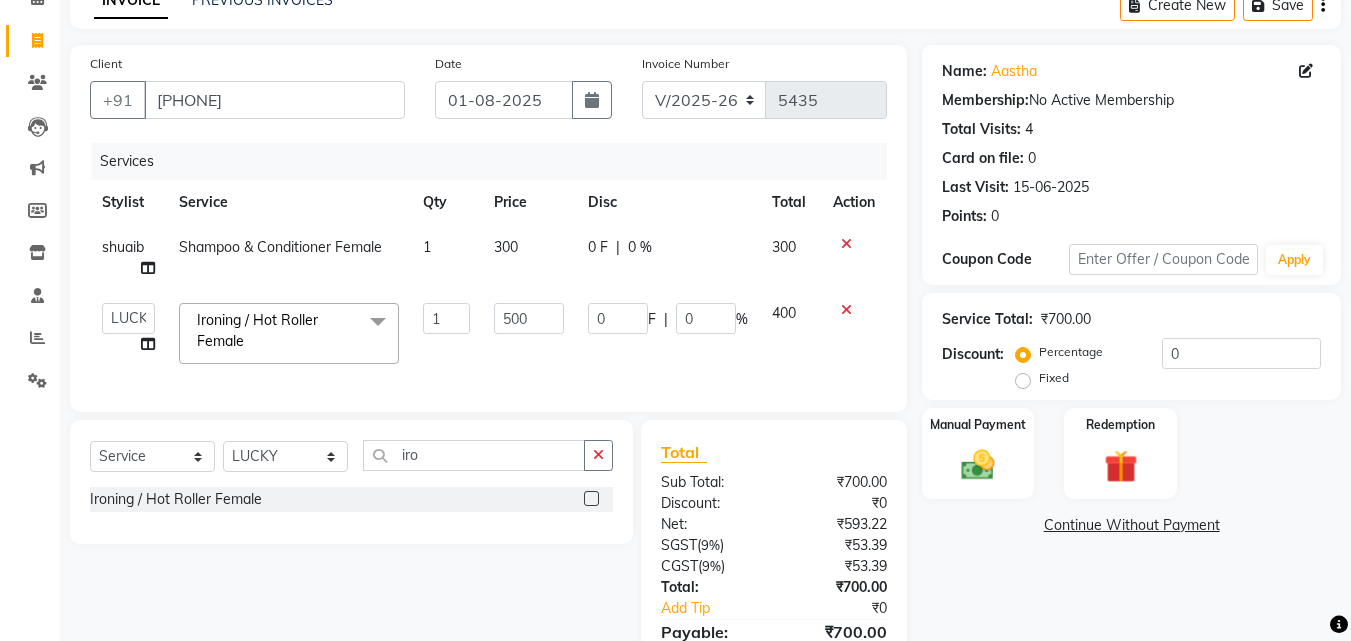 click on "Client +91 9717329189 Date 01-08-2025 Invoice Number V/2025 V/2025-26 5435 Services Stylist Service Qty Price Disc Total Action shuaib Shampoo & Conditioner Female 1 300 0 F | 0 % 300  Advance Cut    ASIF   FARMAN   HAIDER   Iqbal   KASHISH   LUCKY   Manager   MANOJ   NASEEM   NASIR   Nidhi   Pooja    PRIYA   RAEES   RANI   RASHID   RIZWAN   SACHIN   SALMAN   SANJAY   Shahjad   Shankar   shuaib   SONI  Ironing / Hot Roller Female  x Power Mesq Hydera Facial Hair Highlights Pre- Bridal Package Skin Care Treatment Face Cleanup/ Organic Facial Organic Radiance Facial Body Massage Body Dtan Body Polishing Balayage Color Kanpeki Facial Face De-Tan Hair Spa Package Skin Door Facial Kara-Smooth Groom Makeup Hair Set Package Male Keratin Treatment Package Female Arms Trimming Full Body Wax Kanpeki Cleanup Pro Longer Hair Treatment Fiber Plex Hair Treatment Foot Massage Kera Shine Treatment Metal Dx Hair Treatment Nano Plastia Beard Color Aminexil Botox Hair Treatment Gel Nail Paint Nail Extension Nail Arts Ear wax" 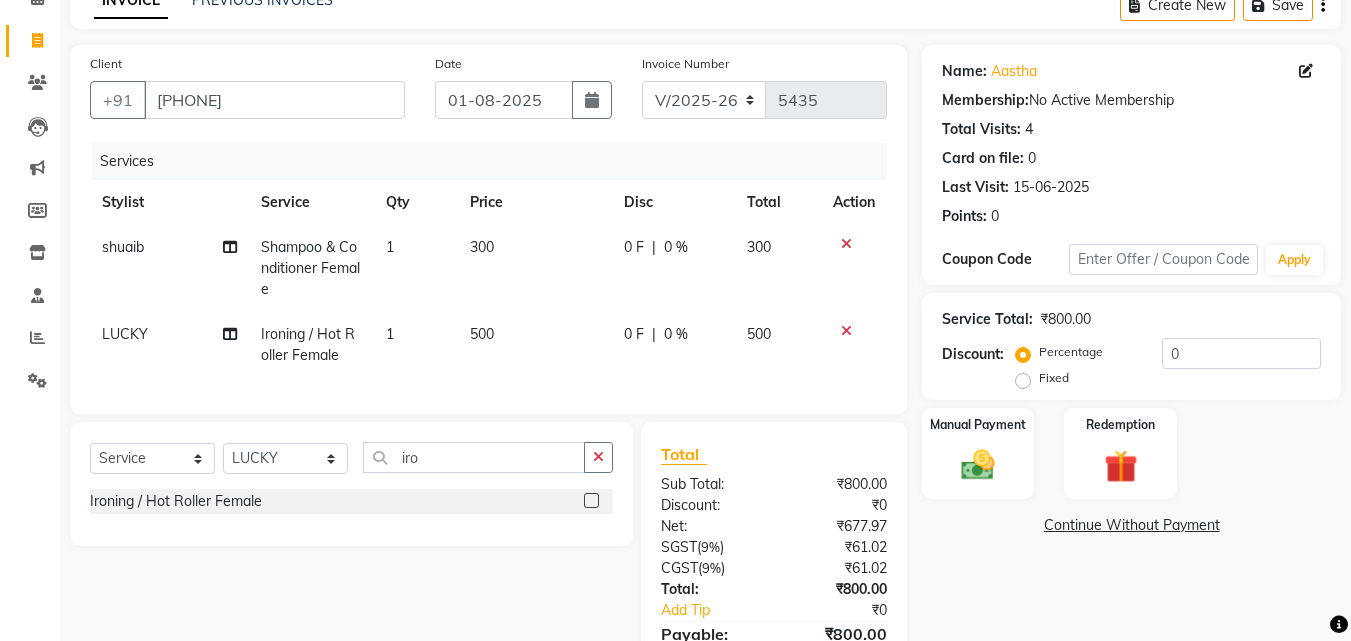 click on "Select  Service  Product  Membership  Package Voucher Prepaid Gift Card  Select Stylist Advance Cut  ASIF FARMAN HAIDER Iqbal KASHISH LUCKY Manager MANOJ NASEEM NASIR Nidhi Pooja  PRIYA RAEES RANI RASHID RIZWAN SACHIN SALMAN SANJAY Shahjad Shankar shuaib SONI iro Ironing / Hot Roller Female" 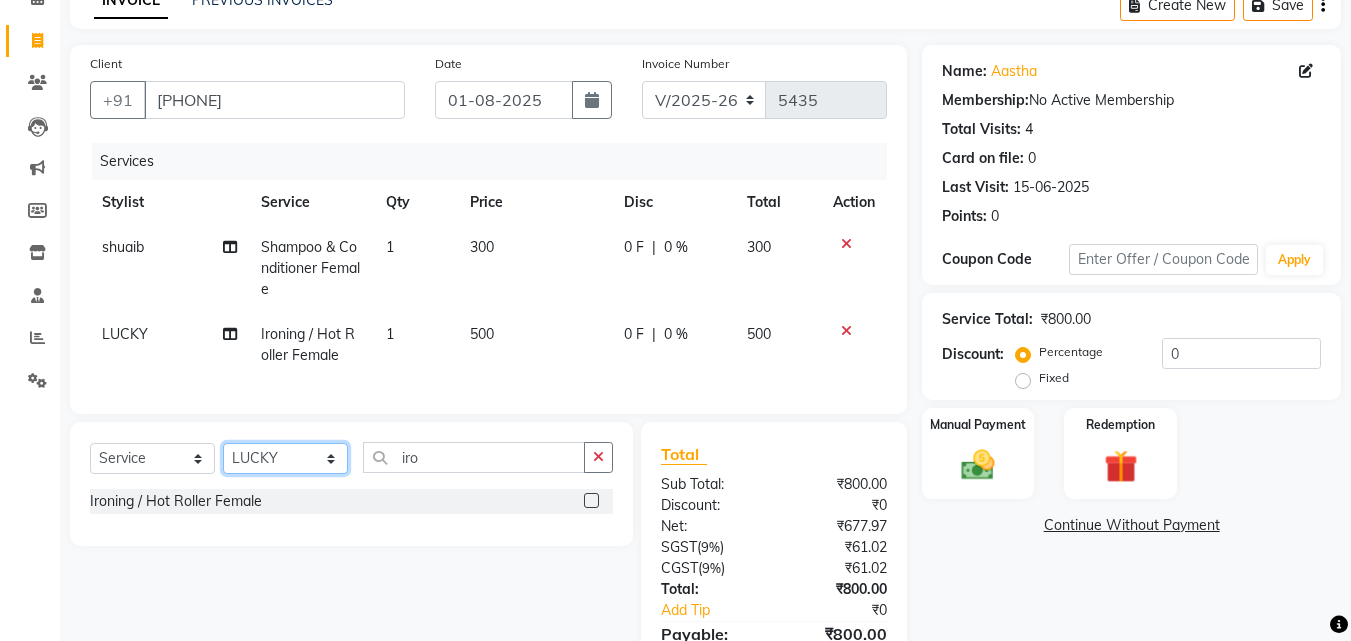 click on "Select Stylist Advance Cut  ASIF FARMAN HAIDER Iqbal KASHISH LUCKY Manager MANOJ NASEEM NASIR Nidhi Pooja  PRIYA RAEES RANI RASHID RIZWAN SACHIN SALMAN SANJAY Shahjad Shankar shuaib SONI" 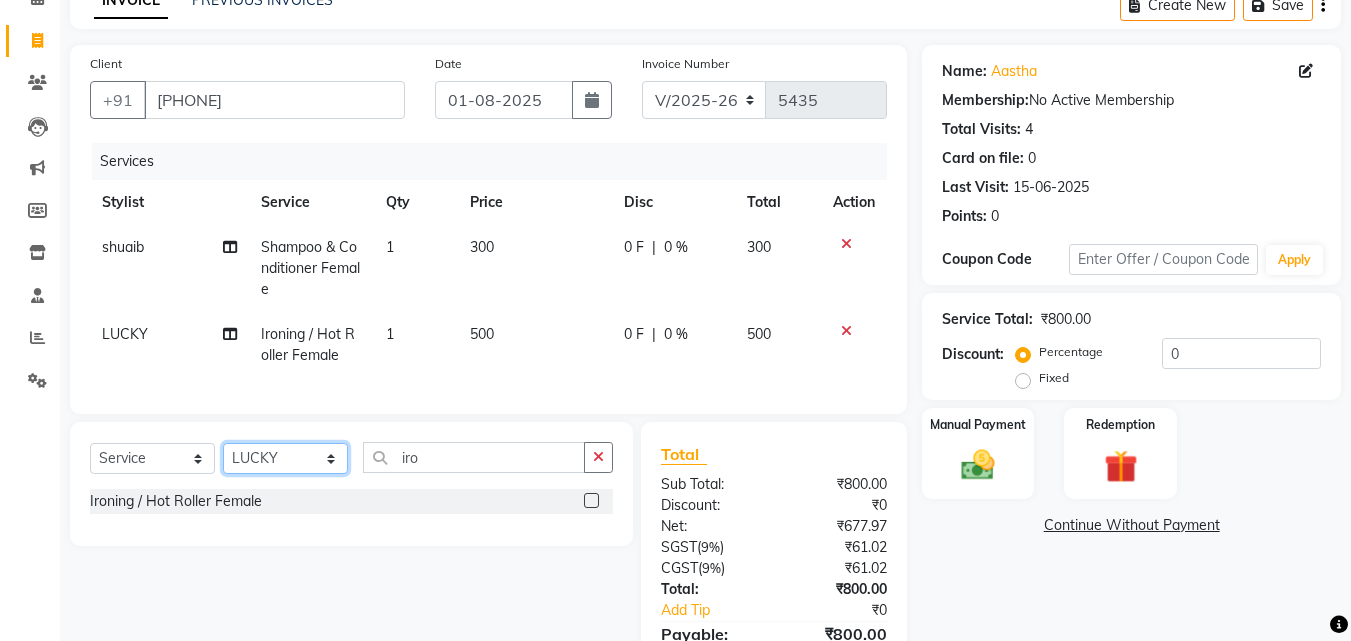select on "58994" 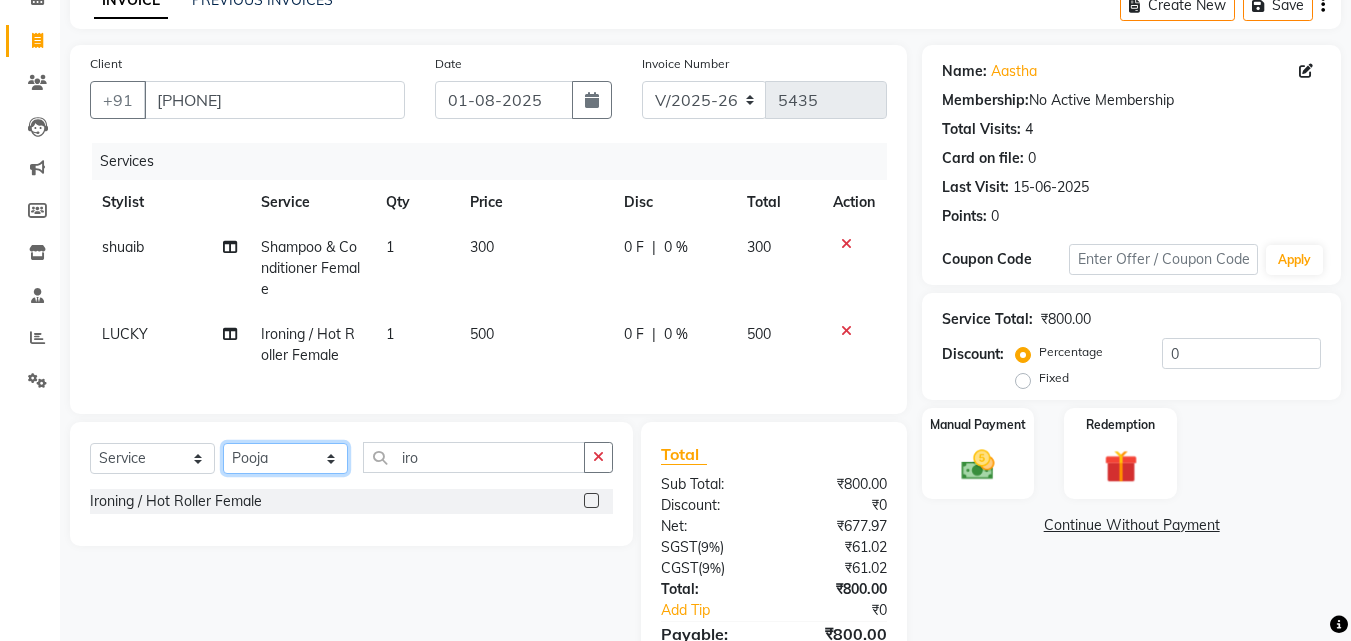 click on "Select Stylist Advance Cut  ASIF FARMAN HAIDER Iqbal KASHISH LUCKY Manager MANOJ NASEEM NASIR Nidhi Pooja  PRIYA RAEES RANI RASHID RIZWAN SACHIN SALMAN SANJAY Shahjad Shankar shuaib SONI" 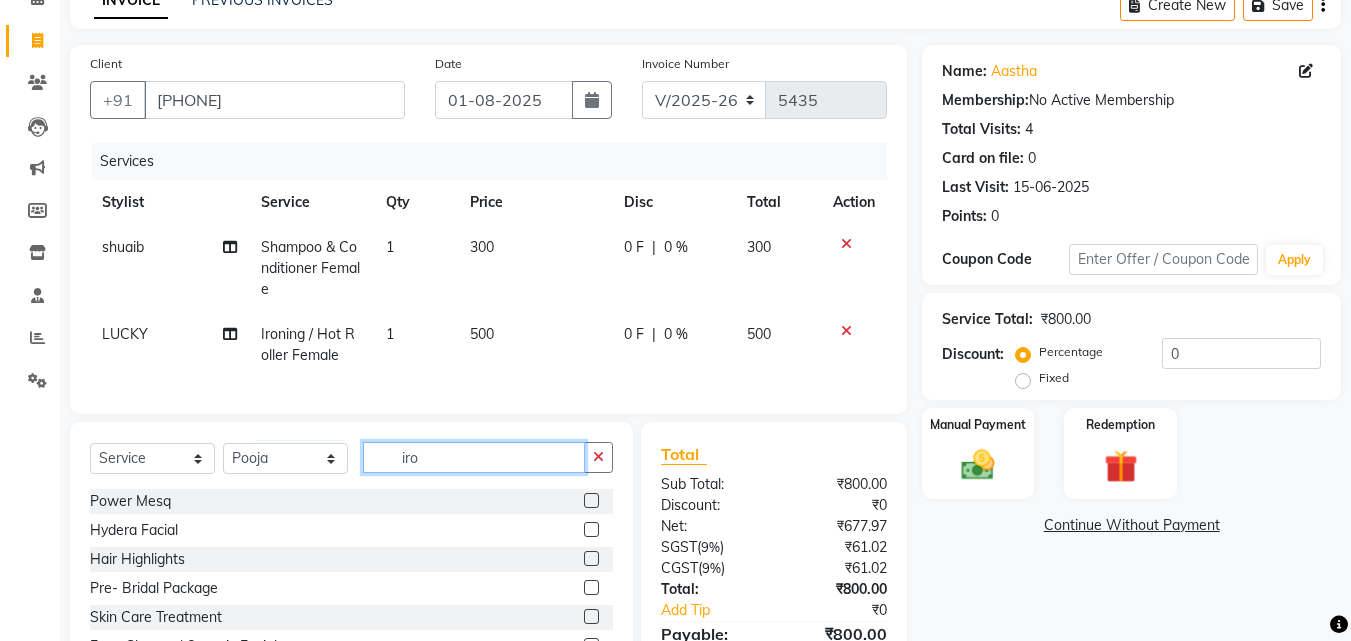 click on "iro" 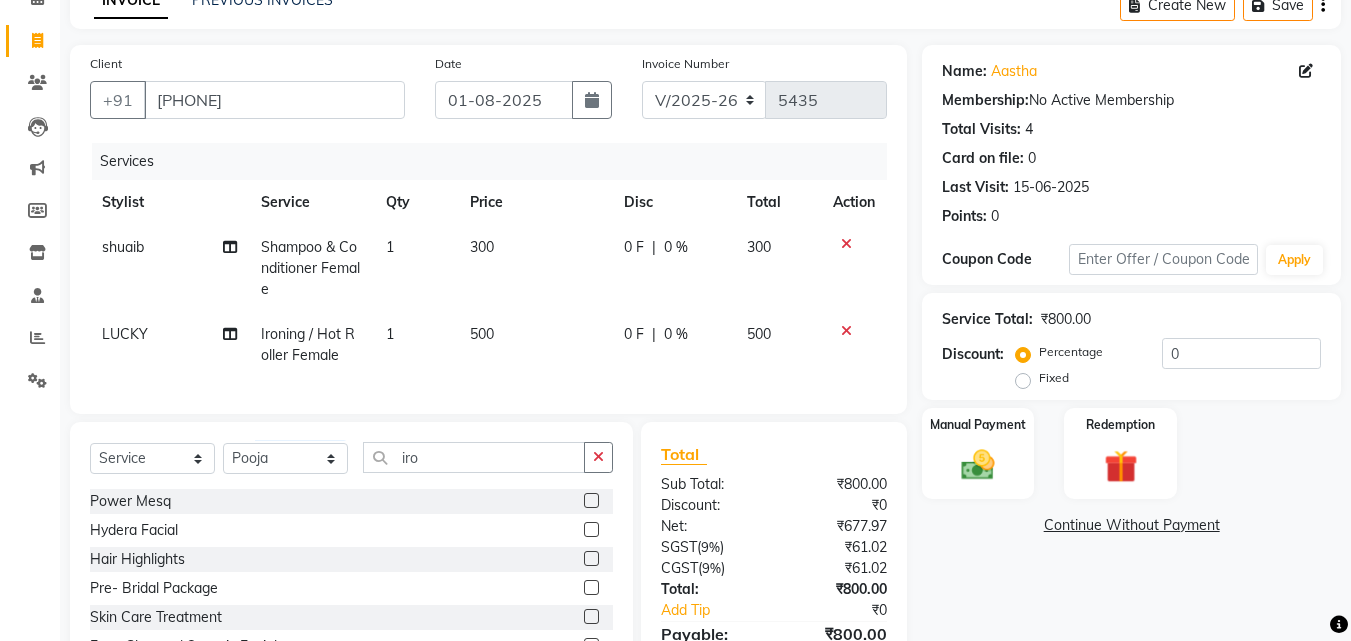click 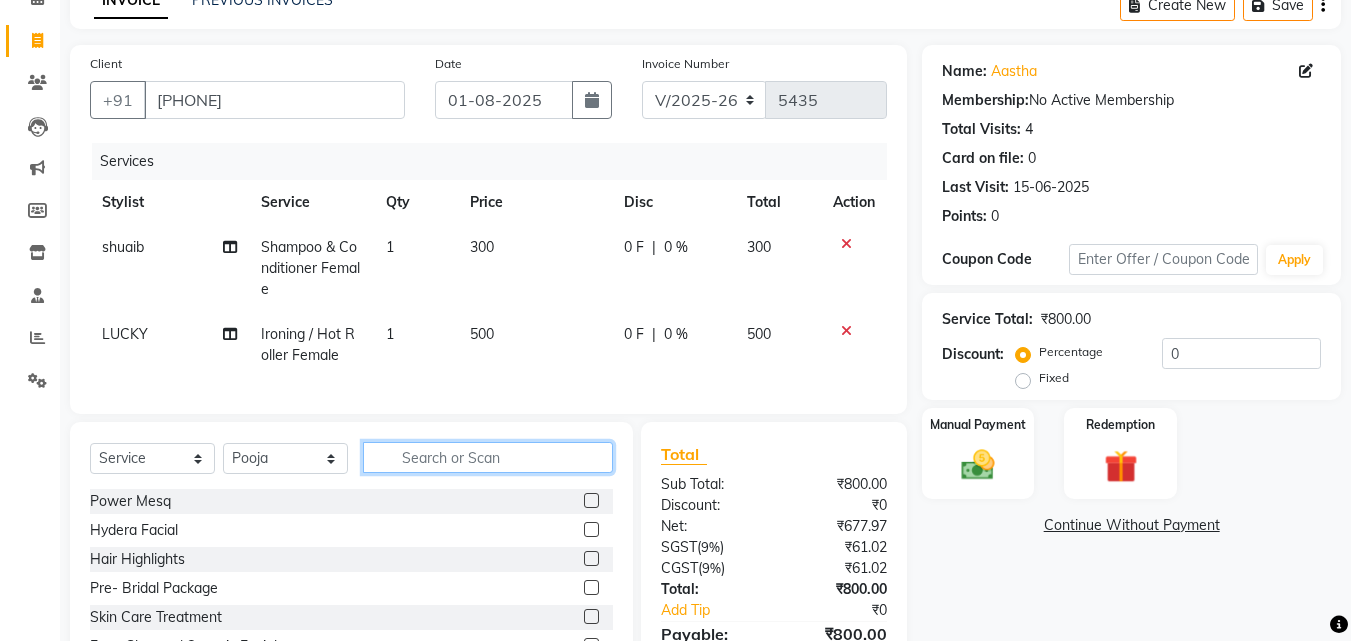 drag, startPoint x: 587, startPoint y: 470, endPoint x: 558, endPoint y: 470, distance: 29 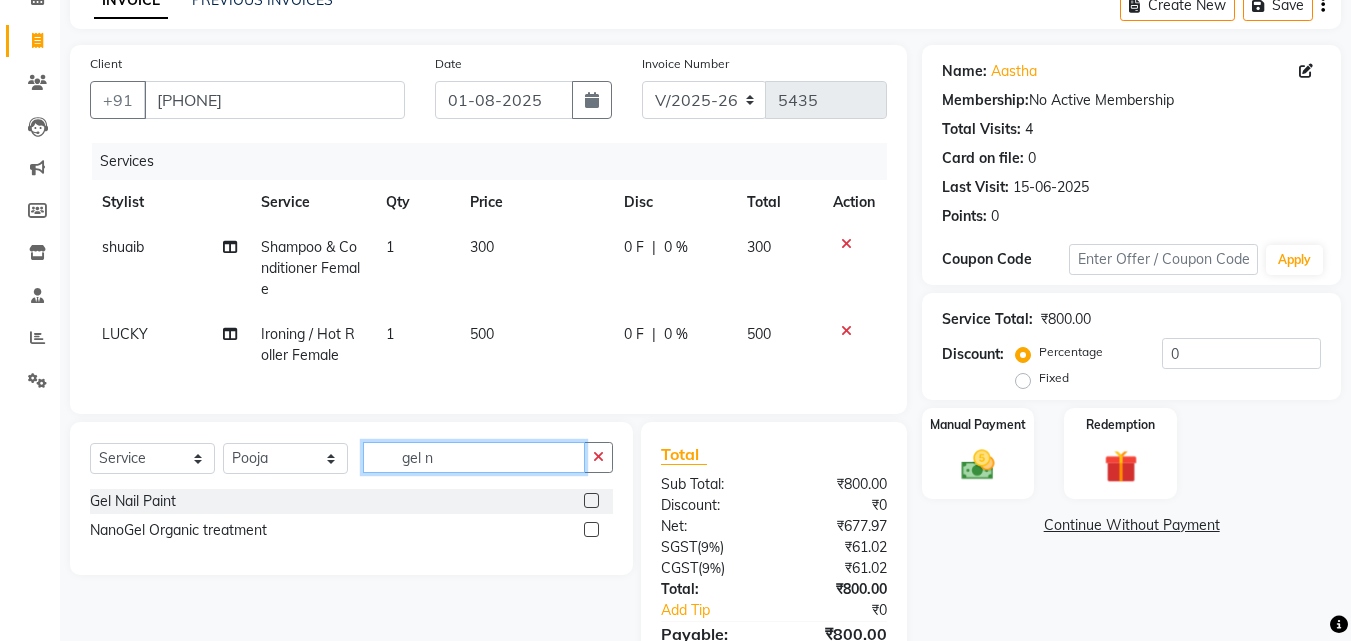 type on "gel n" 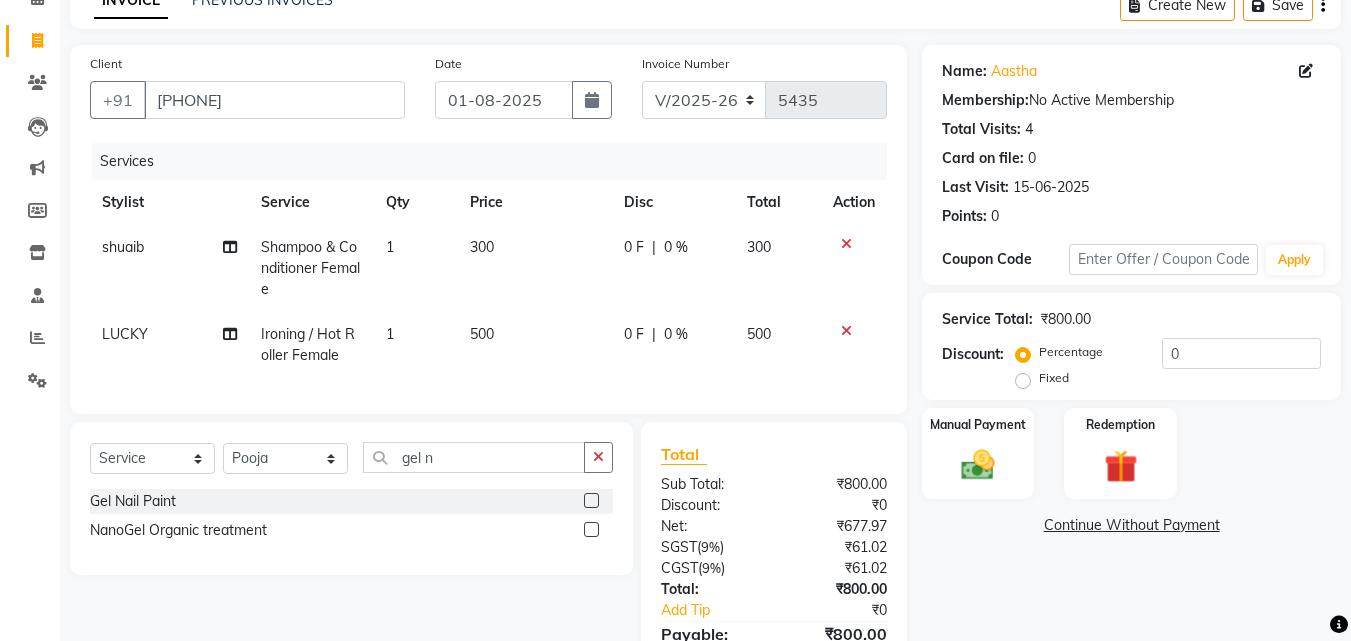 click on "Gel Nail Paint" 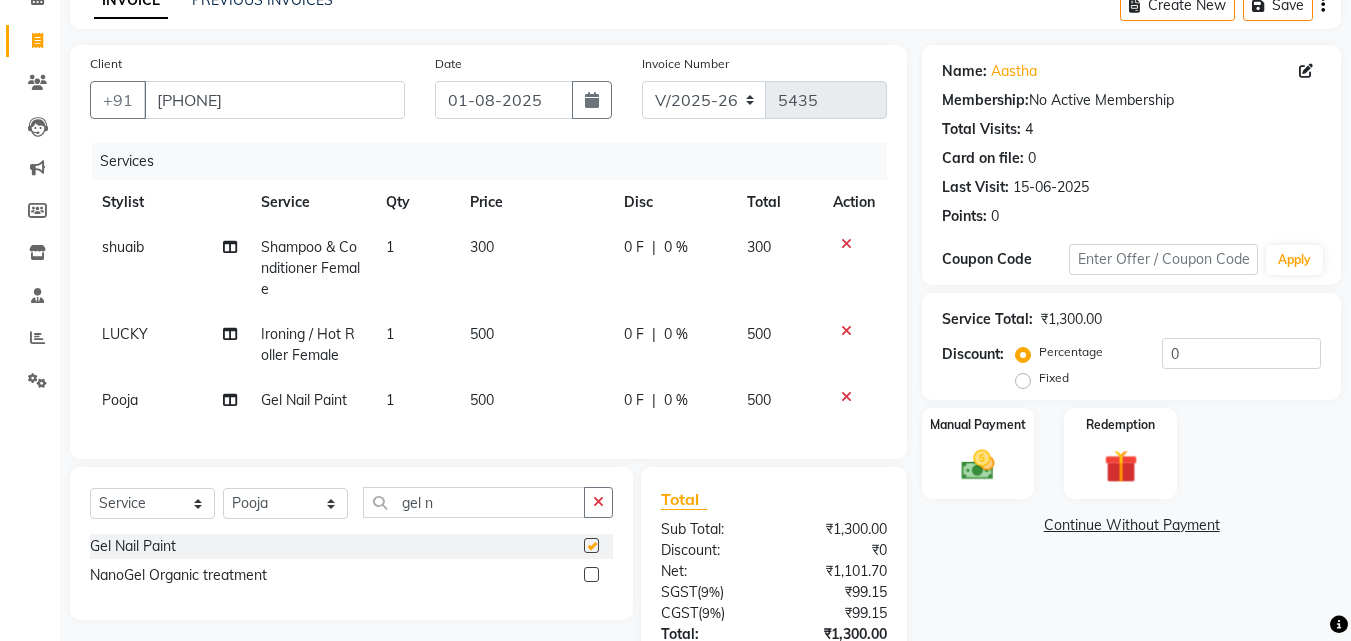 checkbox on "false" 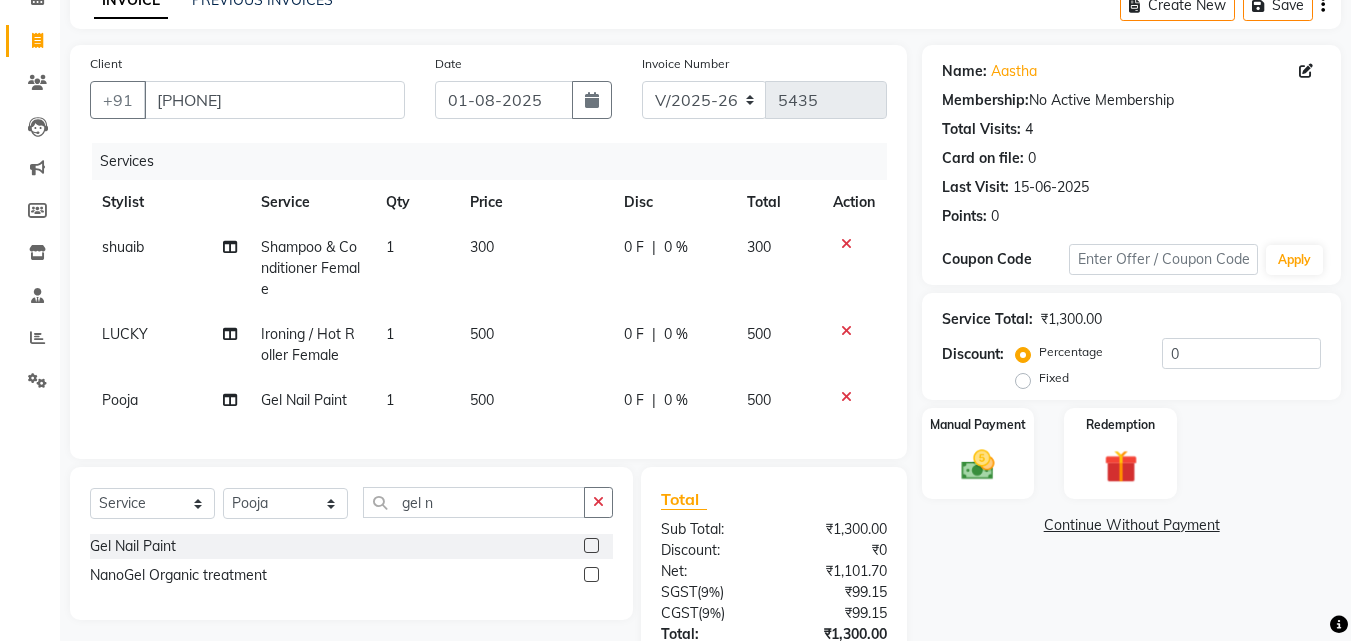 click on "500" 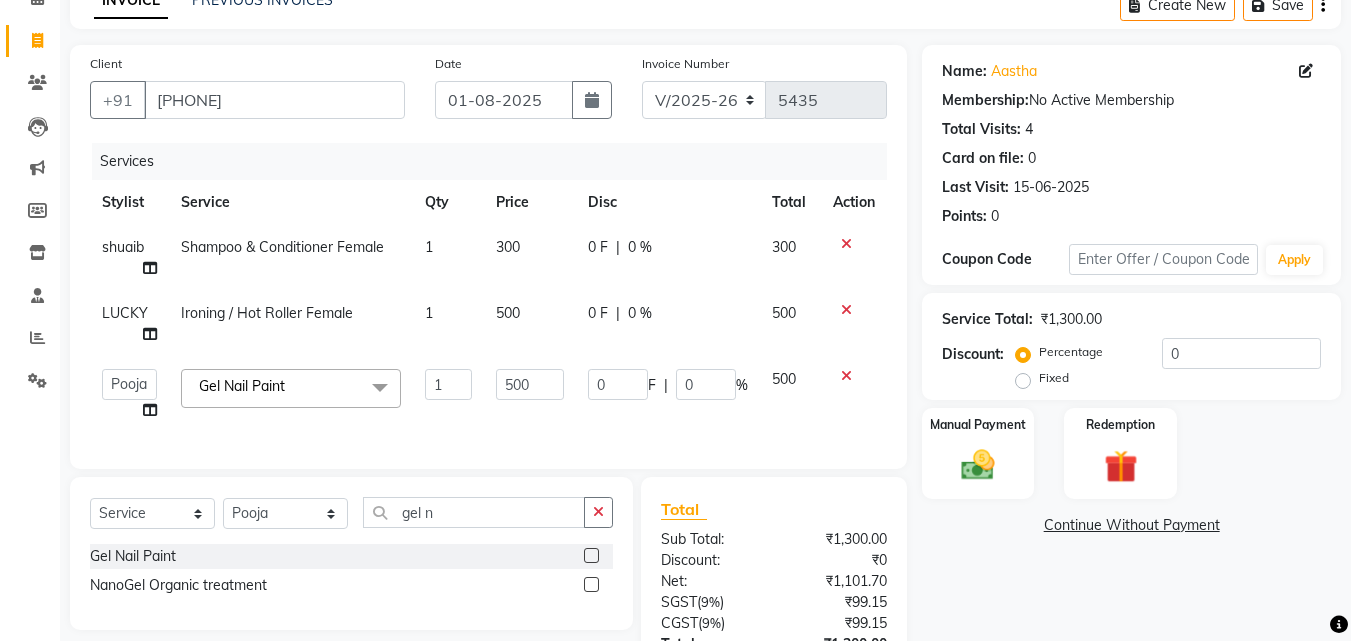 click on "500" 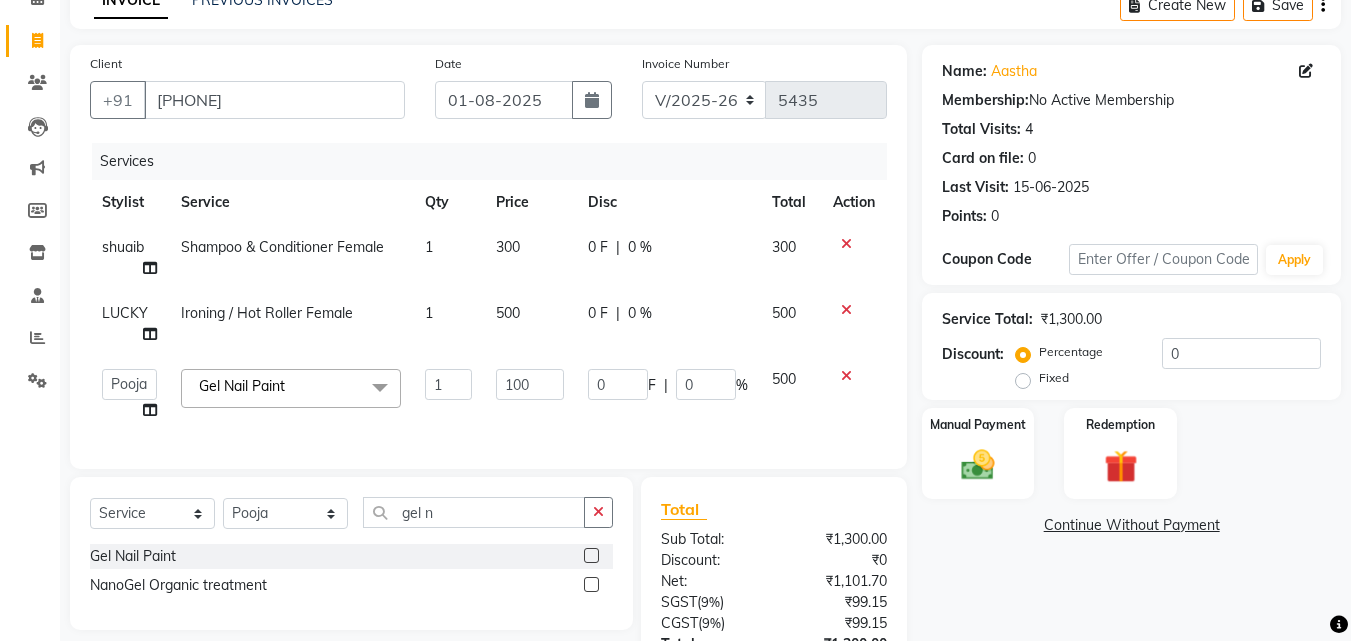 type on "1000" 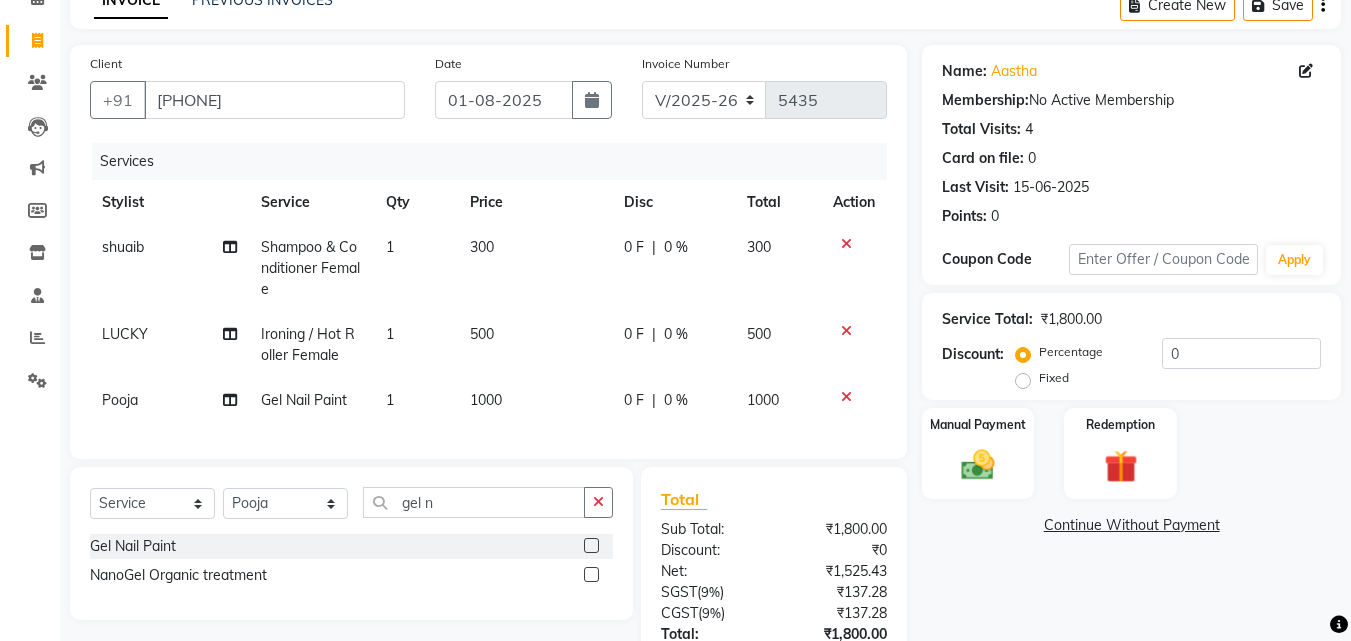 click on "Name: Aastha  Membership:  No Active Membership  Total Visits:  4 Card on file:  0 Last Visit:   15-06-2025 Points:   0  Coupon Code Apply Service Total:  ₹1,800.00  Discount:  Percentage   Fixed  0 Manual Payment Redemption  Continue Without Payment" 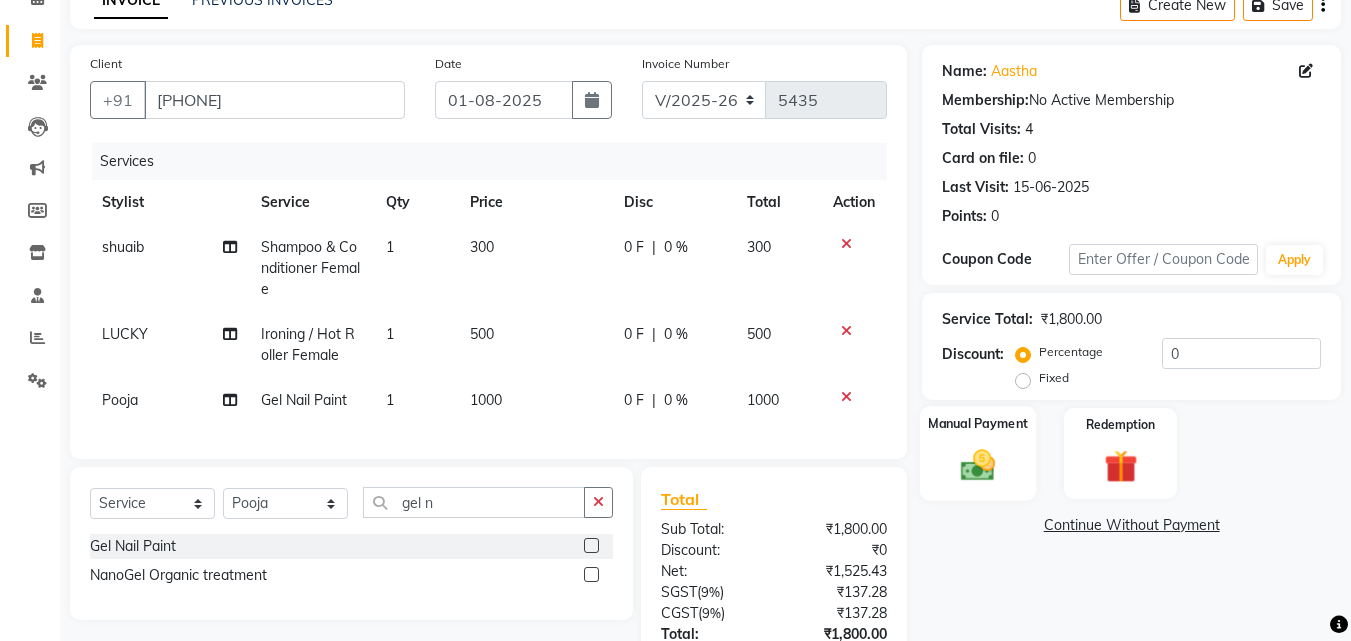 click on "Manual Payment" 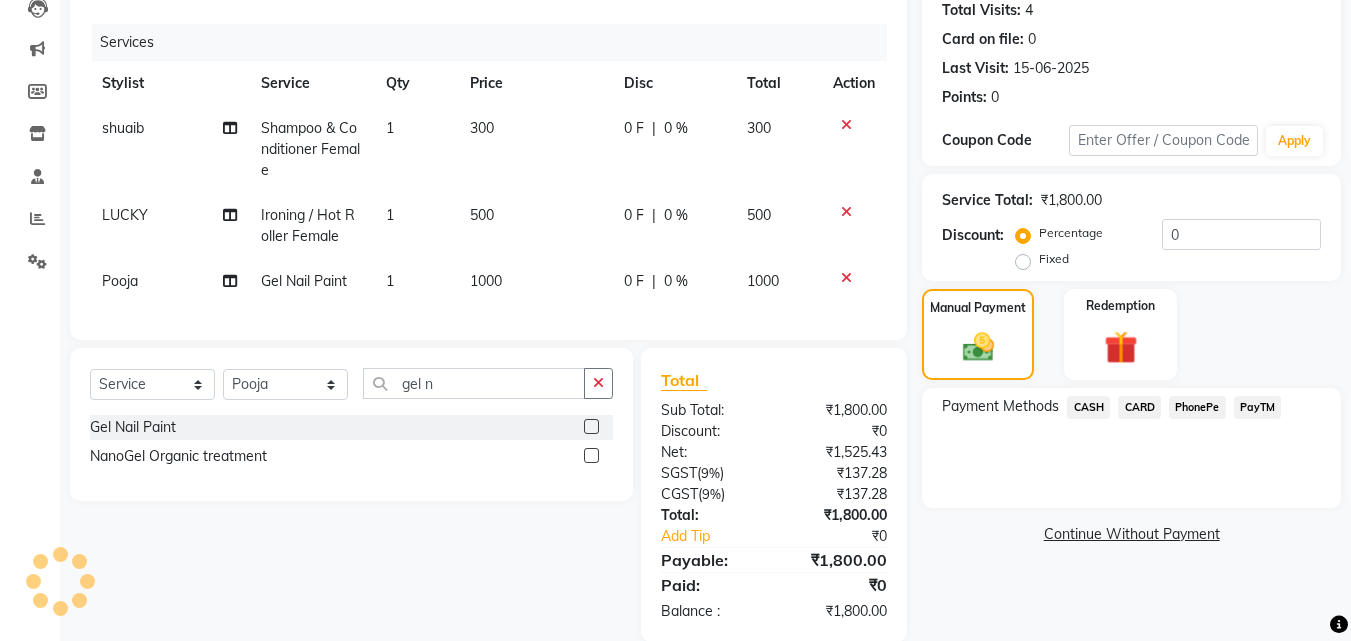 scroll, scrollTop: 245, scrollLeft: 0, axis: vertical 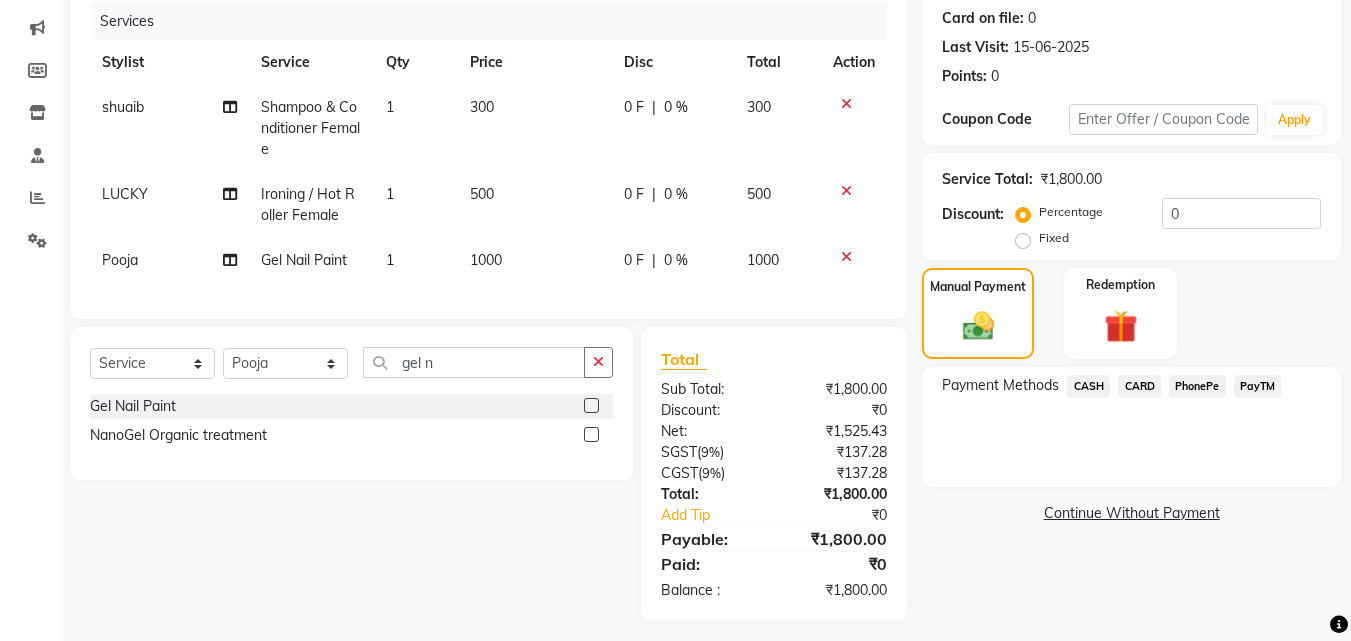 drag, startPoint x: 1258, startPoint y: 384, endPoint x: 1271, endPoint y: 408, distance: 27.294687 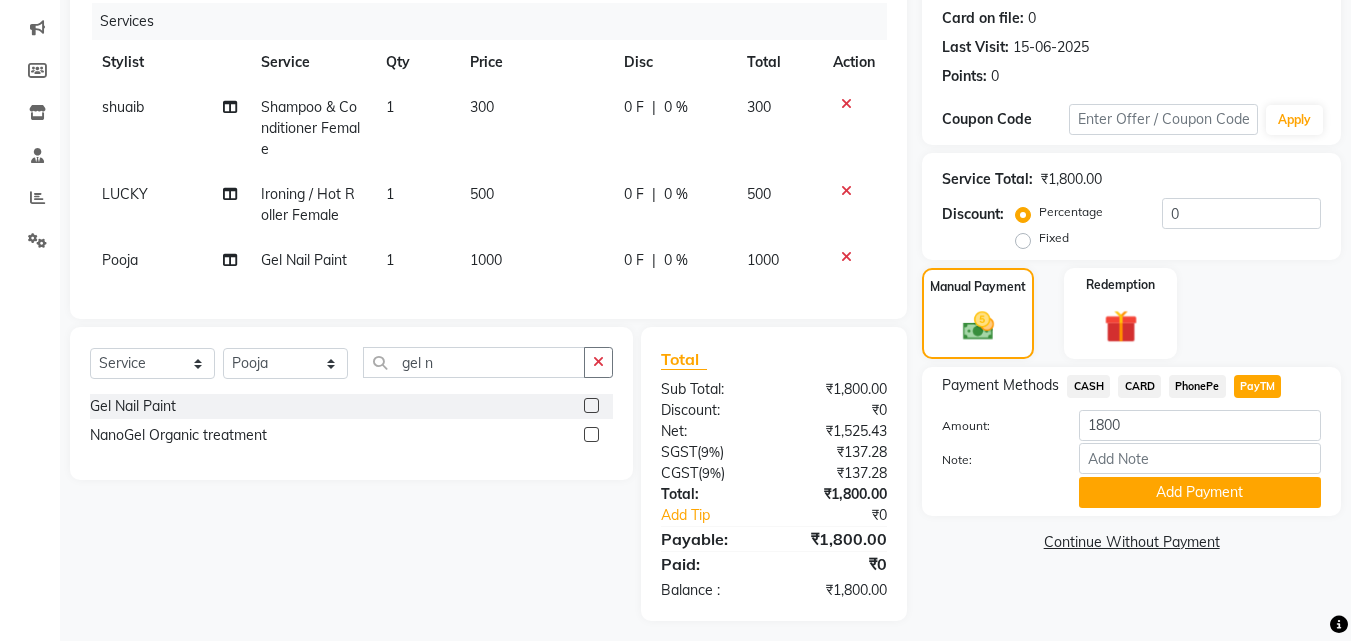 drag, startPoint x: 1262, startPoint y: 490, endPoint x: 1307, endPoint y: 481, distance: 45.891174 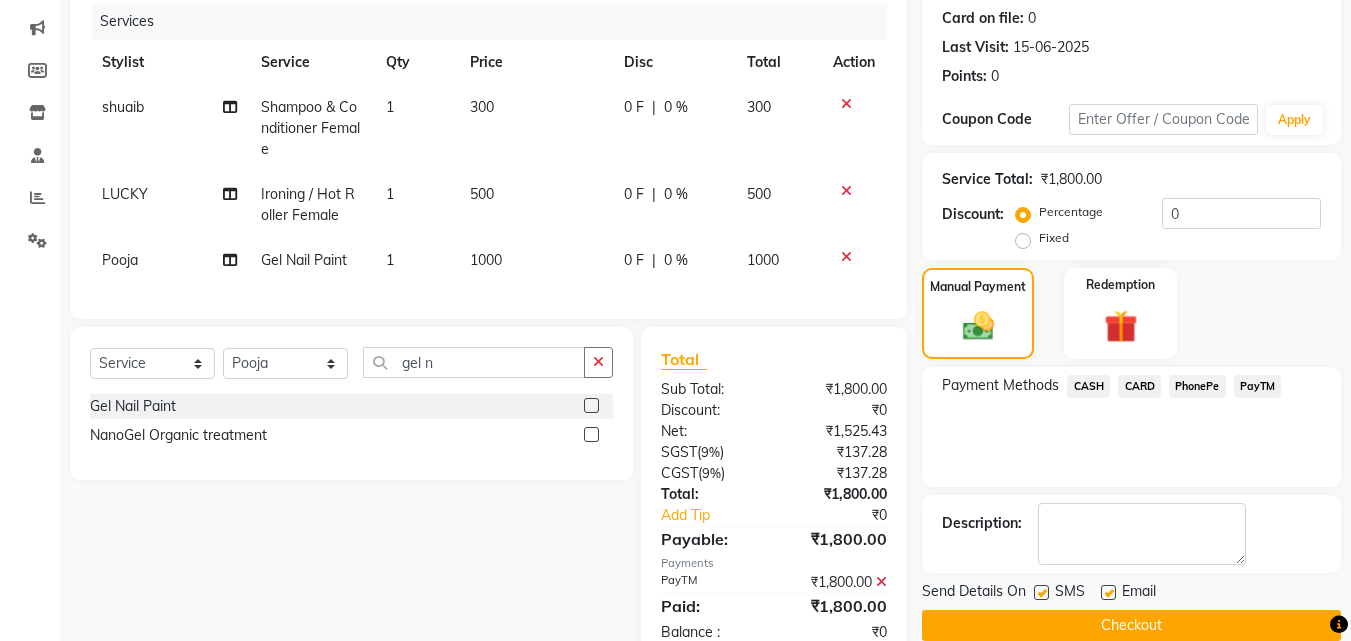 scroll, scrollTop: 248, scrollLeft: 0, axis: vertical 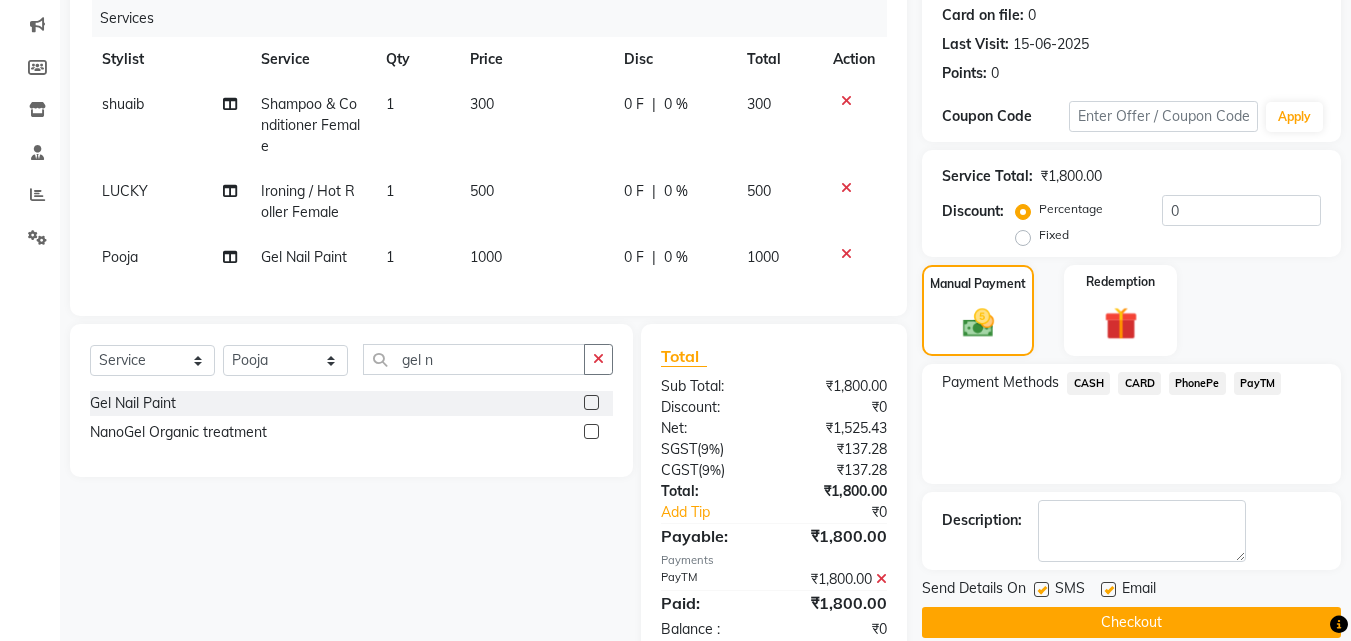 click on "Checkout" 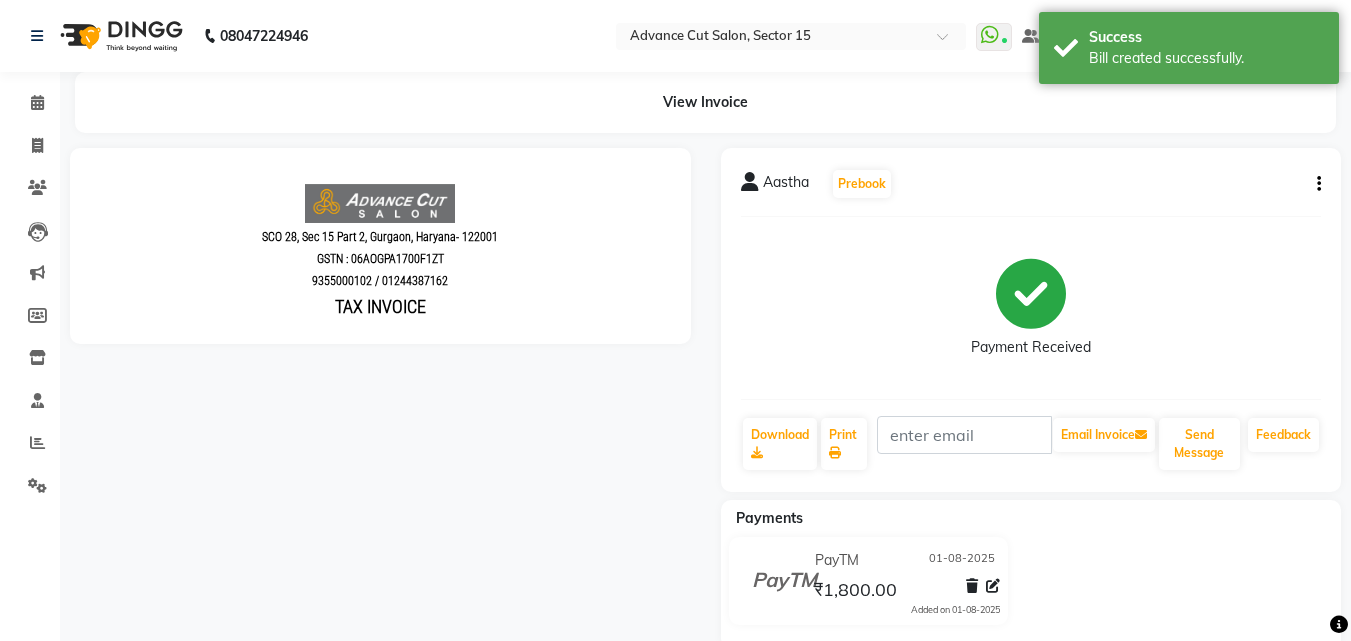 scroll, scrollTop: 0, scrollLeft: 0, axis: both 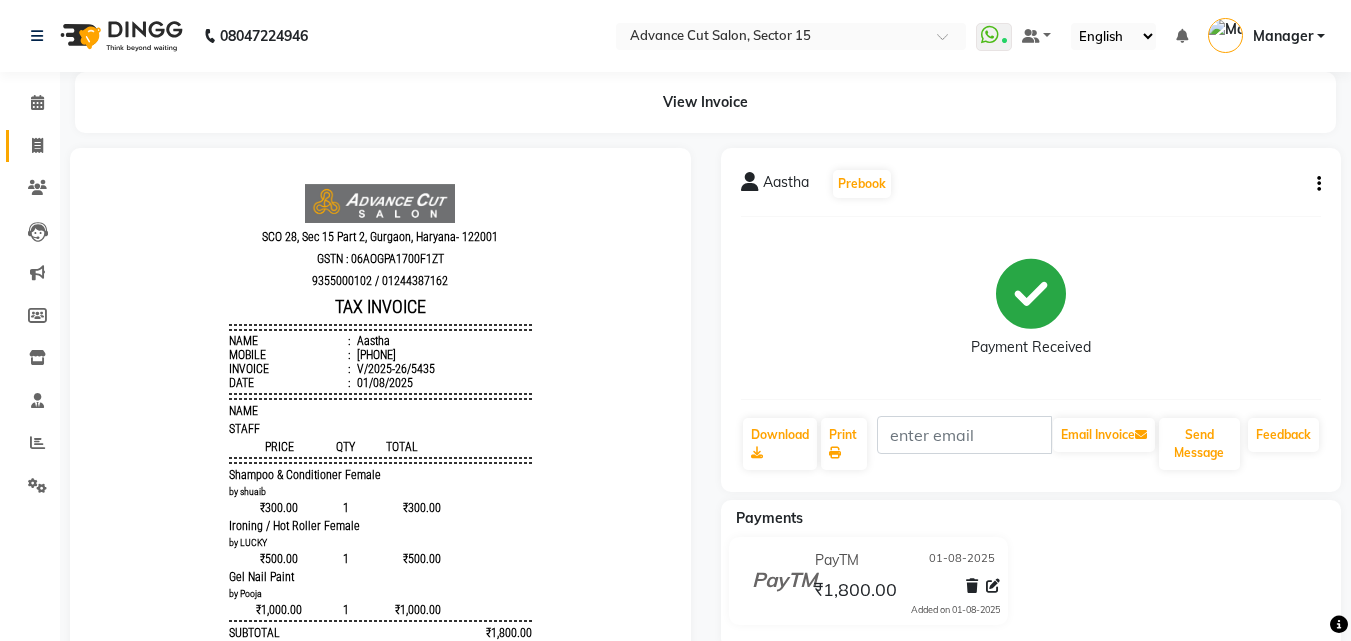 click on "Invoice" 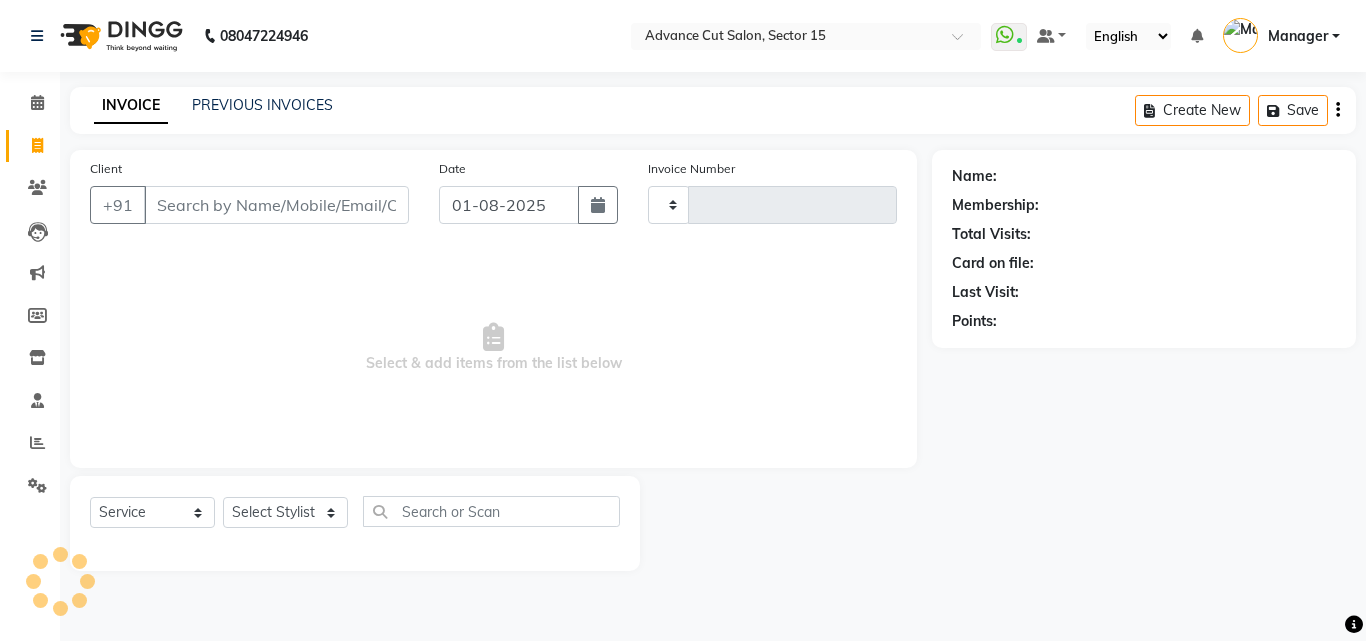 type on "5436" 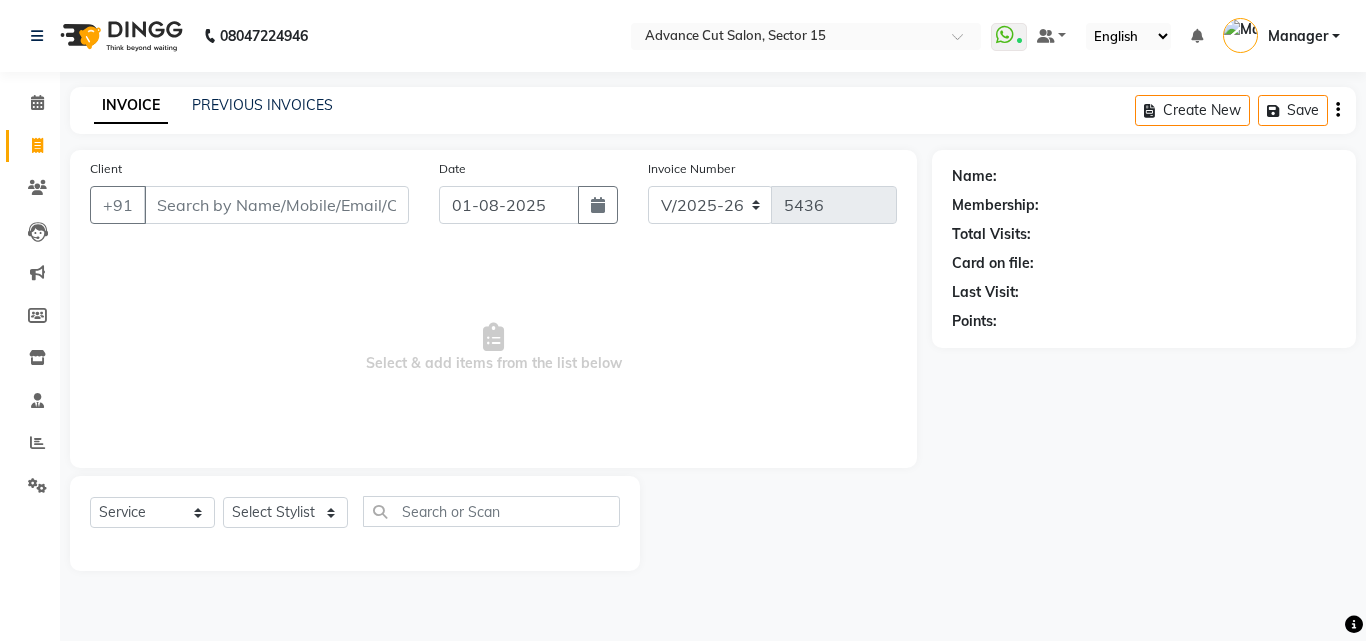click on "PREVIOUS INVOICES" 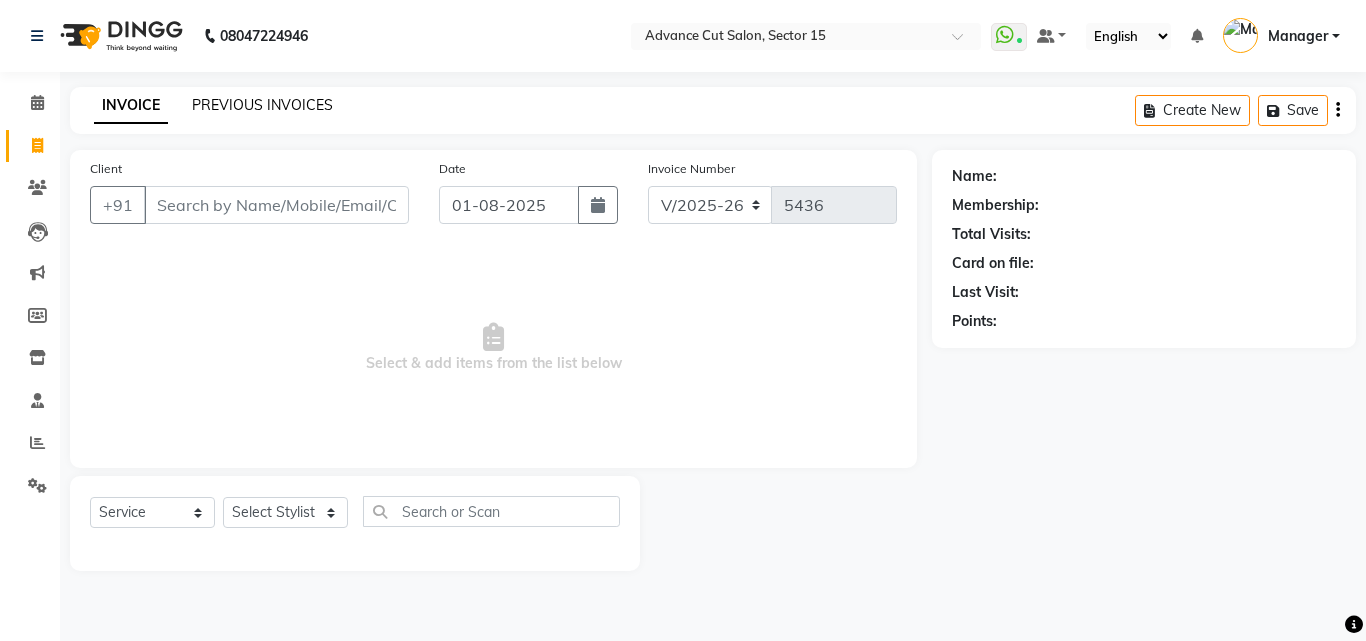 click on "PREVIOUS INVOICES" 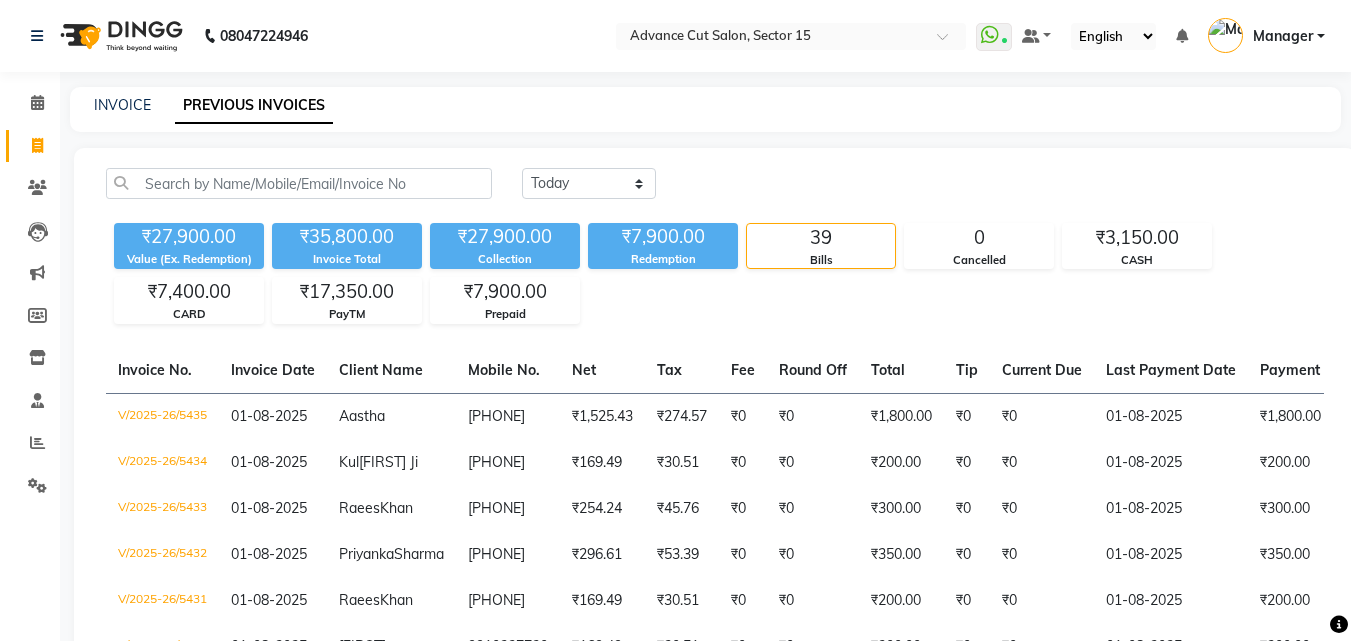 click on "Invoice" 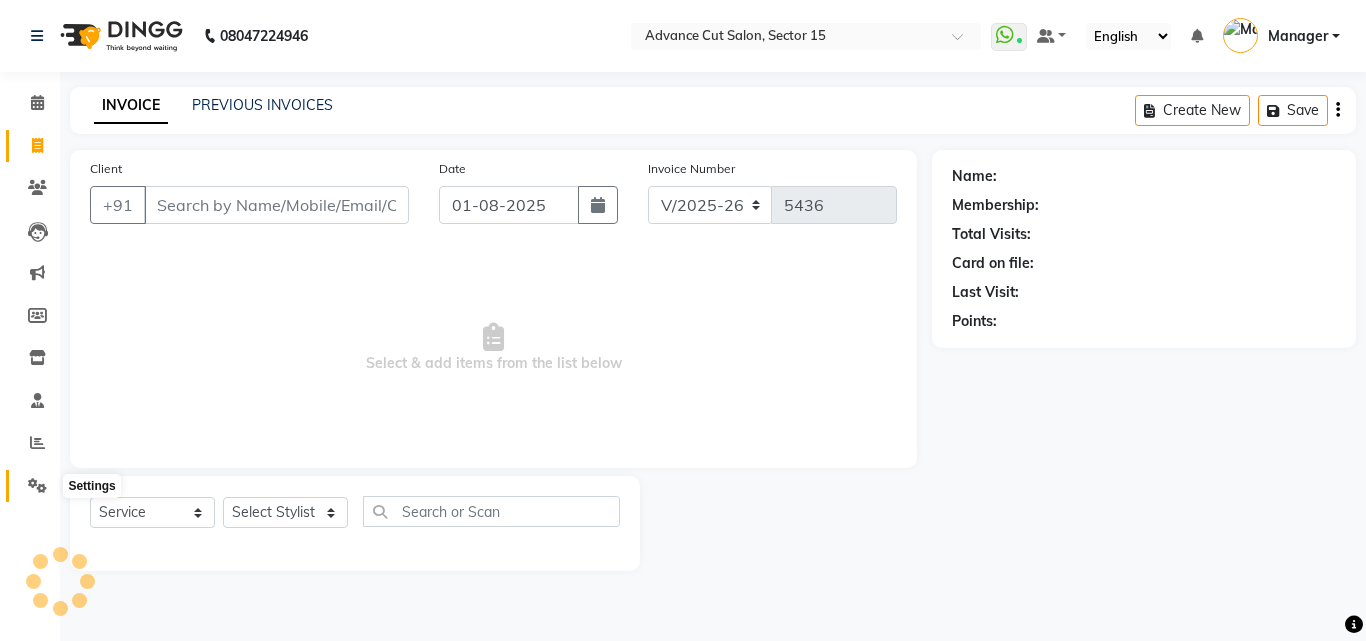 click 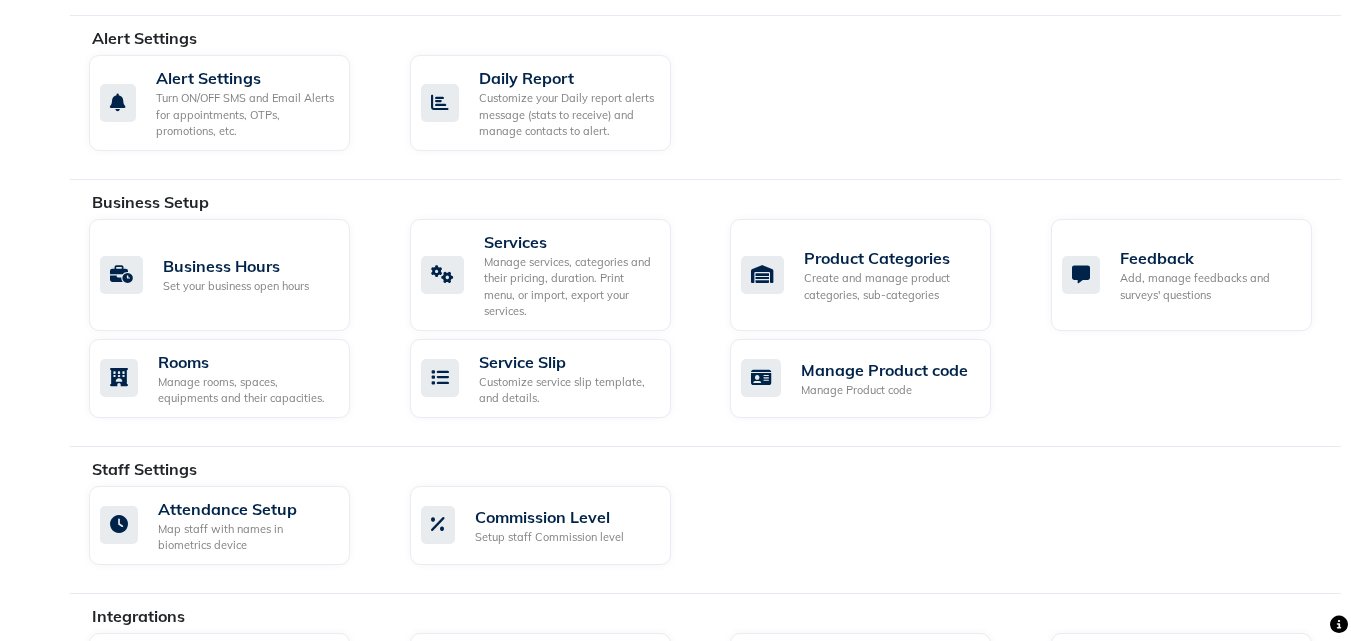 scroll, scrollTop: 862, scrollLeft: 0, axis: vertical 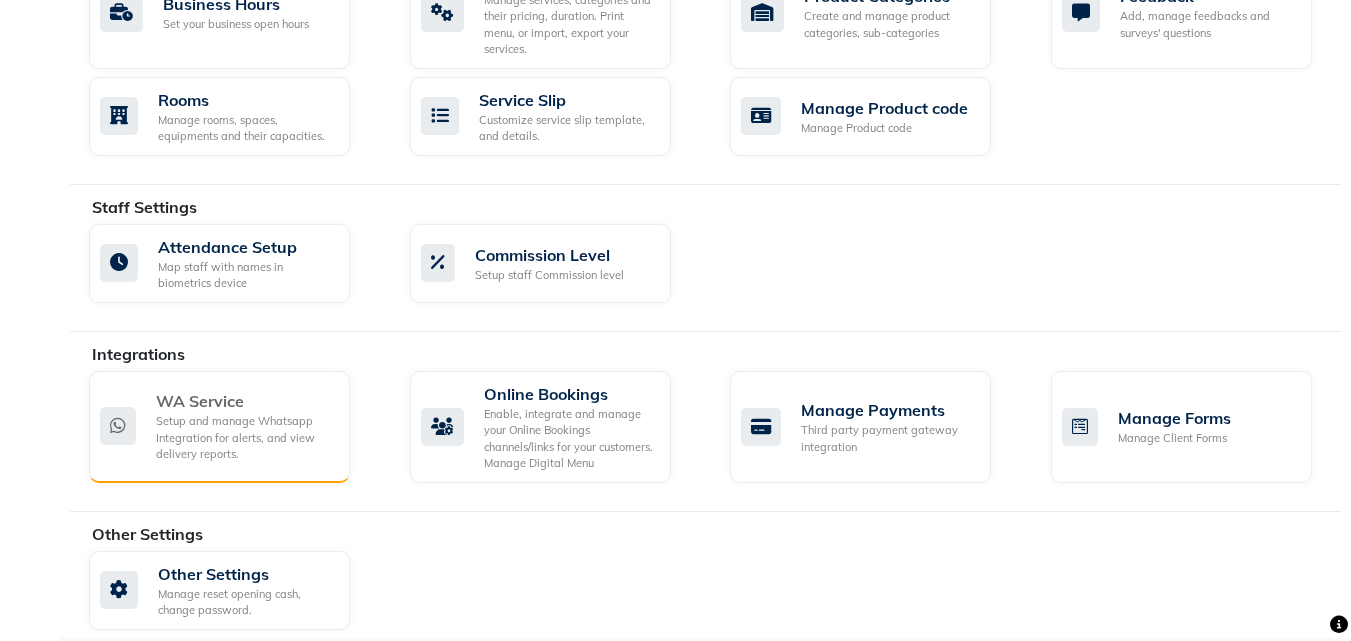 click on "Setup and manage Whatsapp Integration for alerts, and view delivery reports." 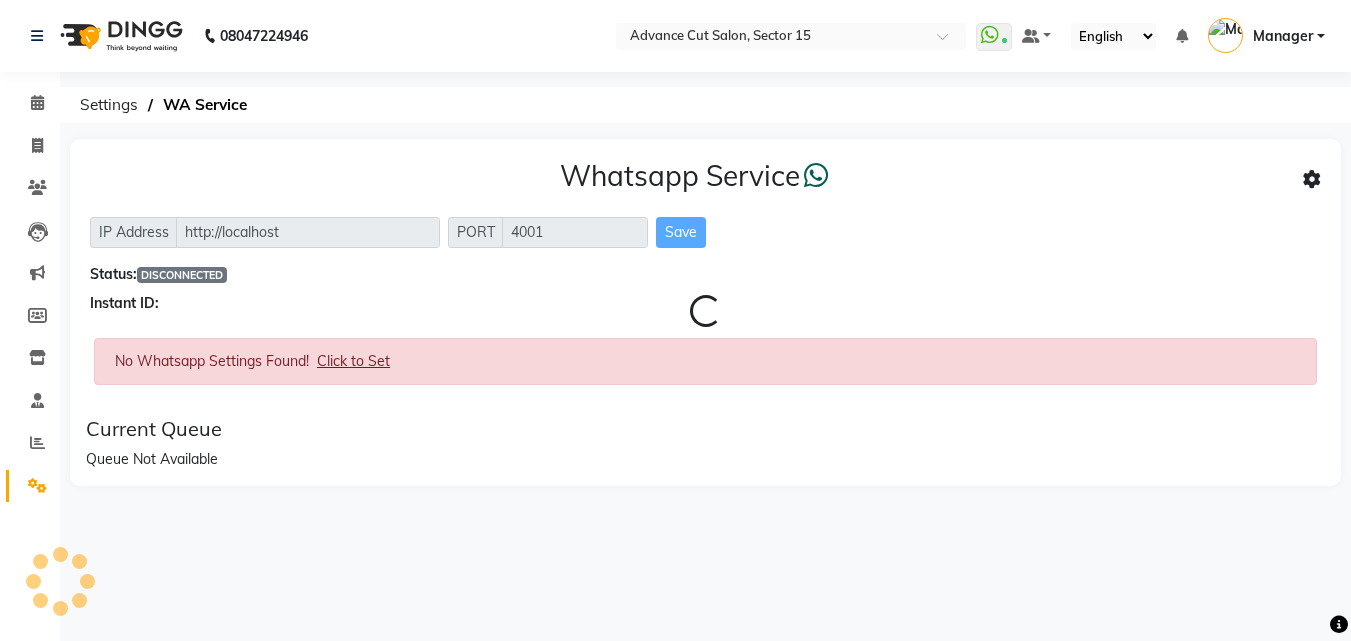 scroll, scrollTop: 0, scrollLeft: 0, axis: both 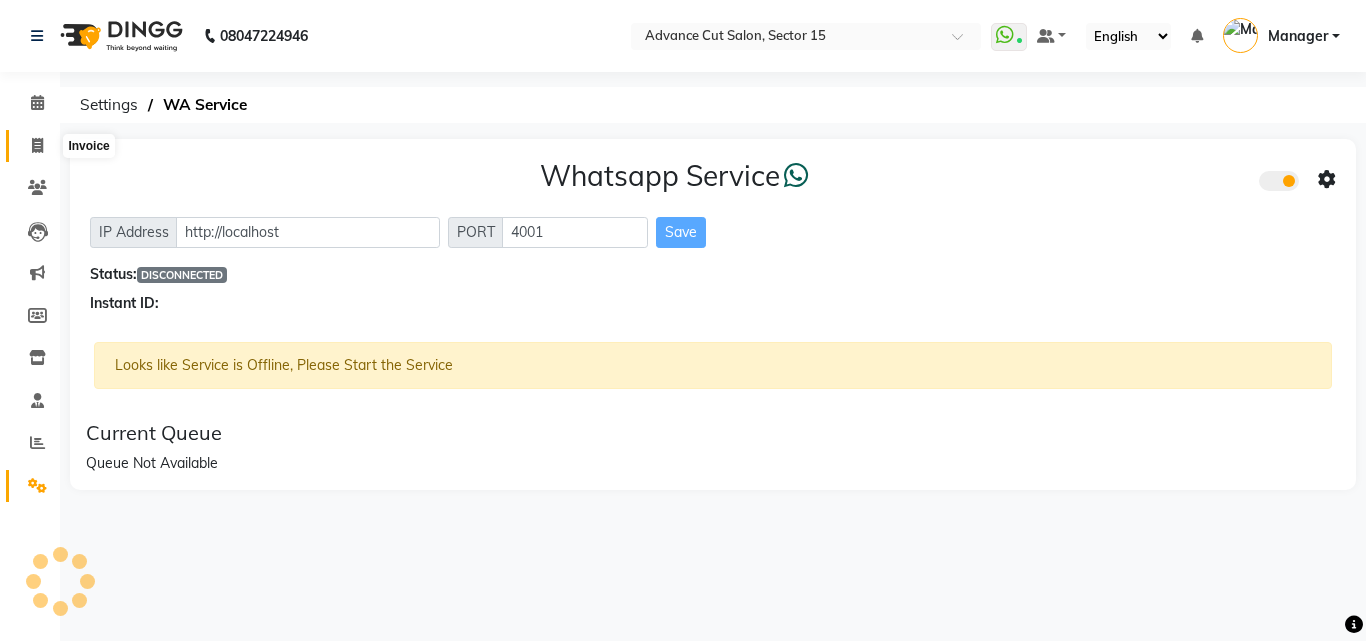 click 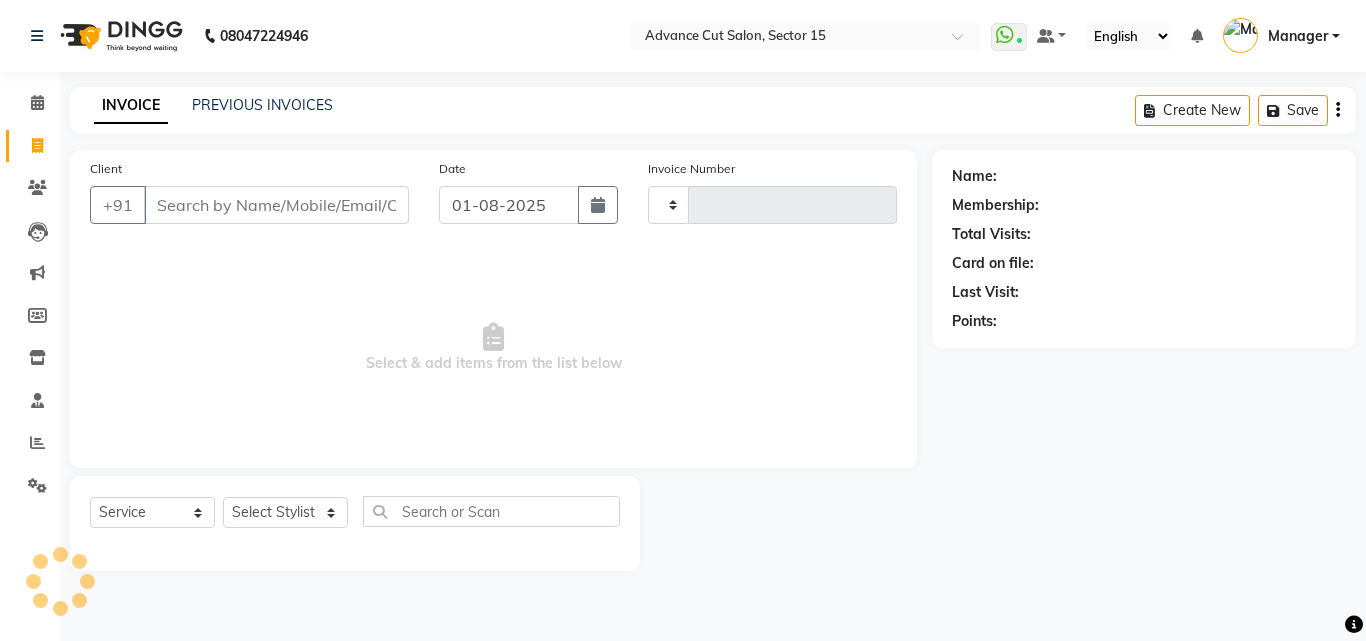 type on "5436" 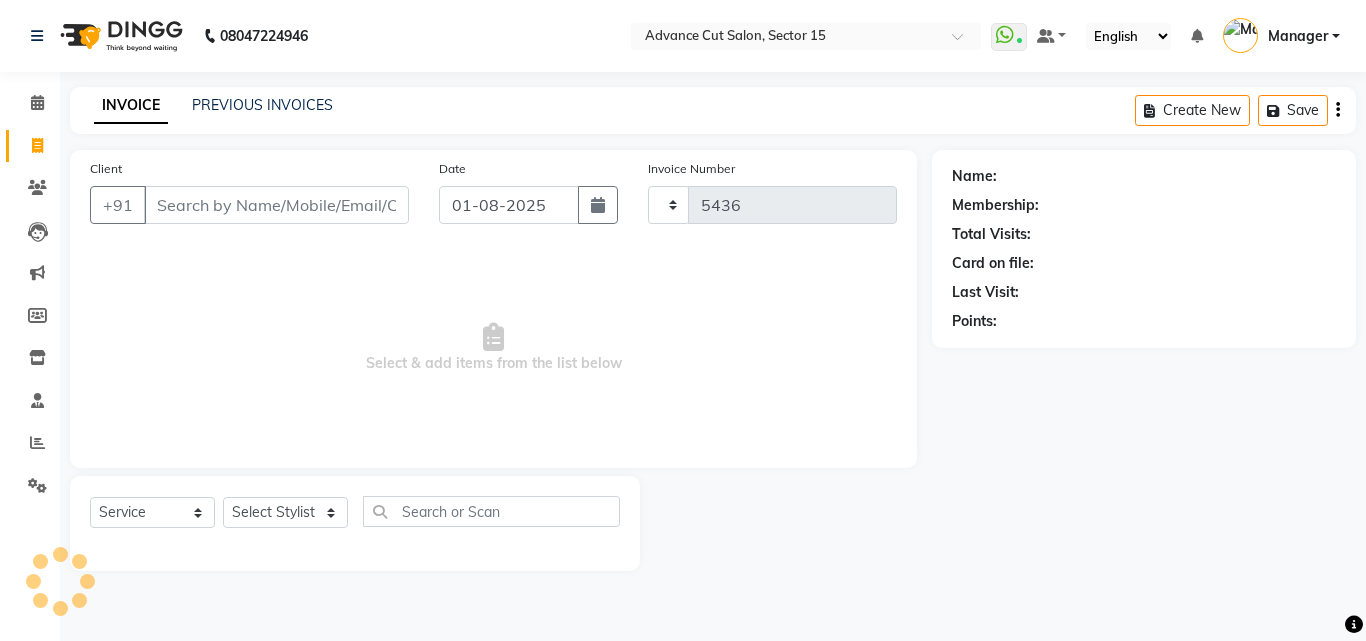 select on "6255" 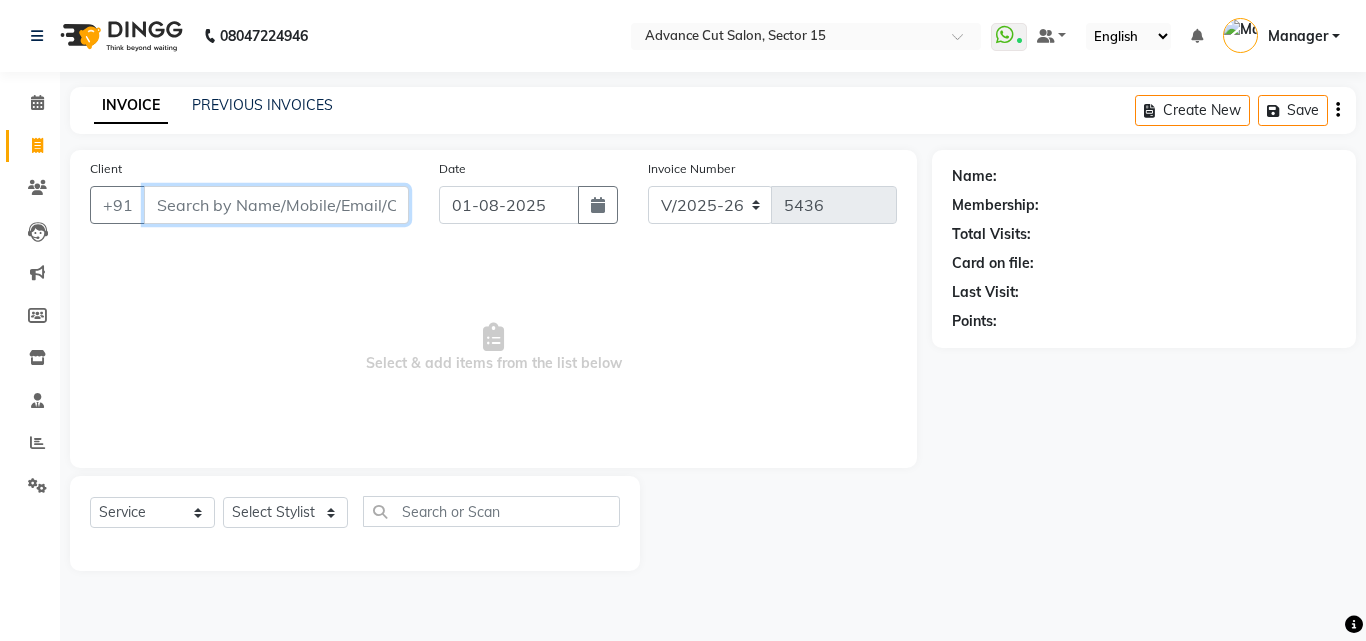 click on "Client" at bounding box center [276, 205] 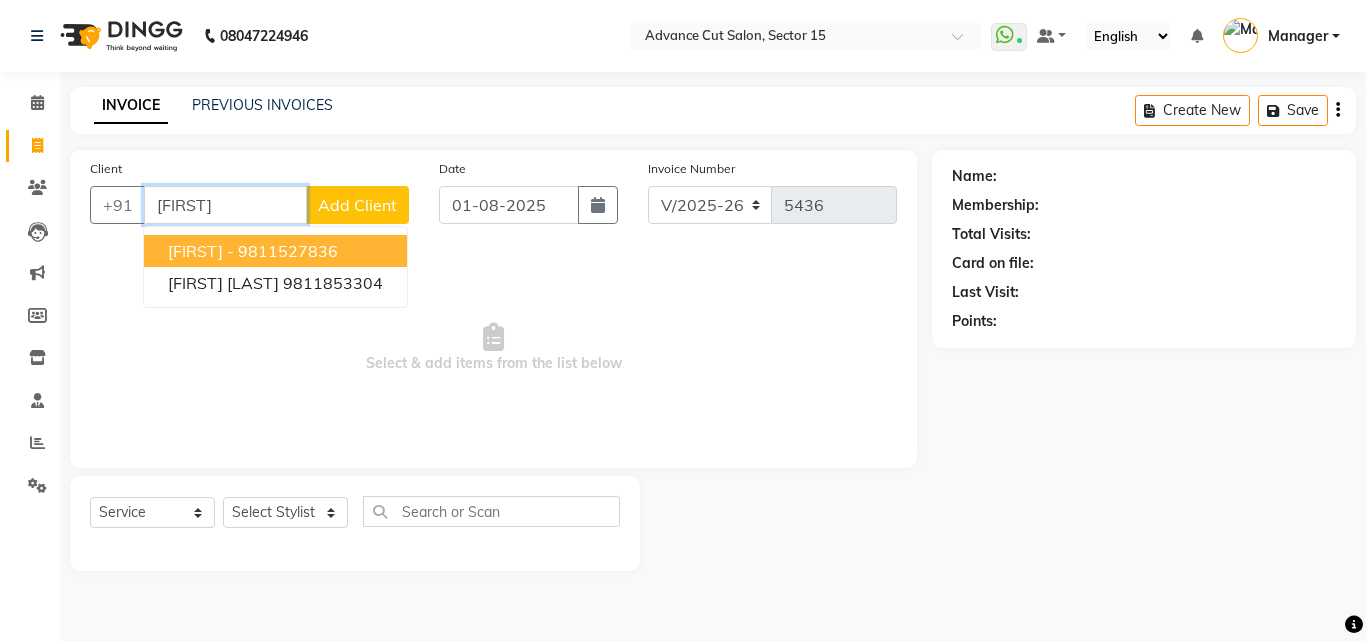 click on "Geetu -  9811527836 Geetu Arora  9811853304" at bounding box center [275, 267] 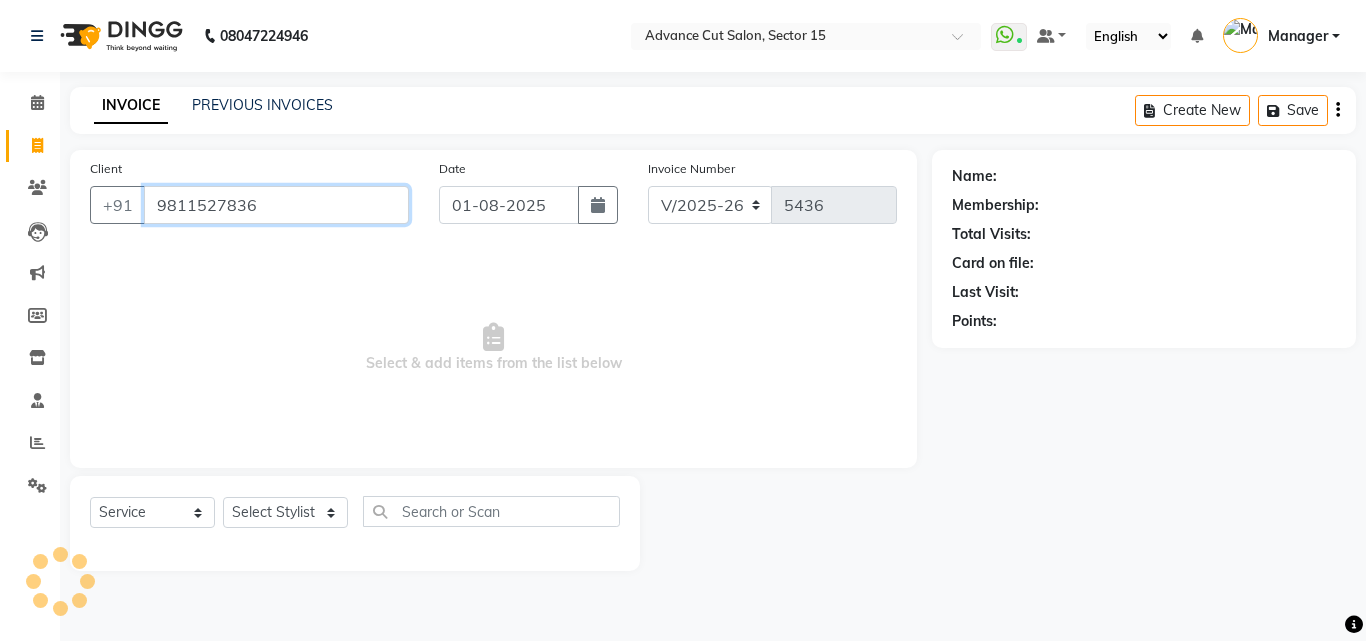 type on "9811527836" 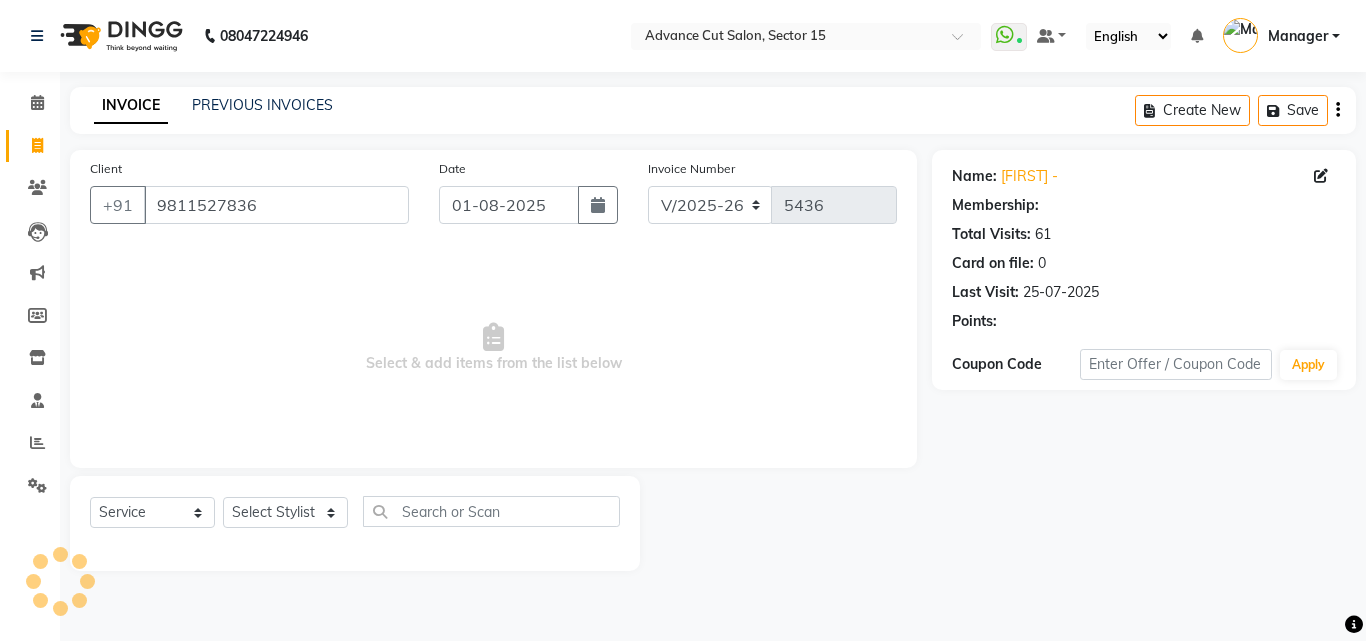click on "Select  Service  Product  Membership  Package Voucher Prepaid Gift Card  Select Stylist Advance Cut  ASIF FARMAN HAIDER Iqbal KASHISH LUCKY Manager MANOJ NASEEM NASIR Nidhi Pooja  PRIYA RAEES RANI RASHID RIZWAN SACHIN SALMAN SANJAY Shahjad Shankar shuaib SONI" 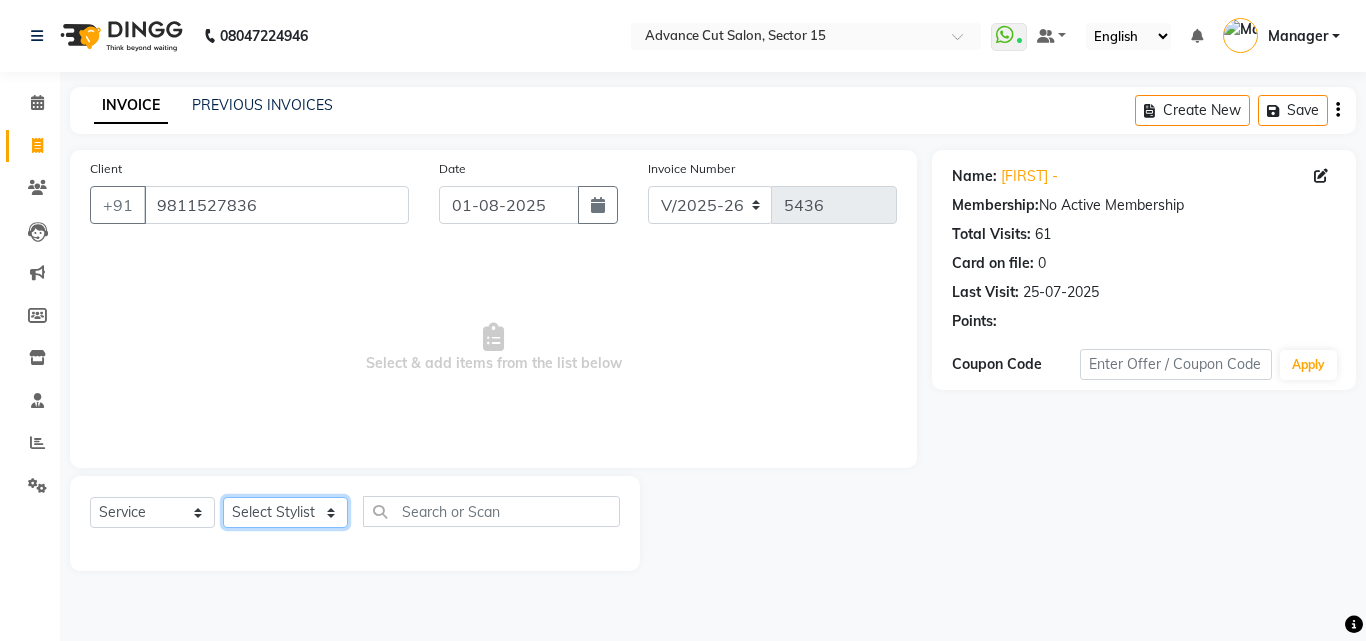 click on "Select Stylist Advance Cut  ASIF FARMAN HAIDER Iqbal KASHISH LUCKY Manager MANOJ NASEEM NASIR Nidhi Pooja  PRIYA RAEES RANI RASHID RIZWAN SACHIN SALMAN SANJAY Shahjad Shankar shuaib SONI" 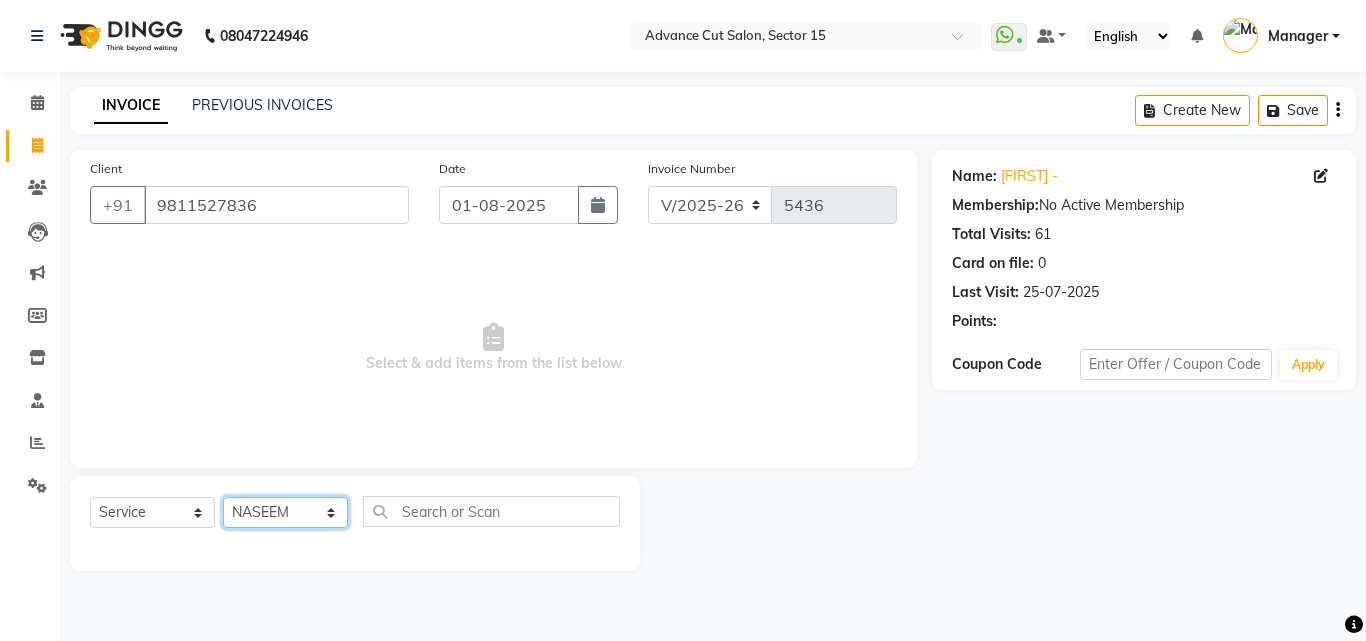 click on "Select Stylist Advance Cut  ASIF FARMAN HAIDER Iqbal KASHISH LUCKY Manager MANOJ NASEEM NASIR Nidhi Pooja  PRIYA RAEES RANI RASHID RIZWAN SACHIN SALMAN SANJAY Shahjad Shankar shuaib SONI" 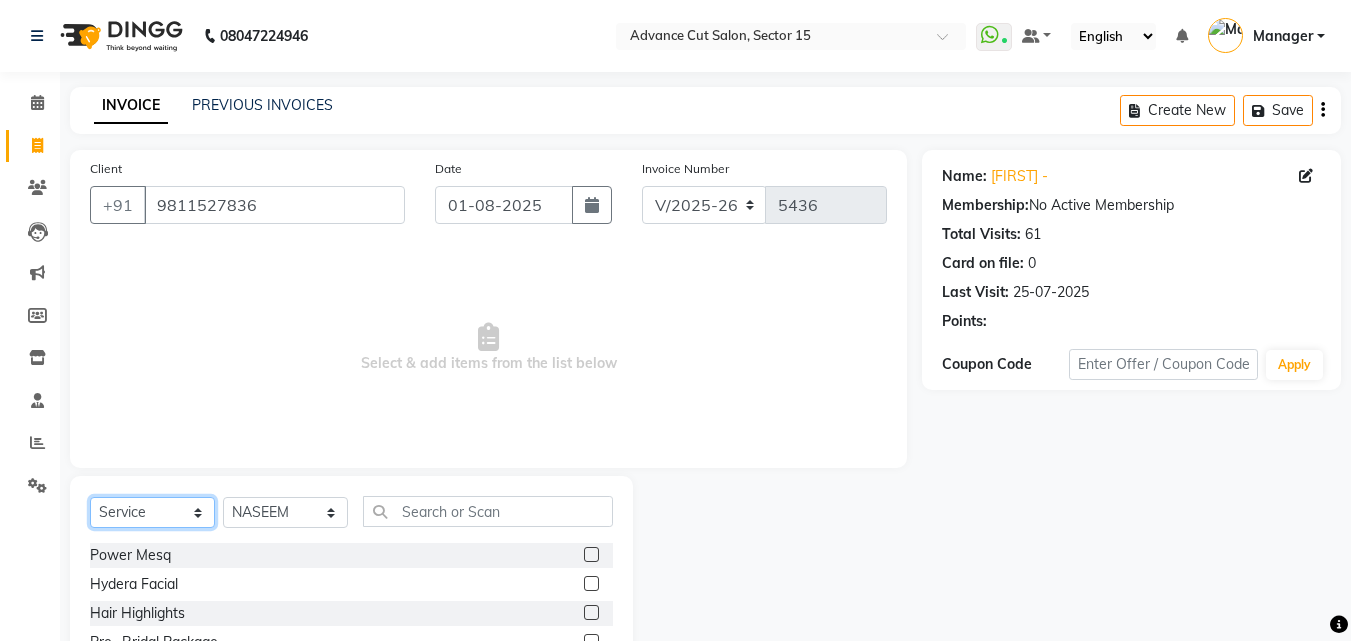 click on "Select  Service  Product  Membership  Package Voucher Prepaid Gift Card" 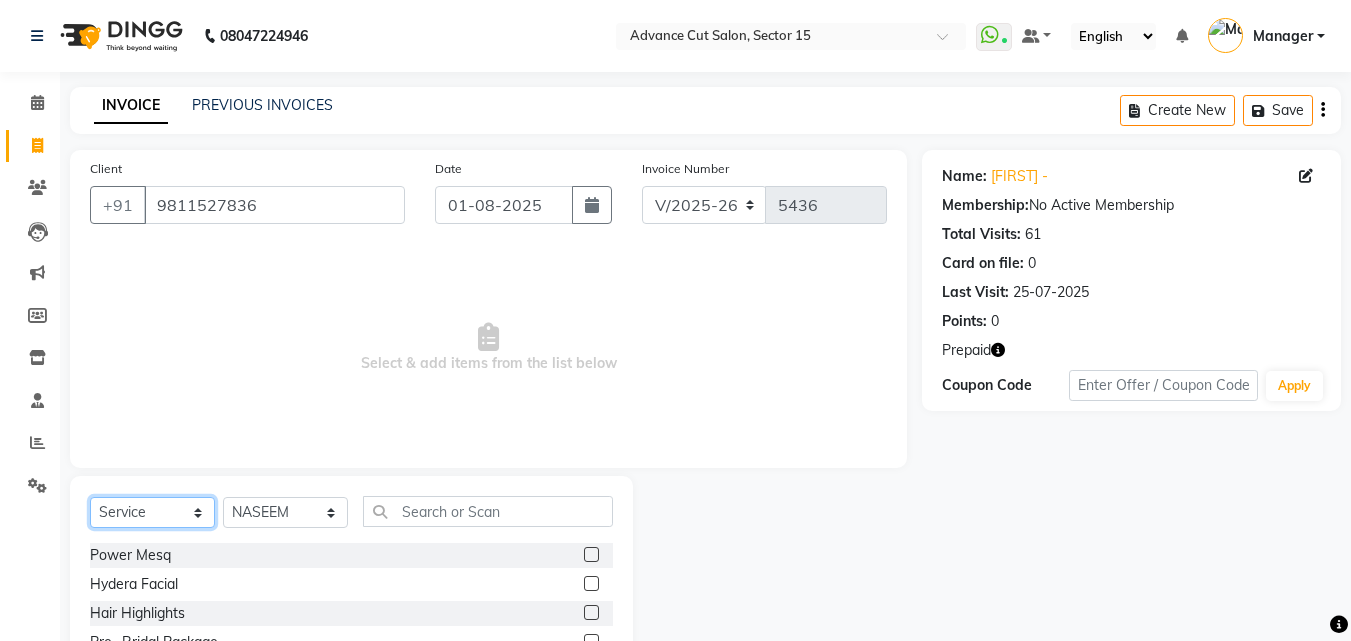 select on "P" 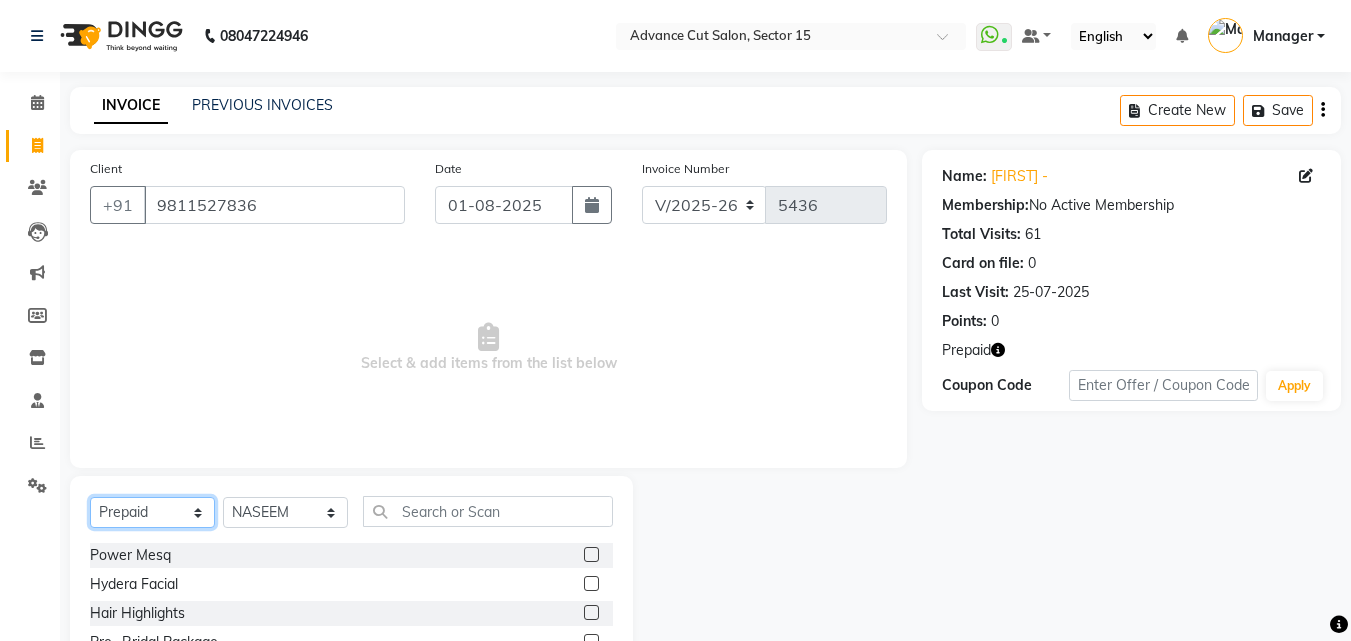 click on "Select  Service  Product  Membership  Package Voucher Prepaid Gift Card" 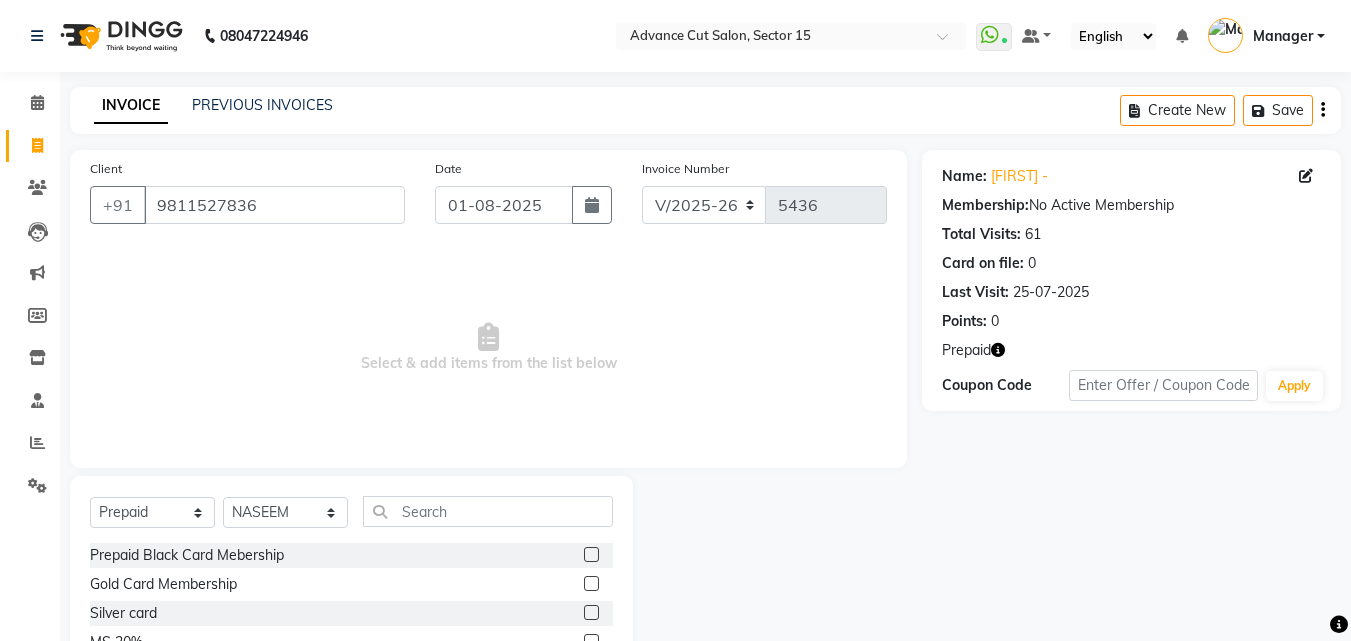 click 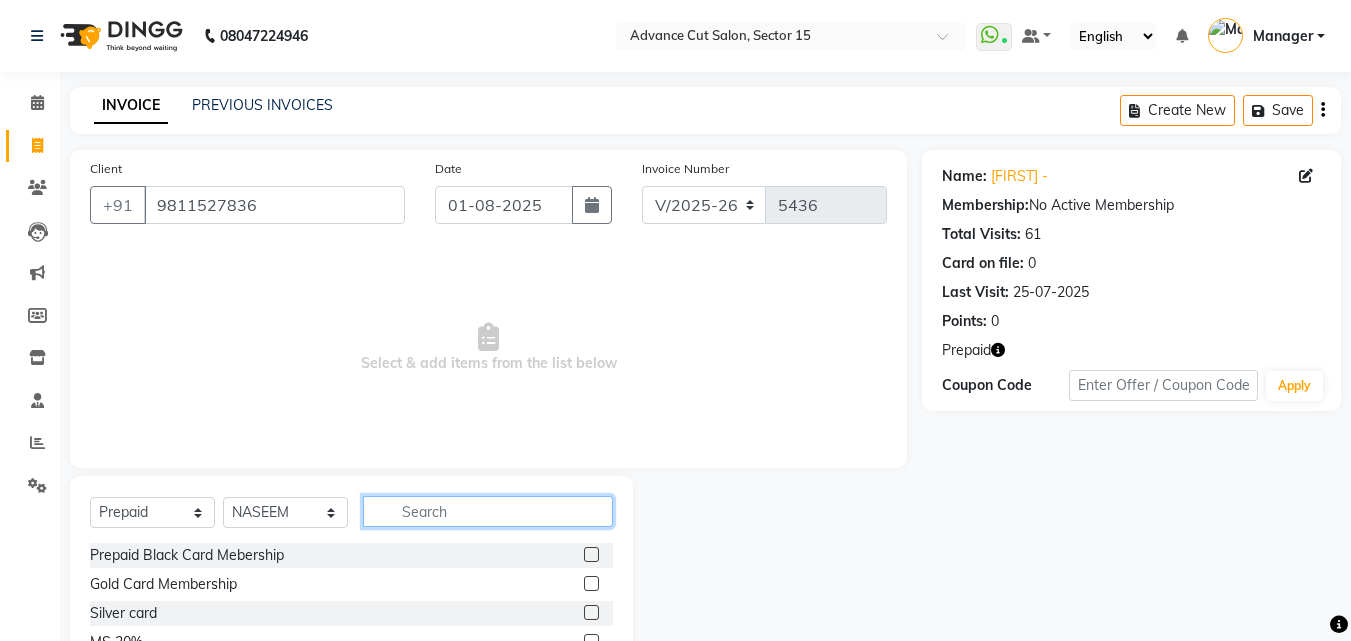drag, startPoint x: 577, startPoint y: 507, endPoint x: 788, endPoint y: 483, distance: 212.36055 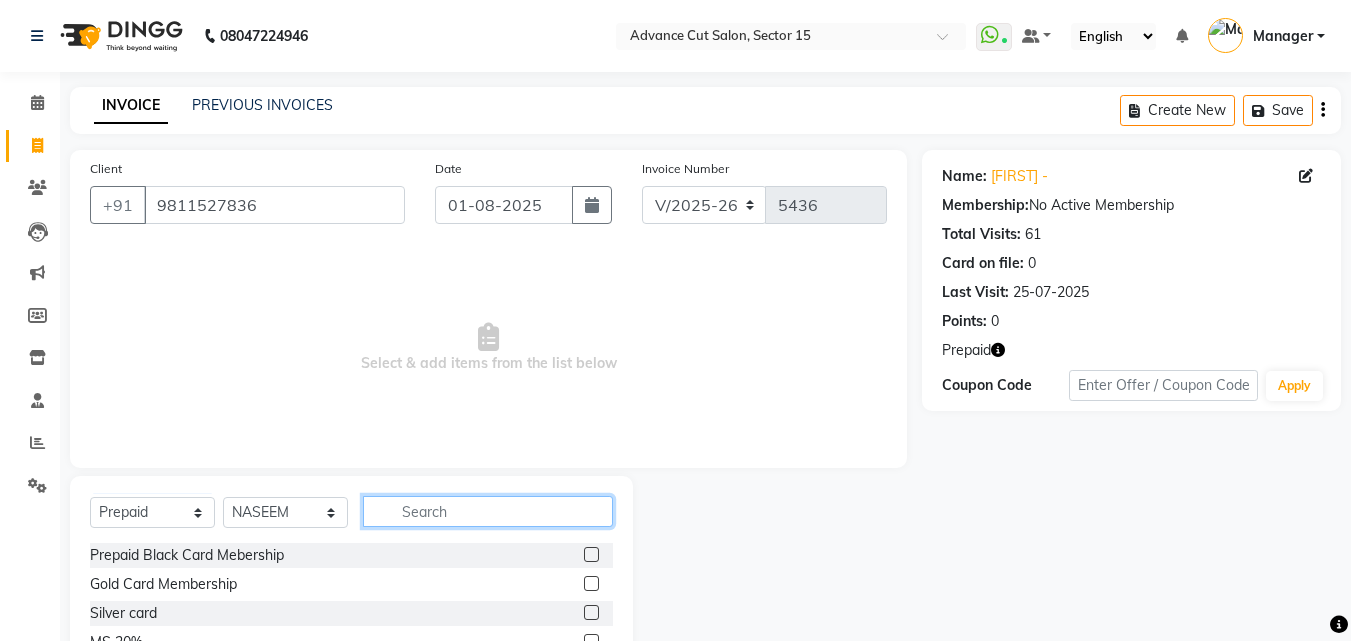 scroll, scrollTop: 153, scrollLeft: 0, axis: vertical 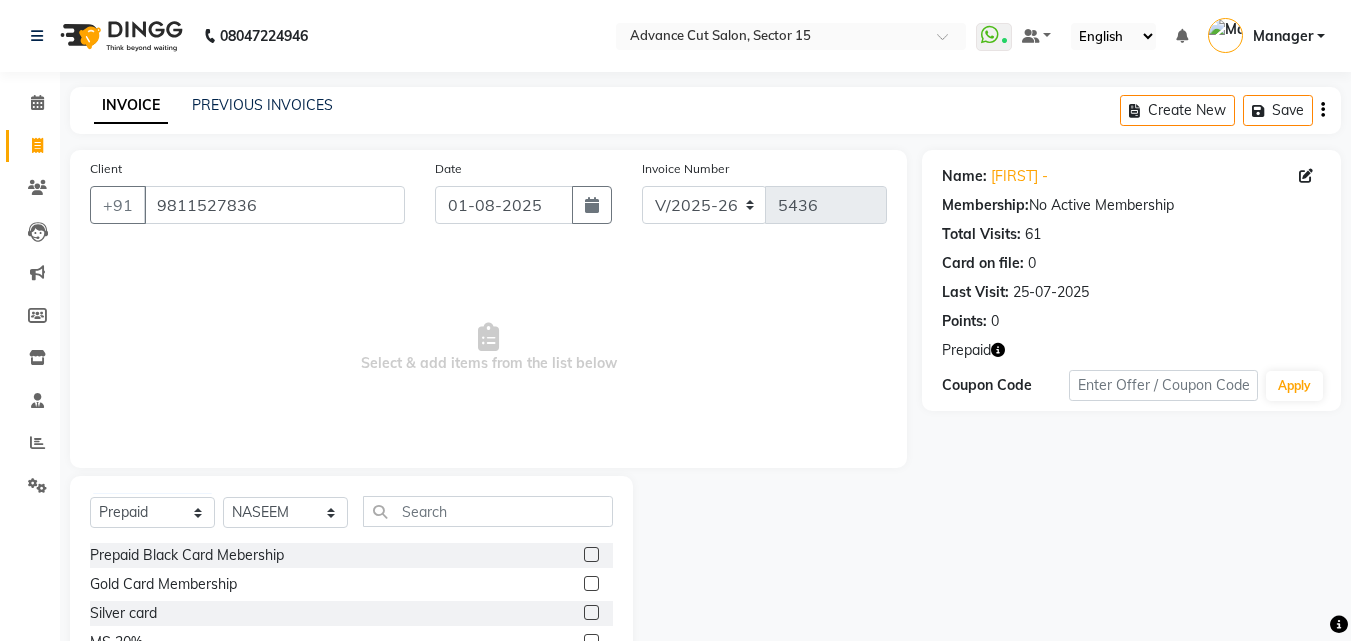 drag, startPoint x: 1350, startPoint y: 286, endPoint x: 1317, endPoint y: 312, distance: 42.0119 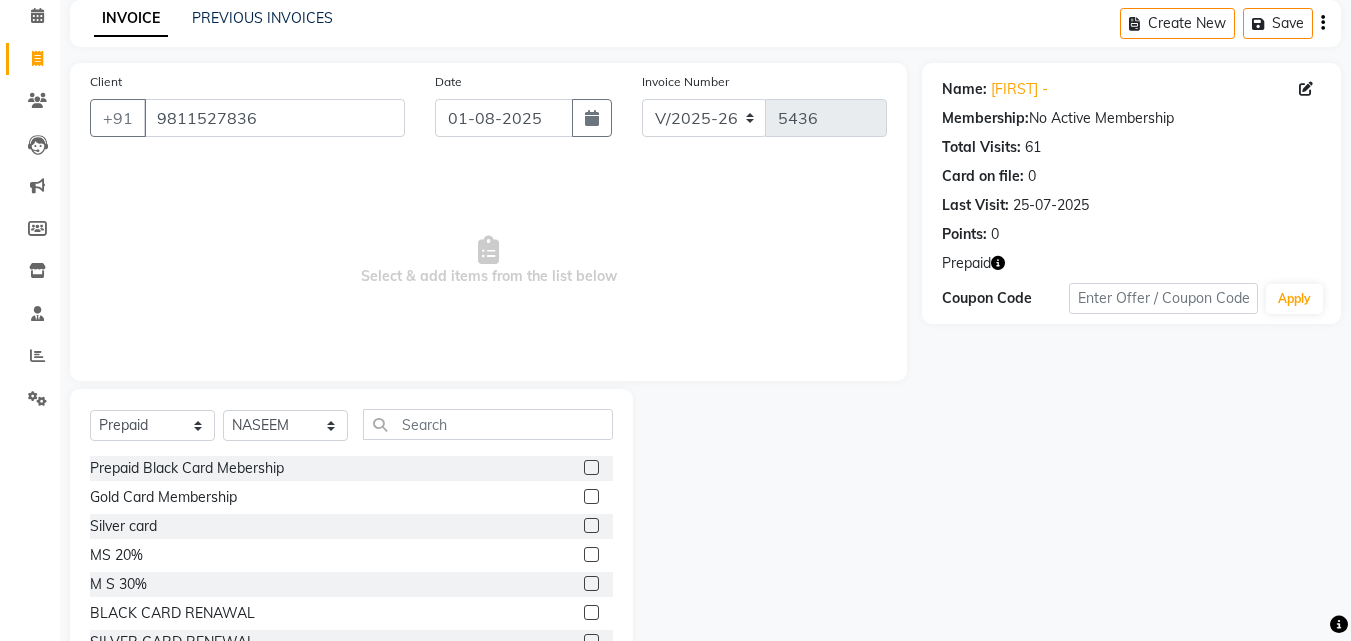 scroll, scrollTop: 124, scrollLeft: 0, axis: vertical 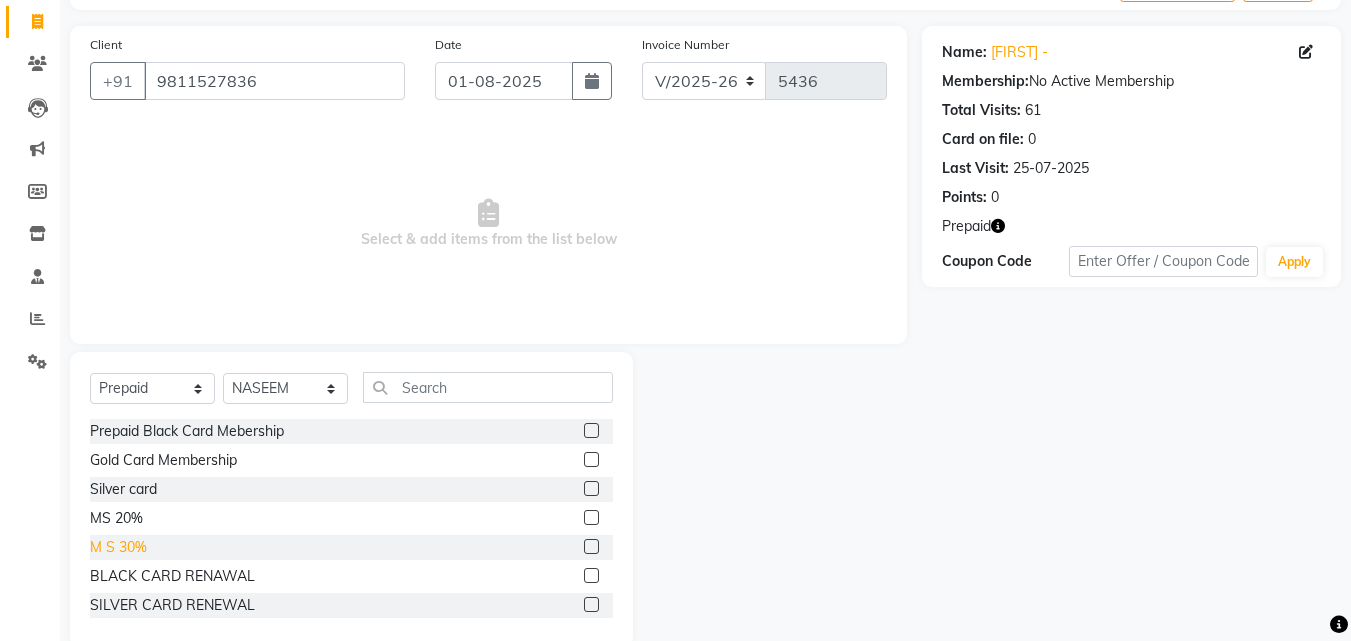 click on "M S 30%" 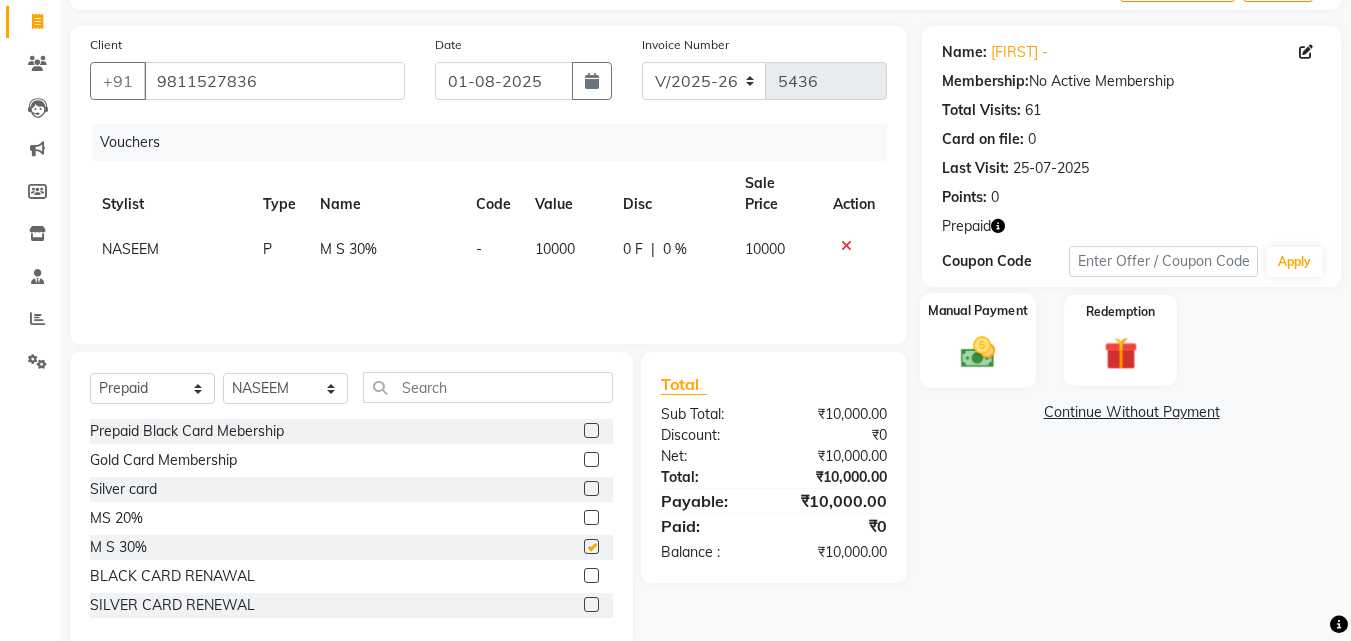checkbox on "false" 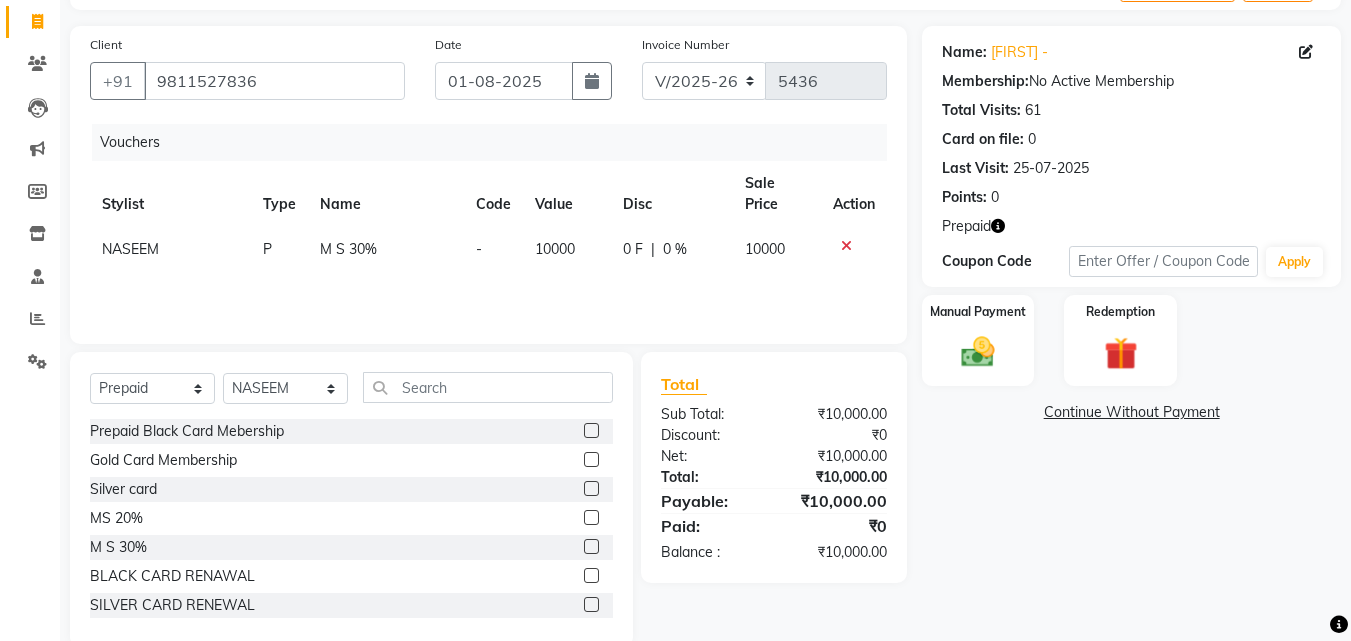 click on "Name: Geetu - Membership:  No Active Membership  Total Visits:  61 Card on file:  0 Last Visit:   25-07-2025 Points:   0  Prepaid Coupon Code Apply" 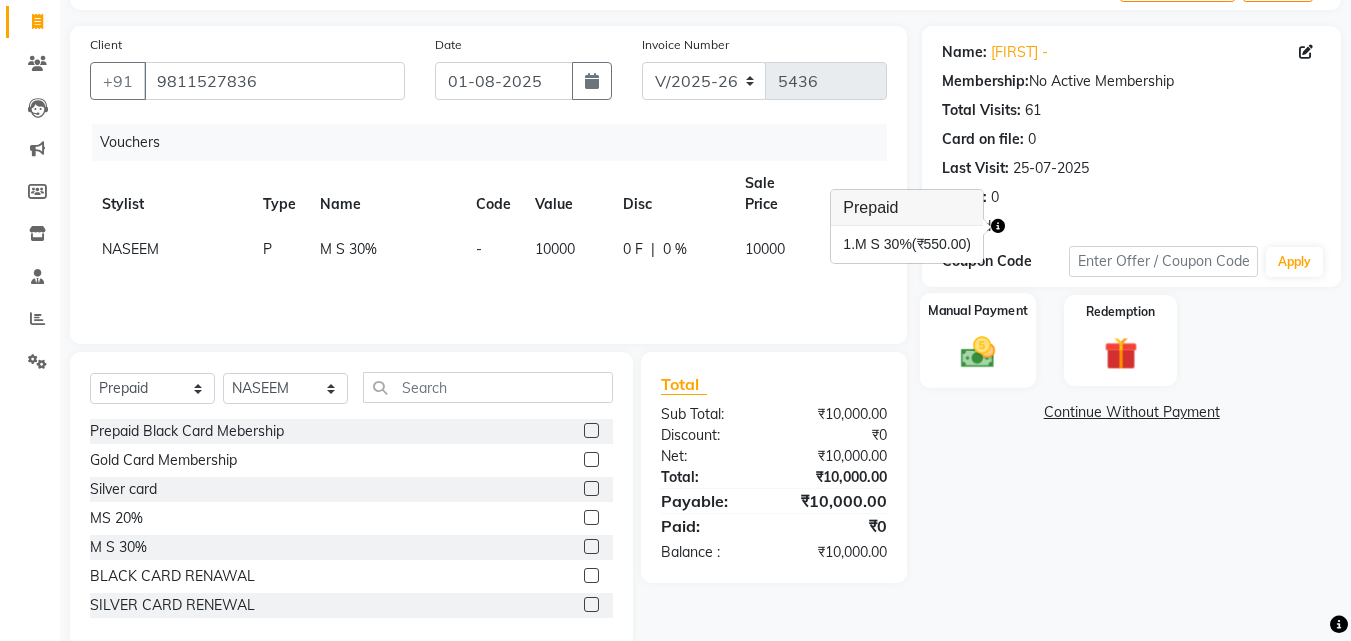 drag, startPoint x: 980, startPoint y: 357, endPoint x: 1020, endPoint y: 380, distance: 46.141087 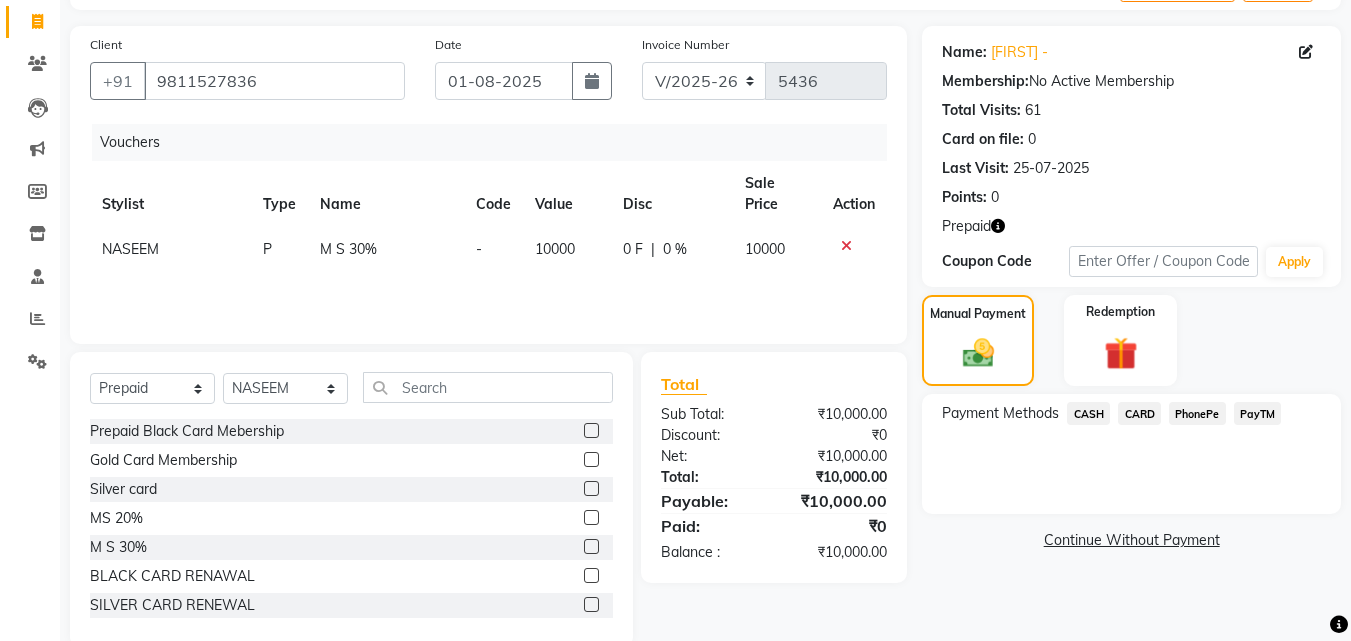 click on "CASH" 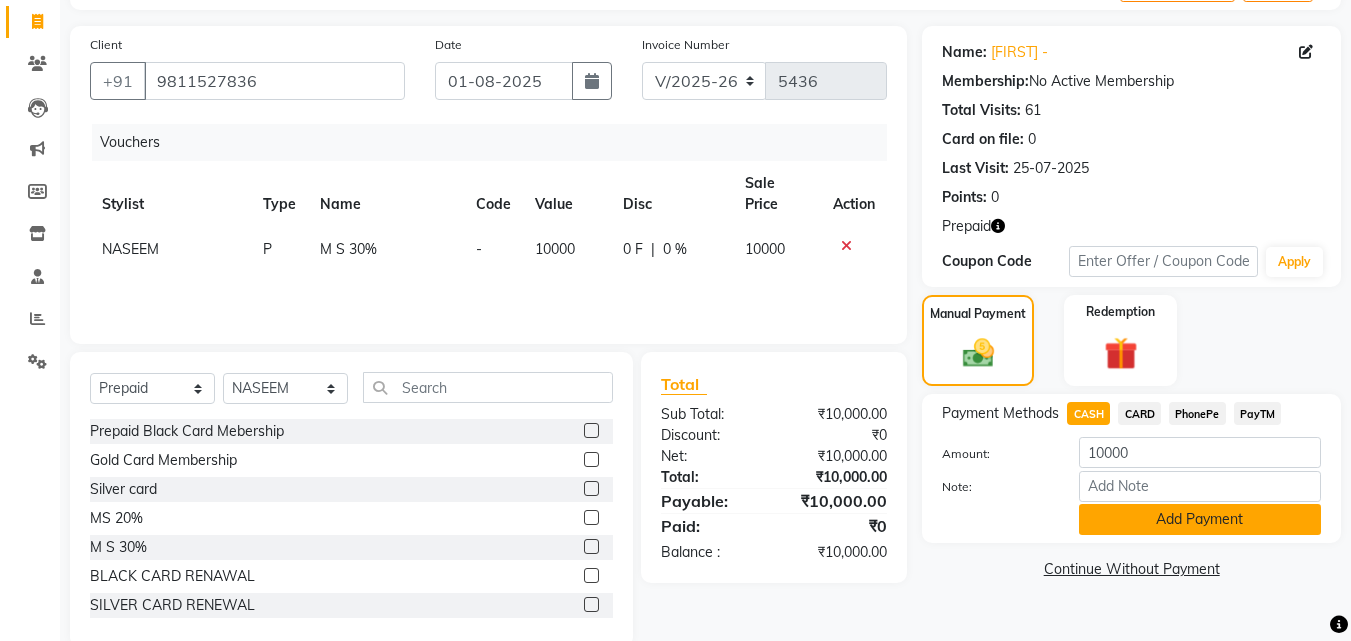 drag, startPoint x: 1184, startPoint y: 516, endPoint x: 1365, endPoint y: 444, distance: 194.79477 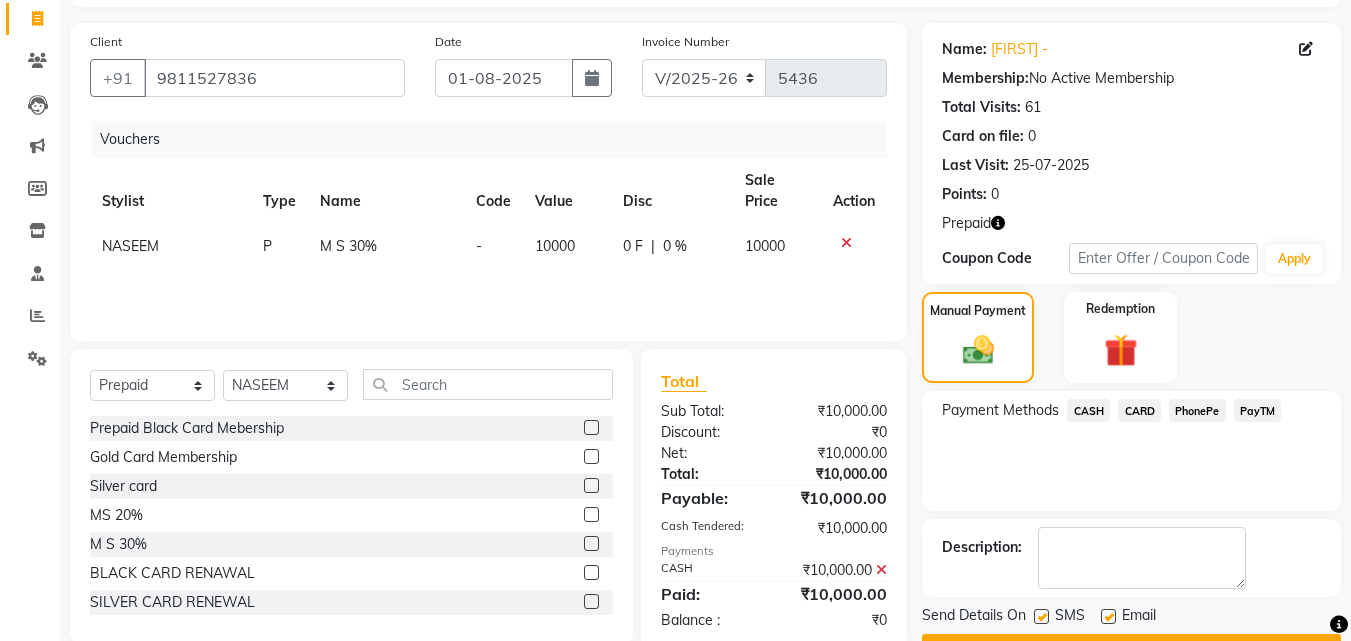 scroll, scrollTop: 181, scrollLeft: 0, axis: vertical 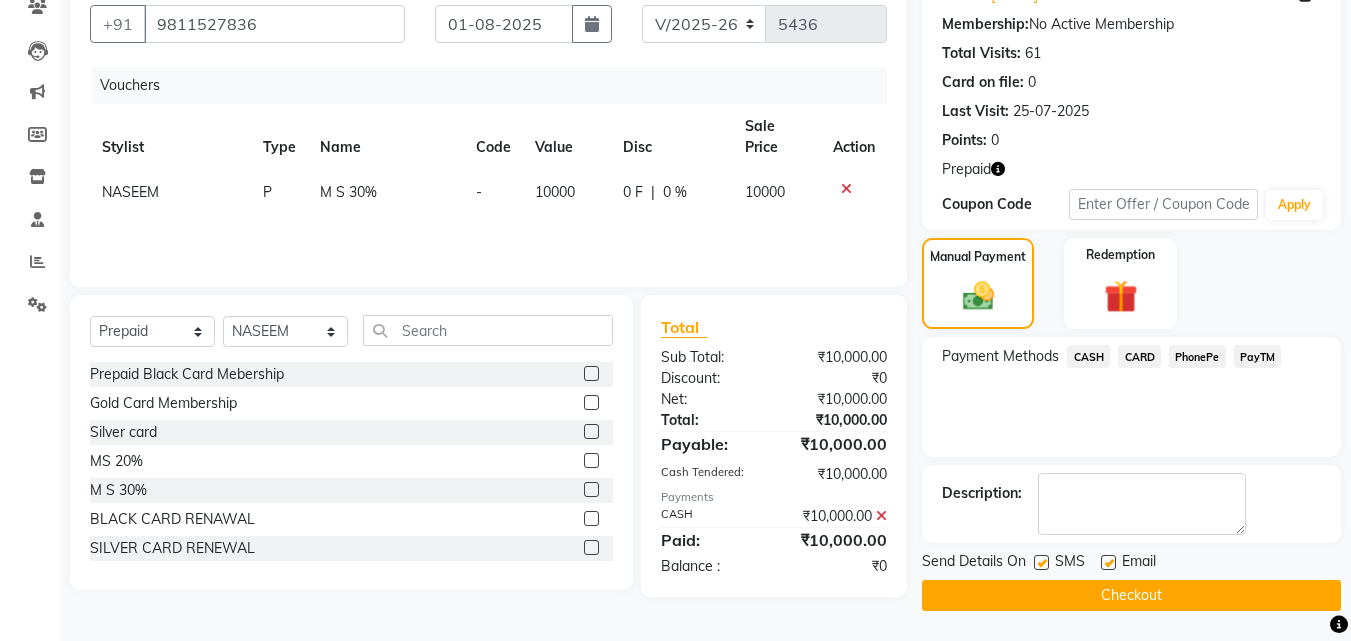 drag, startPoint x: 1297, startPoint y: 570, endPoint x: 1298, endPoint y: 581, distance: 11.045361 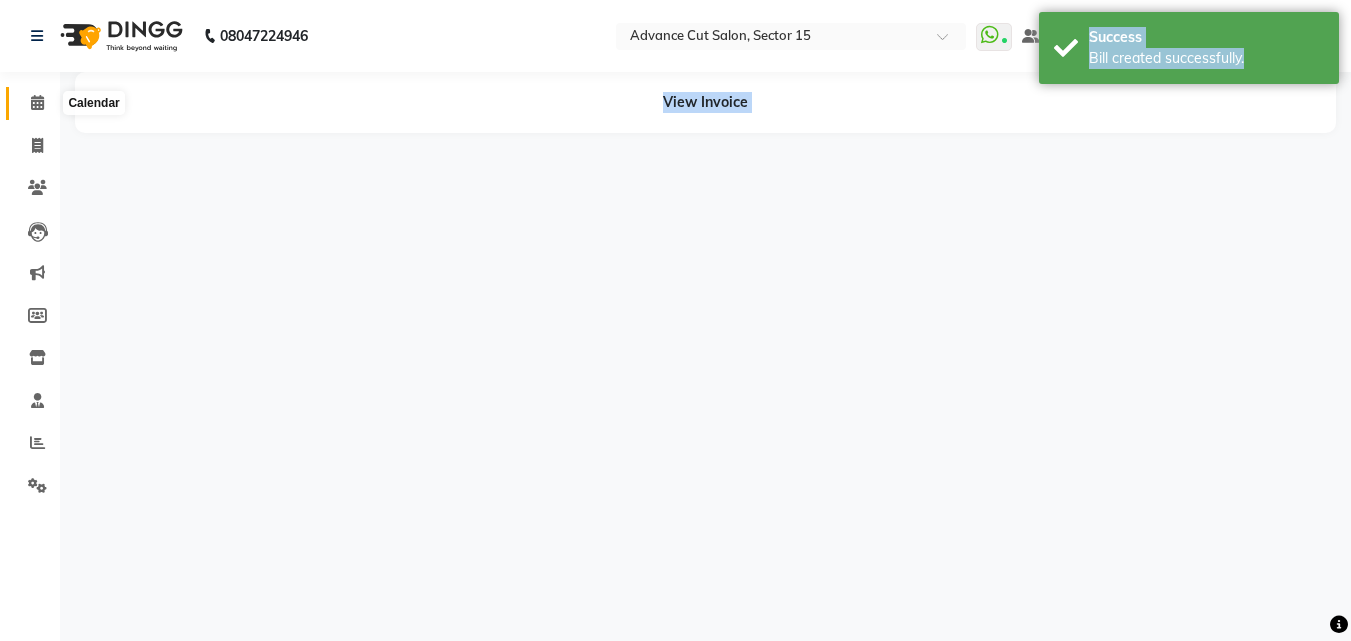 scroll, scrollTop: 0, scrollLeft: 0, axis: both 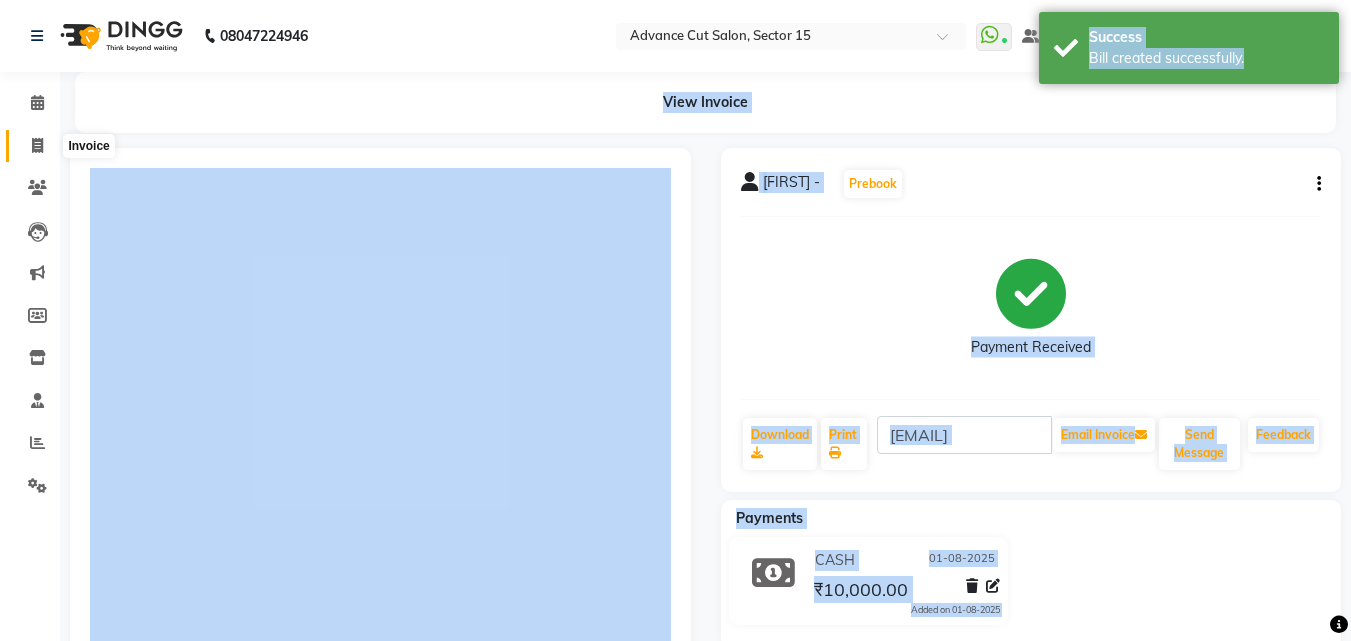 click 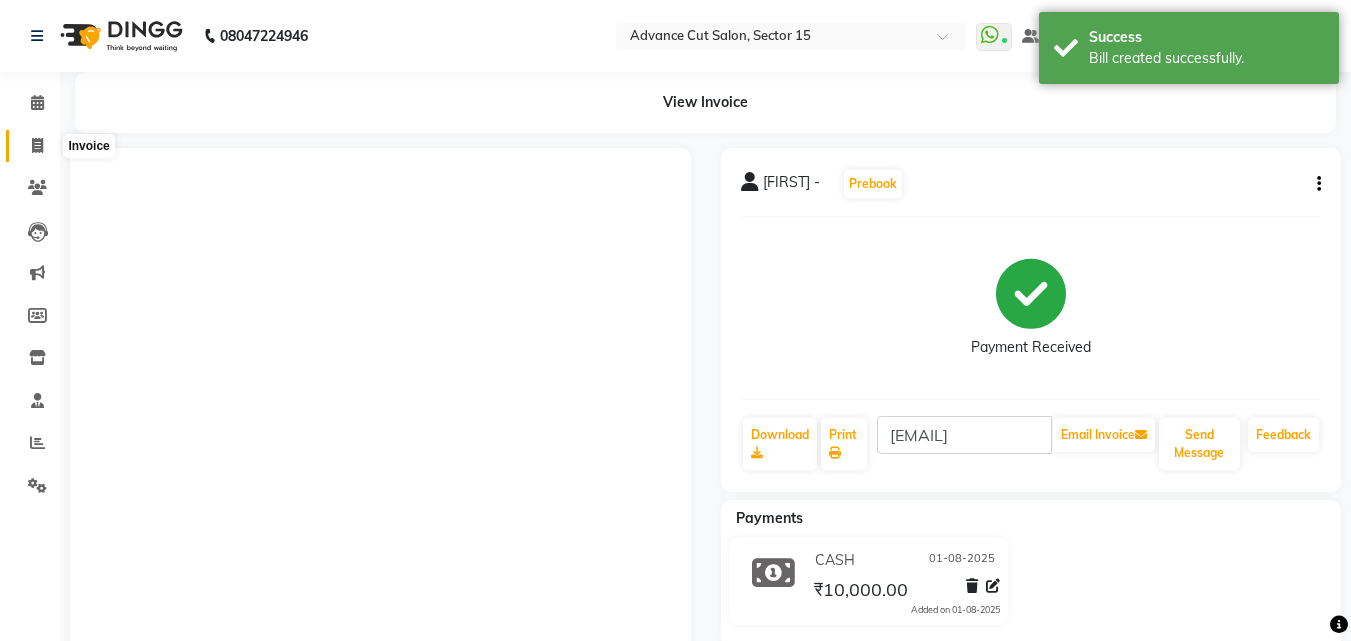 select on "6255" 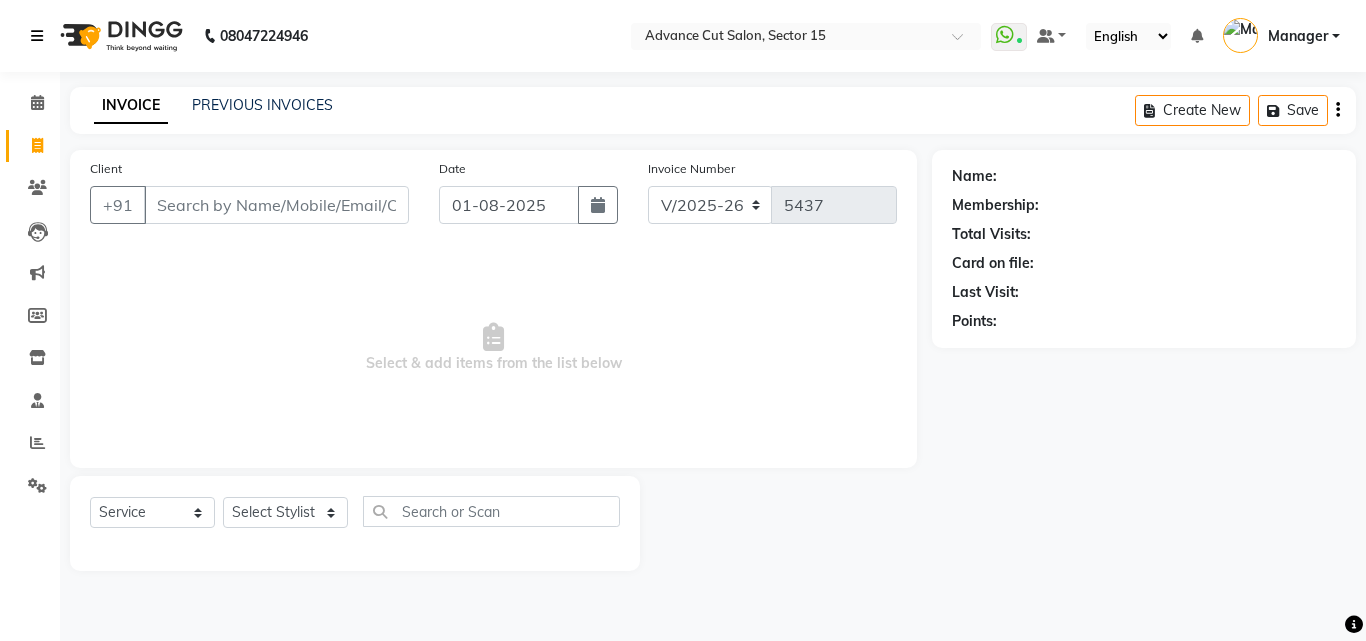 click at bounding box center [37, 36] 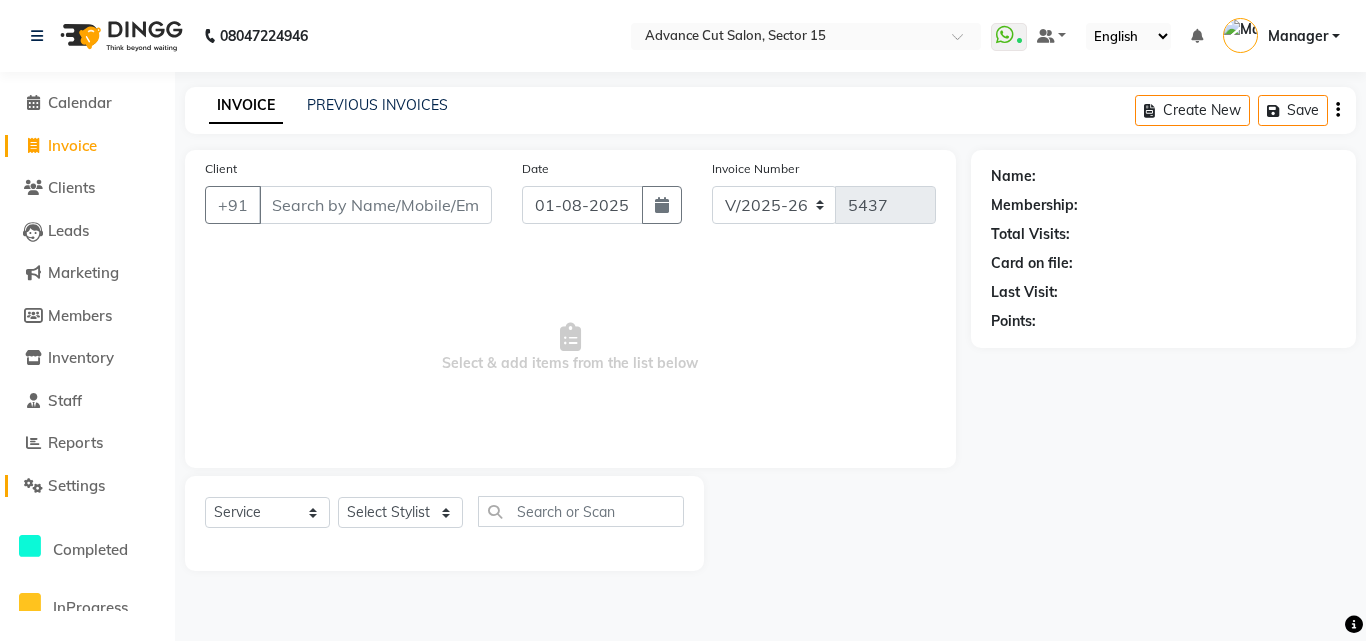 click on "Settings" 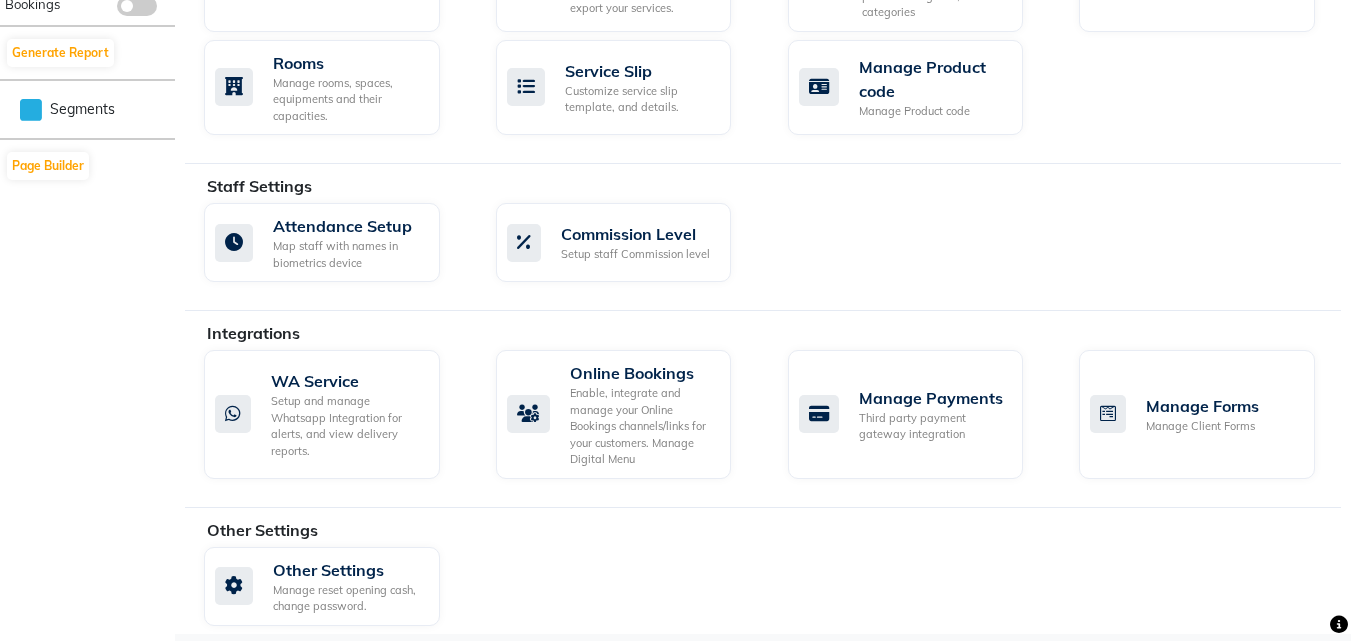 scroll, scrollTop: 952, scrollLeft: 0, axis: vertical 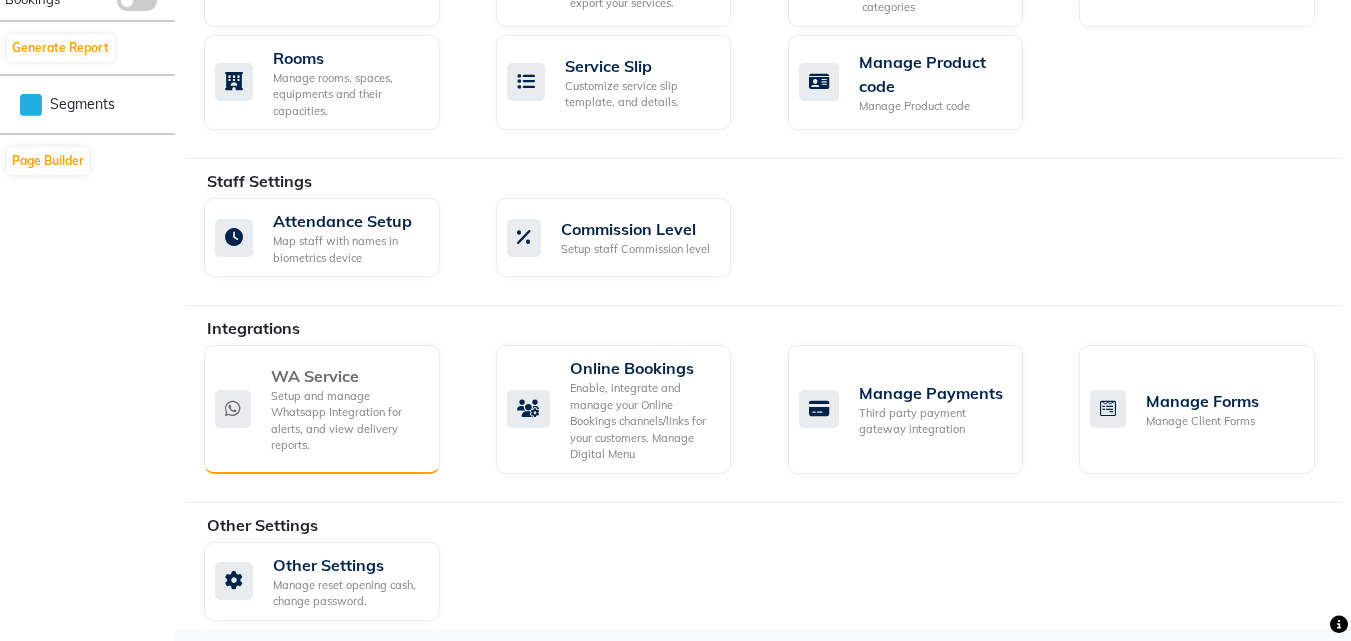 click on "Setup and manage Whatsapp Integration for alerts, and view delivery reports." 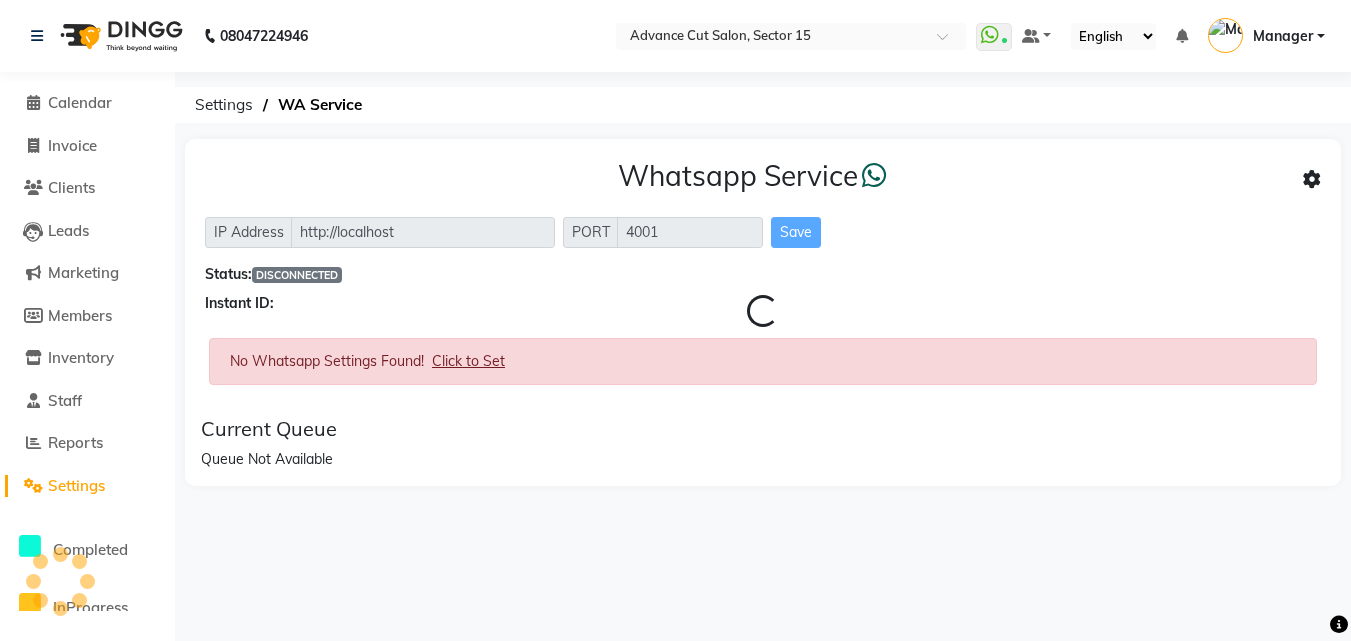 scroll, scrollTop: 0, scrollLeft: 0, axis: both 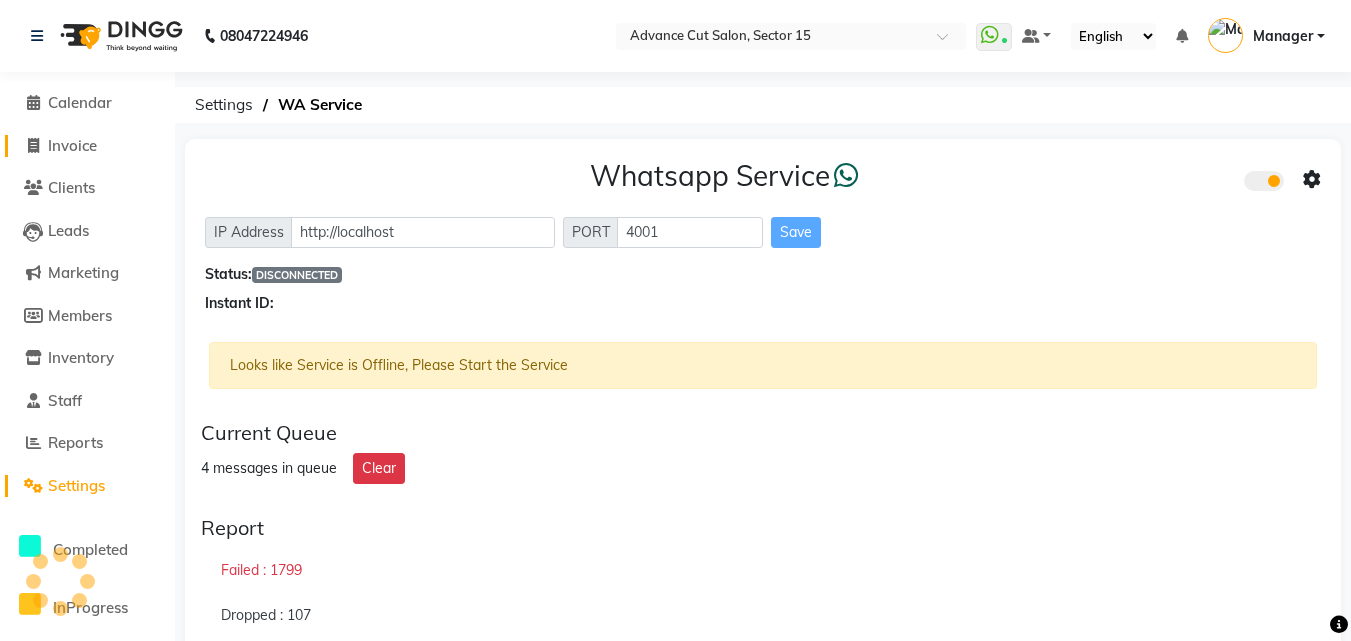 click on "Invoice" 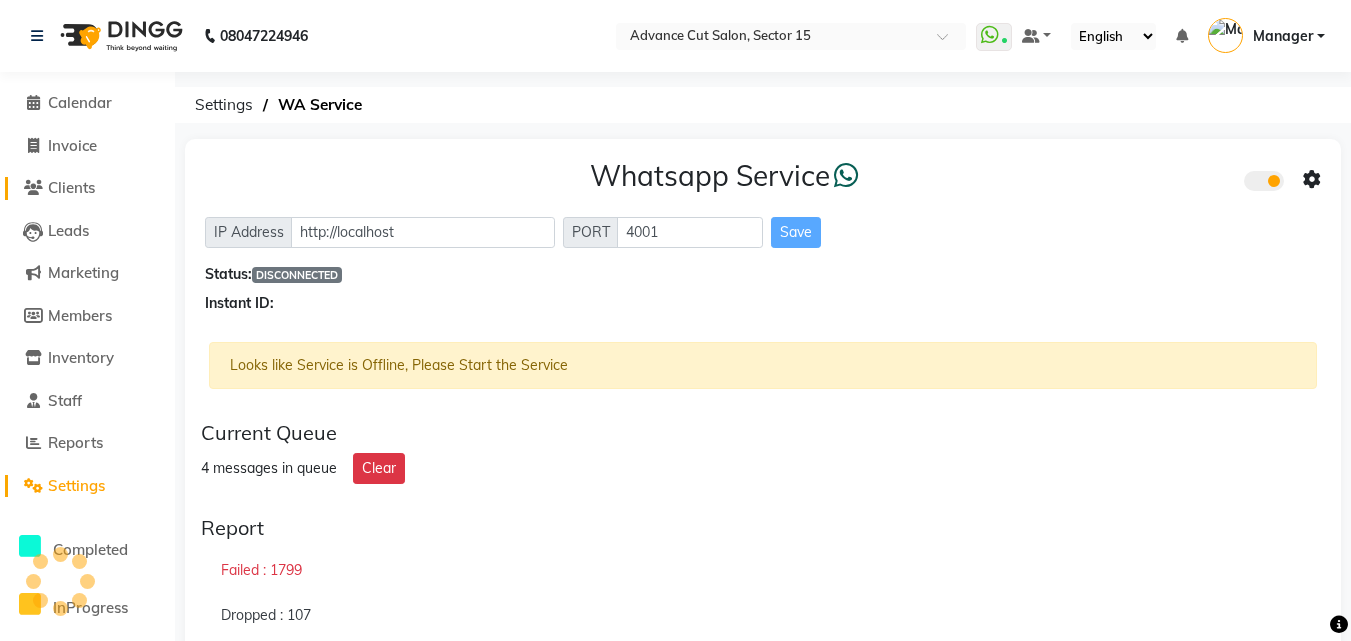 select on "service" 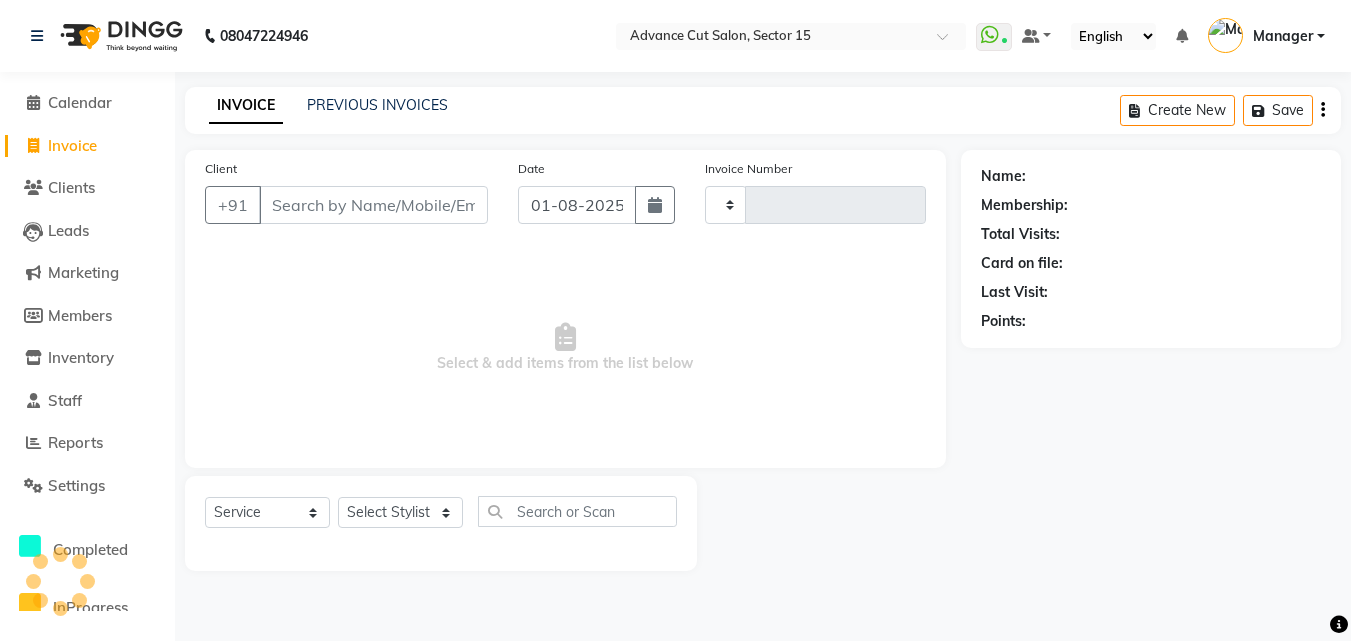 type on "5437" 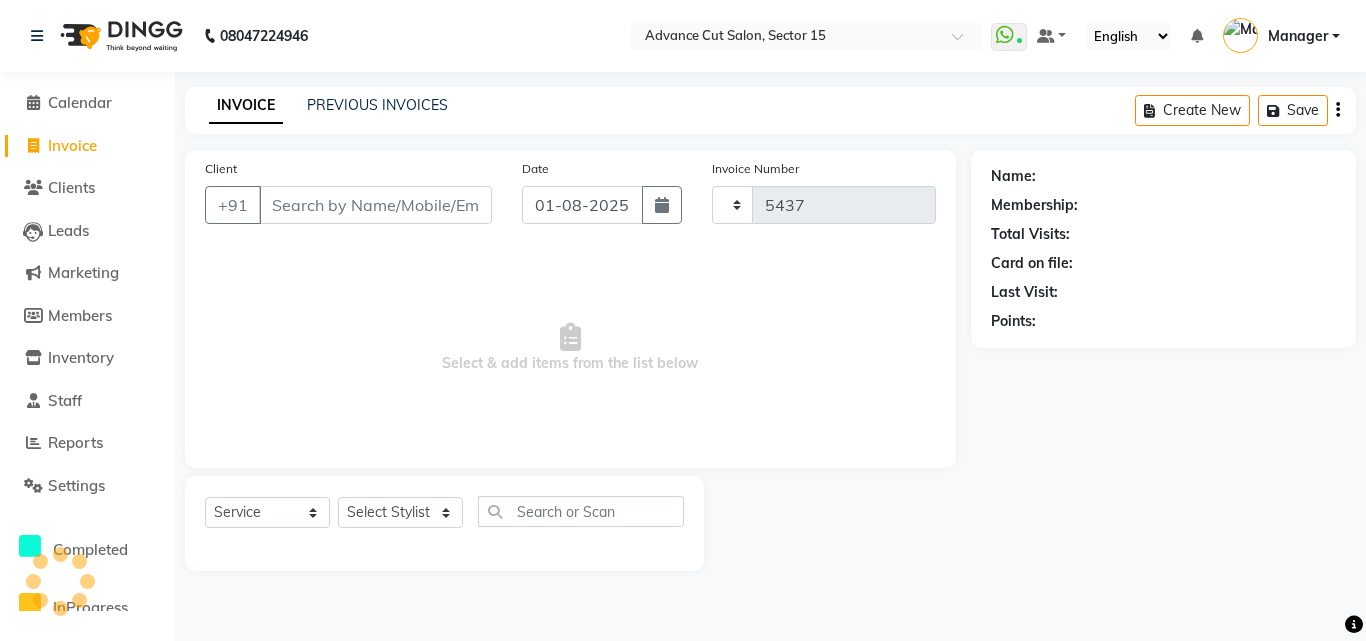 select on "6255" 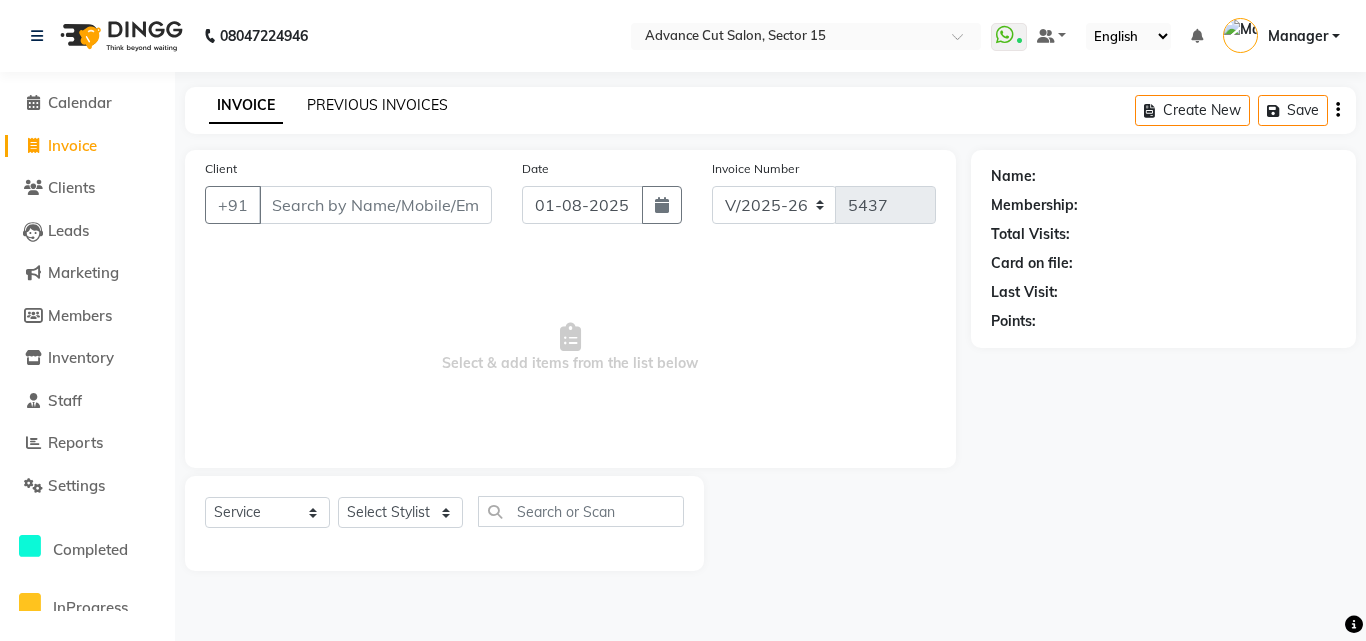 click on "PREVIOUS INVOICES" 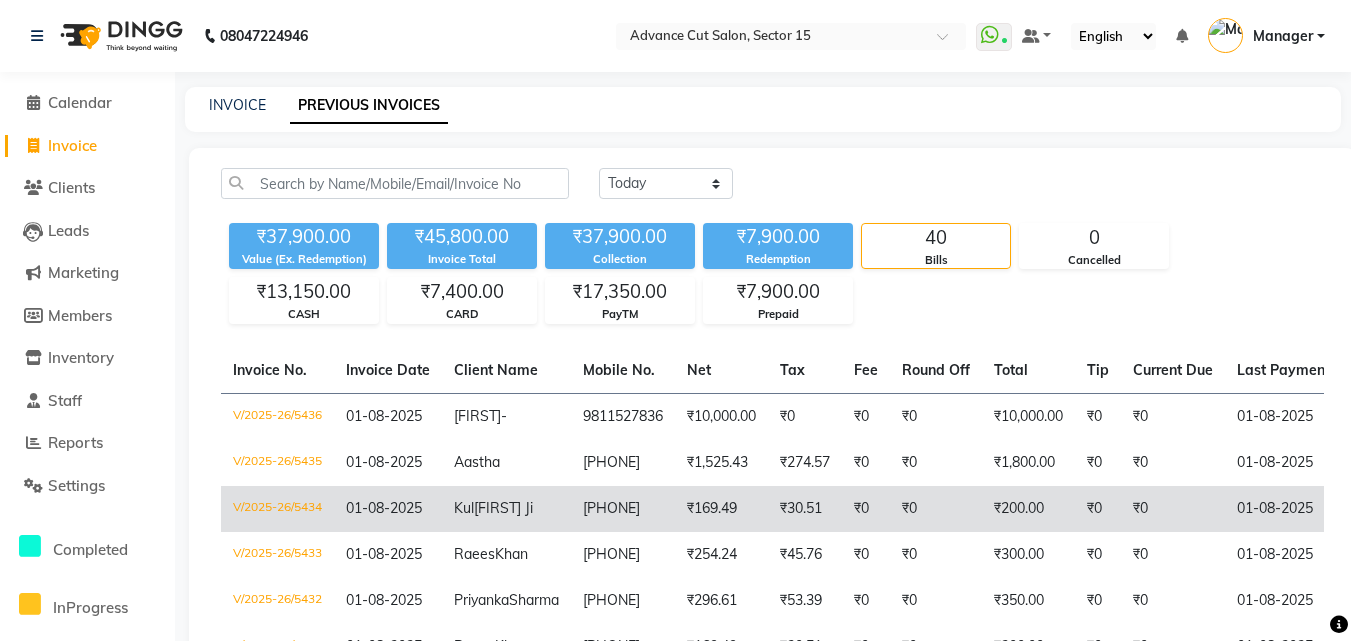 click on "₹0" 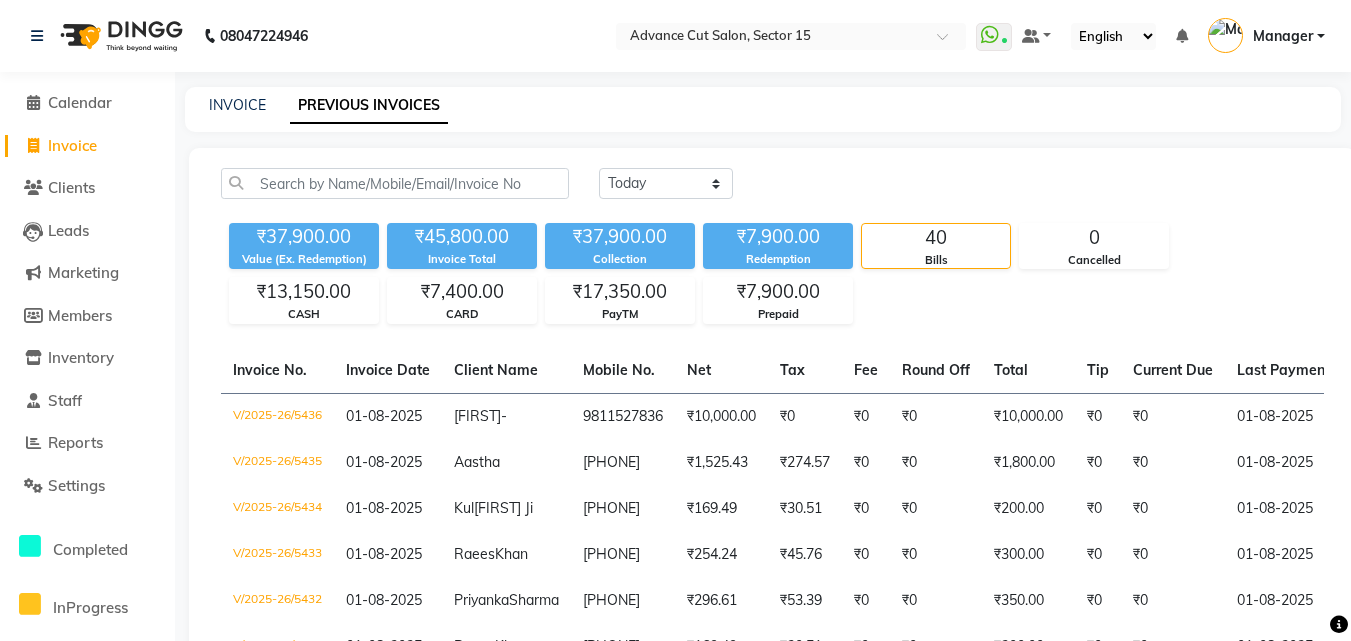 click on "Invoice" 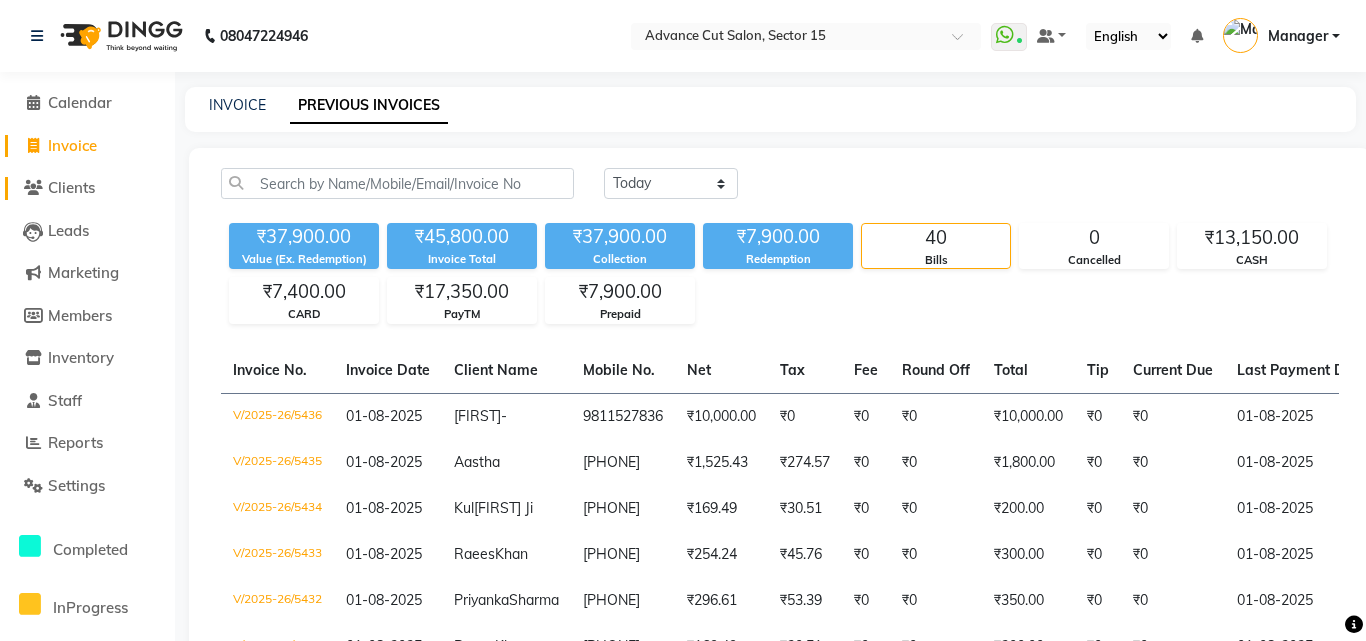 select on "6255" 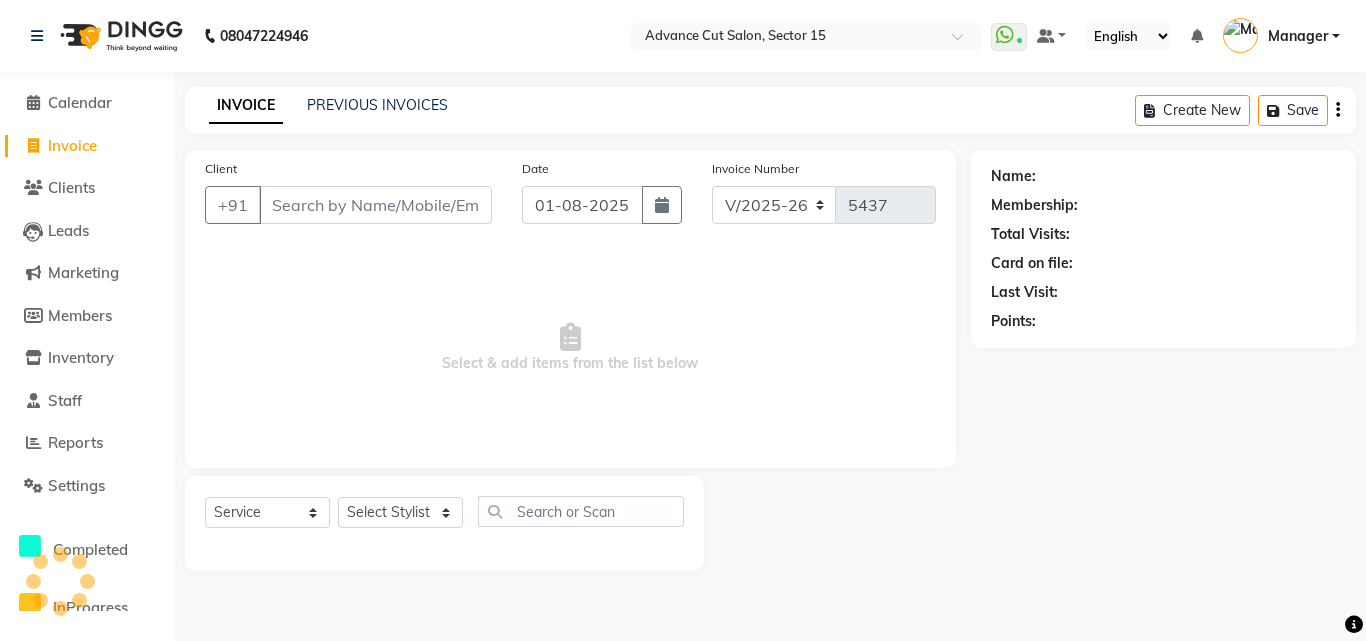 click on "Client" at bounding box center [375, 205] 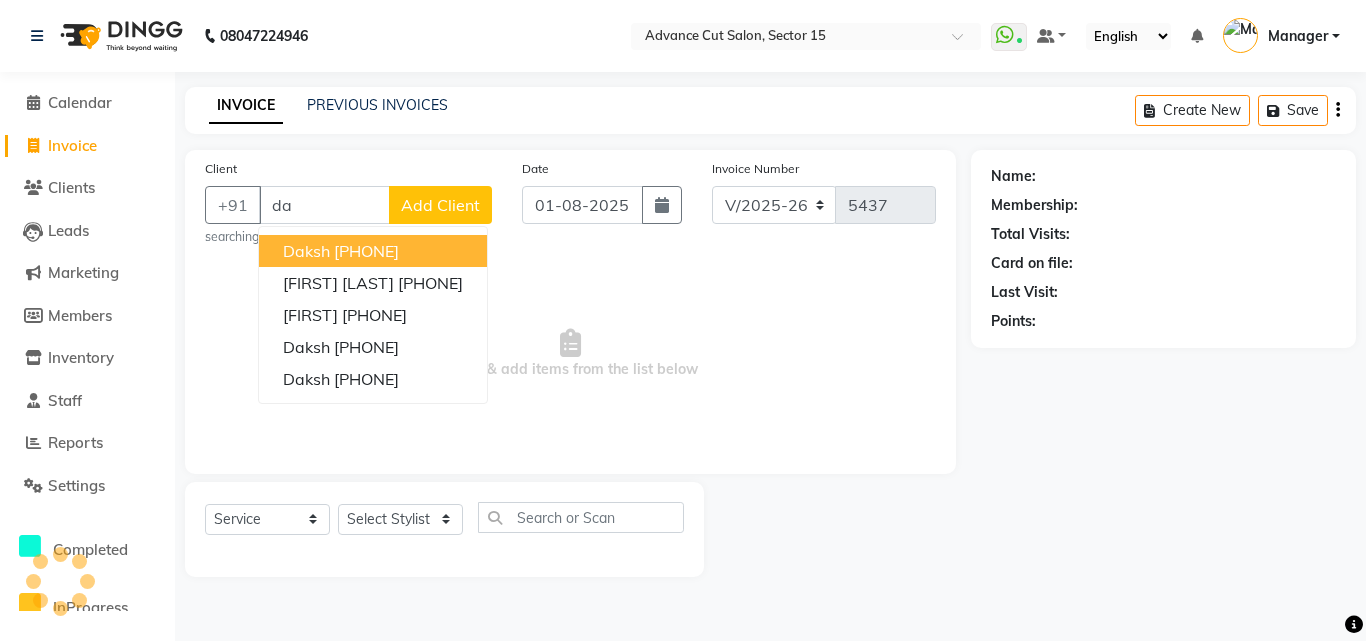 type on "d" 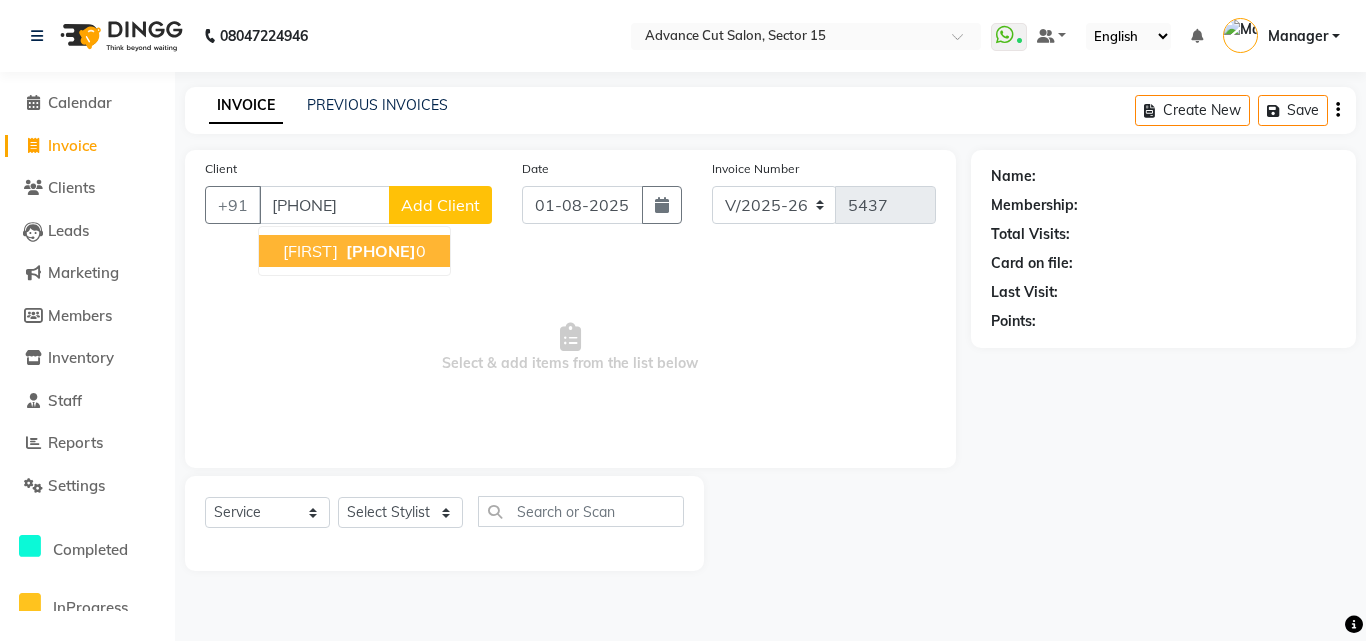 drag, startPoint x: 652, startPoint y: 296, endPoint x: 324, endPoint y: 299, distance: 328.01373 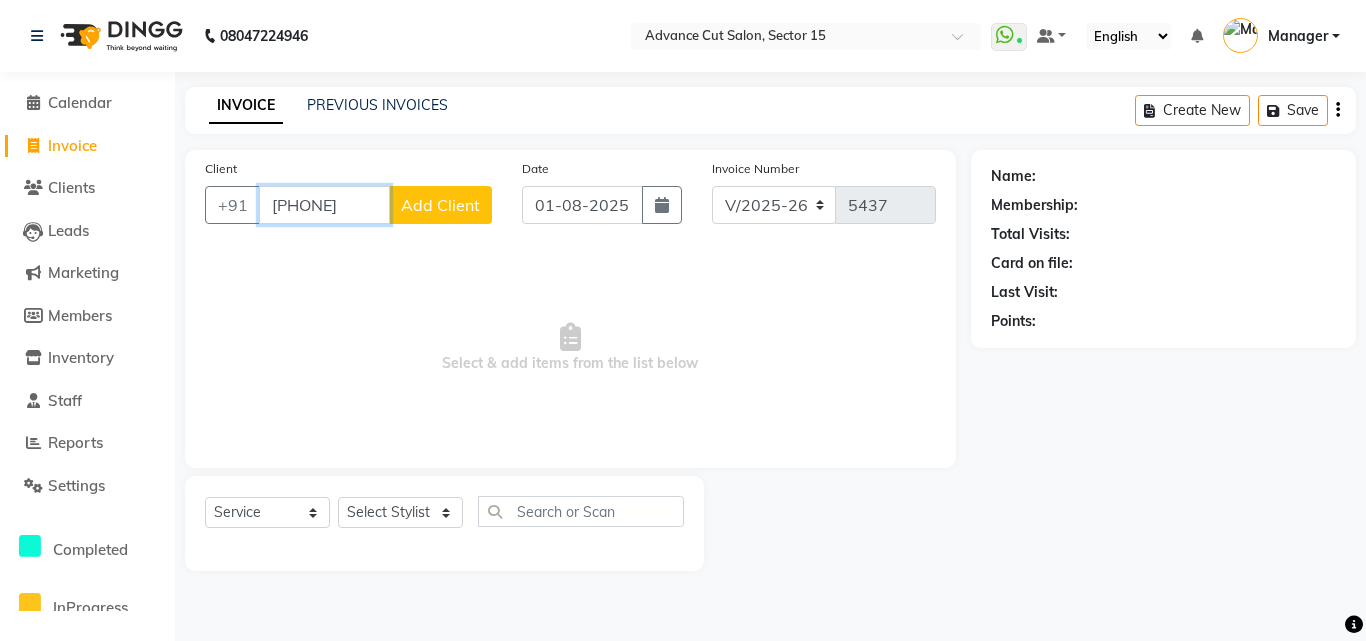 click on "991032773" at bounding box center [324, 205] 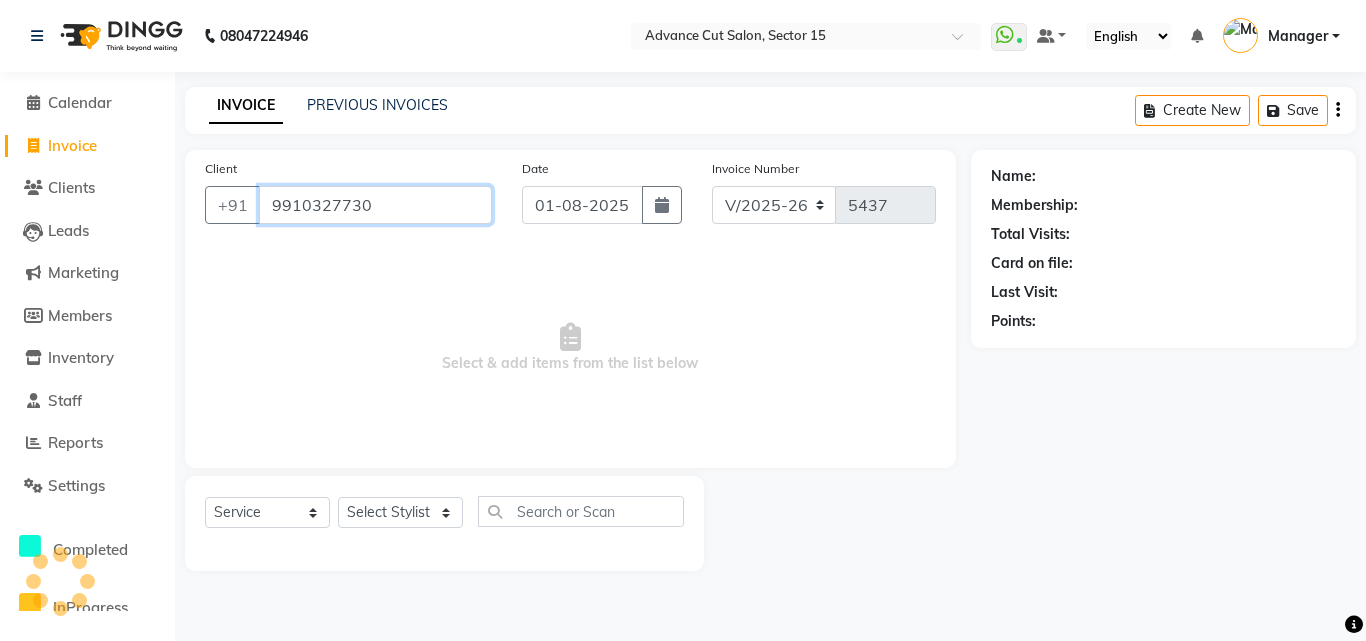 type on "9910327730" 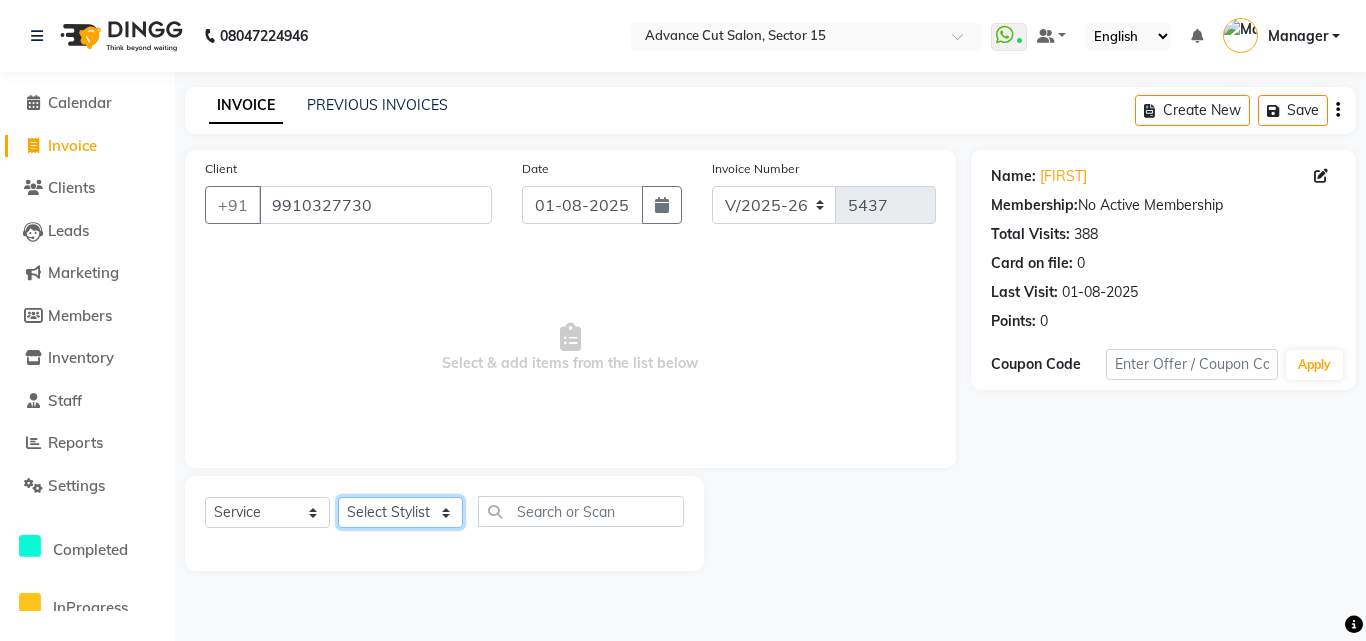 click on "Select Stylist Advance Cut  ASIF FARMAN HAIDER Iqbal KASHISH LUCKY Manager MANOJ NASEEM NASIR Nidhi Pooja  PRIYA RAEES RANI RASHID RIZWAN SACHIN SALMAN SANJAY Shahjad Shankar shuaib SONI" 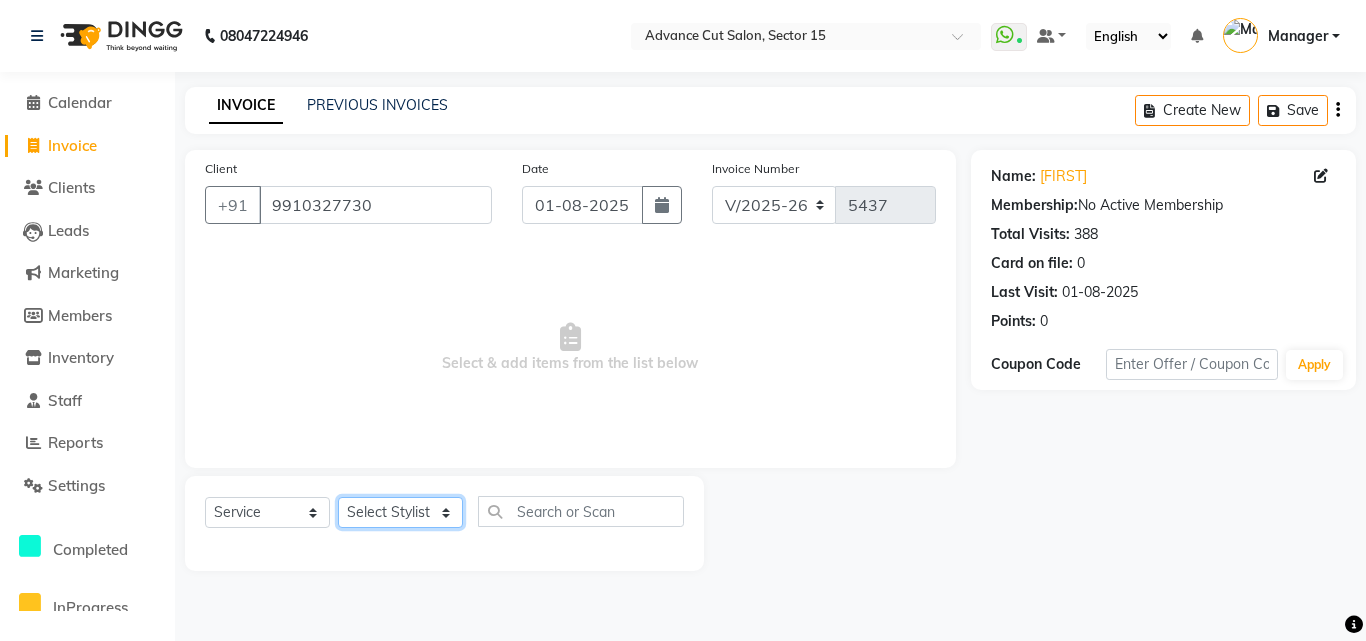 select on "46501" 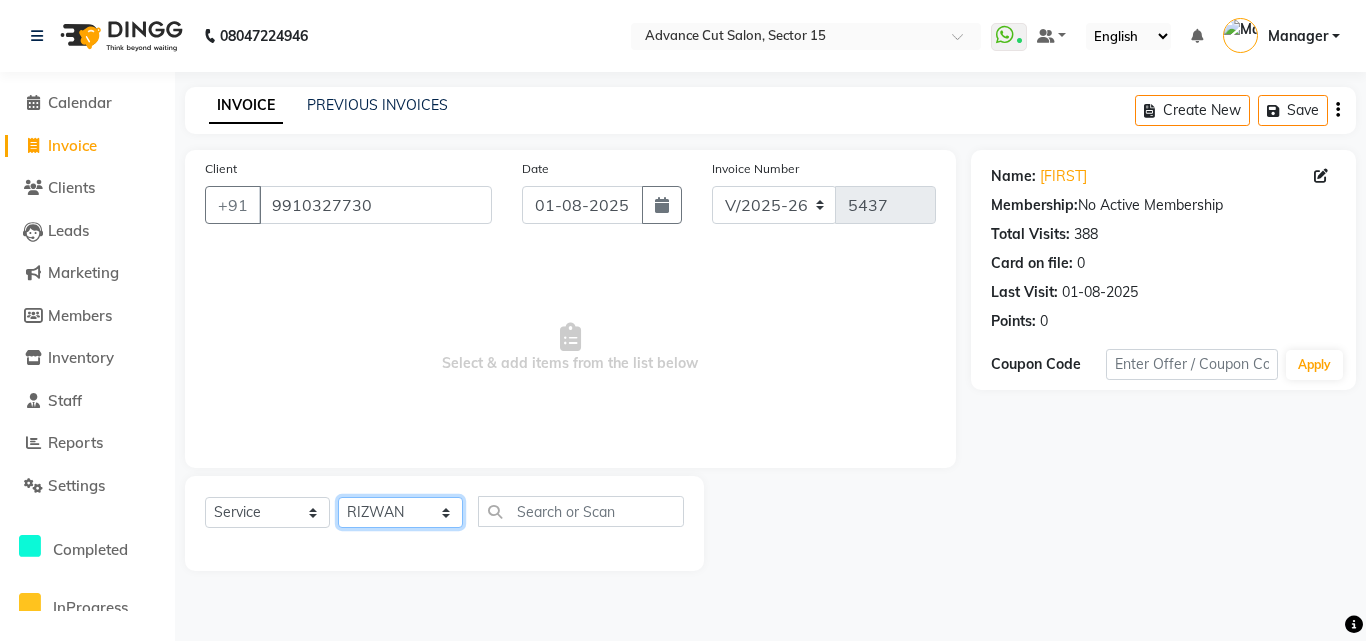 click on "Select Stylist Advance Cut  ASIF FARMAN HAIDER Iqbal KASHISH LUCKY Manager MANOJ NASEEM NASIR Nidhi Pooja  PRIYA RAEES RANI RASHID RIZWAN SACHIN SALMAN SANJAY Shahjad Shankar shuaib SONI" 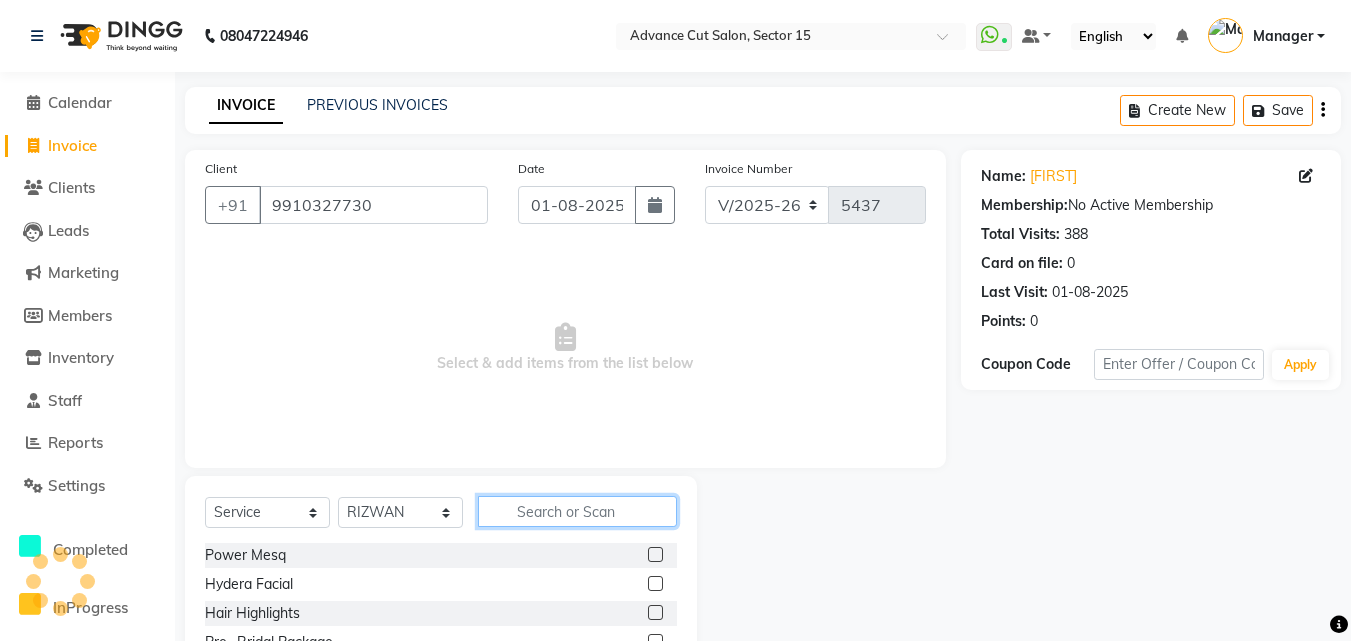 drag, startPoint x: 513, startPoint y: 501, endPoint x: 584, endPoint y: 510, distance: 71.568146 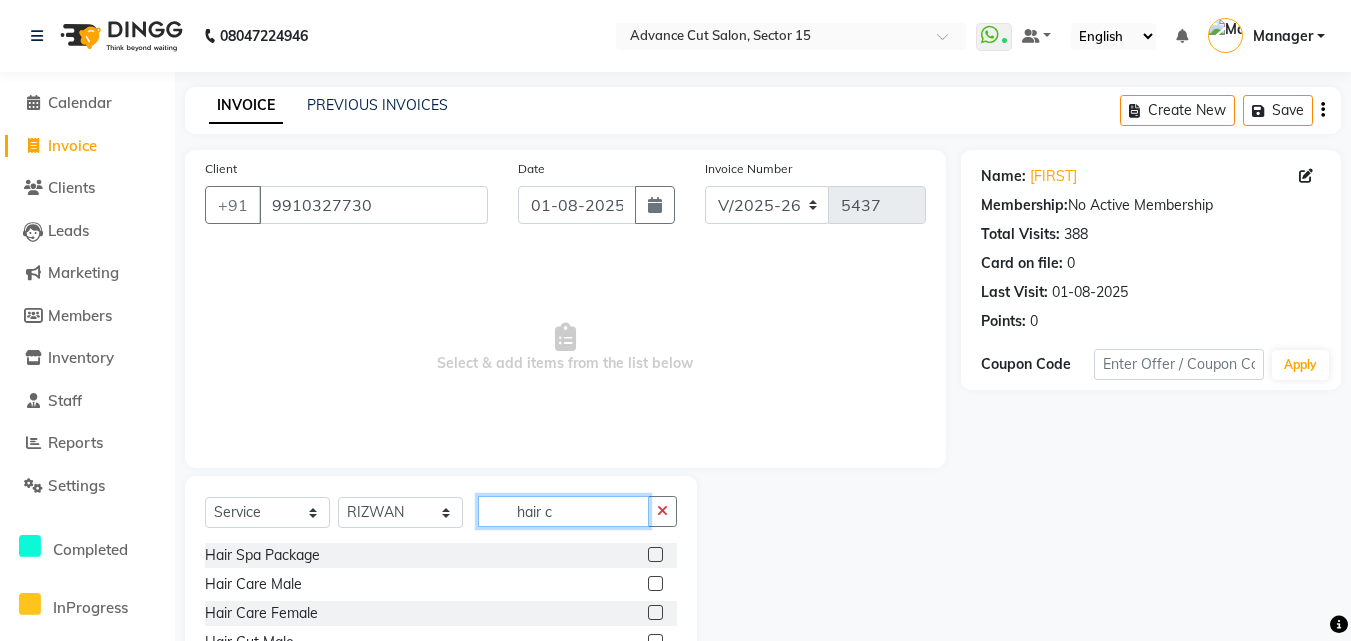 scroll, scrollTop: 134, scrollLeft: 0, axis: vertical 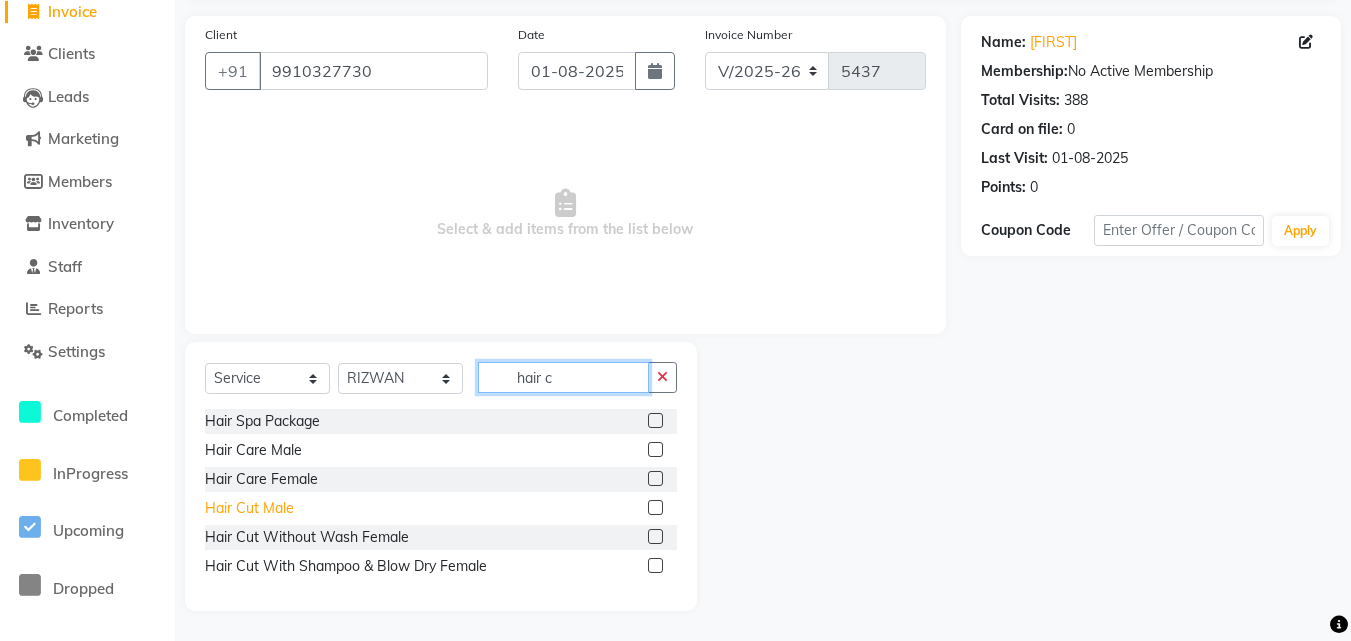 type on "hair c" 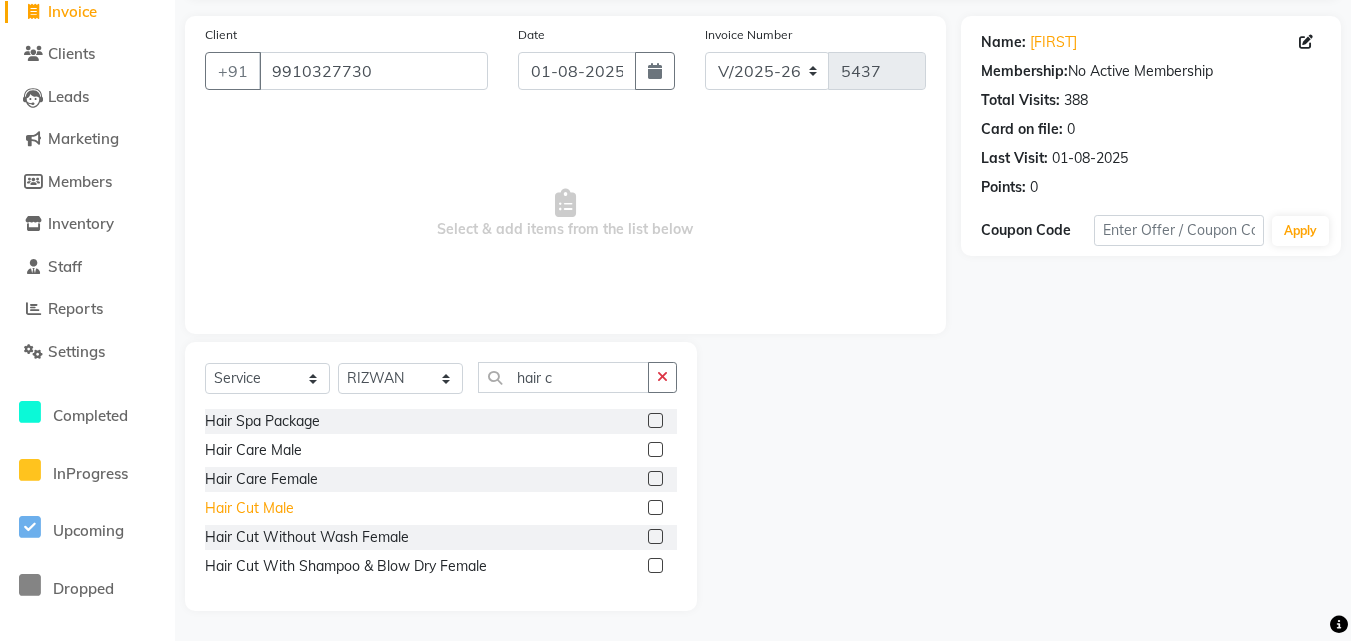 click on "Hair Cut  Male" 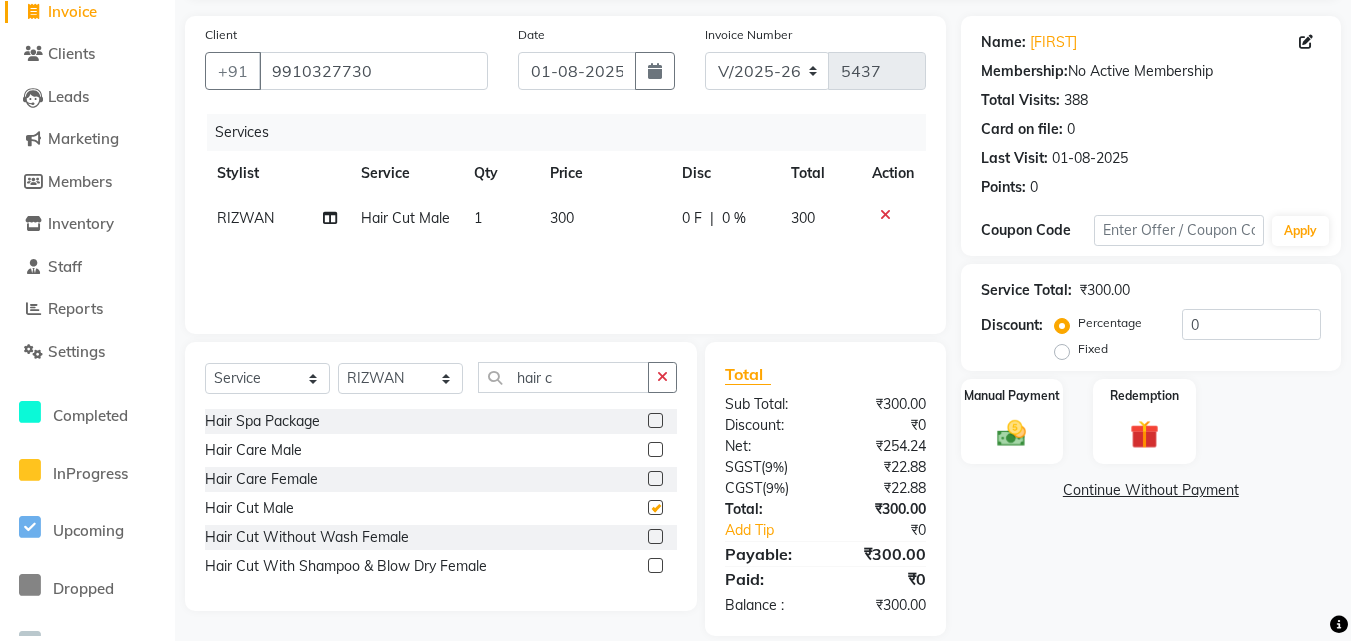 checkbox on "false" 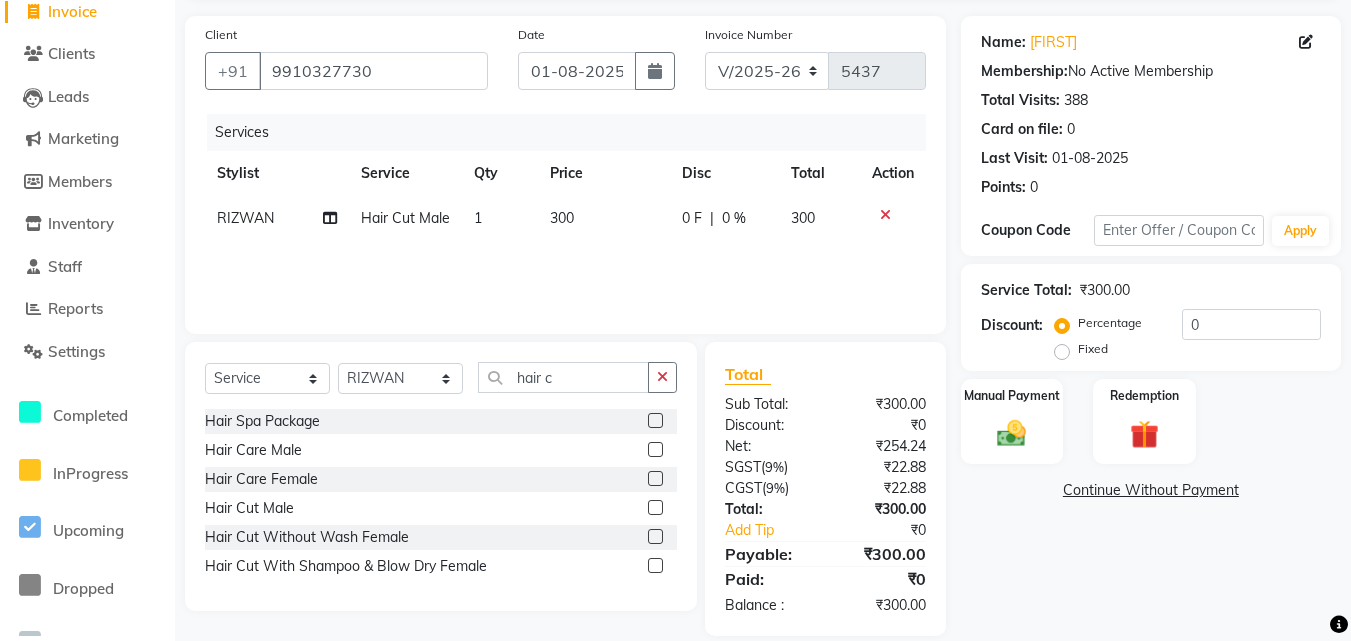 scroll, scrollTop: 159, scrollLeft: 0, axis: vertical 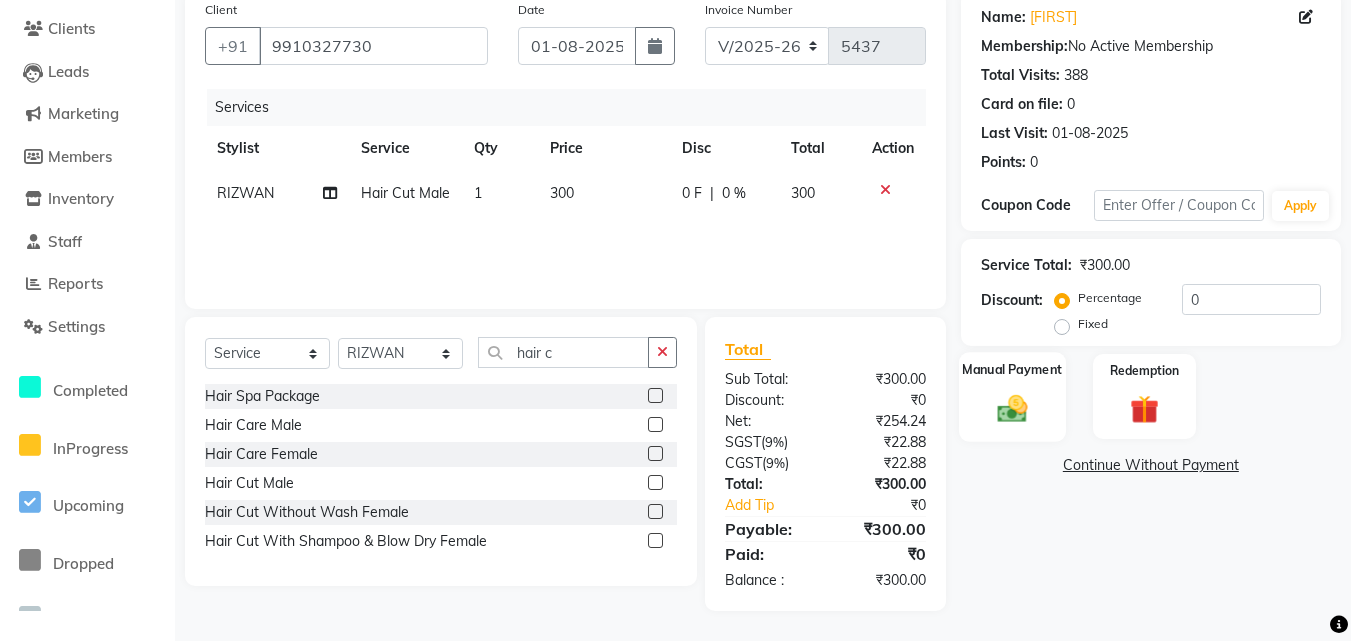 click 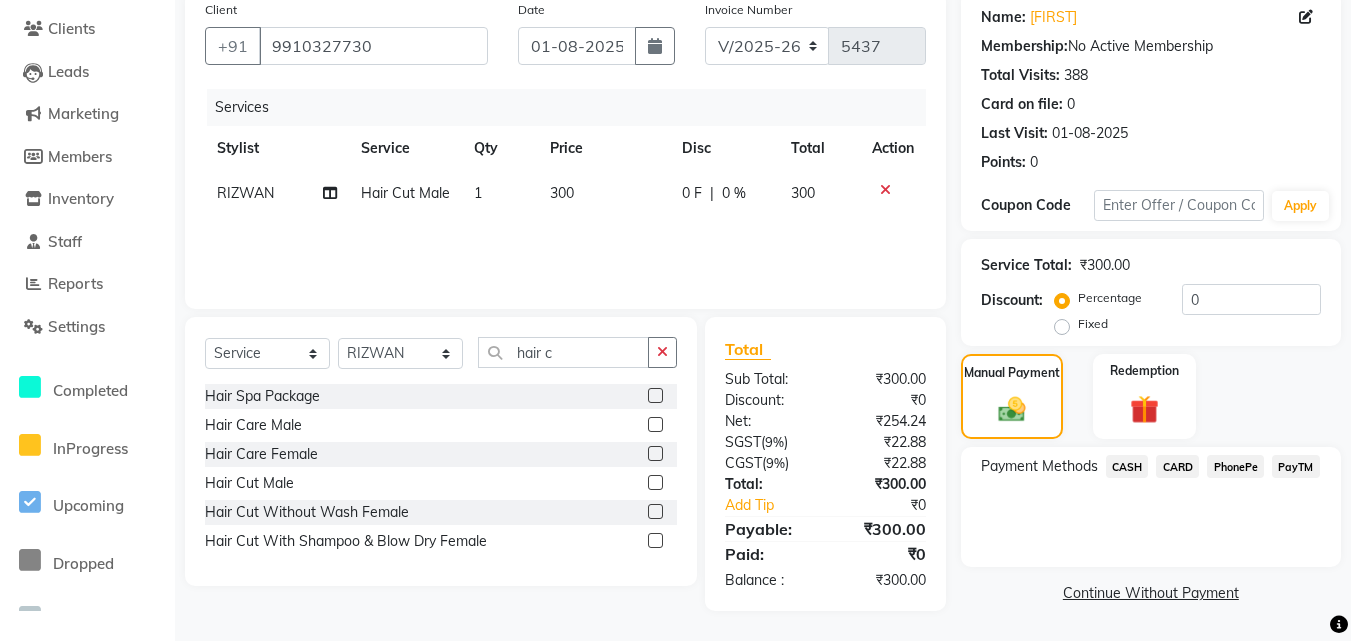 click on "CASH" 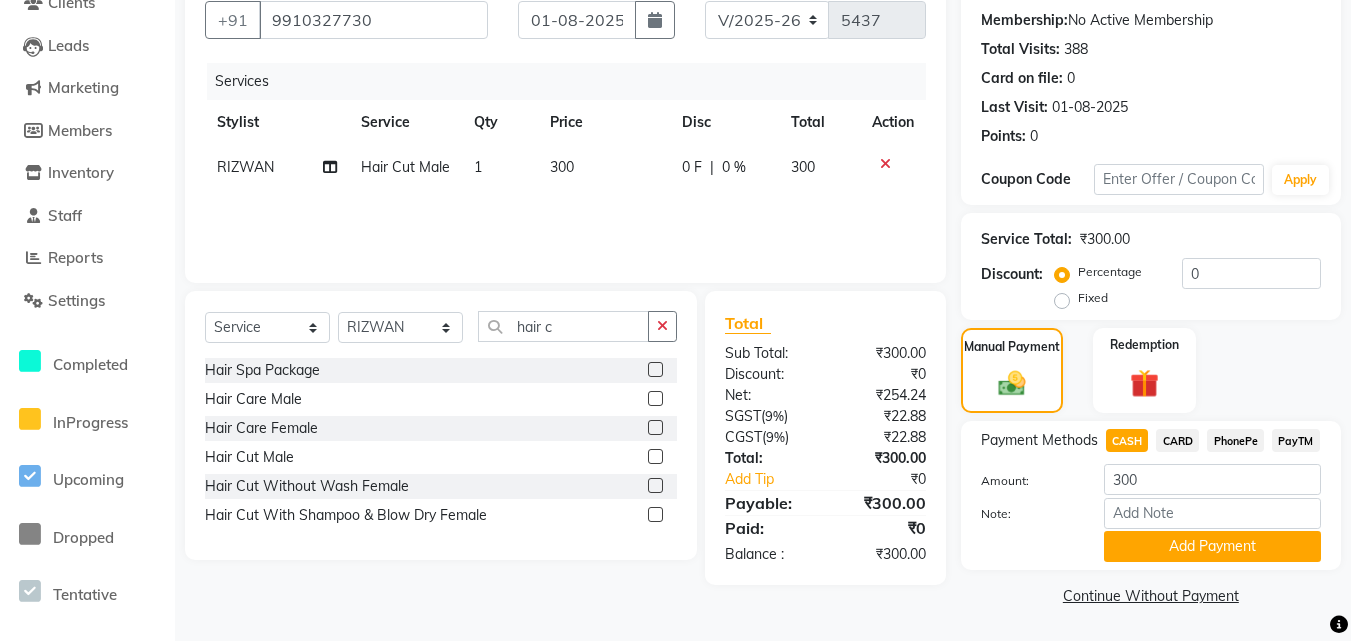drag, startPoint x: 1275, startPoint y: 540, endPoint x: 1365, endPoint y: 521, distance: 91.983696 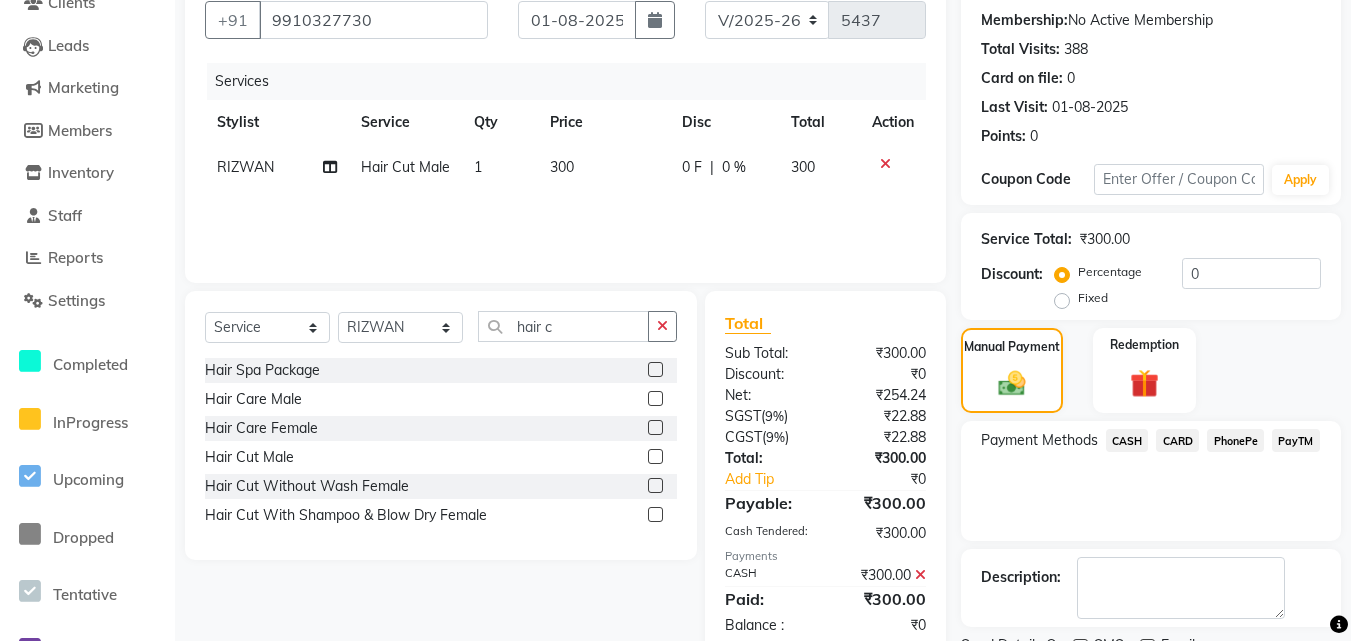 scroll, scrollTop: 269, scrollLeft: 0, axis: vertical 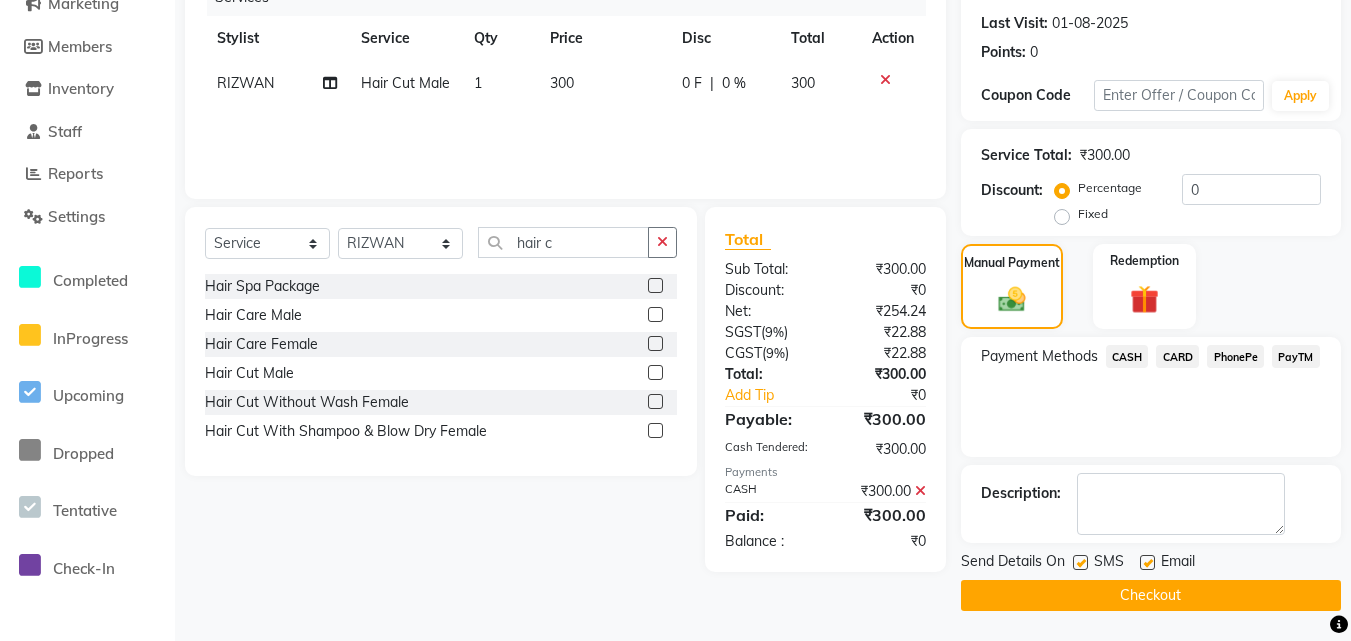 click on "Checkout" 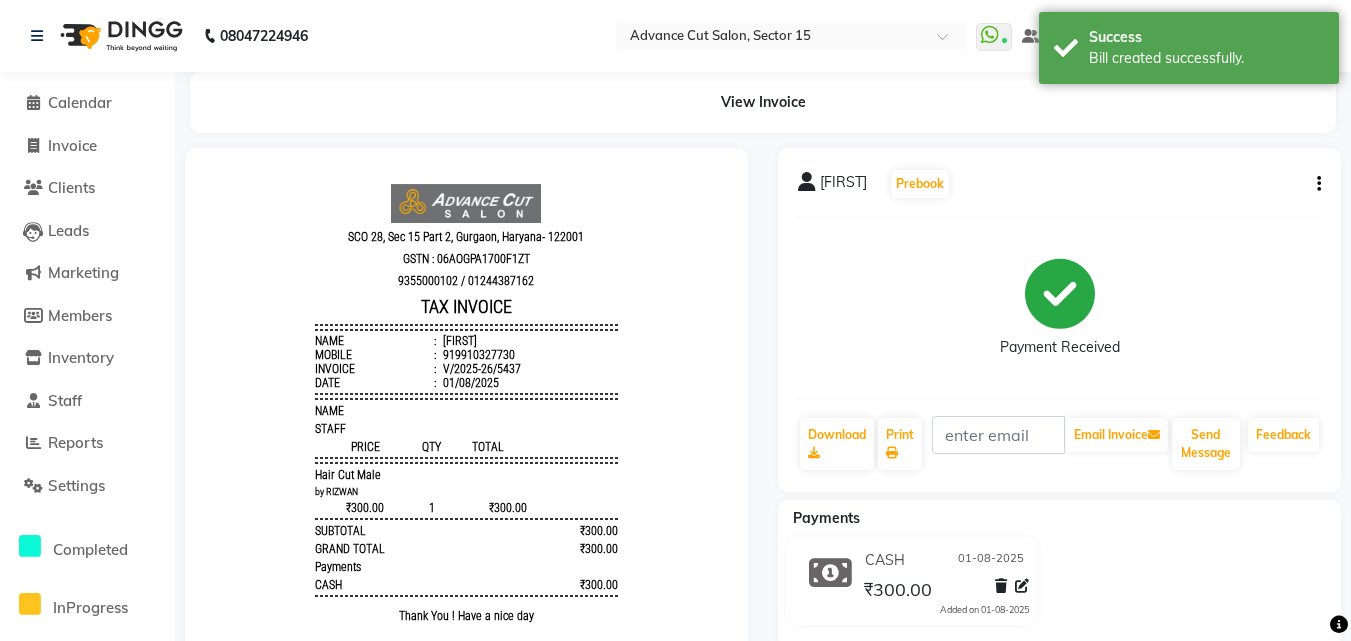 scroll, scrollTop: 0, scrollLeft: 0, axis: both 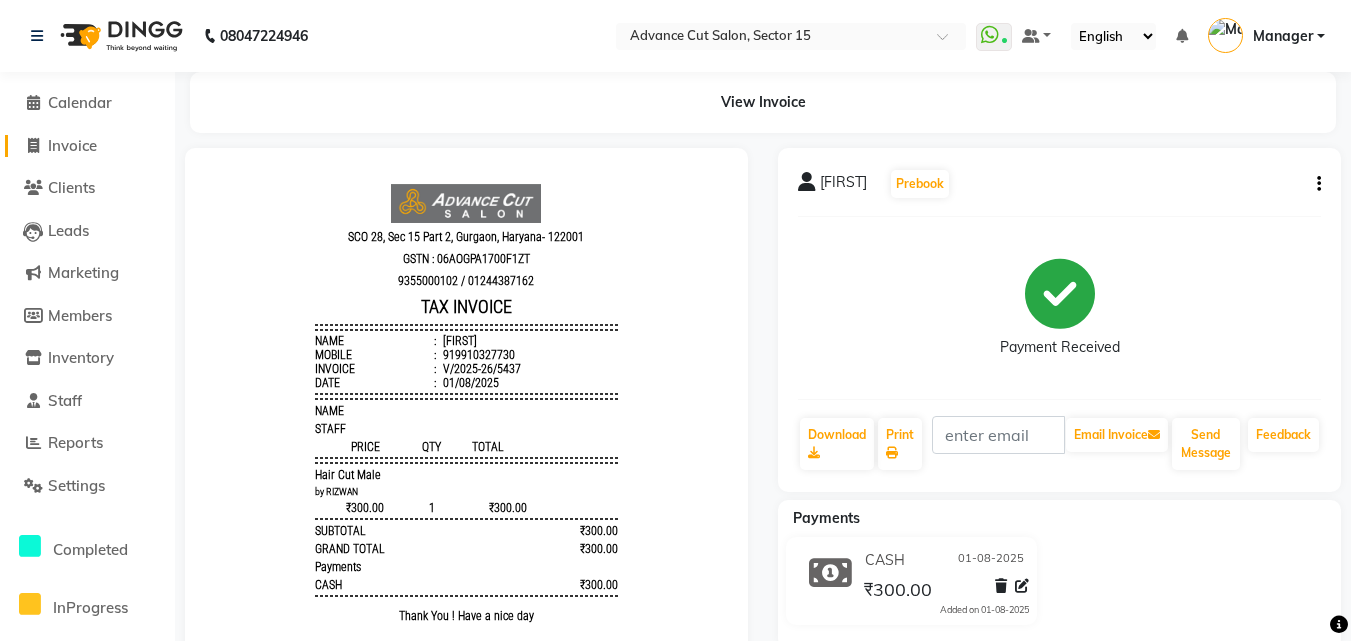 click on "Invoice" 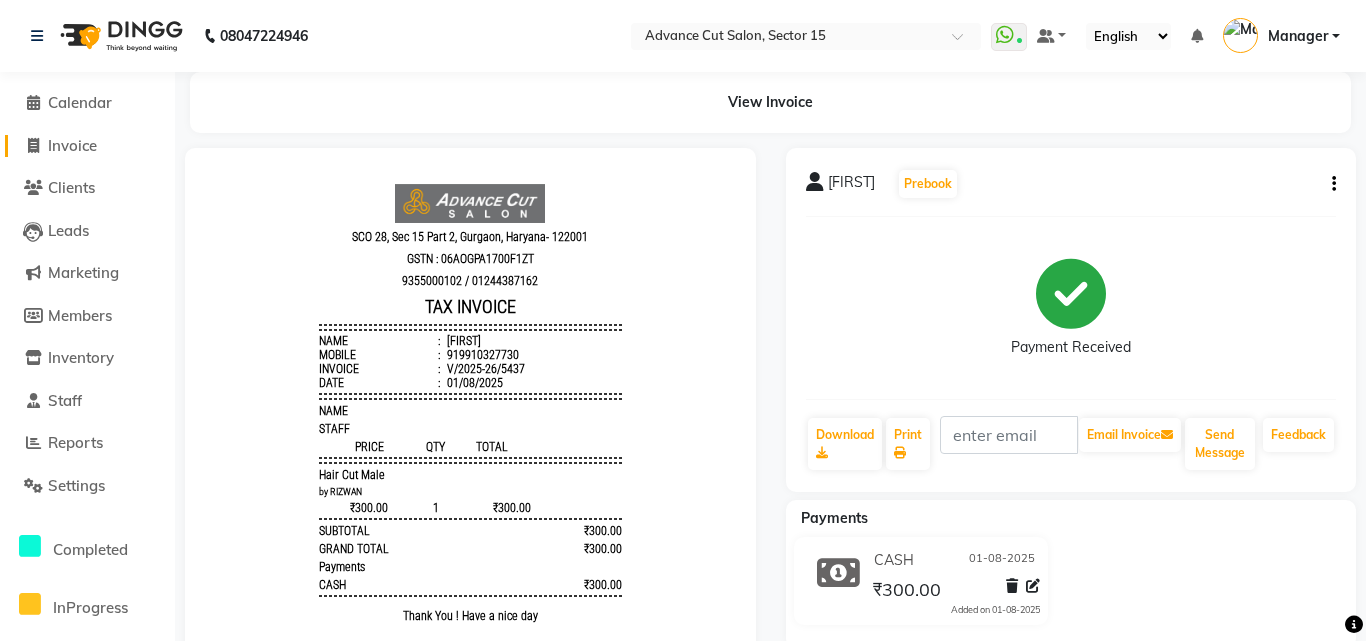 select on "service" 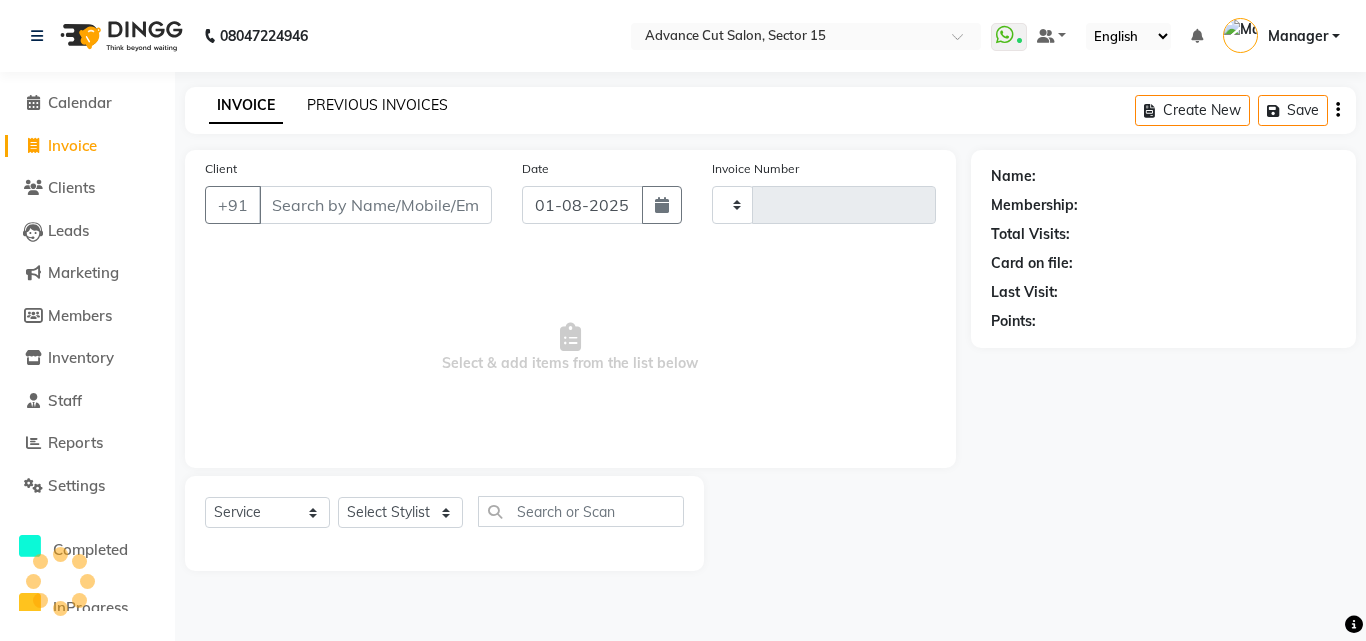 type on "5438" 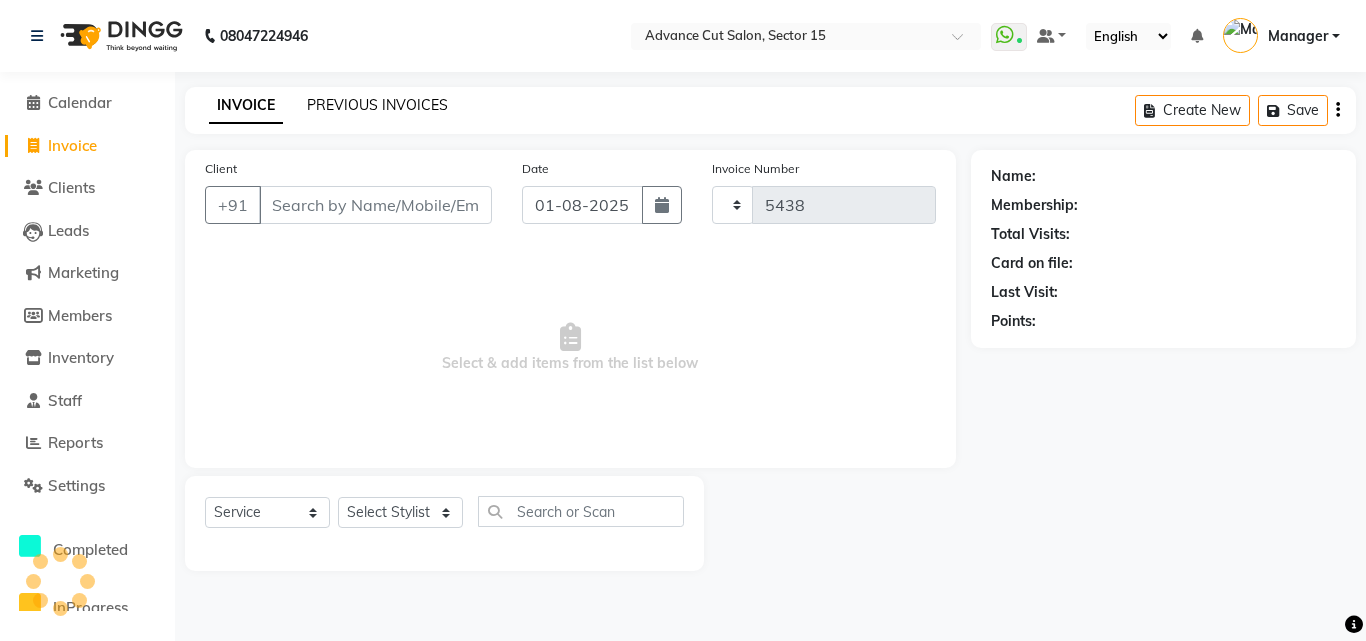 select on "6255" 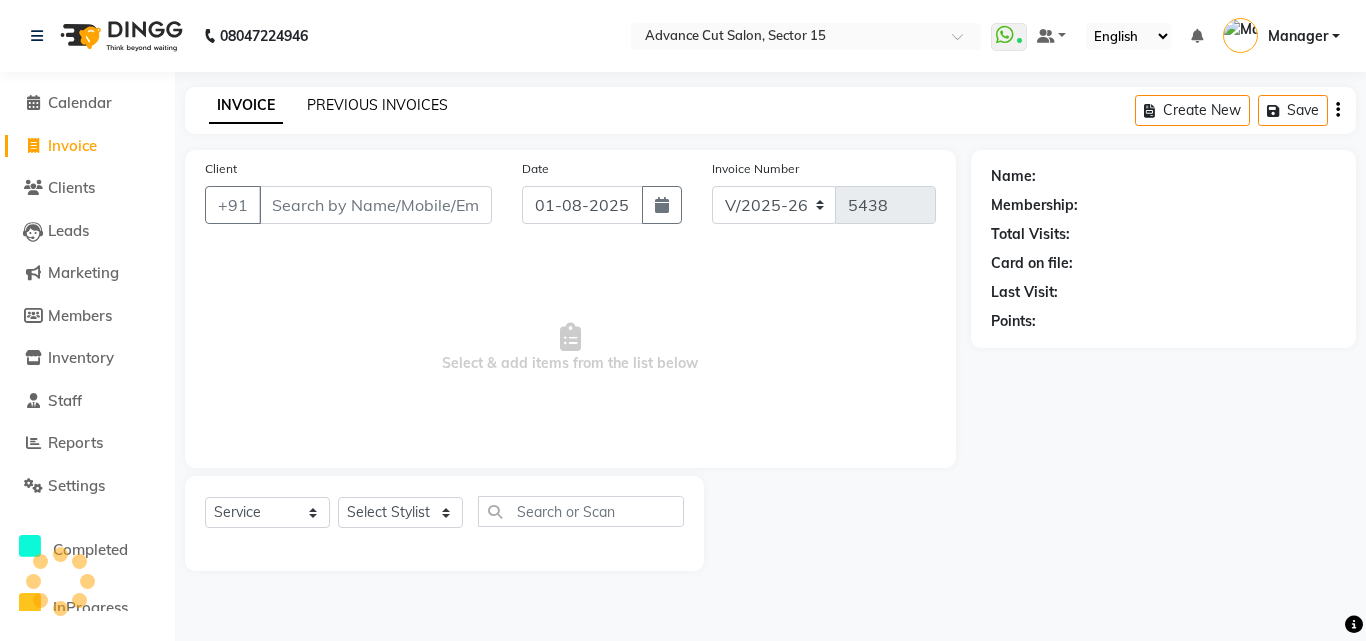 click on "PREVIOUS INVOICES" 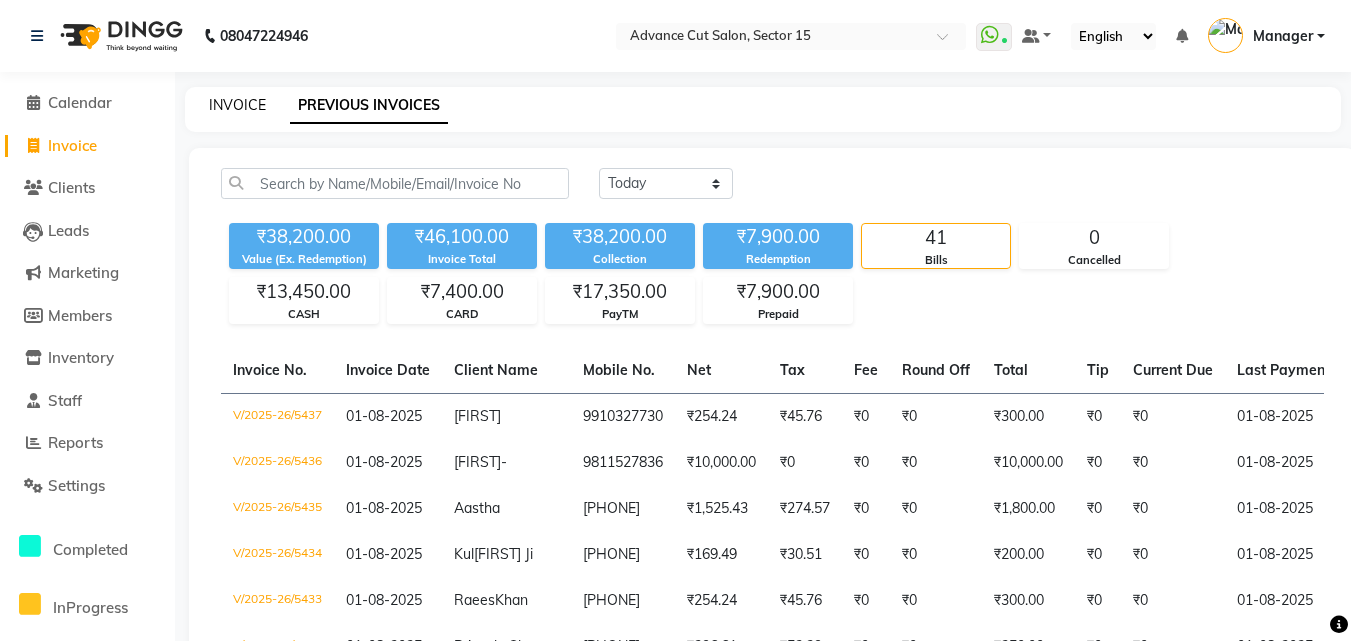 click on "INVOICE" 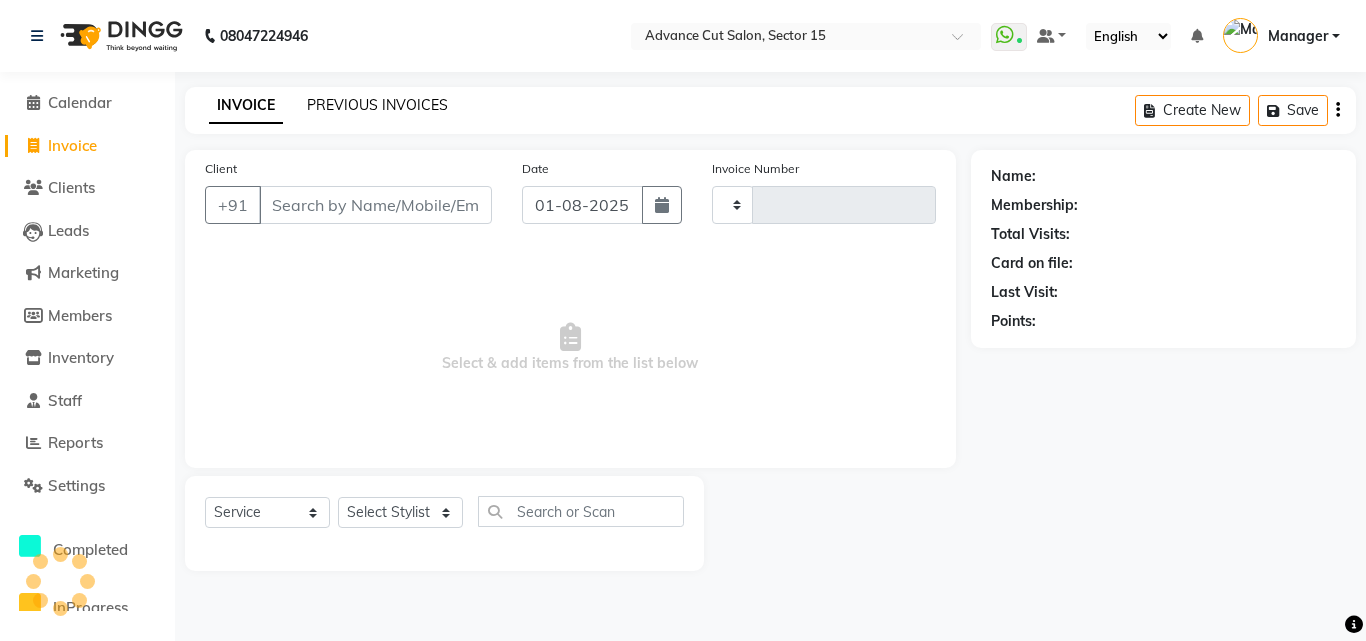 type on "5438" 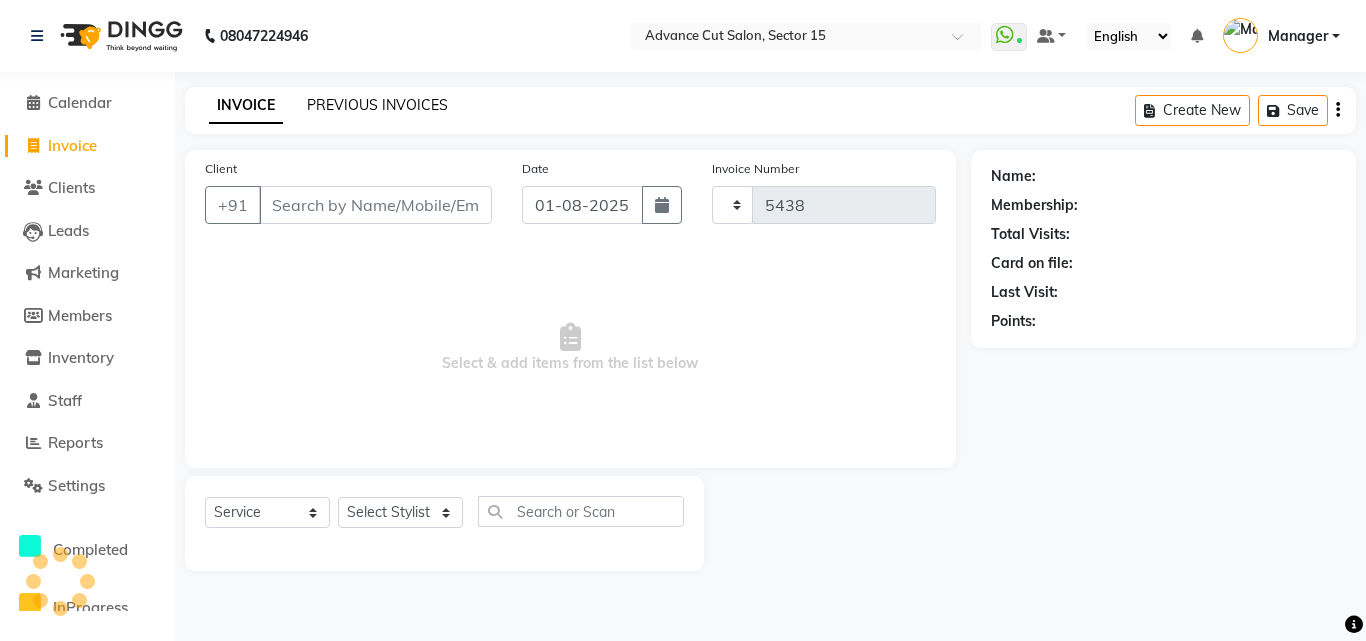 select on "6255" 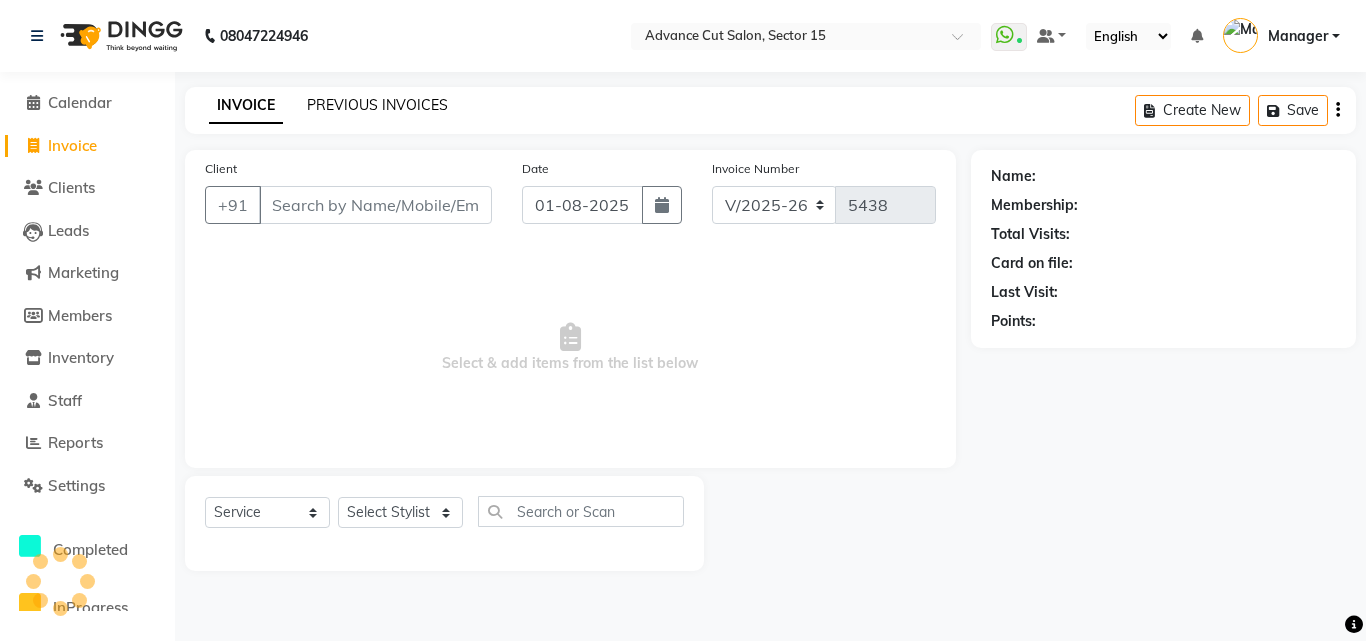 click on "PREVIOUS INVOICES" 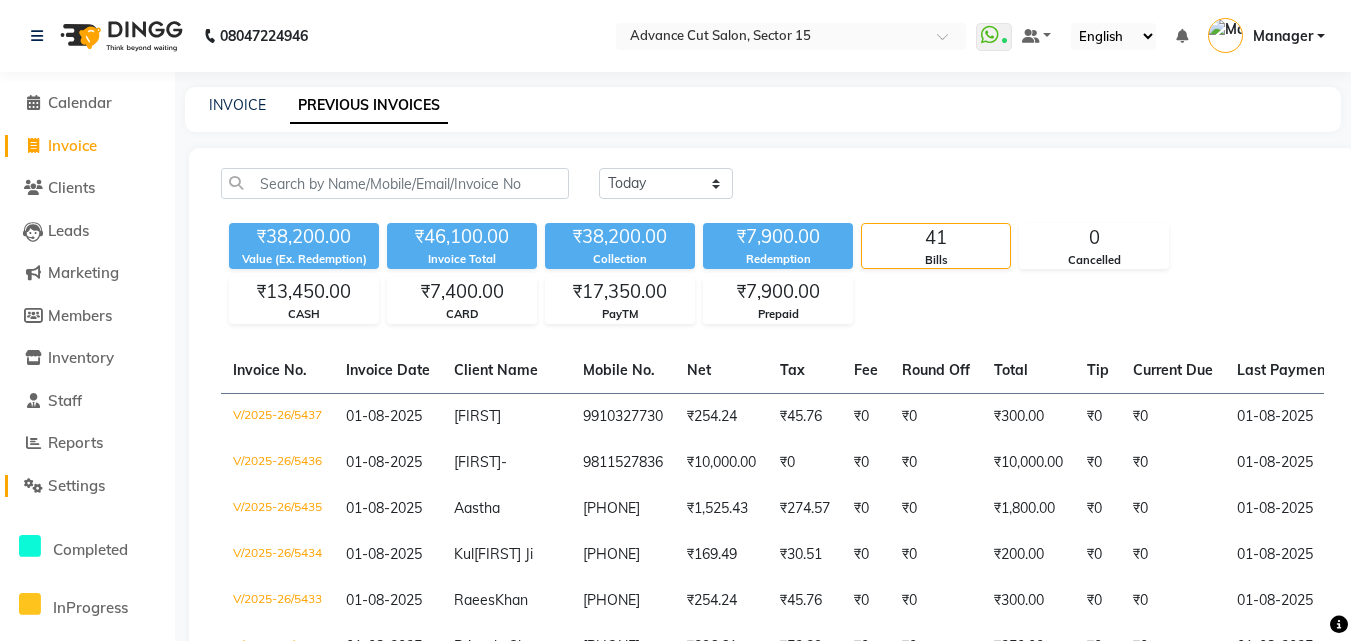 click on "Settings" 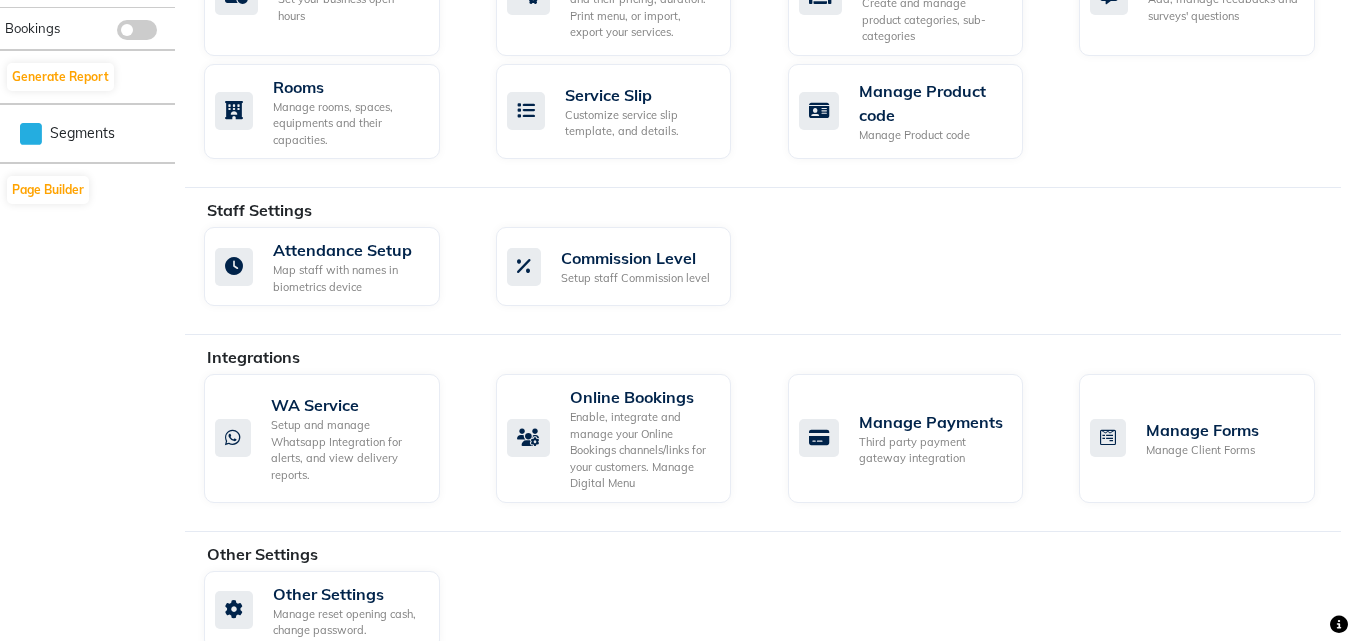 scroll, scrollTop: 952, scrollLeft: 0, axis: vertical 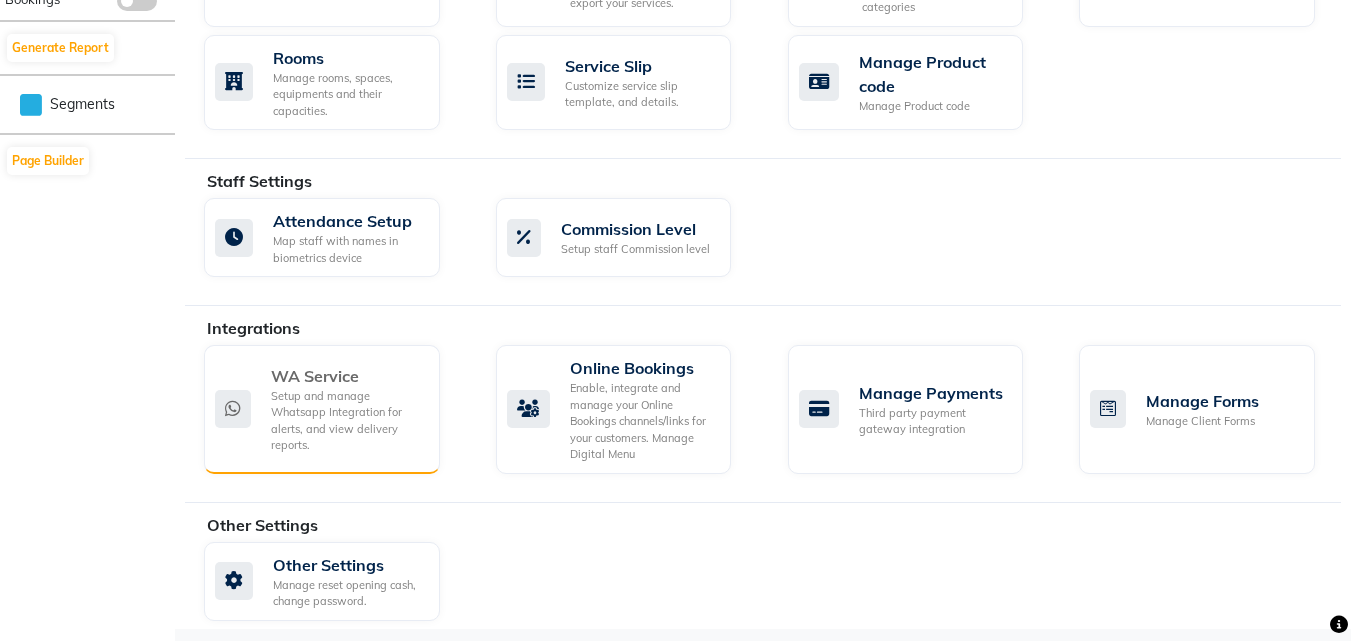 click on "WA Service" 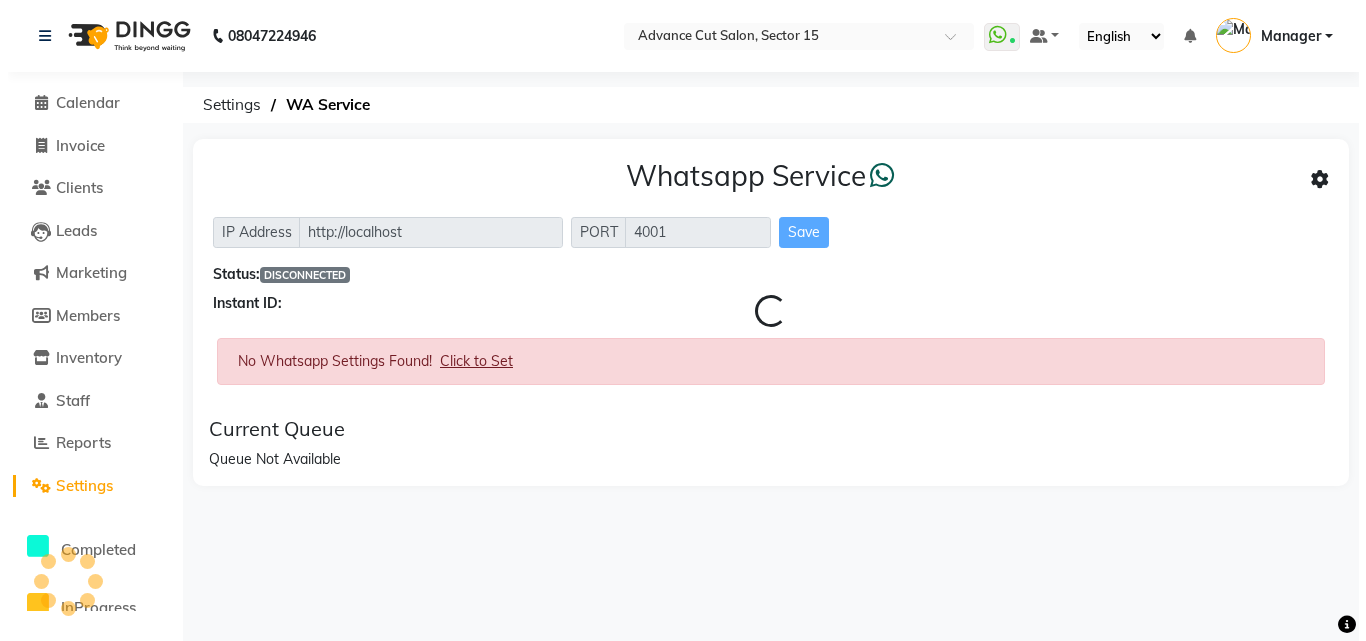 scroll, scrollTop: 0, scrollLeft: 0, axis: both 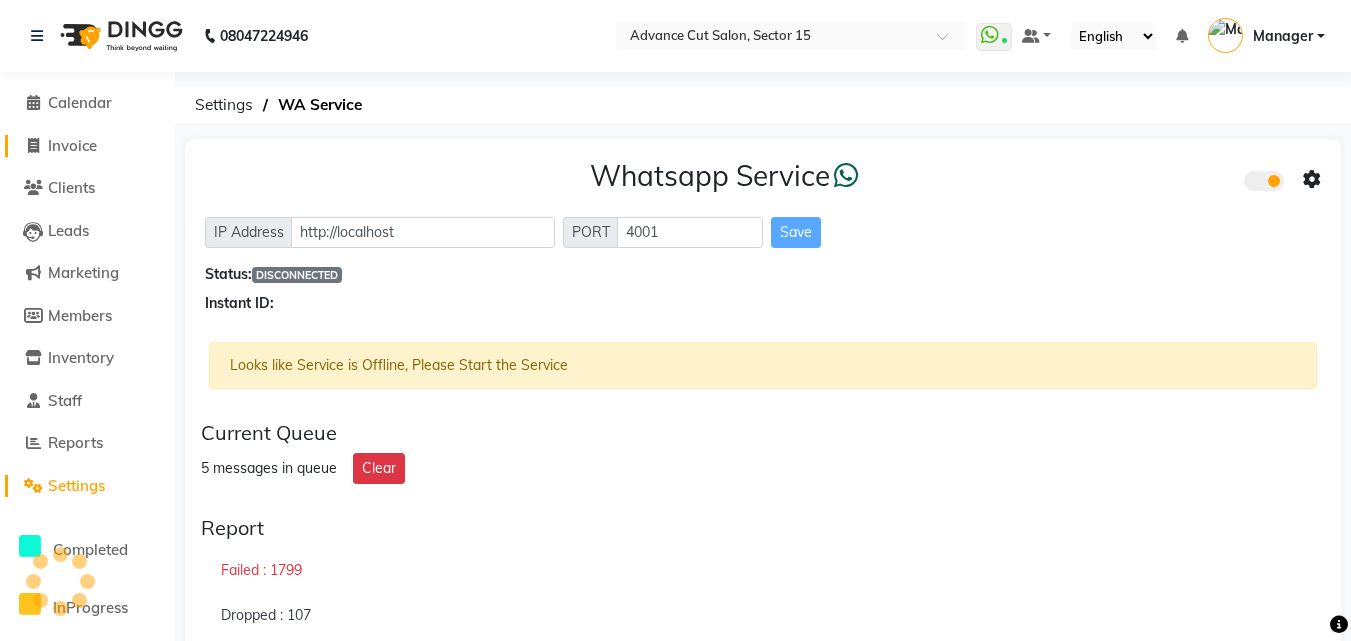 click on "Invoice" 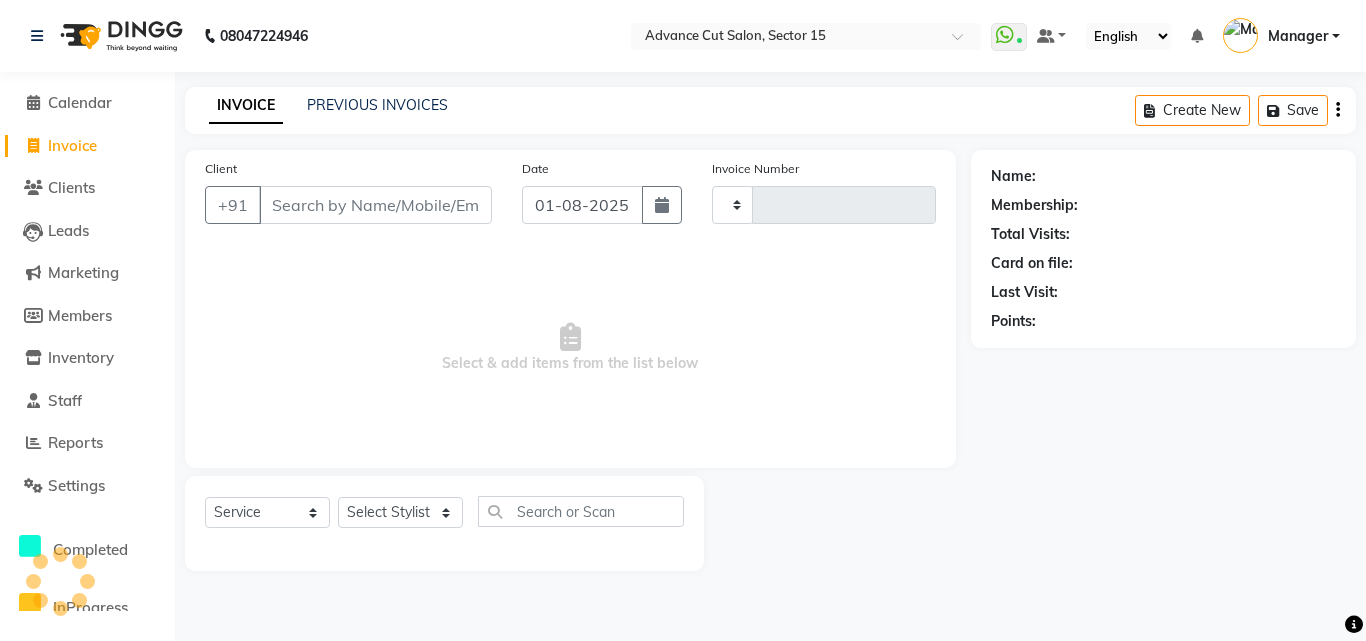 type on "5438" 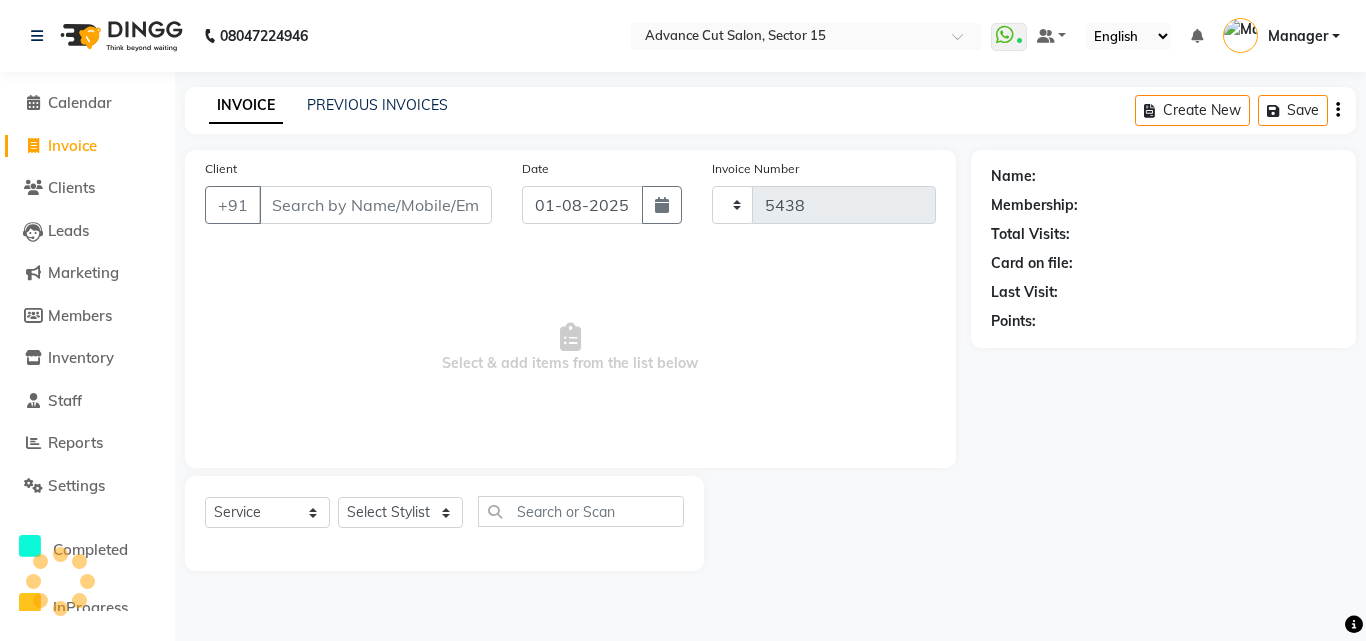 select on "6255" 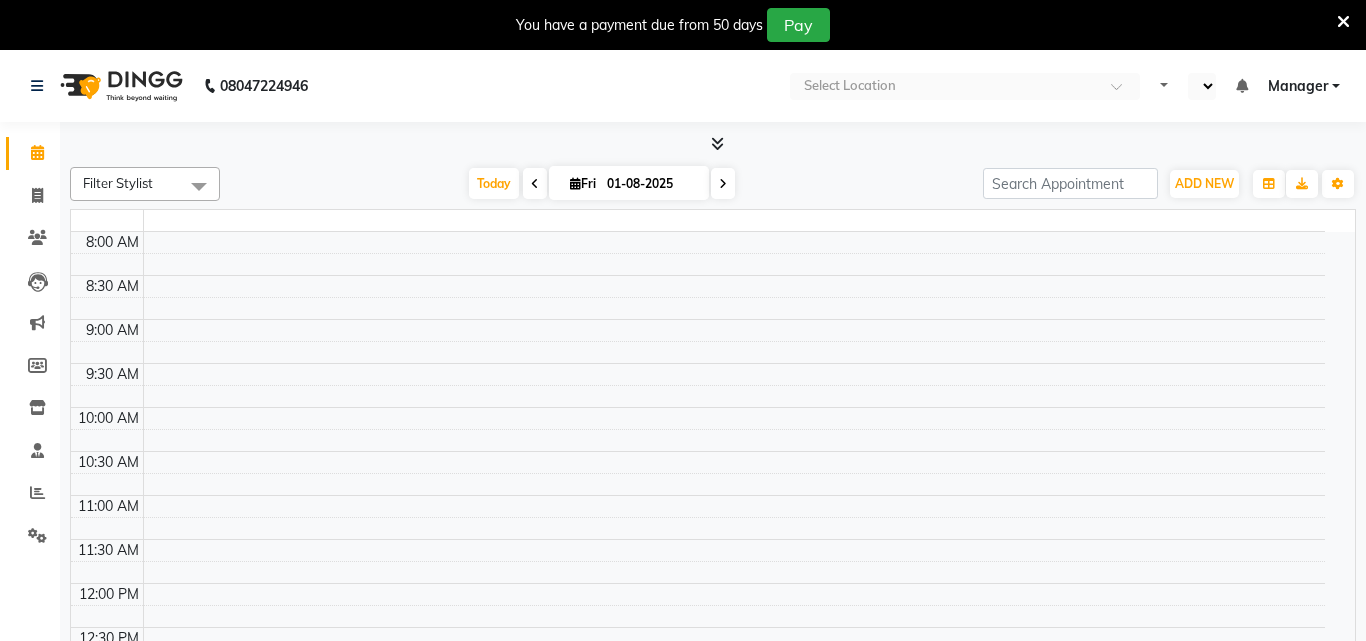 select on "en" 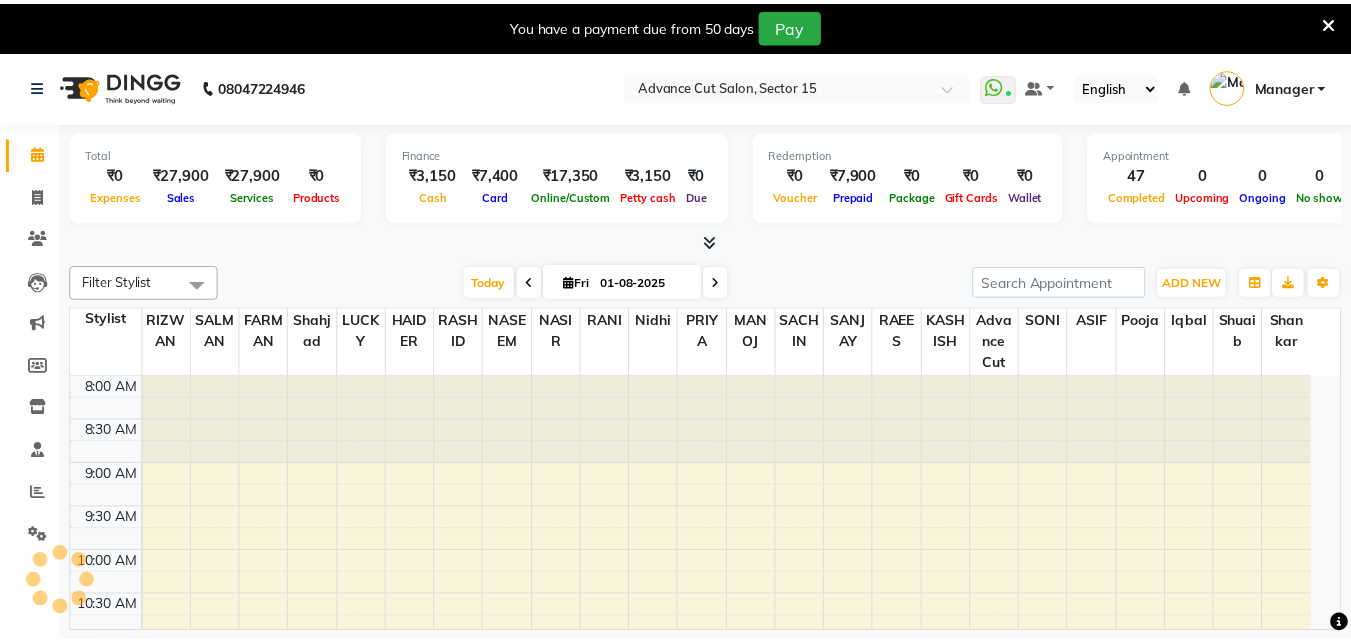 scroll, scrollTop: 0, scrollLeft: 0, axis: both 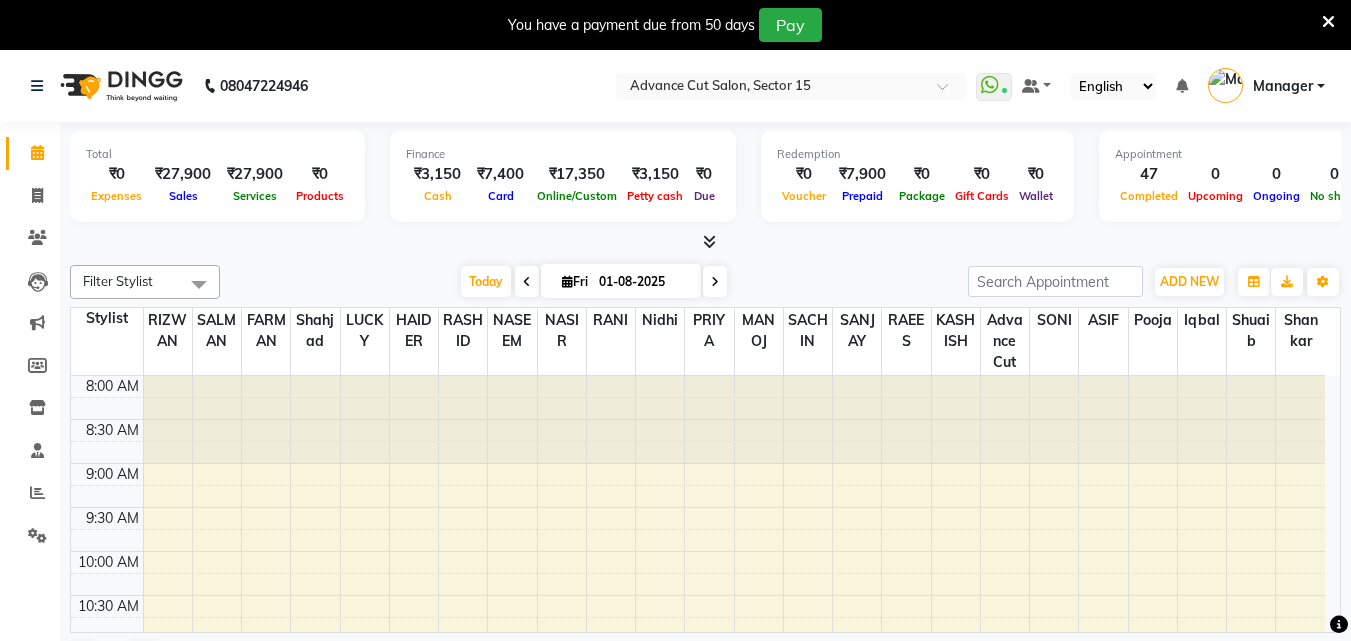 click at bounding box center (1328, 22) 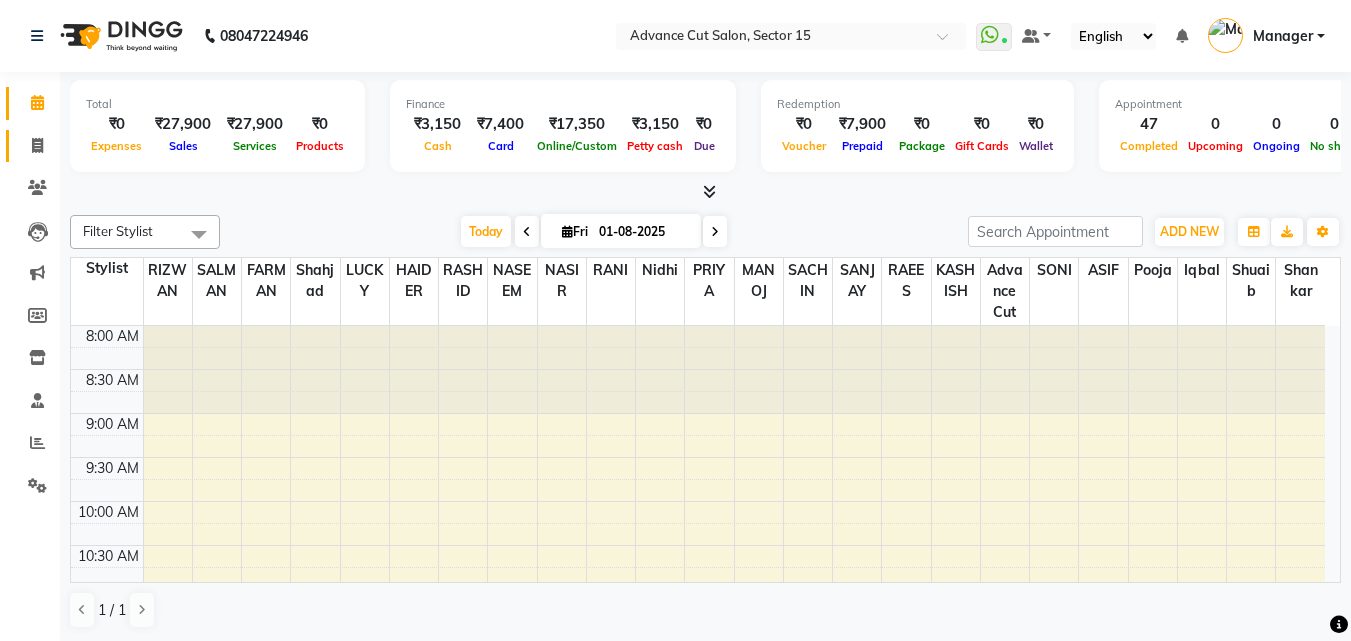 click on "Invoice" 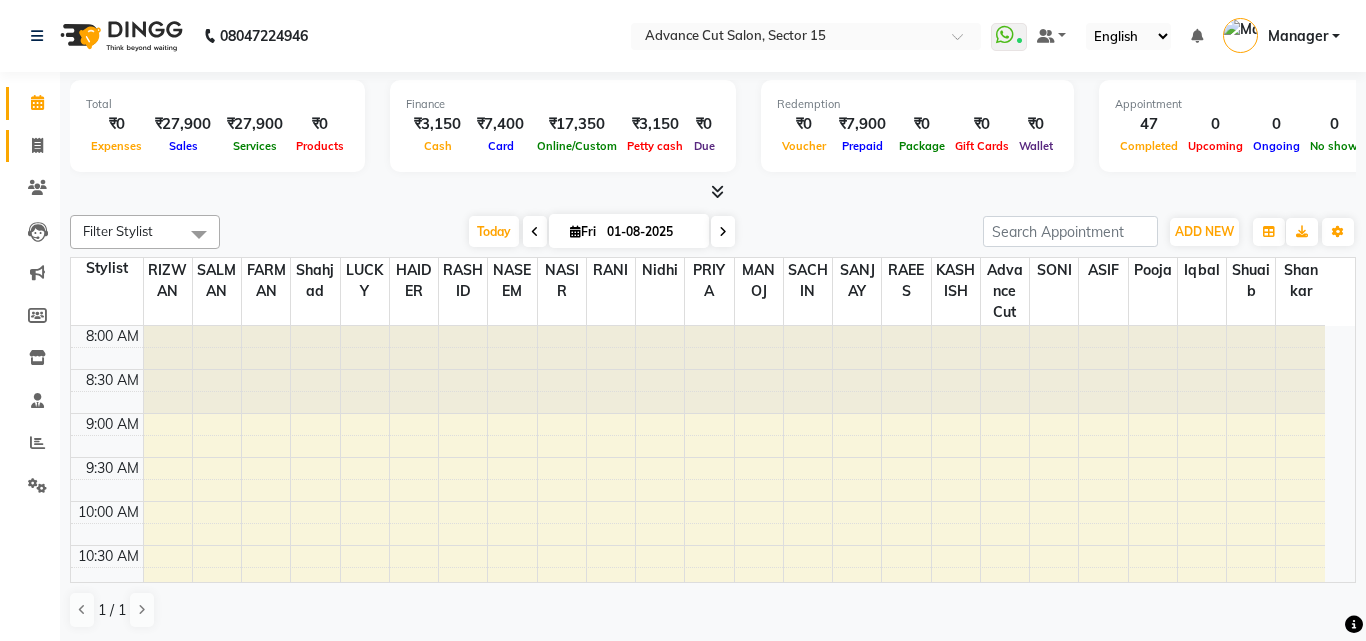 select on "service" 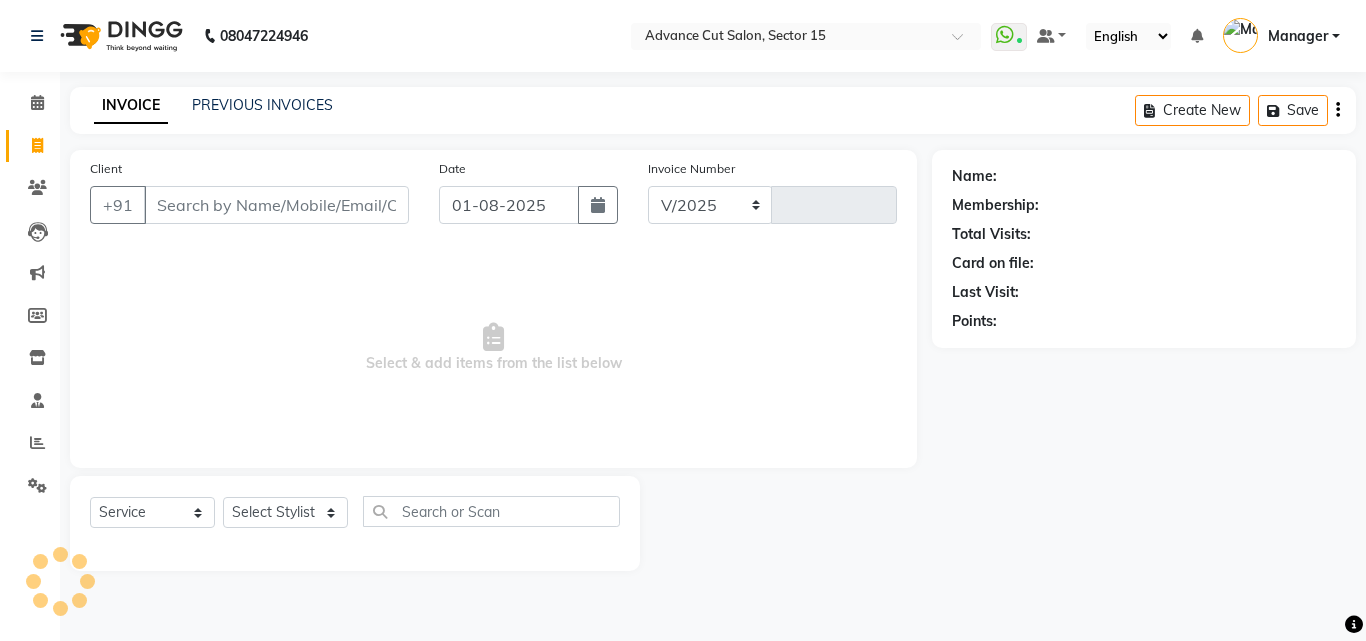 select on "6255" 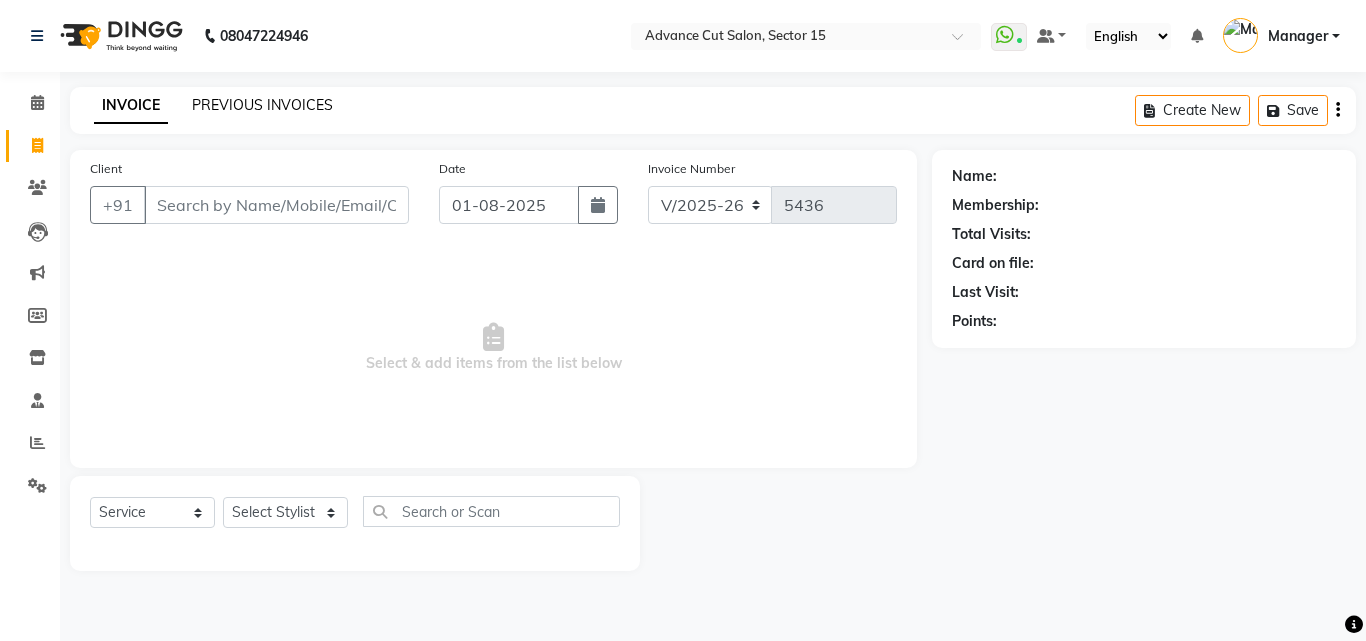 click on "PREVIOUS INVOICES" 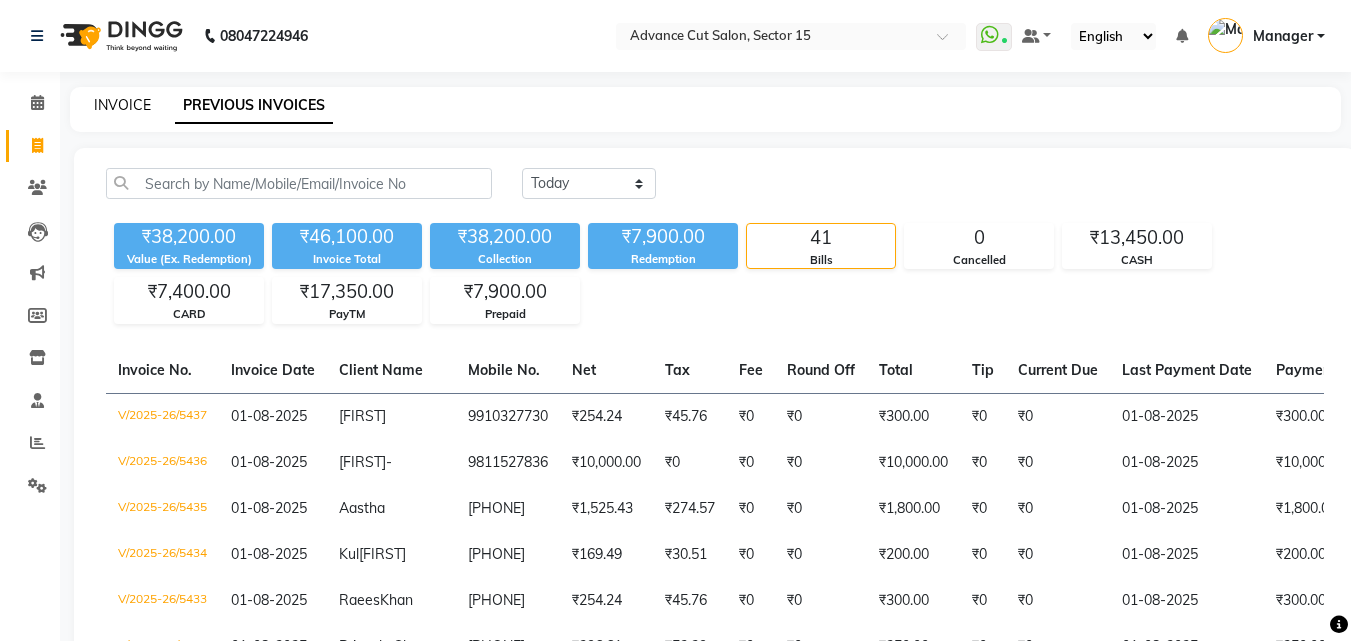 click on "INVOICE PREVIOUS INVOICES" 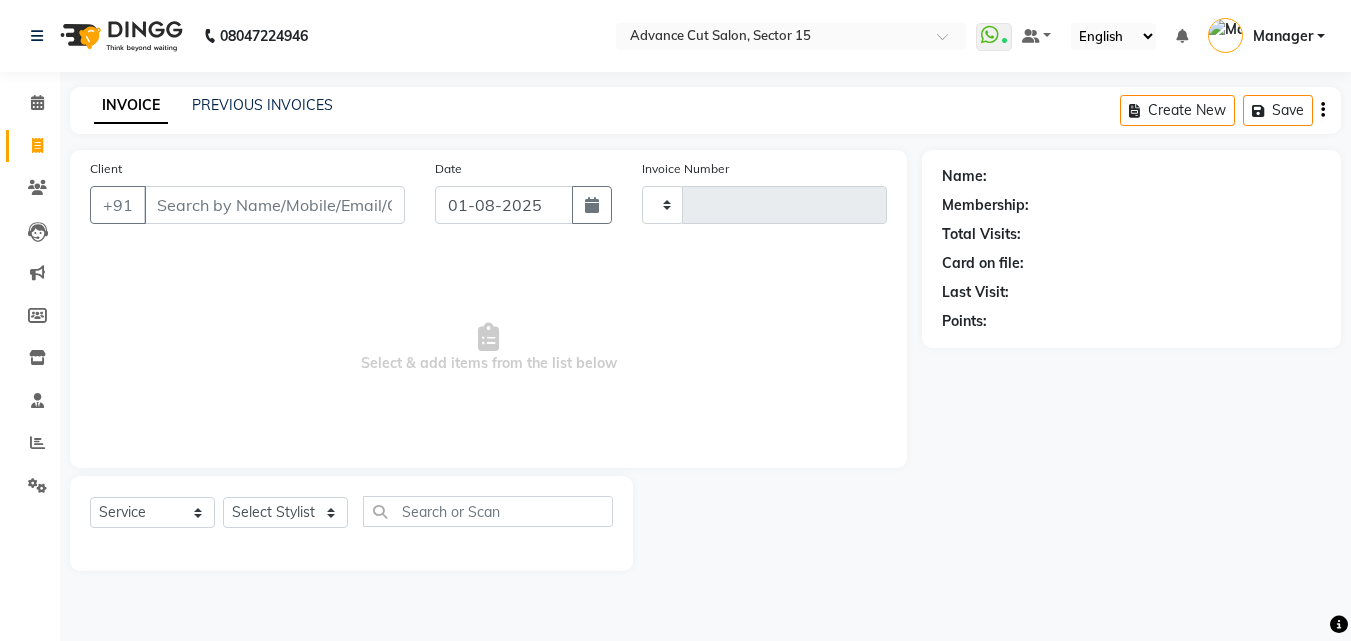 type on "5438" 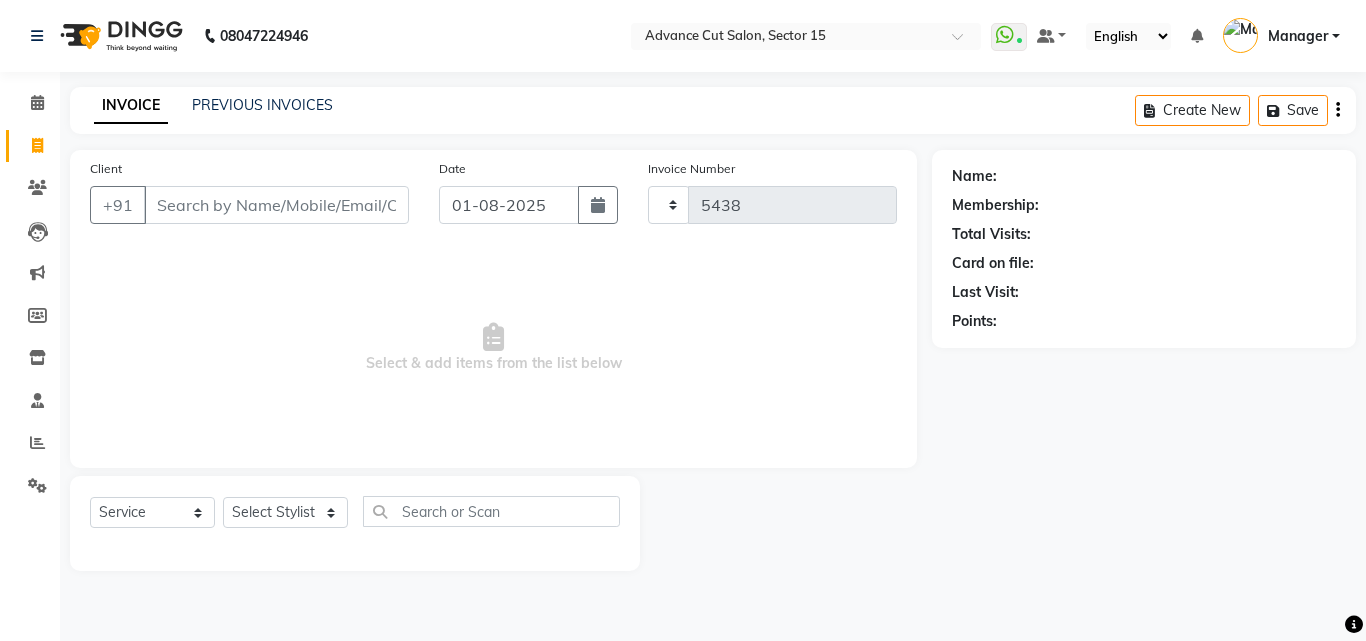 select on "6255" 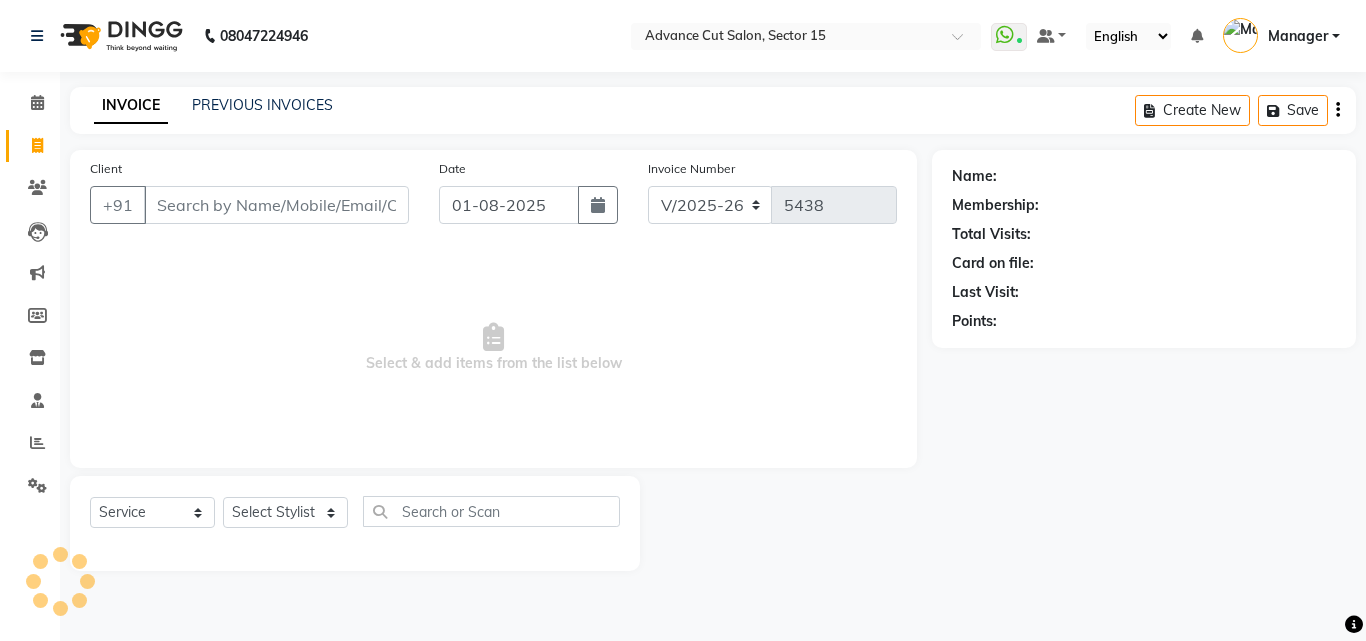 click on "Client" at bounding box center [276, 205] 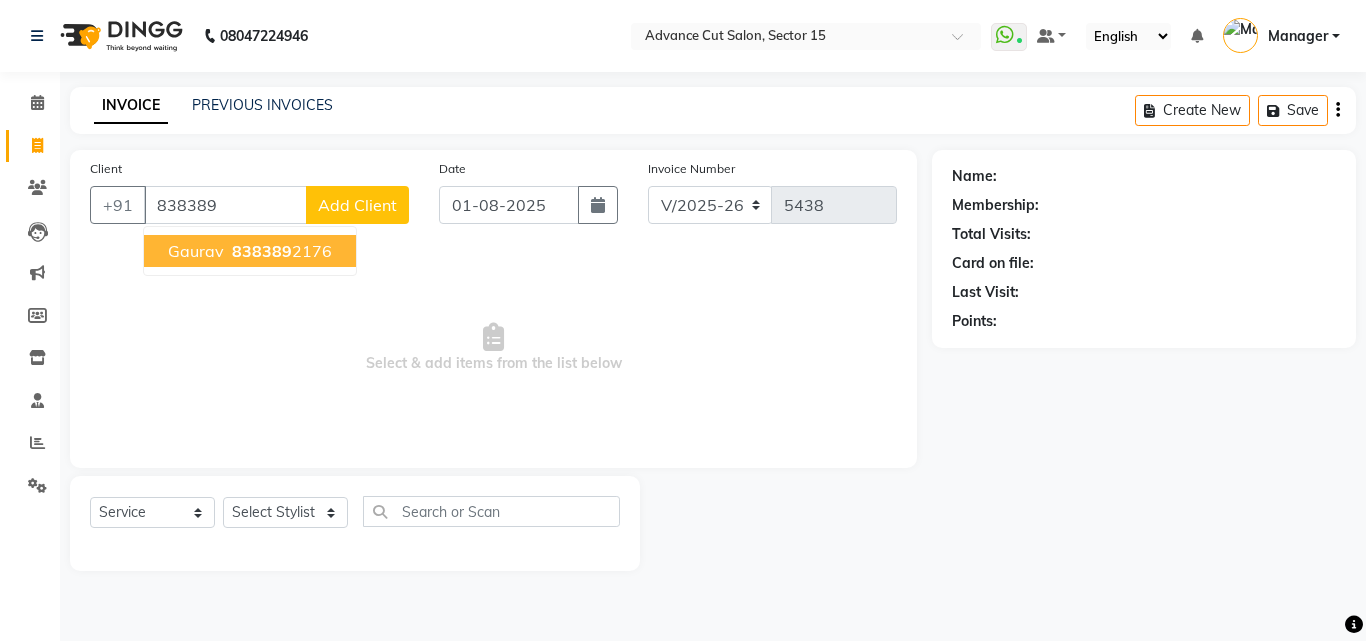 click on "838389 2176" at bounding box center (280, 251) 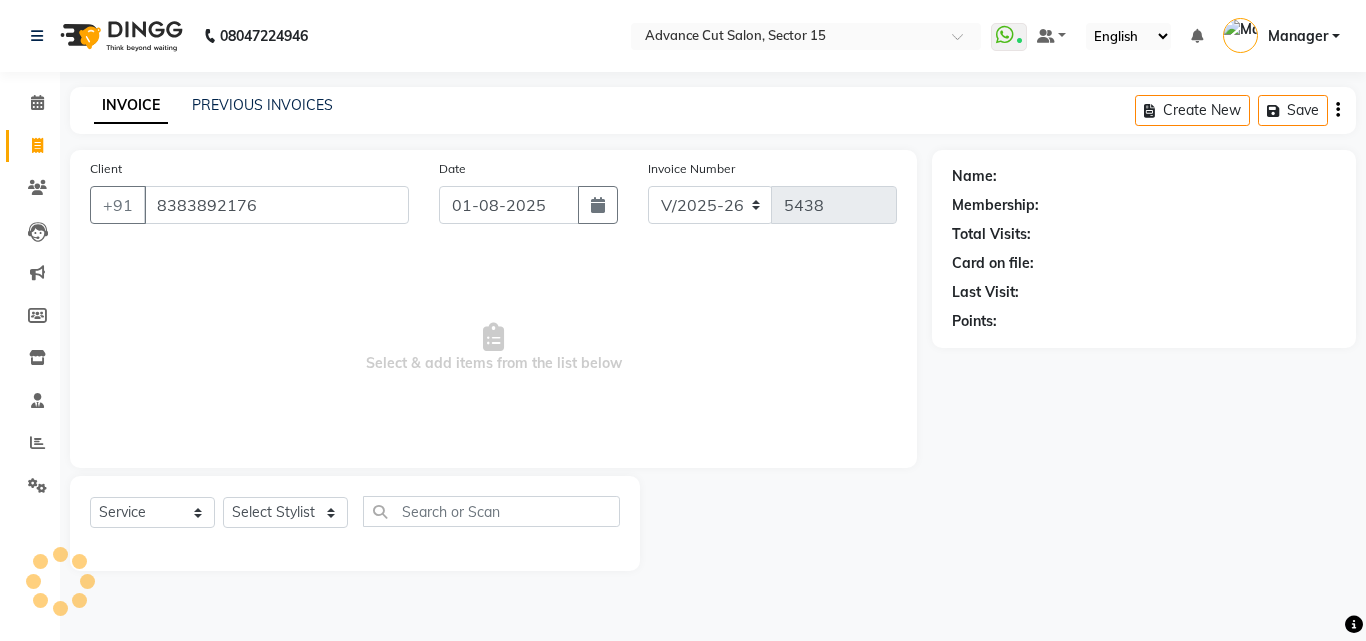 type on "8383892176" 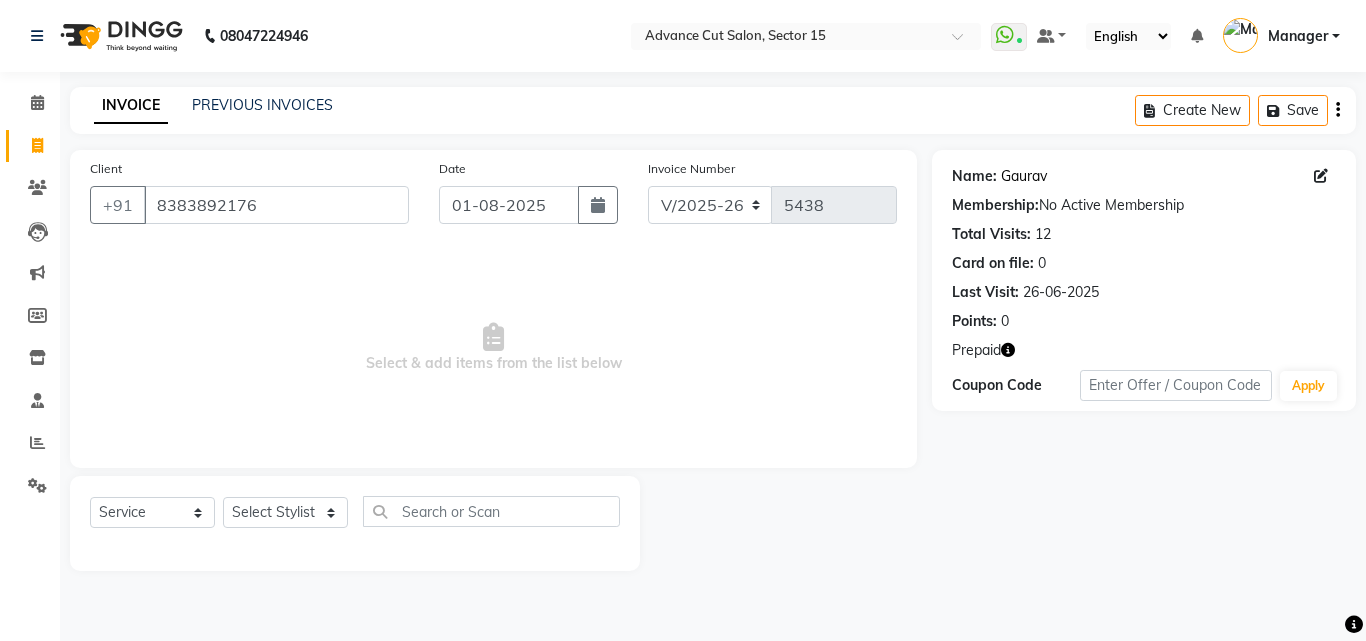 click on "Gaurav" 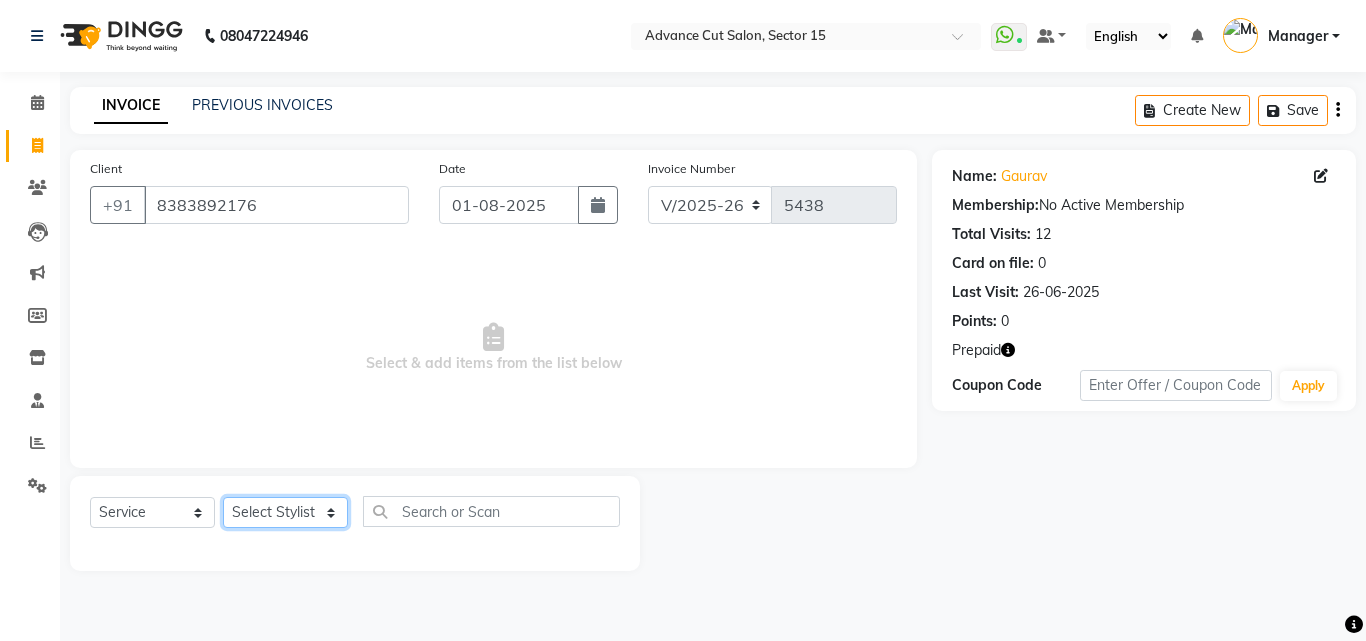 click on "Select Stylist Advance Cut  ASIF FARMAN HAIDER Iqbal KASHISH LUCKY Manager MANOJ NASEEM NASIR Nidhi Pooja  PRIYA RAEES RANI RASHID RIZWAN SACHIN SALMAN SANJAY Shahjad Shankar shuaib SONI" 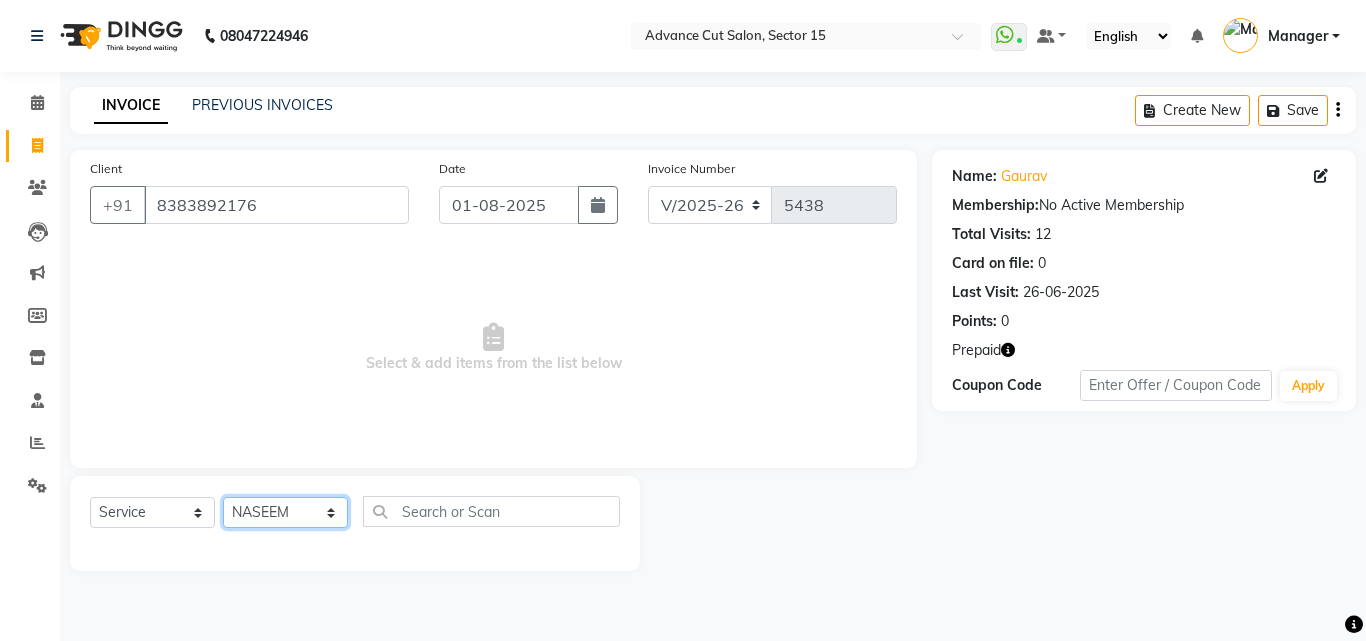 select on "46509" 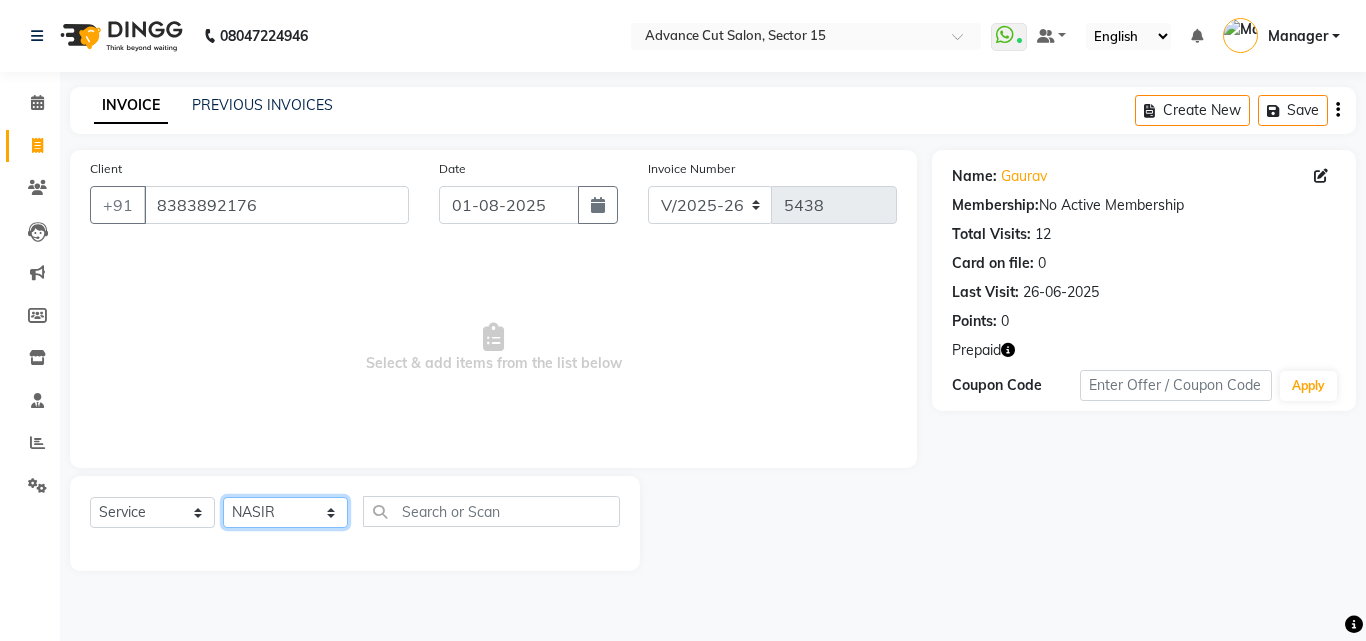 drag, startPoint x: 294, startPoint y: 514, endPoint x: 357, endPoint y: 518, distance: 63.126858 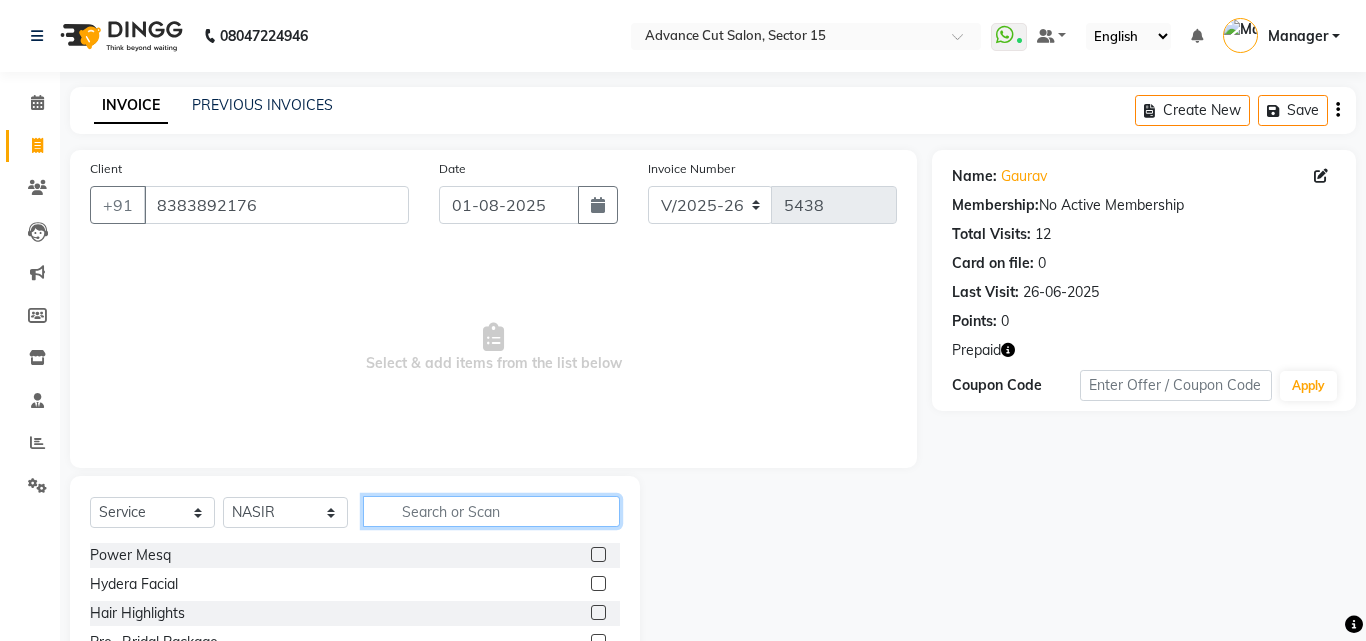 click 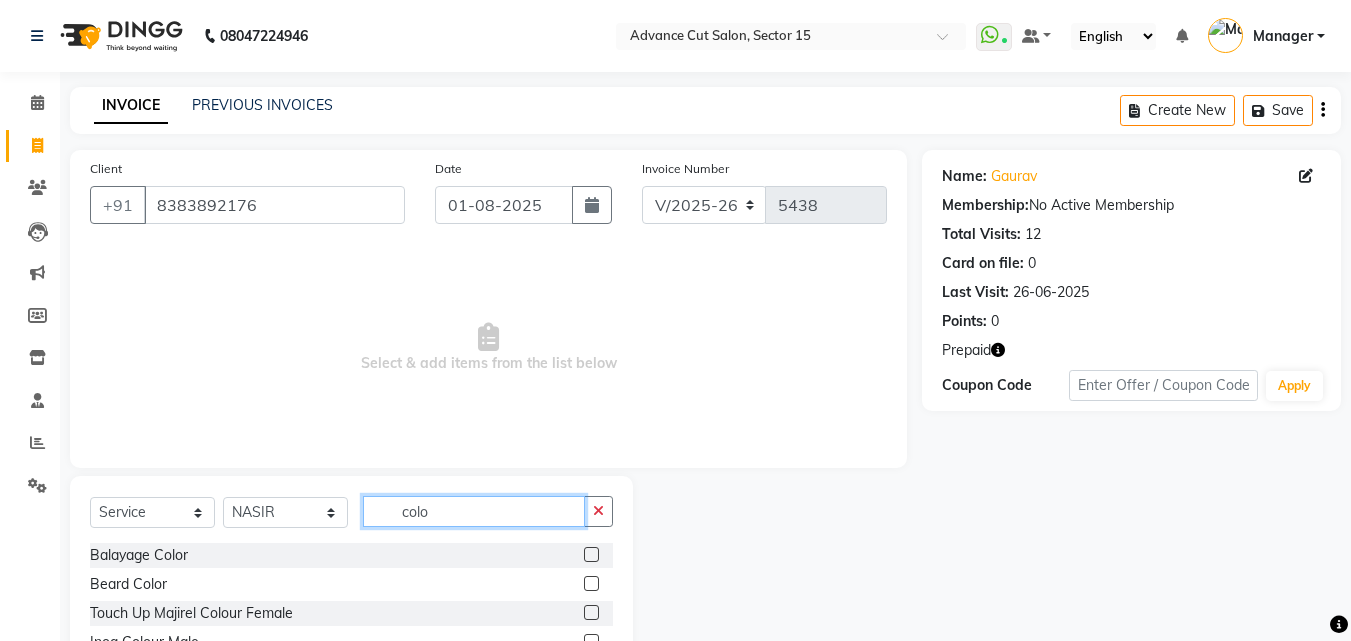 scroll, scrollTop: 70, scrollLeft: 0, axis: vertical 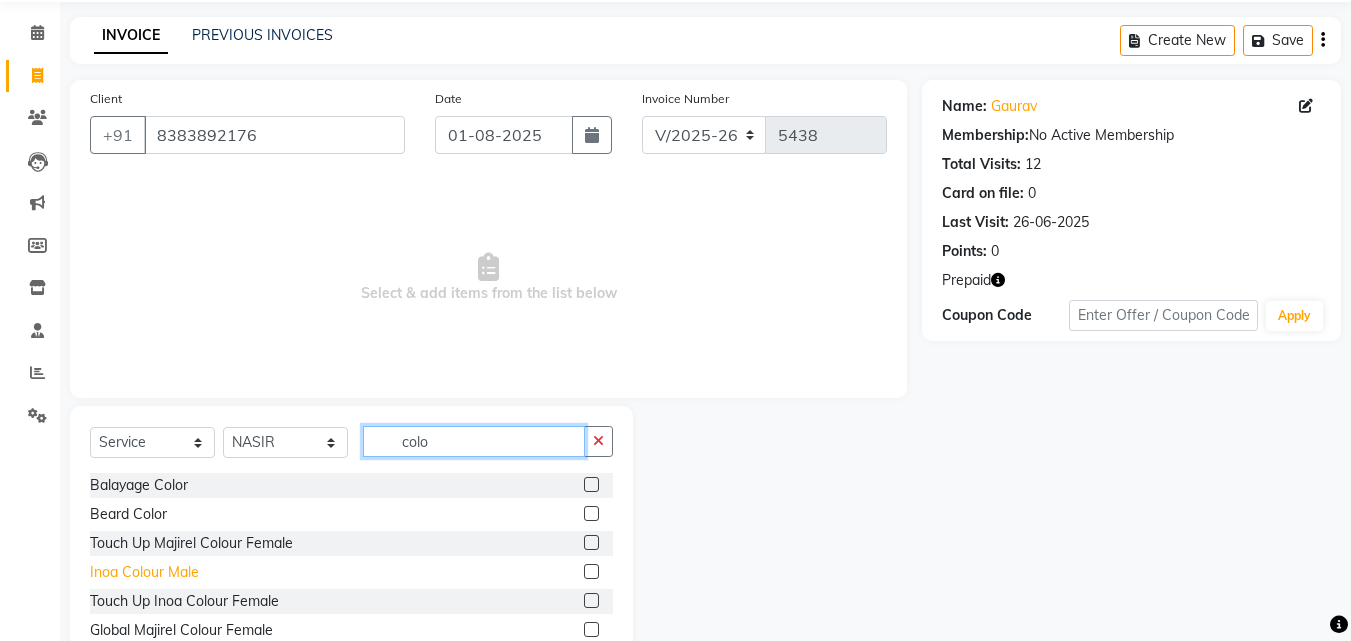 type on "colo" 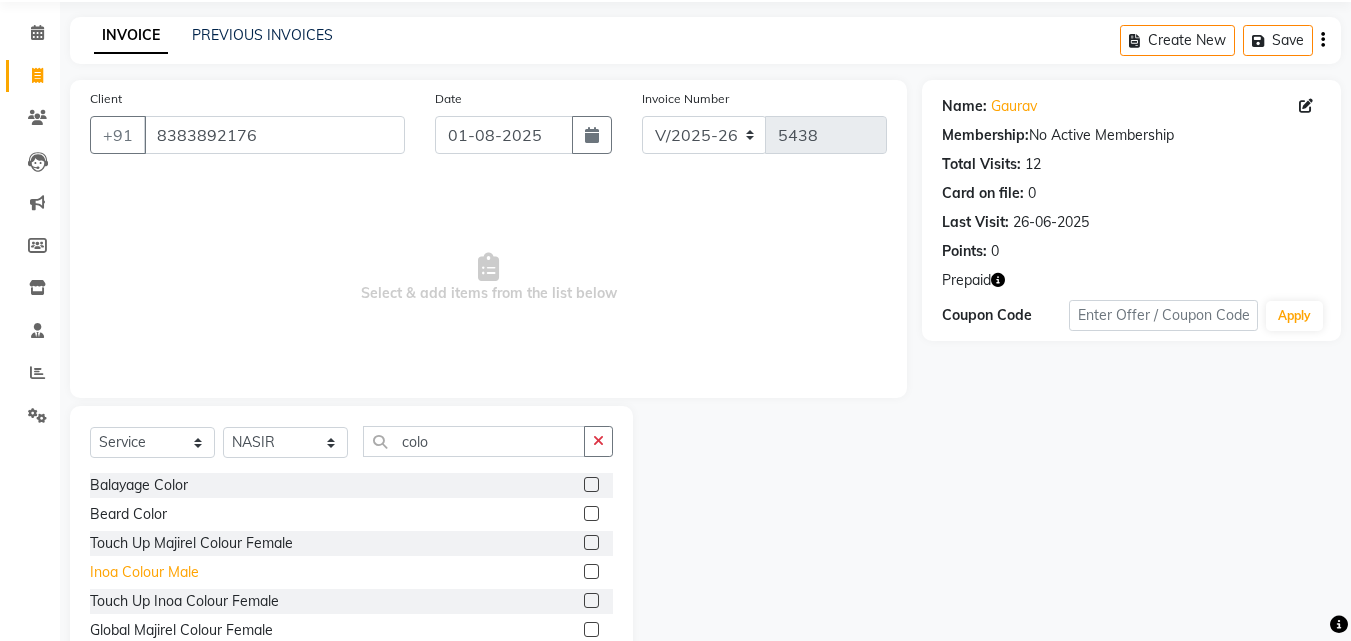click on "Inoa Colour Male" 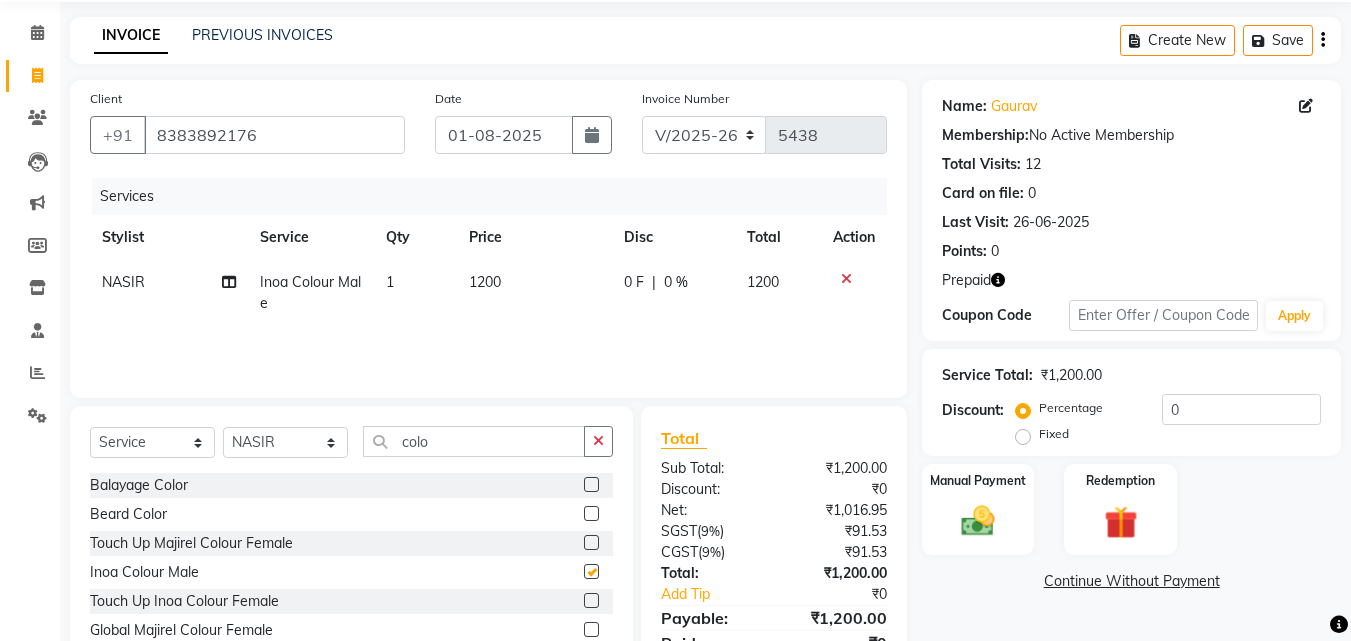 checkbox on "false" 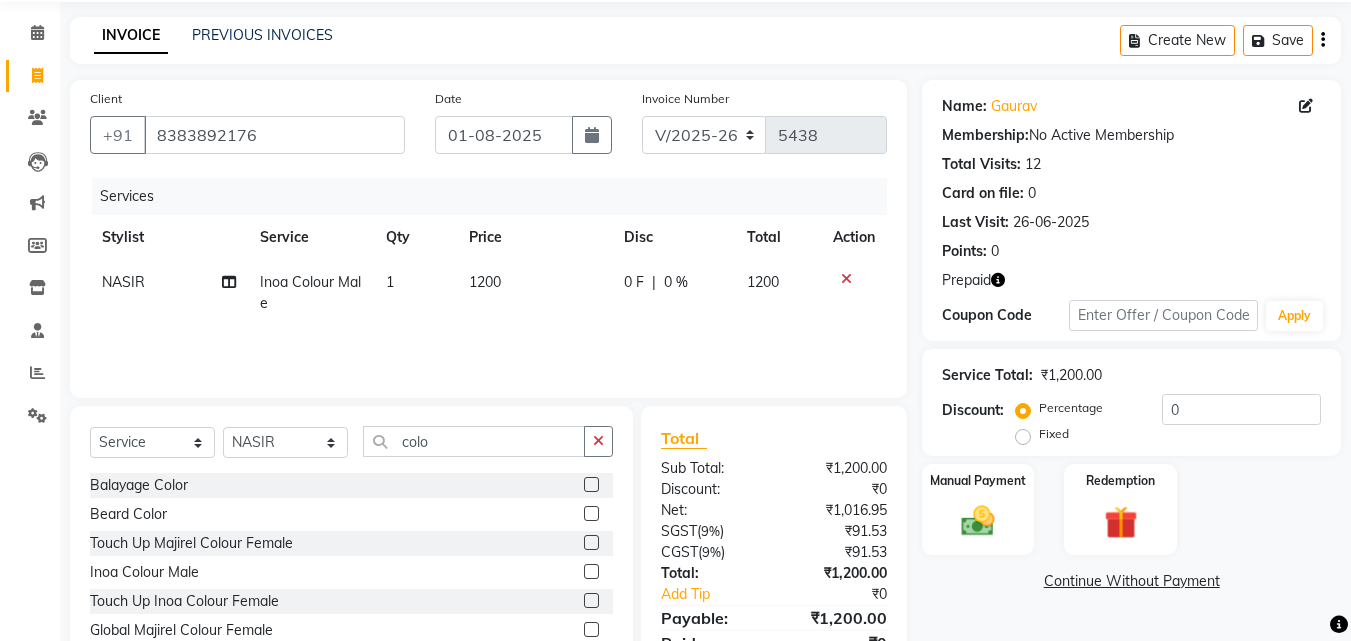click on "Percentage   Fixed" 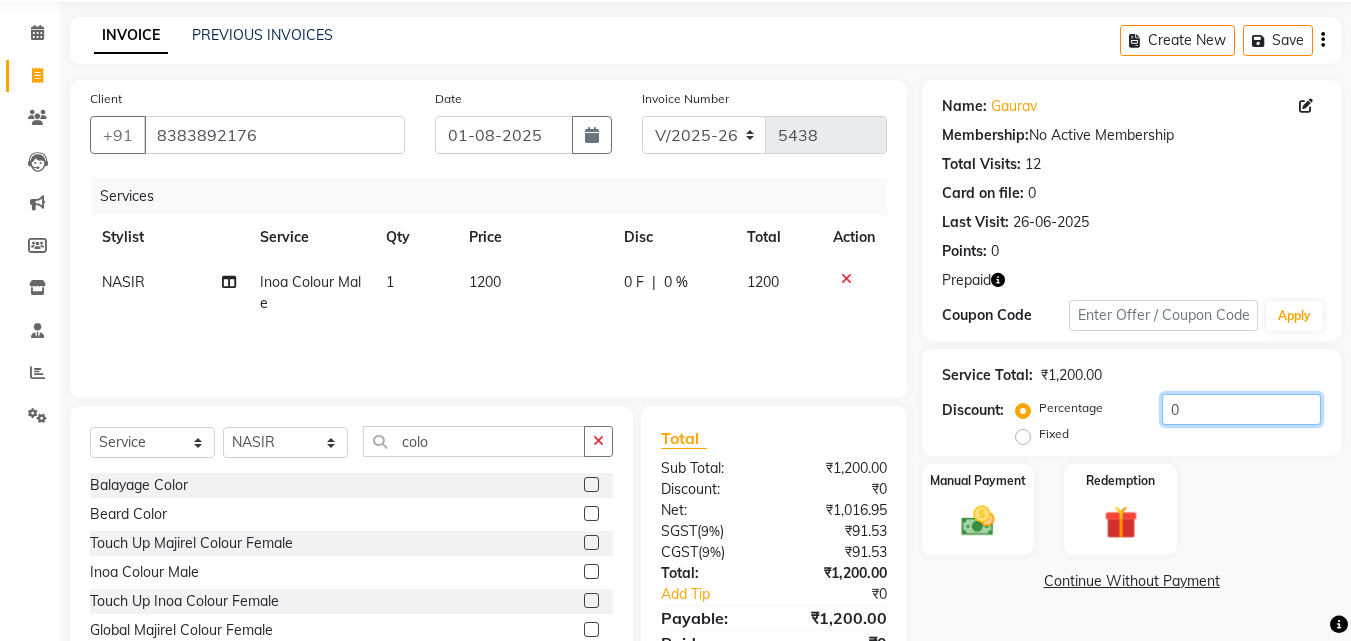 click on "0" 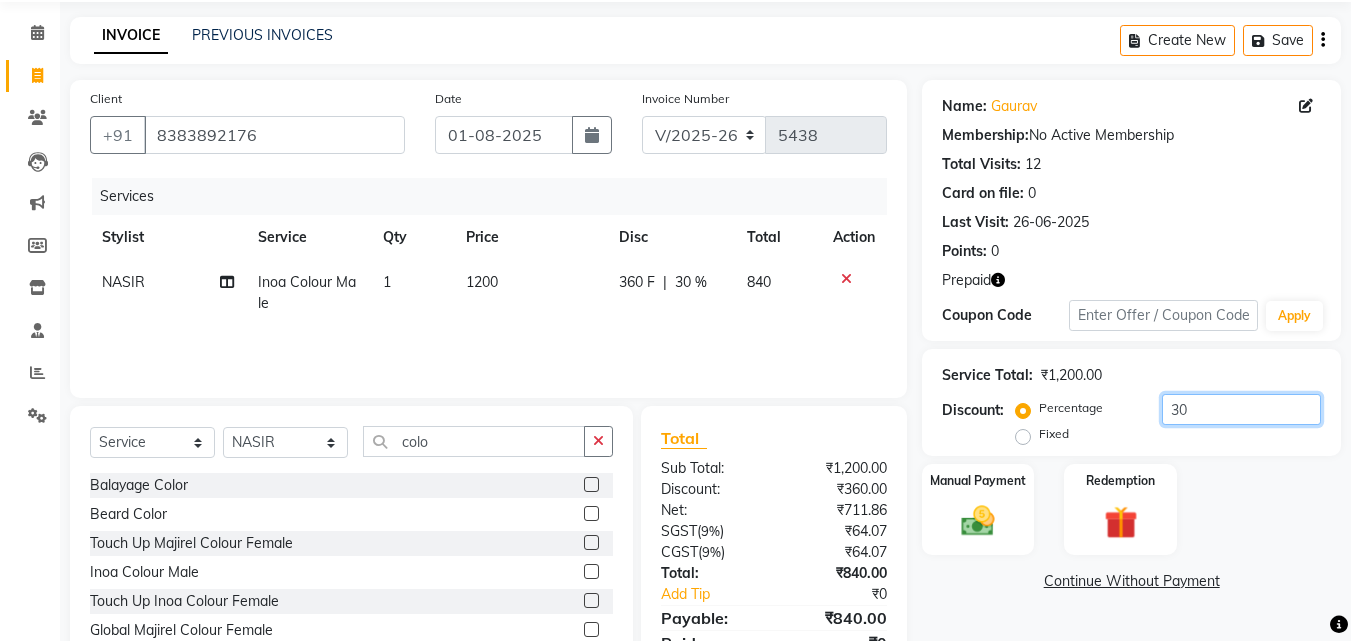 type on "30" 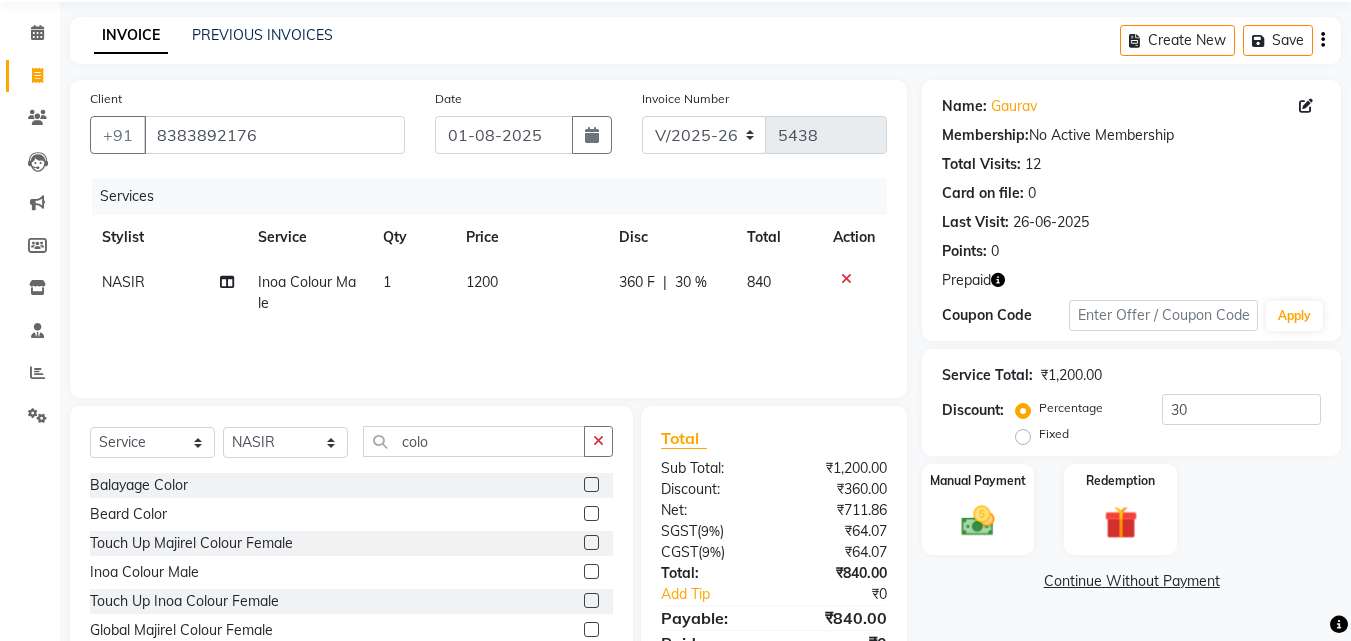 click 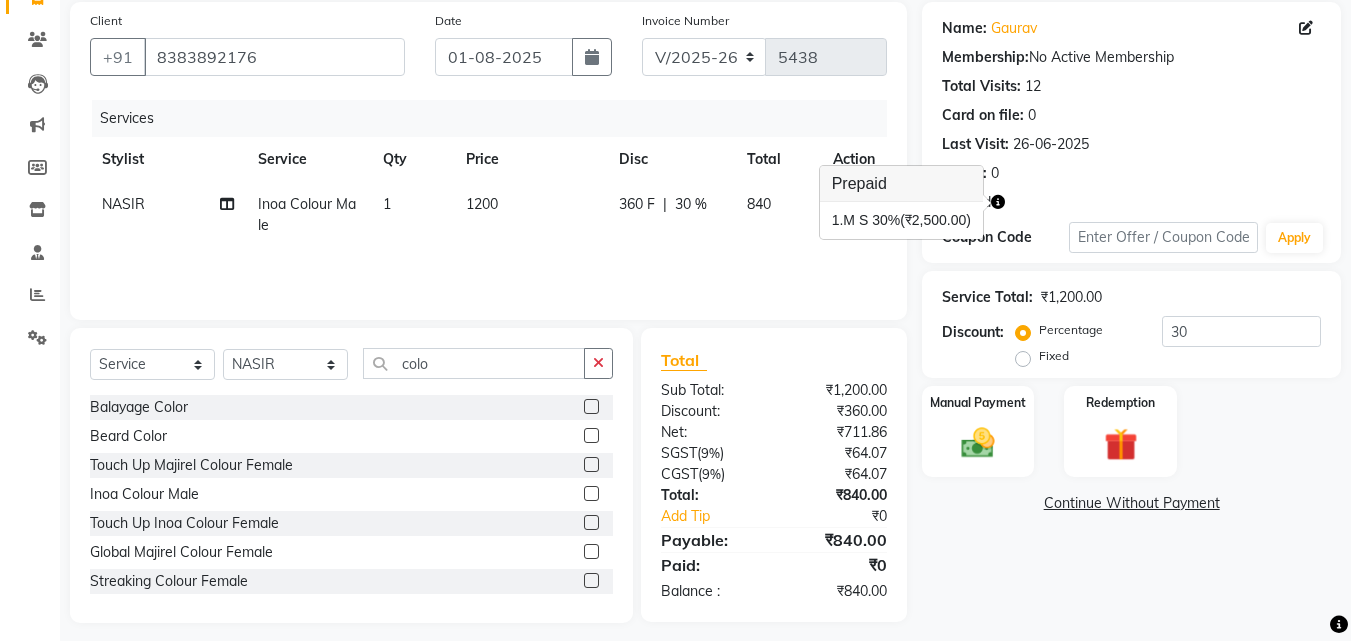 scroll, scrollTop: 160, scrollLeft: 0, axis: vertical 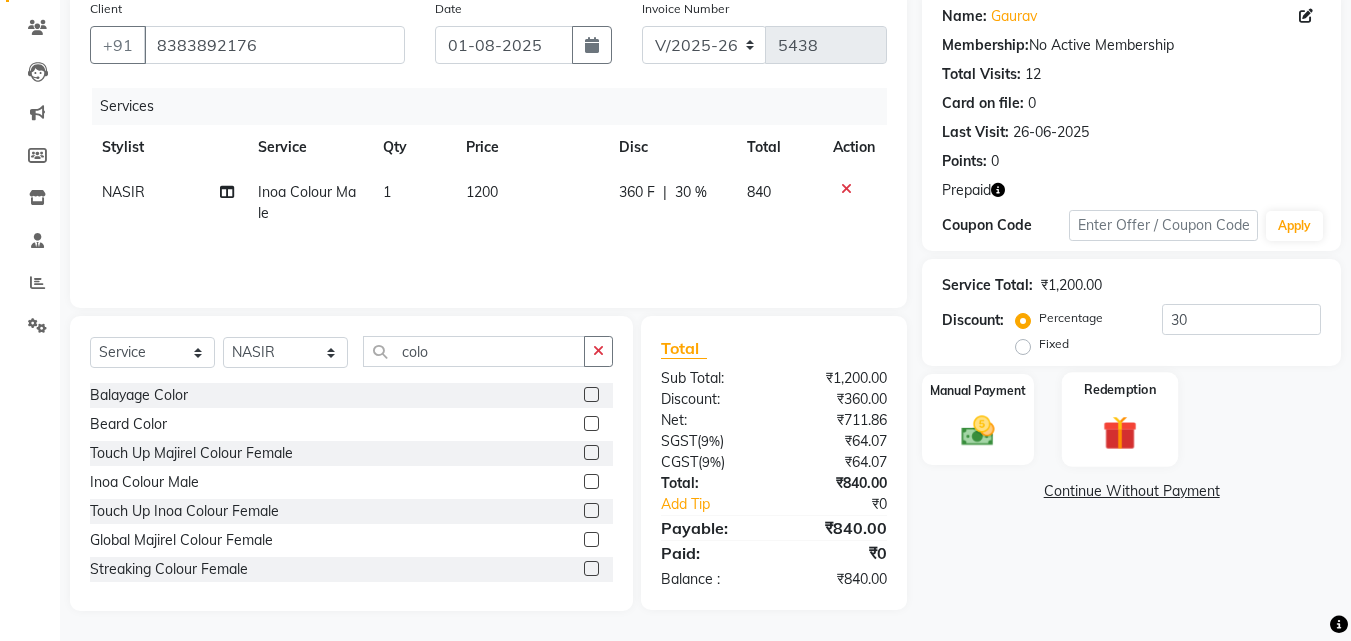 drag, startPoint x: 1123, startPoint y: 445, endPoint x: 1153, endPoint y: 456, distance: 31.95309 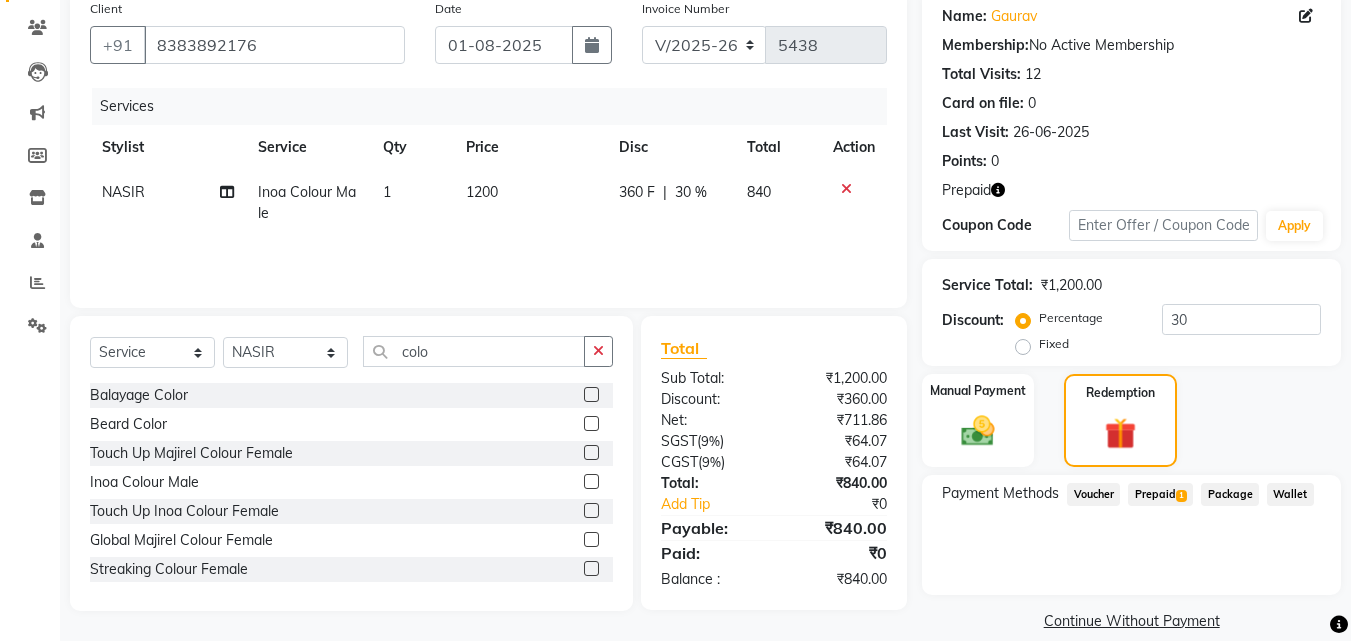 click on "Prepaid  1" 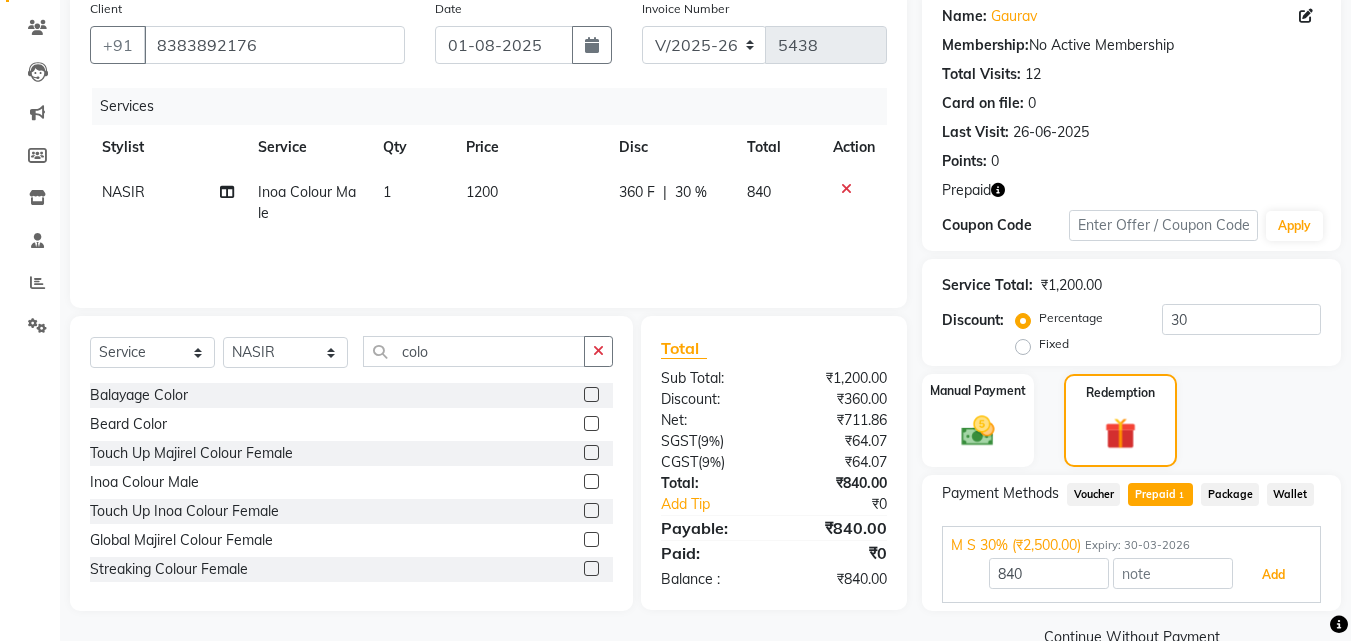 click on "Add" at bounding box center (1273, 575) 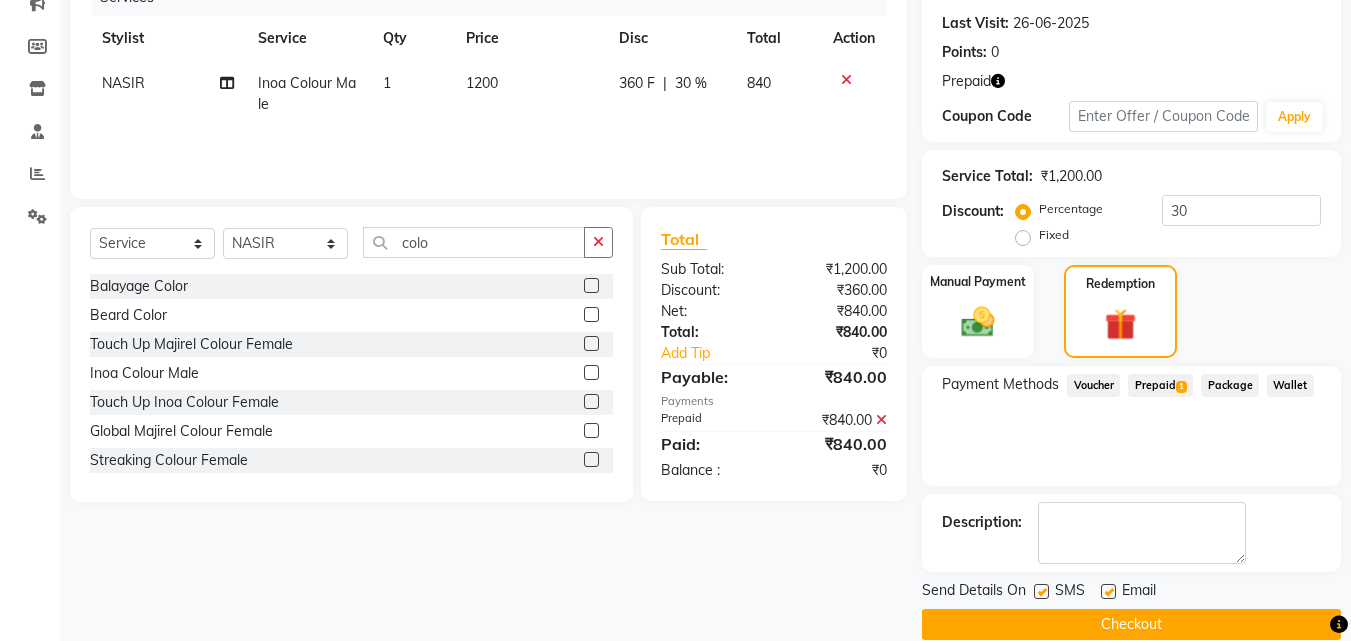 scroll, scrollTop: 298, scrollLeft: 0, axis: vertical 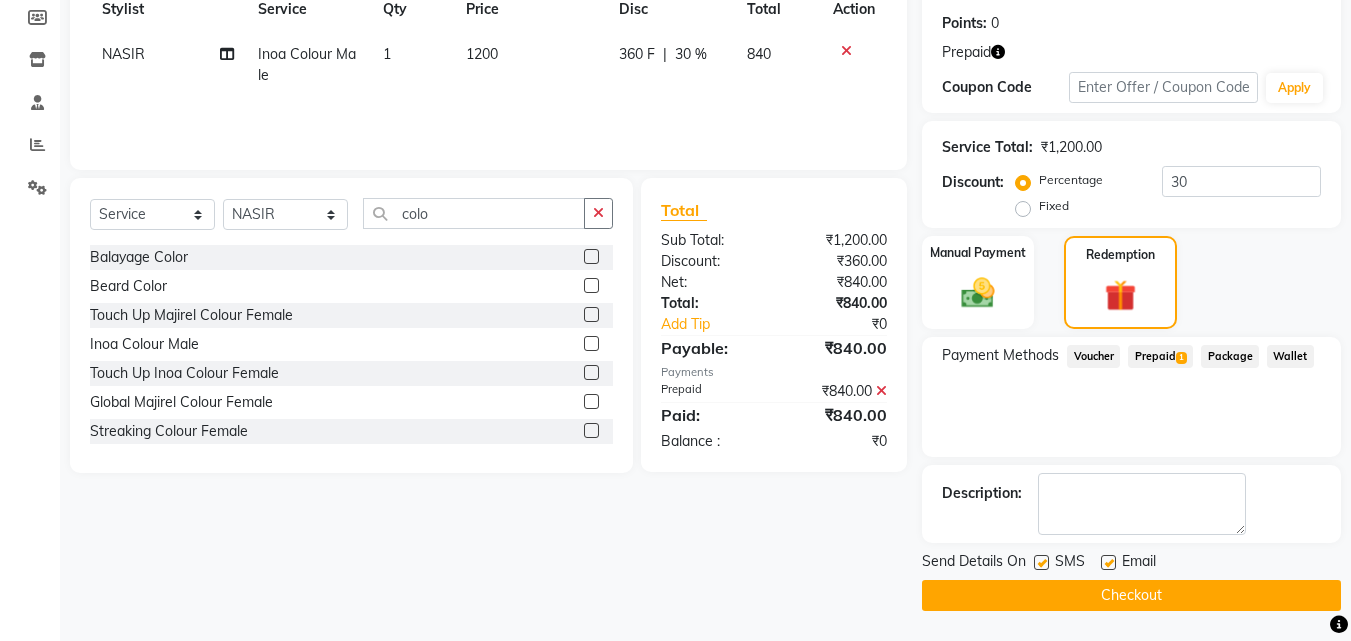 drag, startPoint x: 1301, startPoint y: 592, endPoint x: 1263, endPoint y: 567, distance: 45.486263 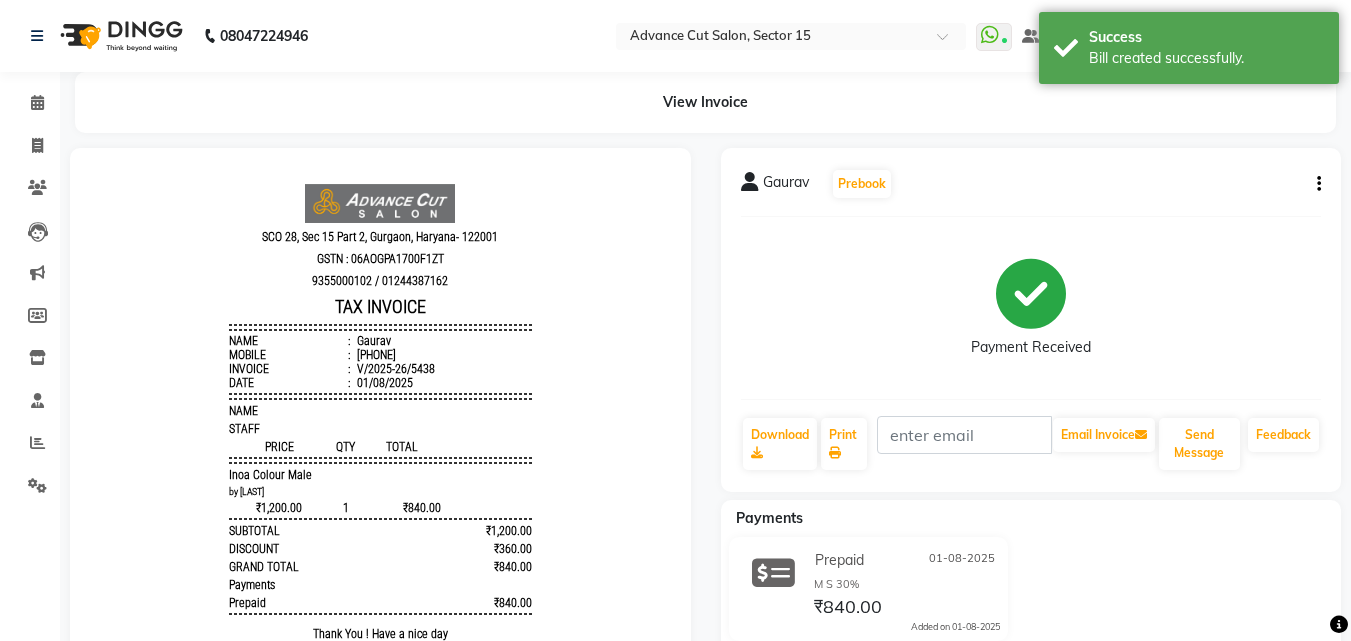 scroll, scrollTop: 0, scrollLeft: 0, axis: both 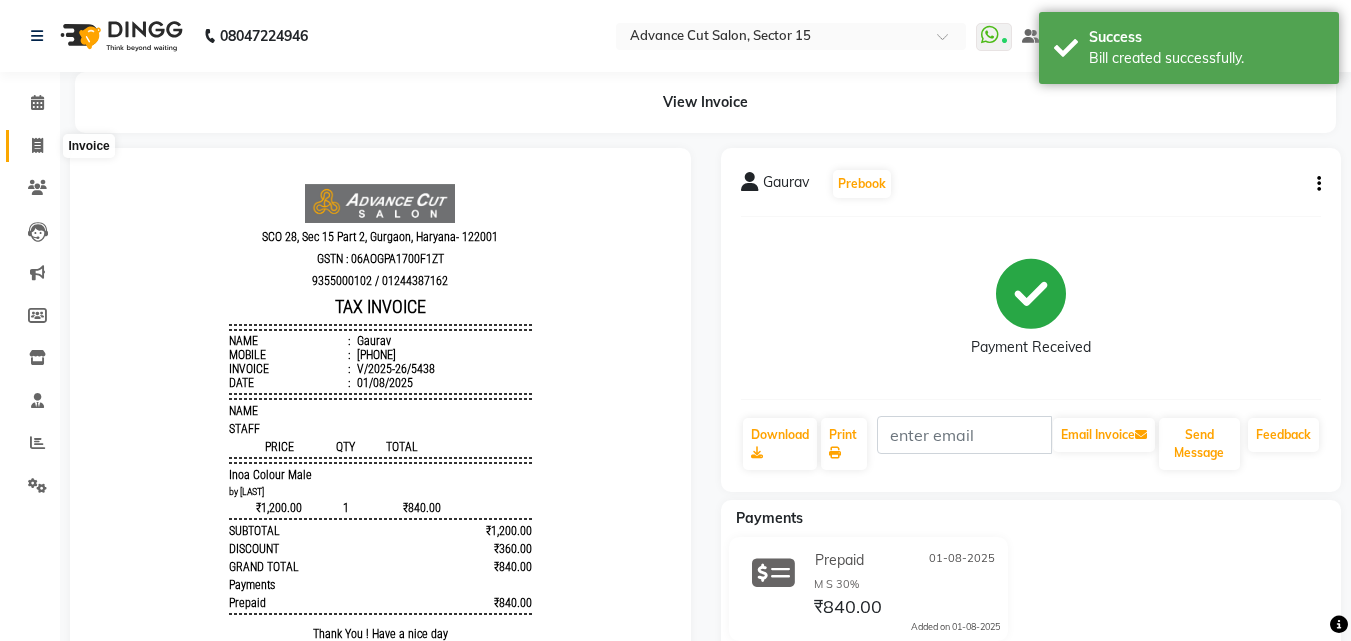 click 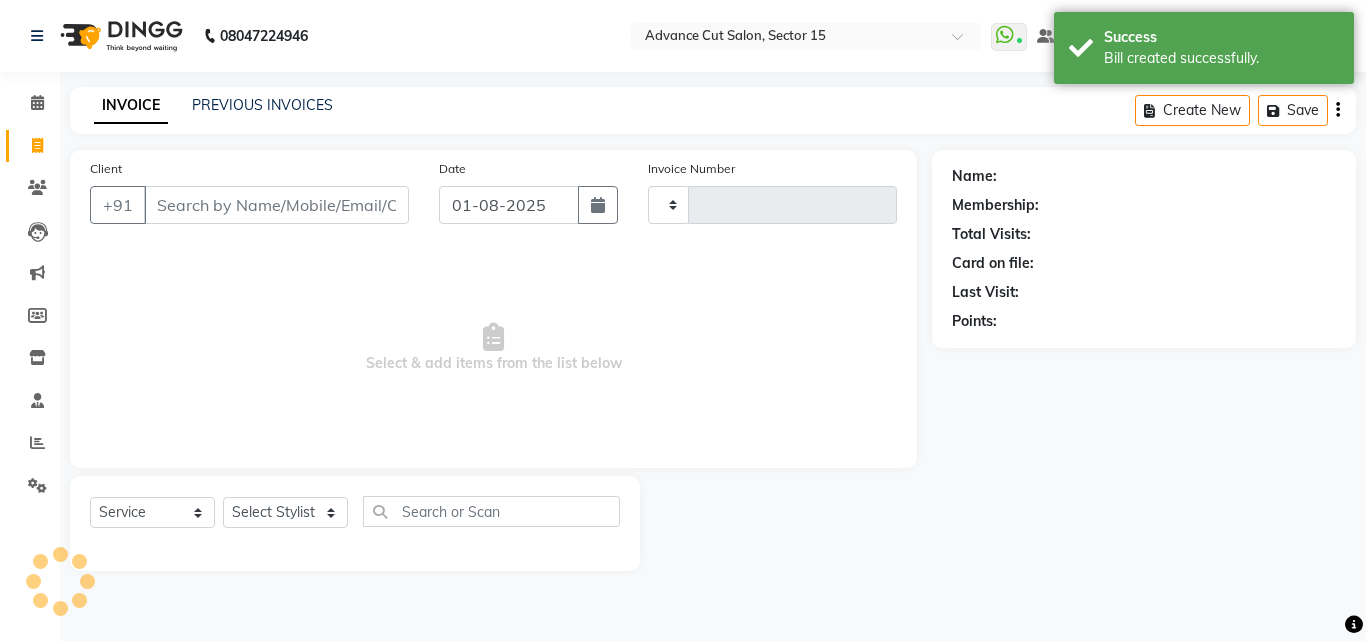 type on "5439" 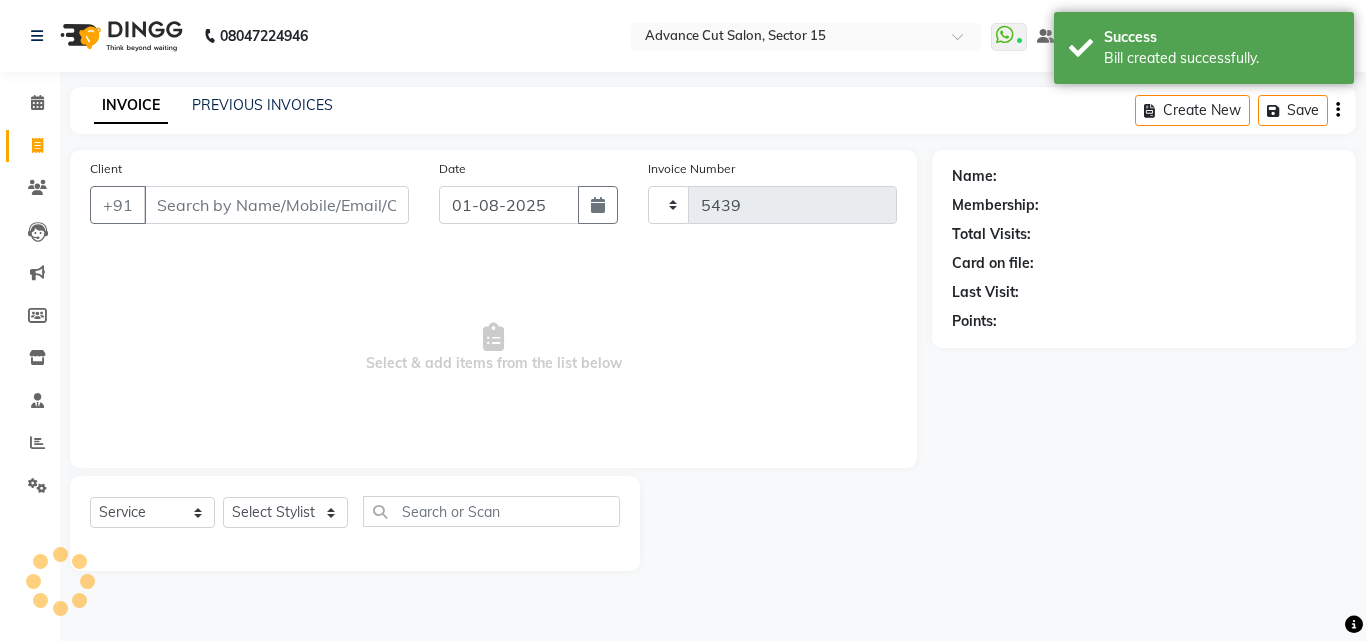 select on "6255" 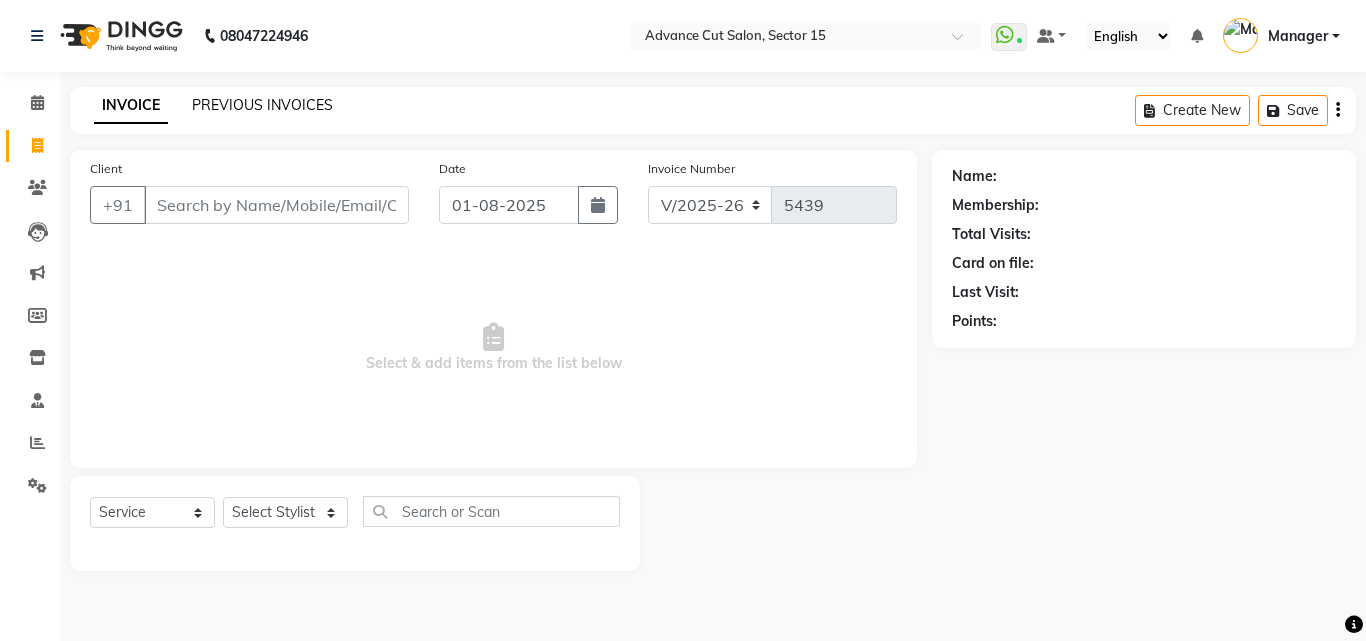 click on "PREVIOUS INVOICES" 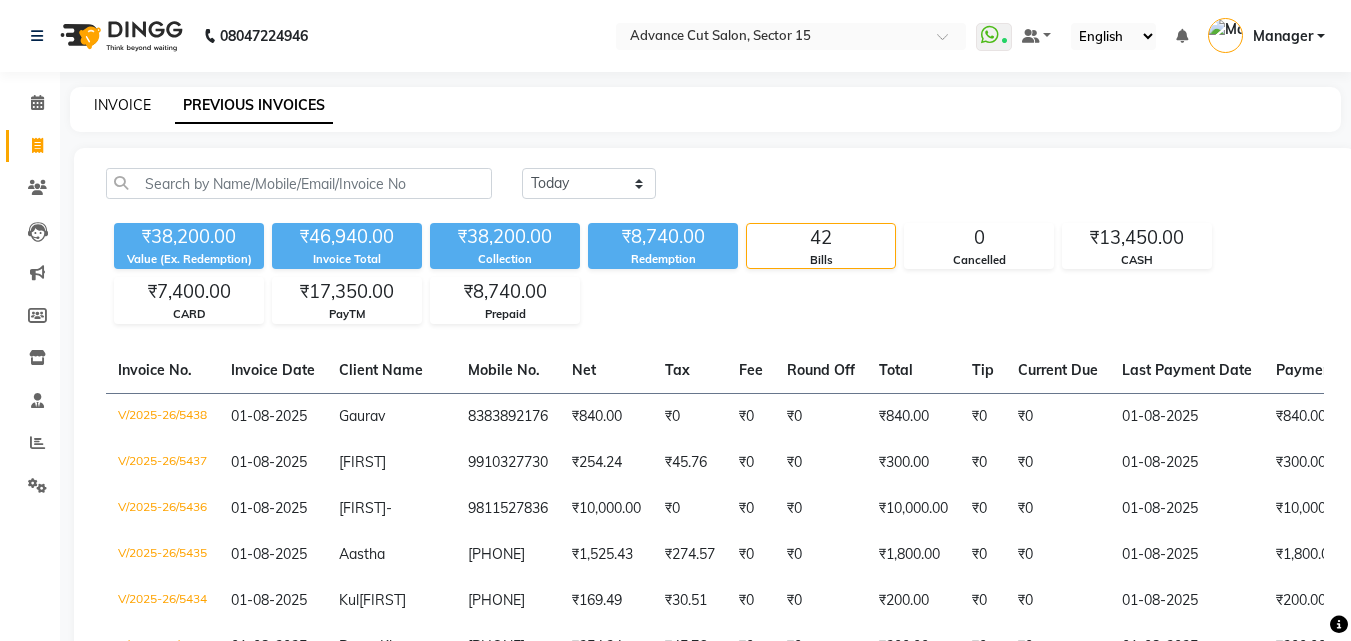 click on "INVOICE" 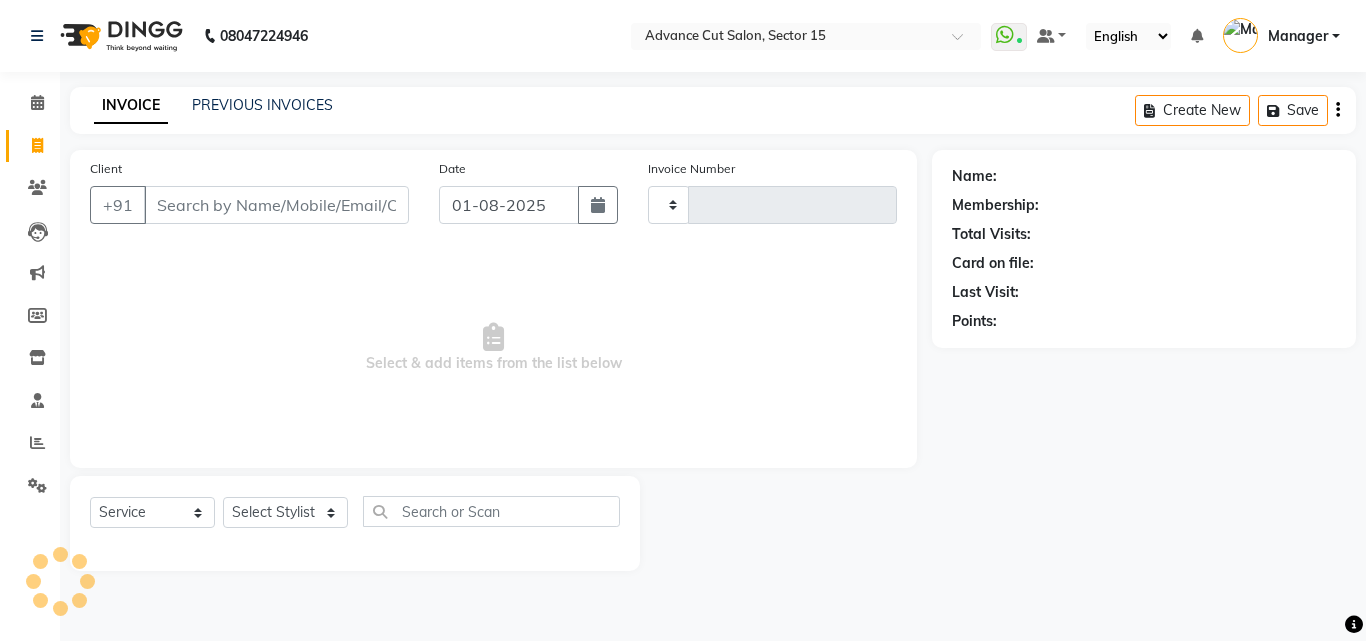 type on "5439" 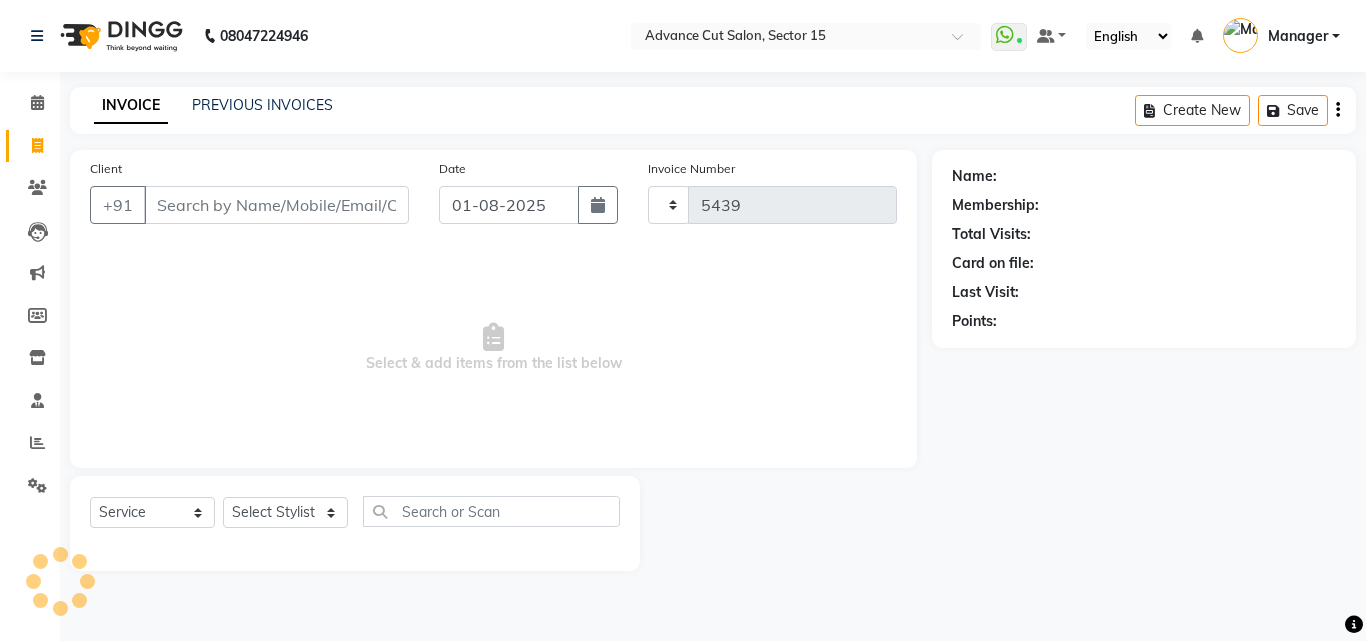 select on "6255" 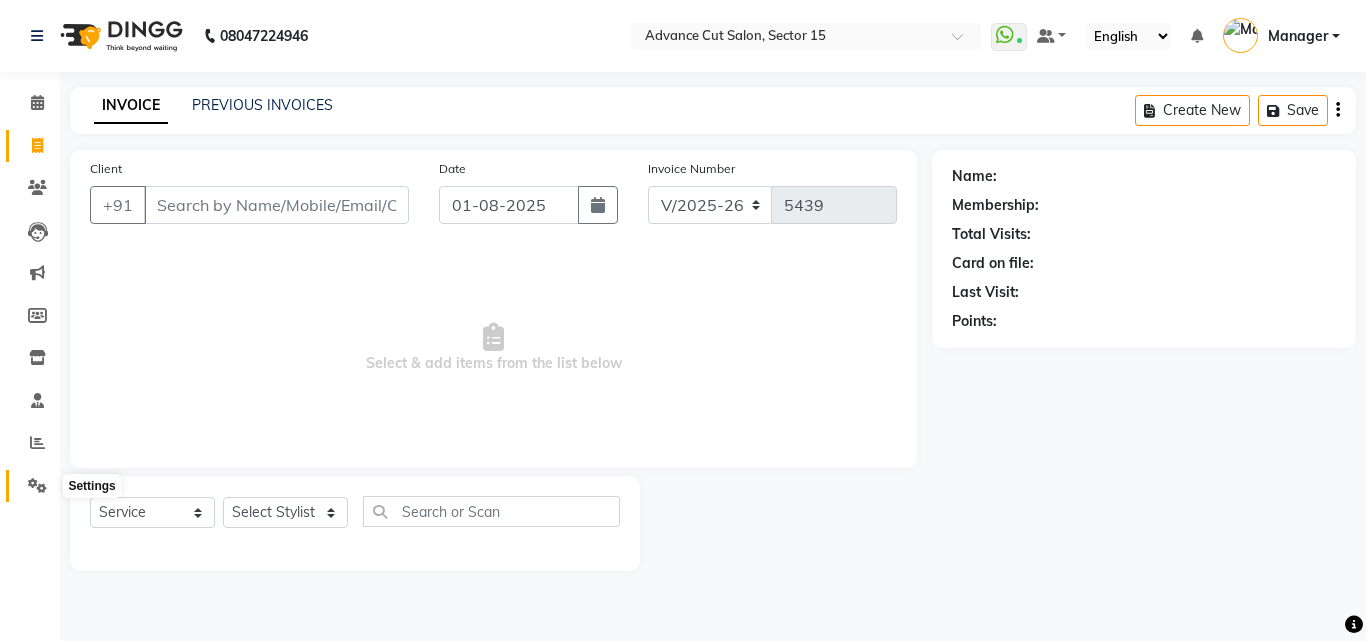 click 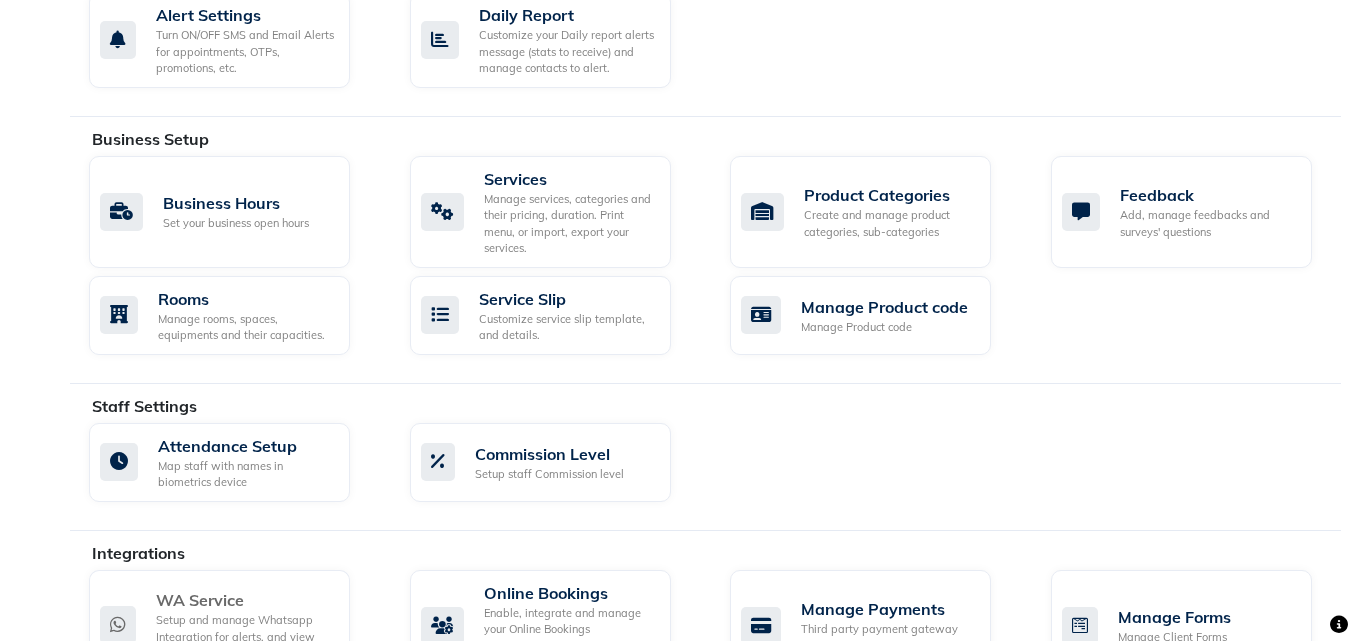 scroll, scrollTop: 862, scrollLeft: 0, axis: vertical 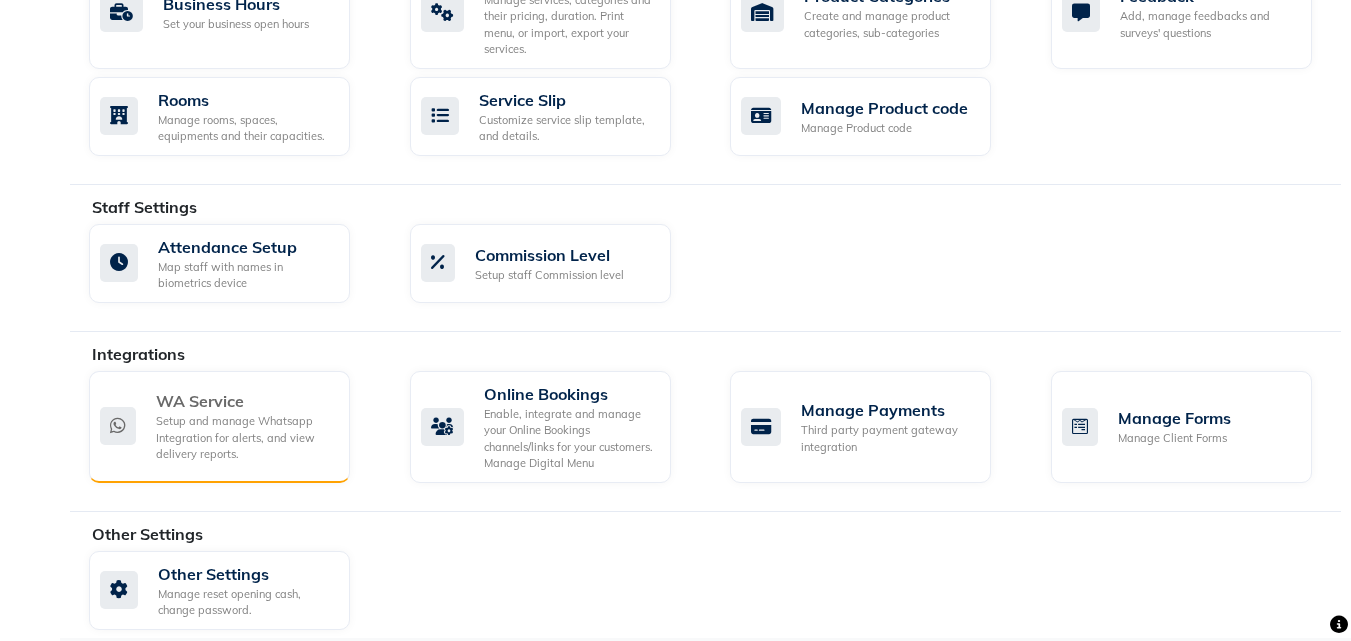 click on "Setup and manage Whatsapp Integration for alerts, and view delivery reports." 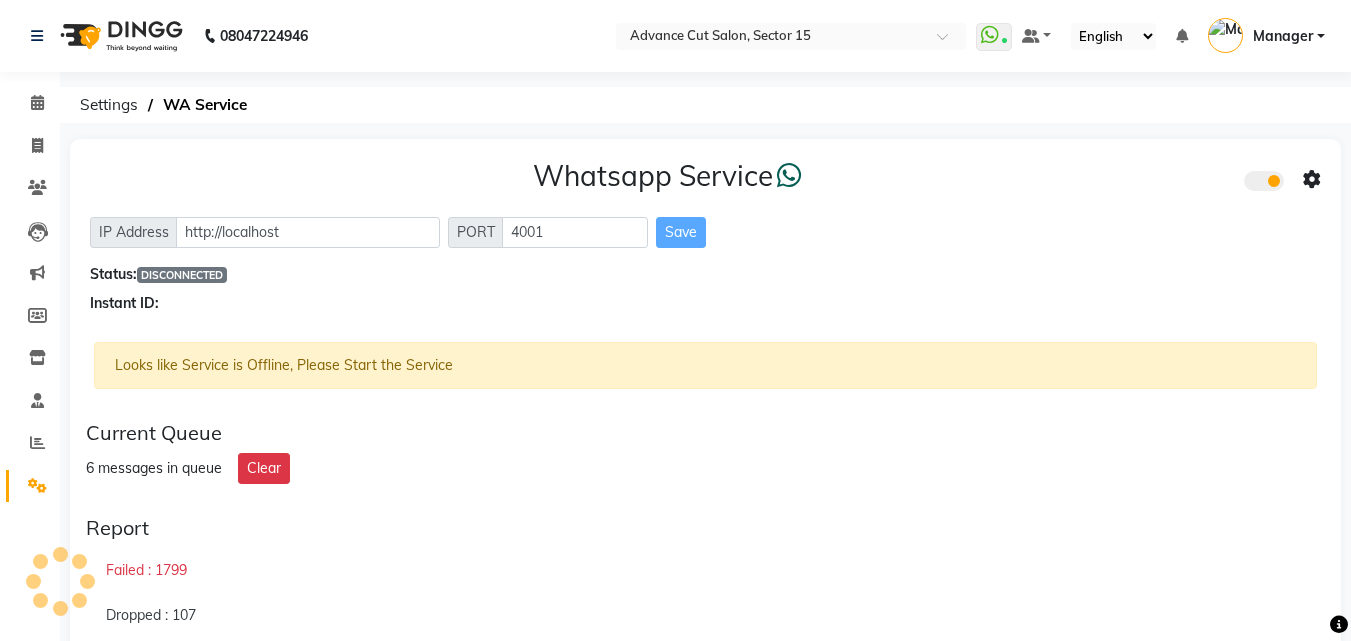 click 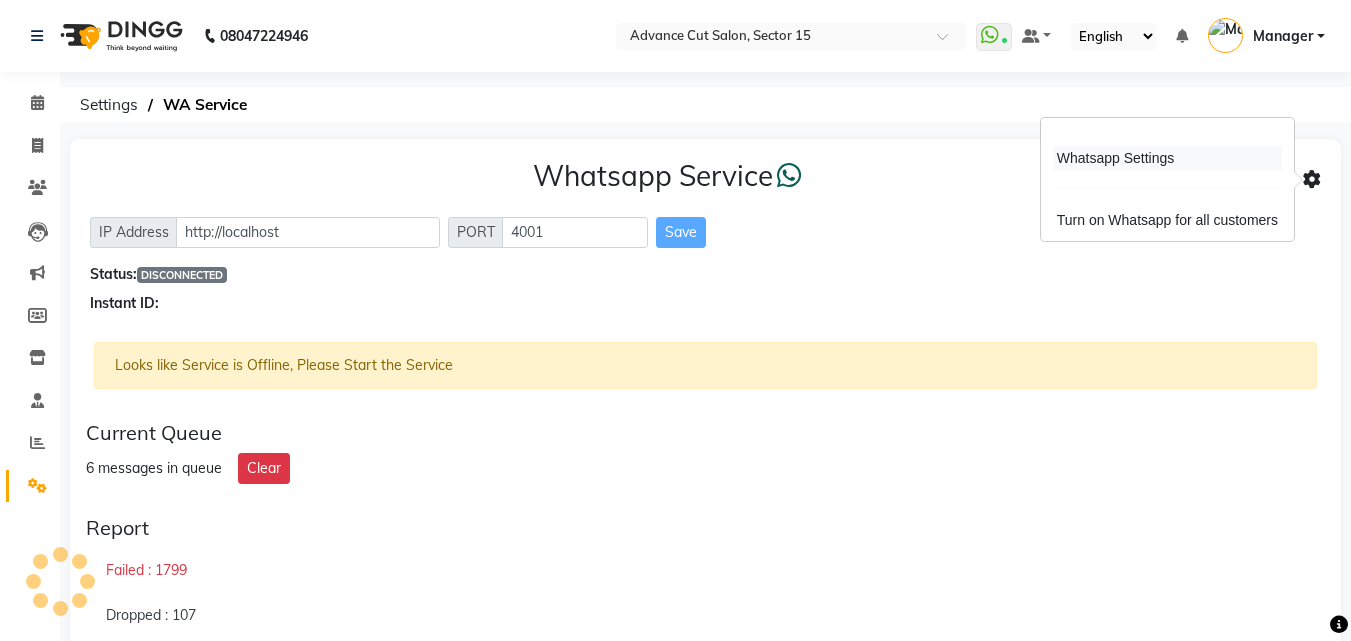 click on "Whatsapp Settings" at bounding box center [1167, 158] 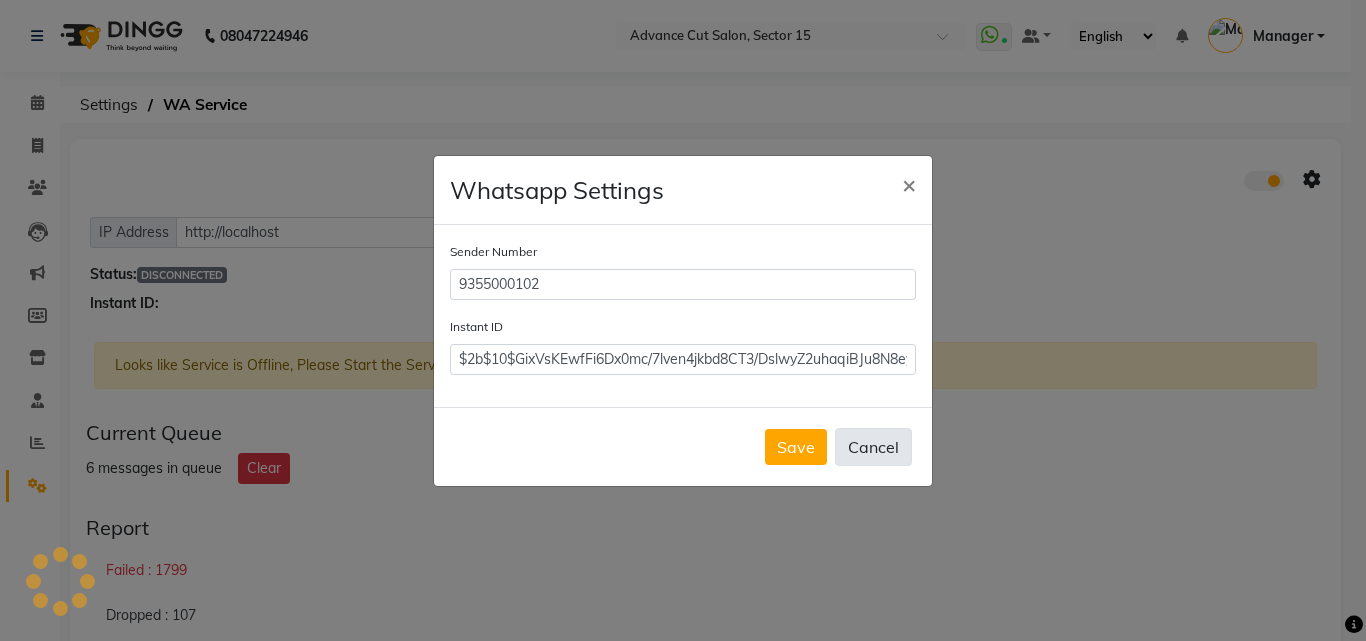 click on "Cancel" 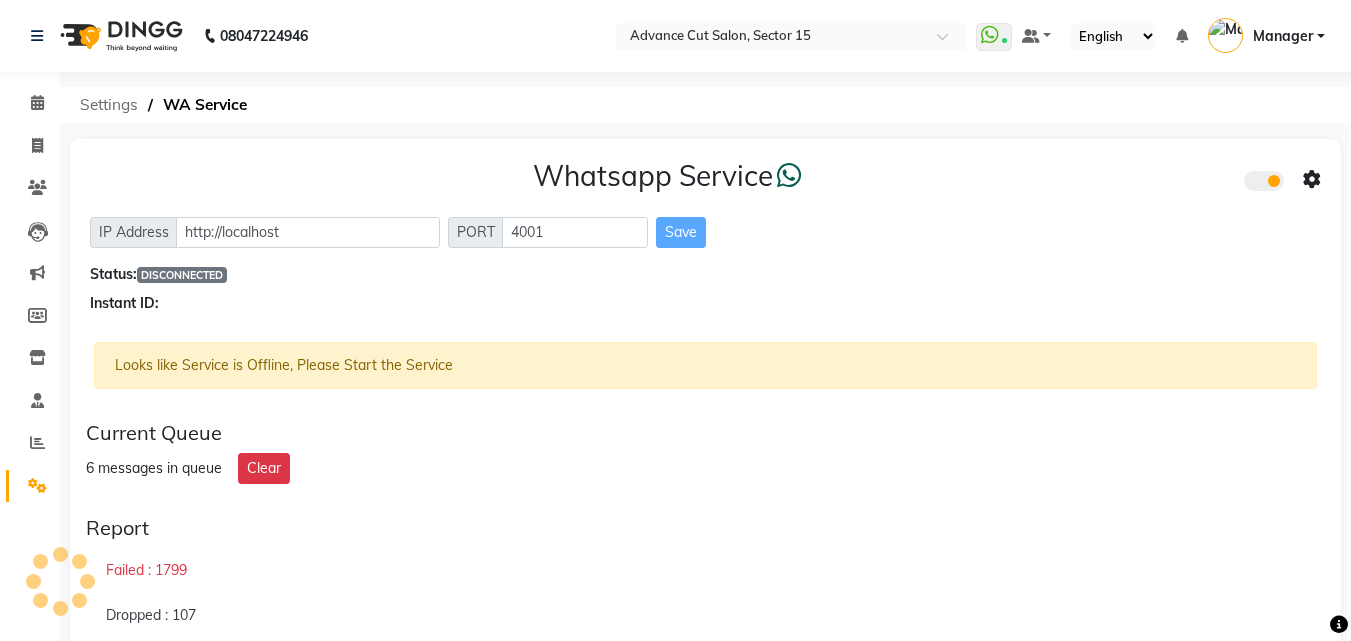 click on "Settings" 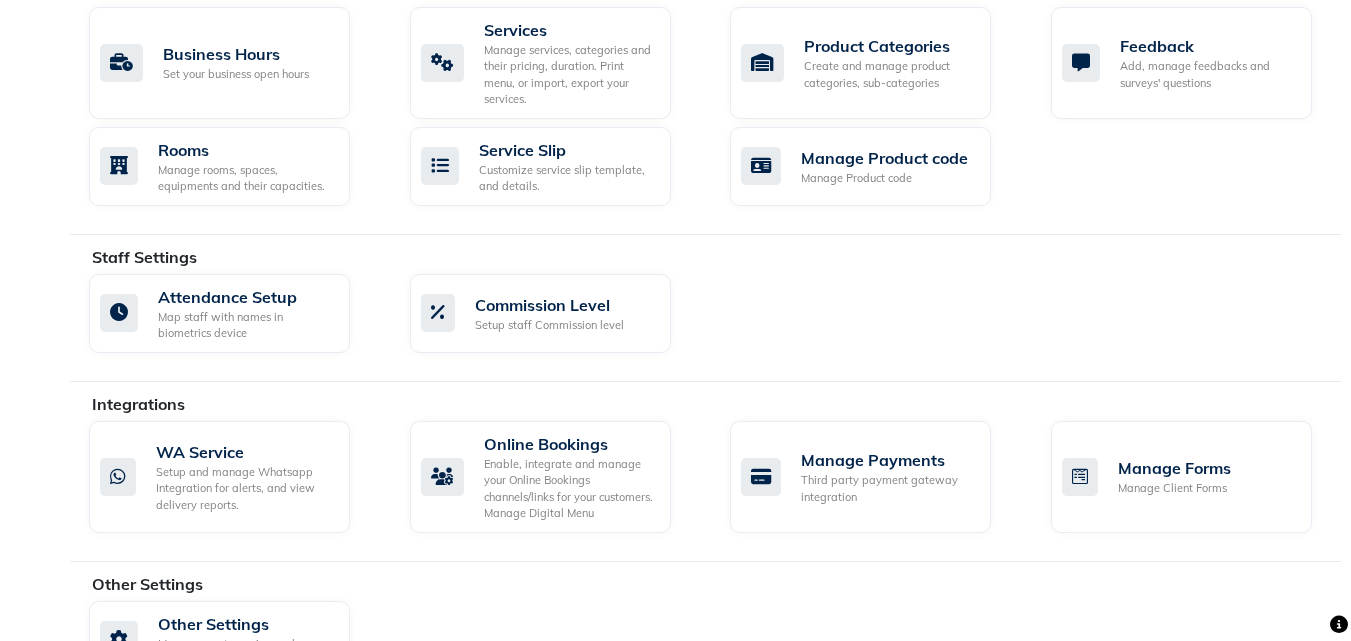 scroll, scrollTop: 862, scrollLeft: 0, axis: vertical 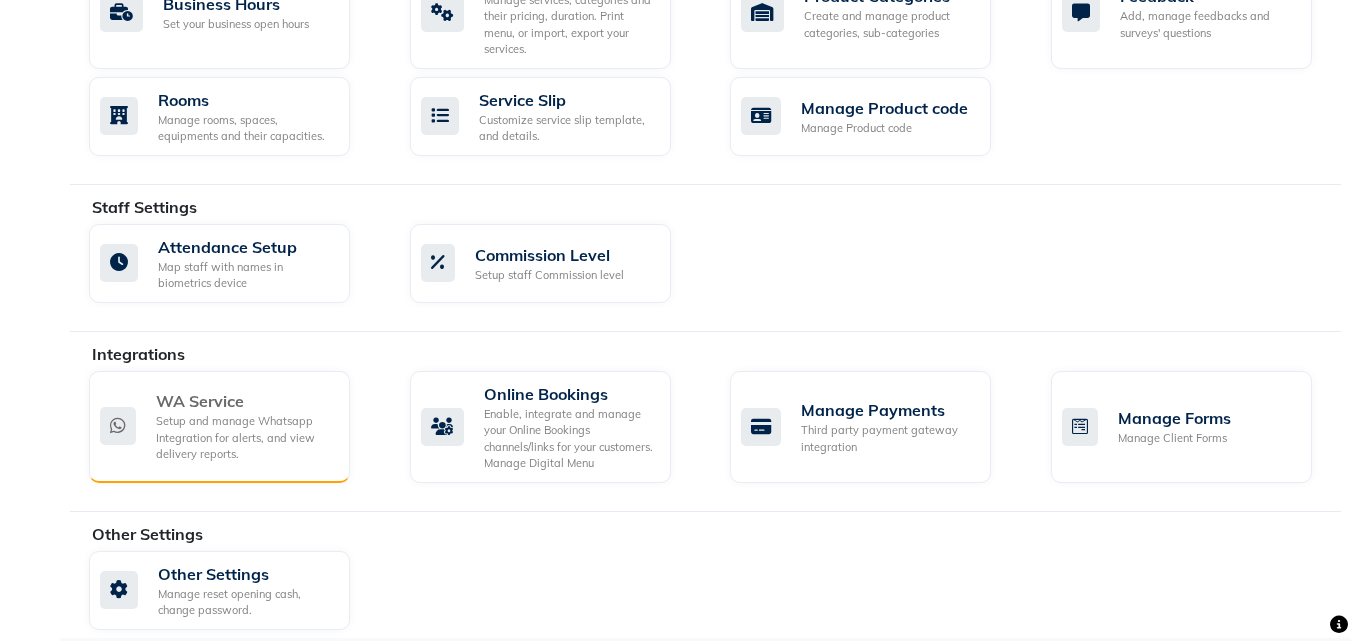 click on "Setup and manage Whatsapp Integration for alerts, and view delivery reports." 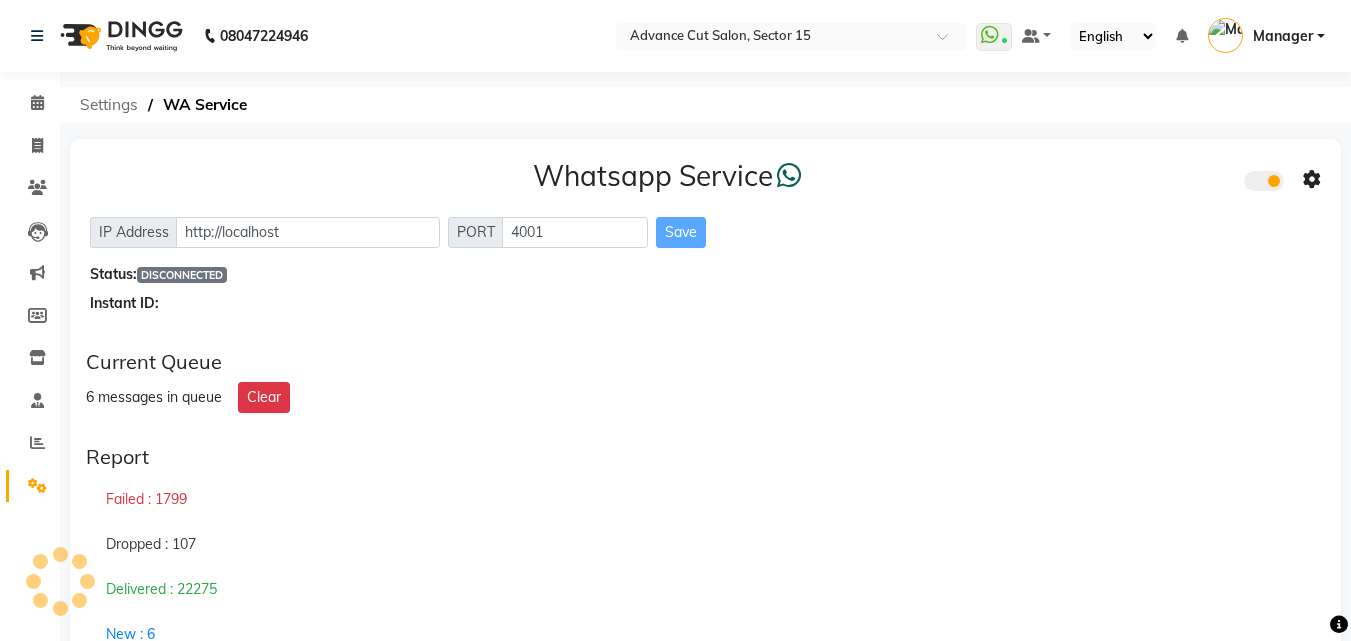 click on "Settings" 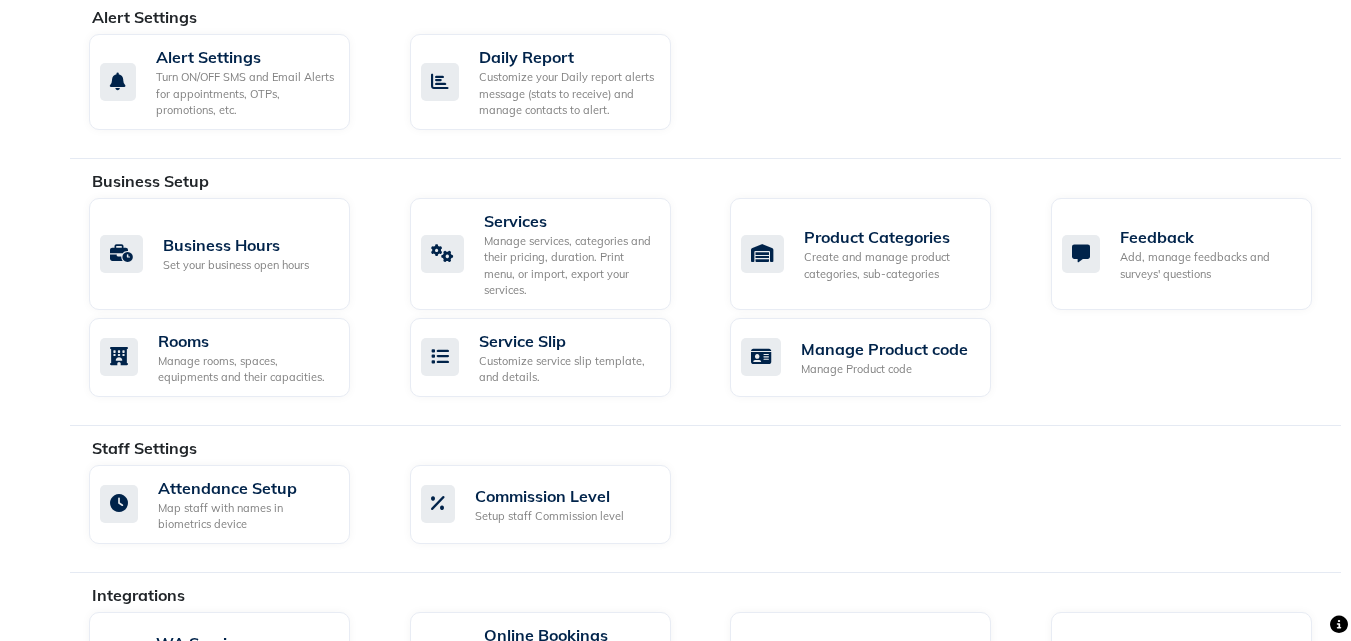 scroll, scrollTop: 778, scrollLeft: 0, axis: vertical 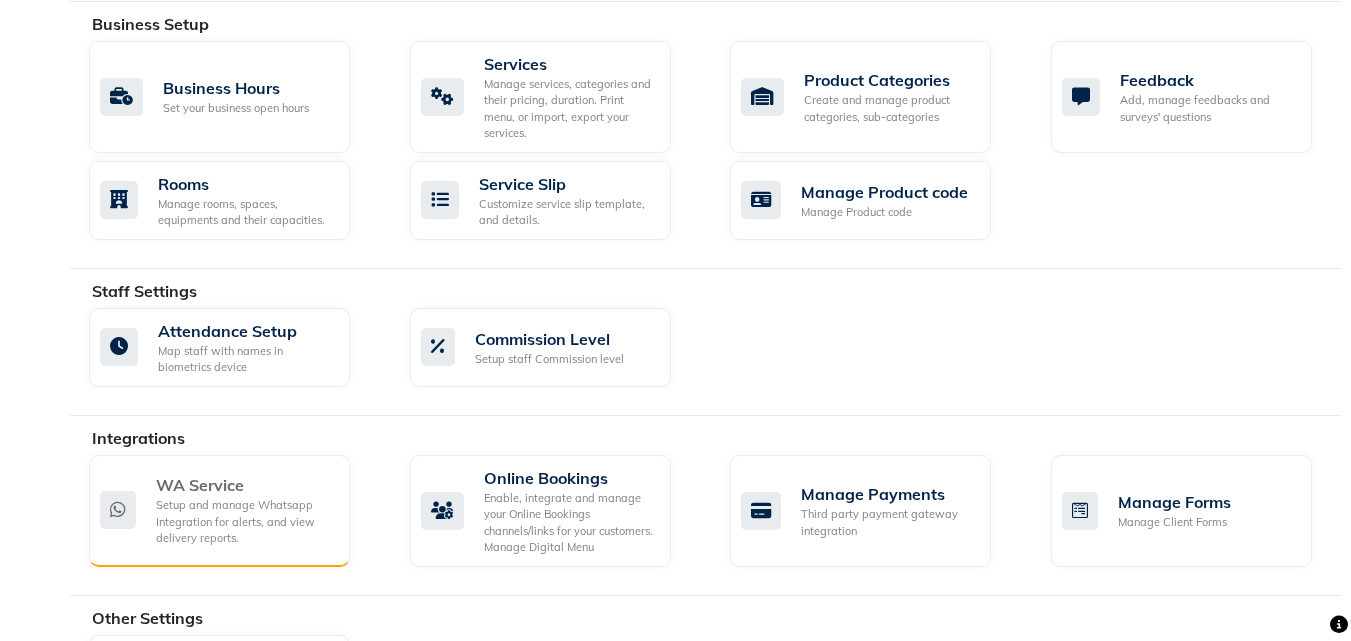 click on "Setup and manage Whatsapp Integration for alerts, and view delivery reports." 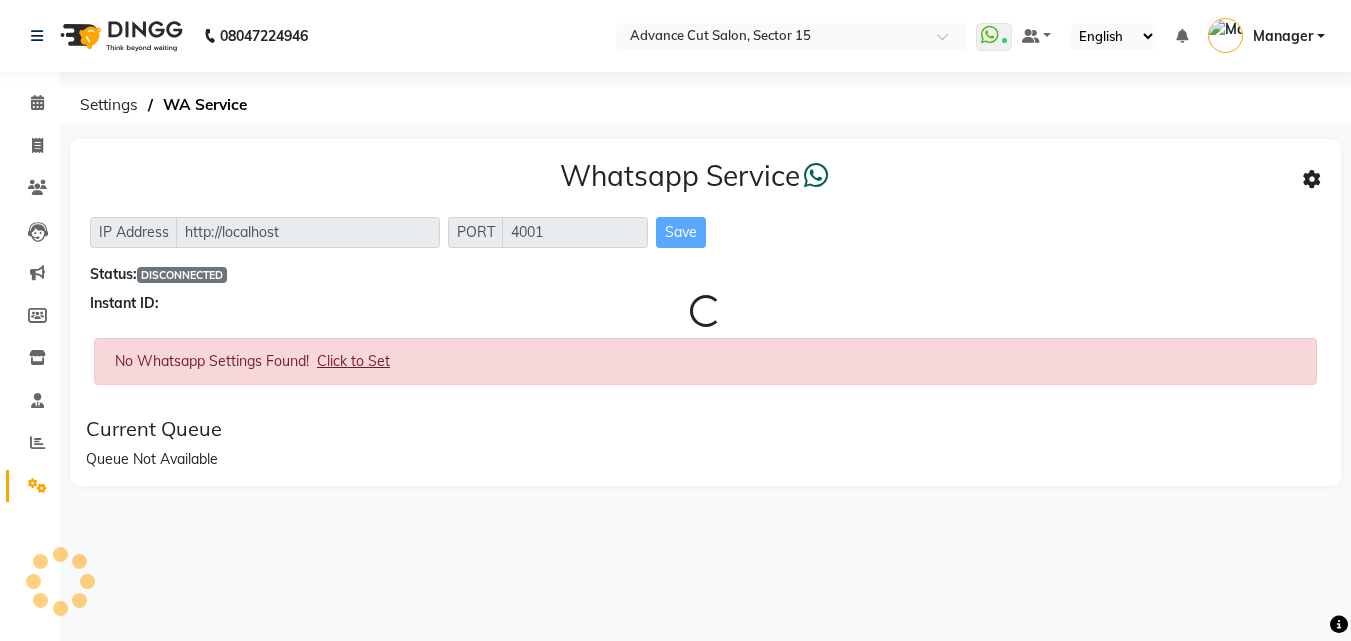 scroll, scrollTop: 0, scrollLeft: 0, axis: both 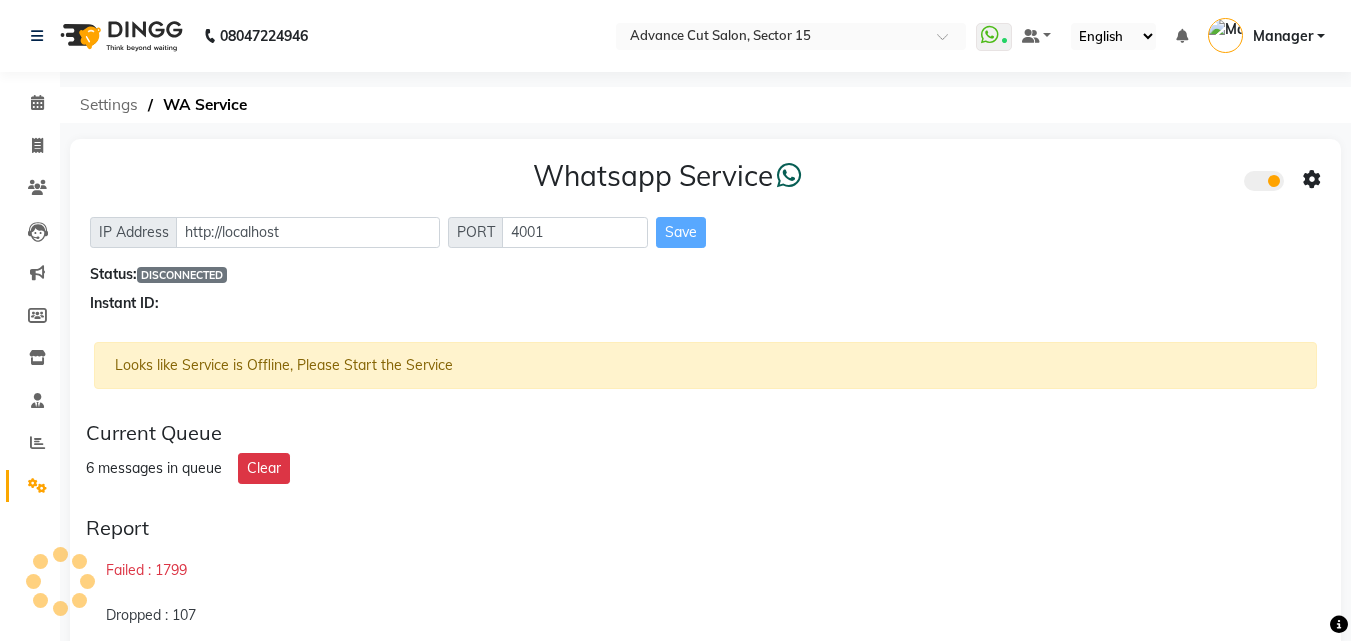 click on "Settings" 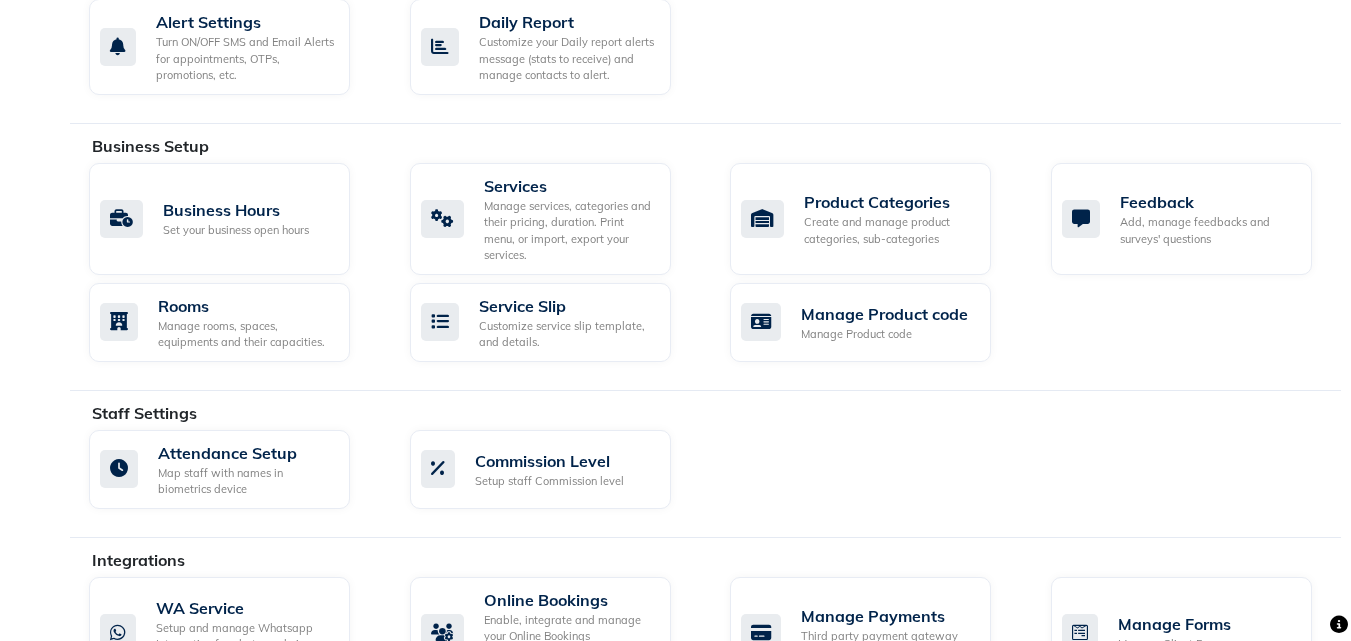 scroll, scrollTop: 862, scrollLeft: 0, axis: vertical 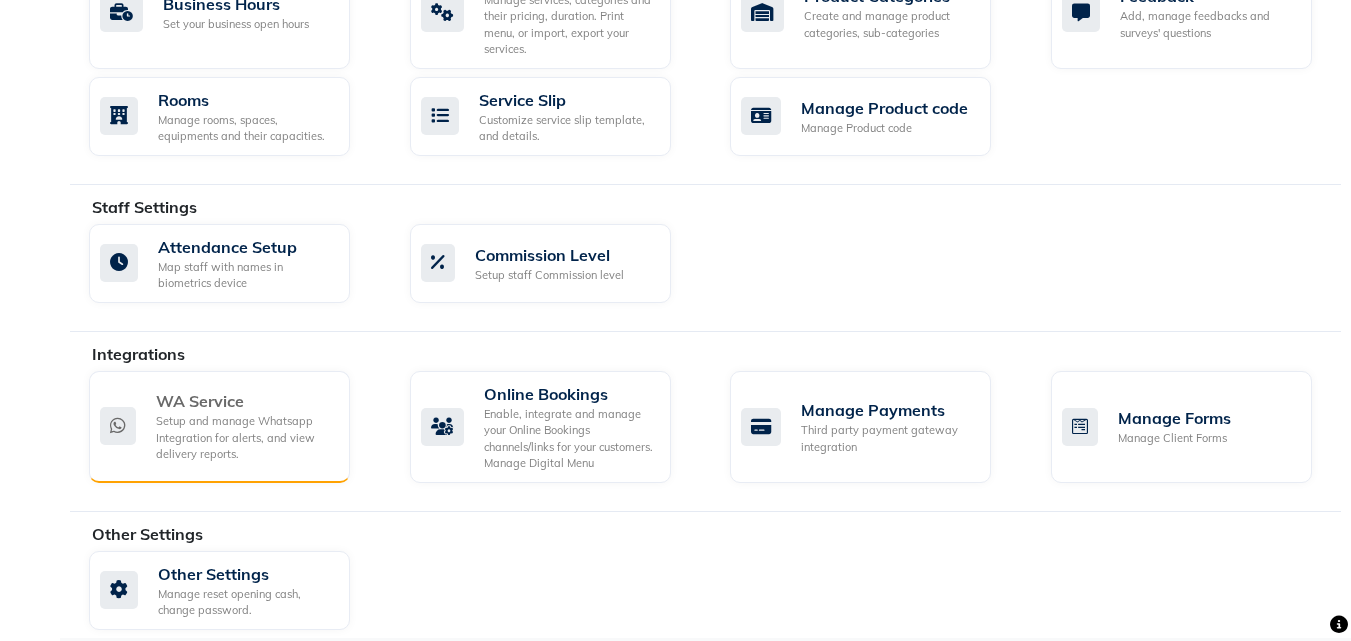 click on "Setup and manage Whatsapp Integration for alerts, and view delivery reports." 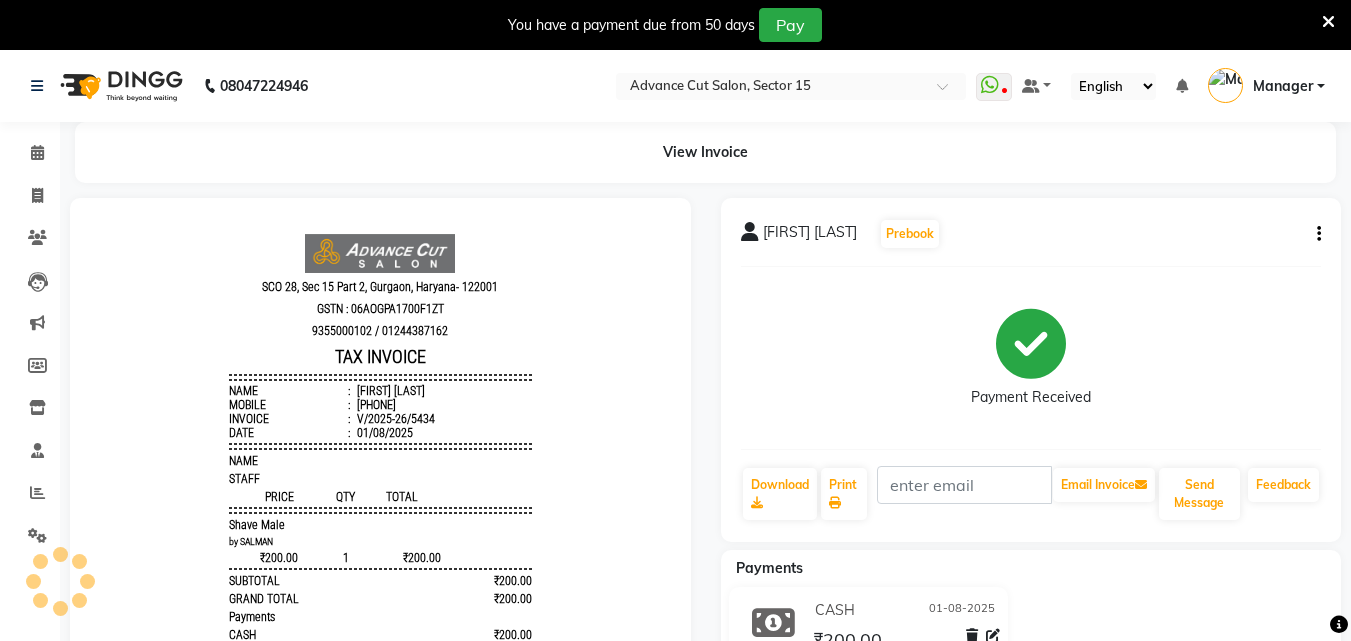 scroll, scrollTop: 0, scrollLeft: 0, axis: both 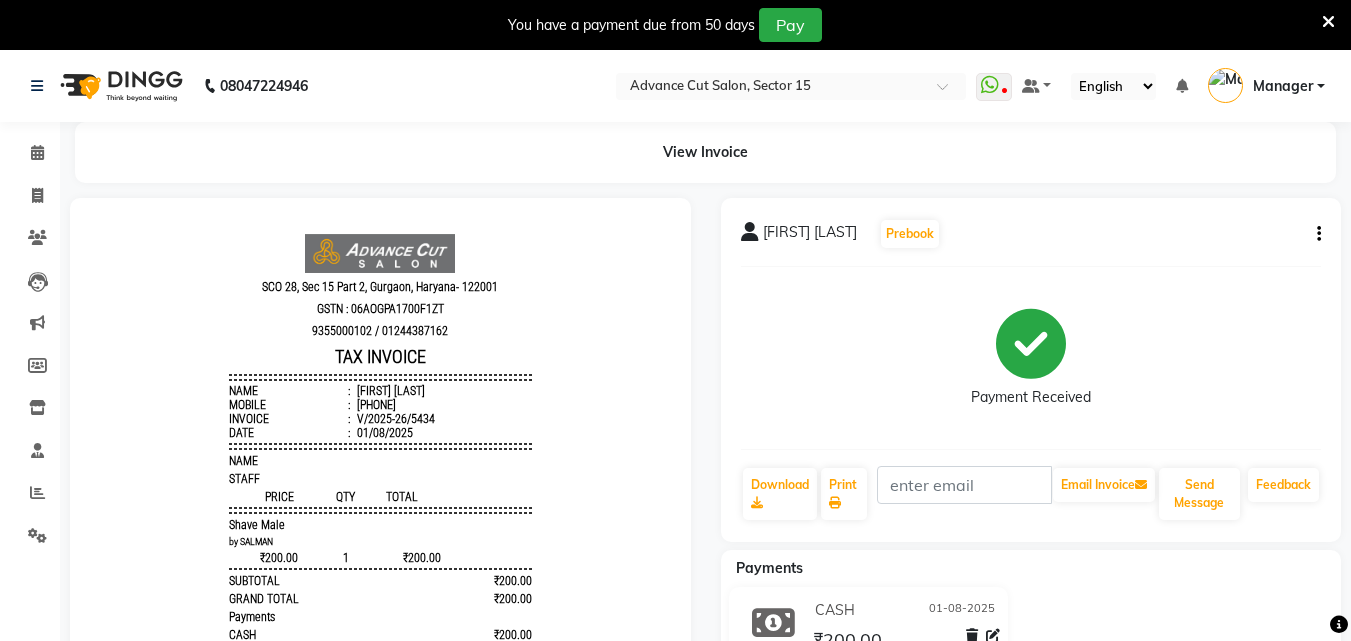 click on "You have a payment due from 50 days   Pay" at bounding box center (665, 25) 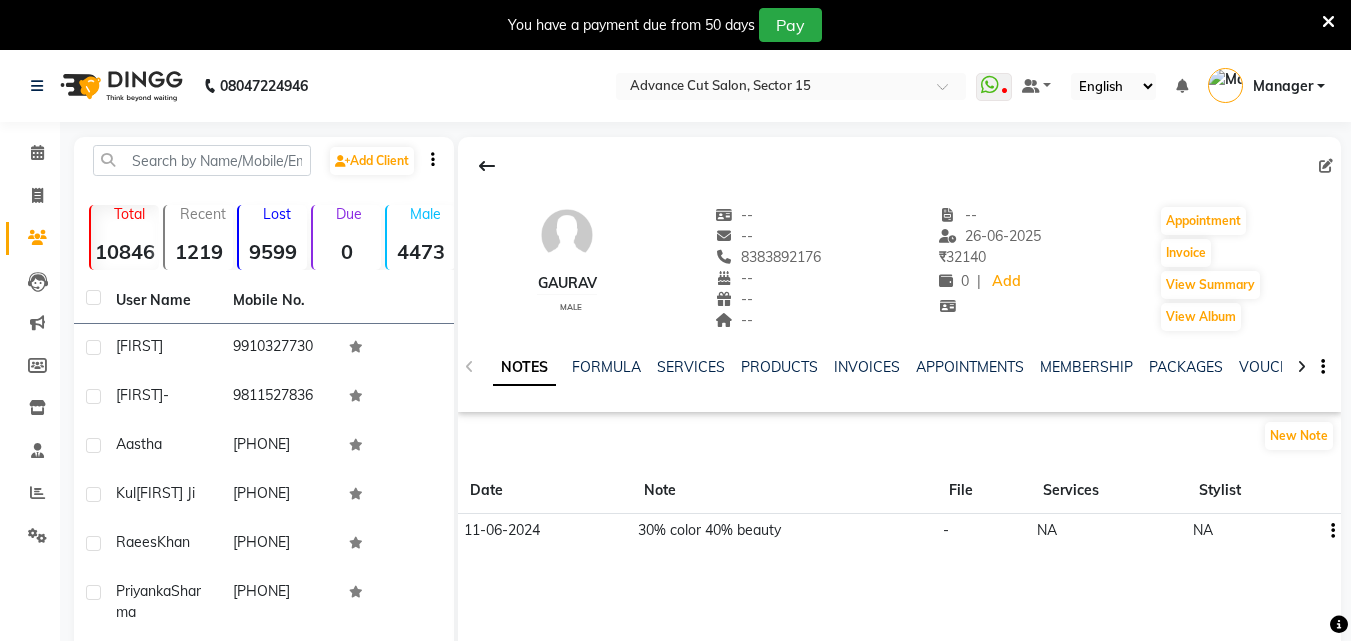 scroll, scrollTop: 0, scrollLeft: 0, axis: both 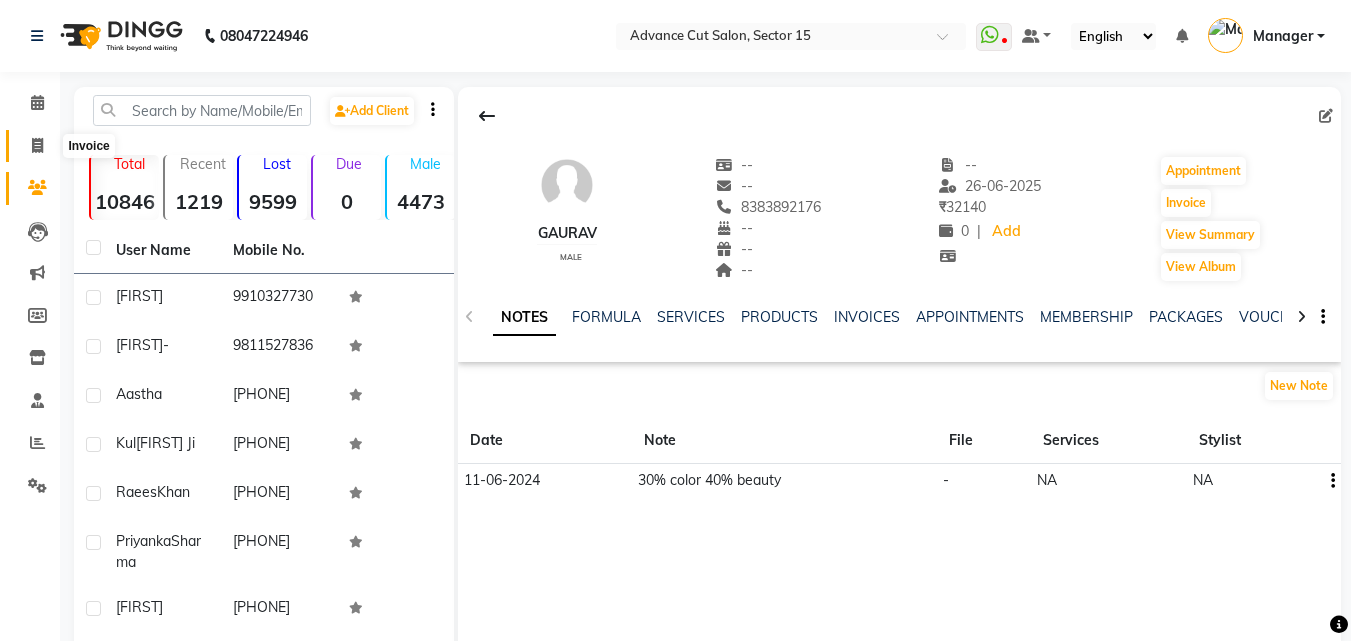 click 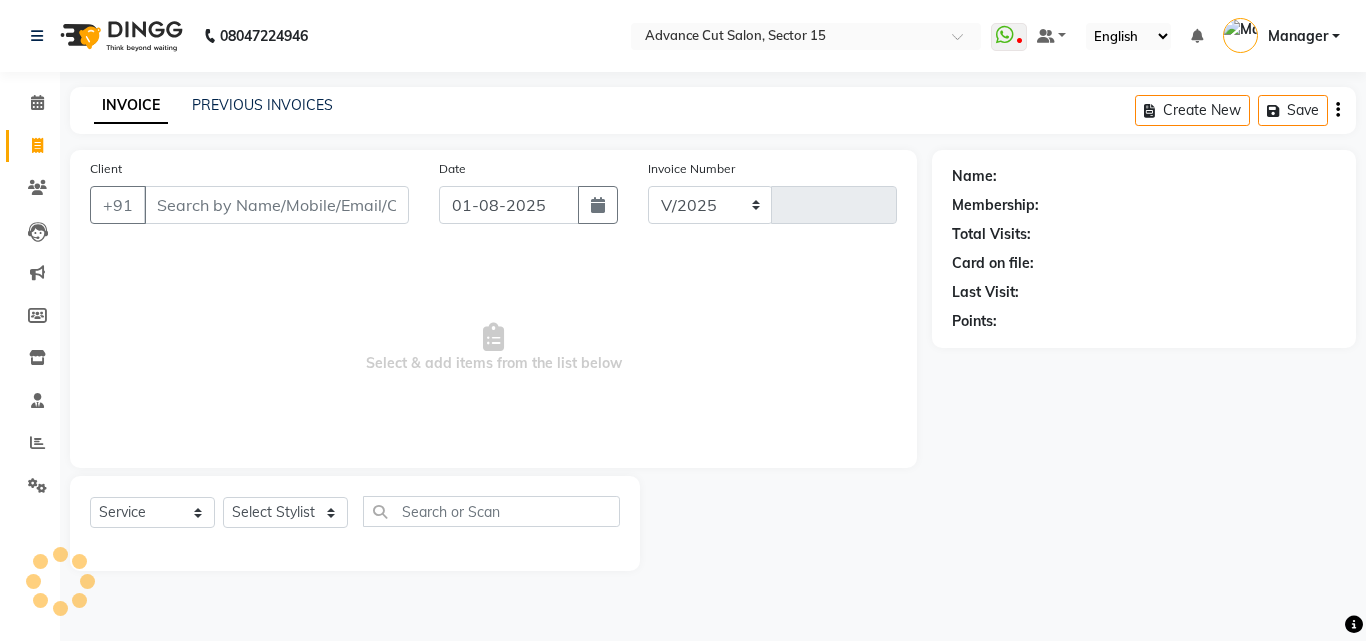select on "6255" 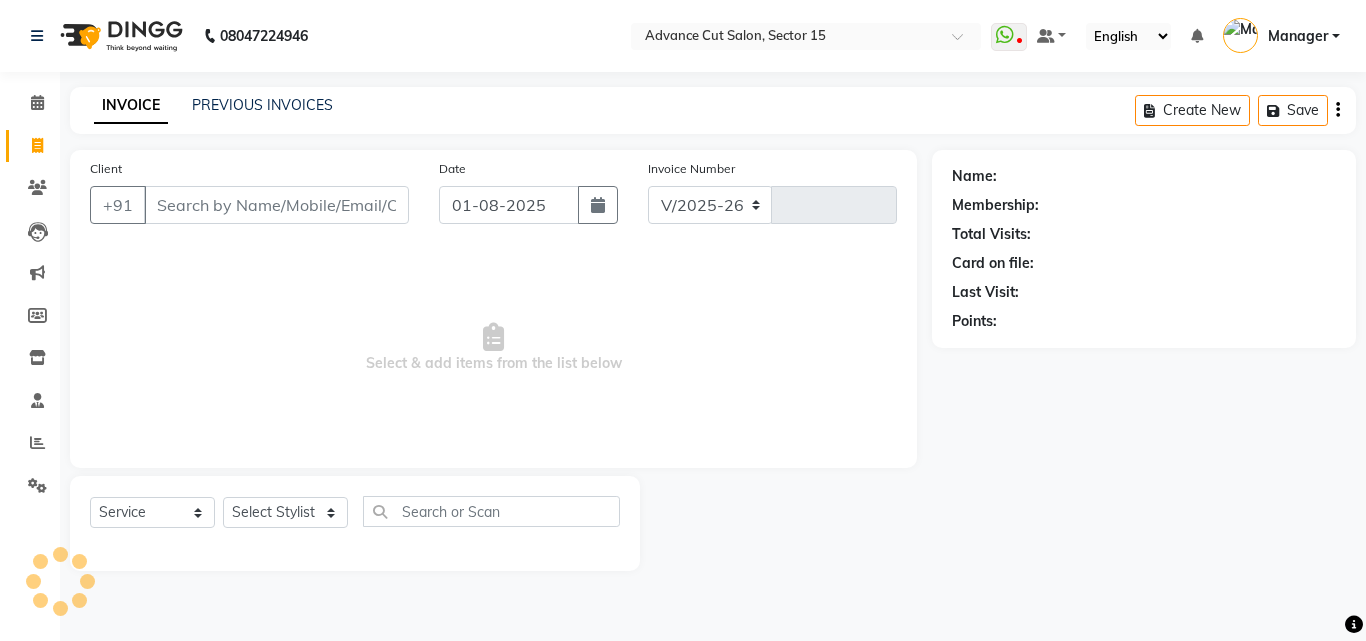 type on "5439" 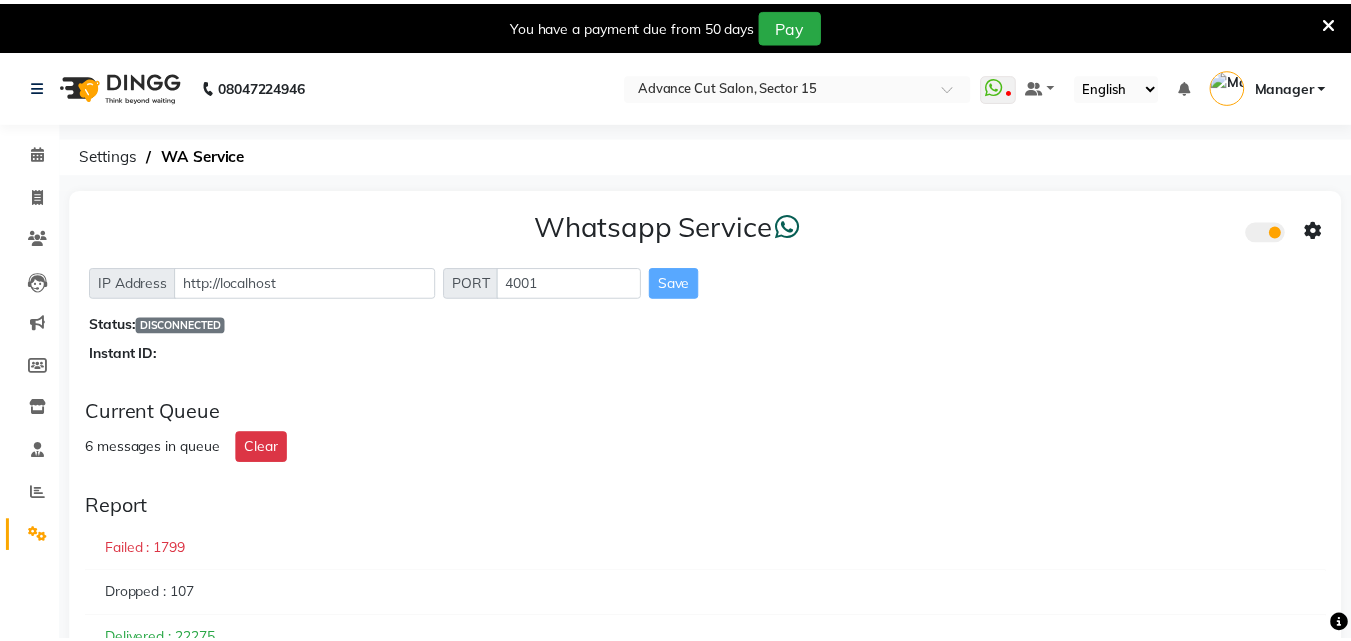 scroll, scrollTop: 0, scrollLeft: 0, axis: both 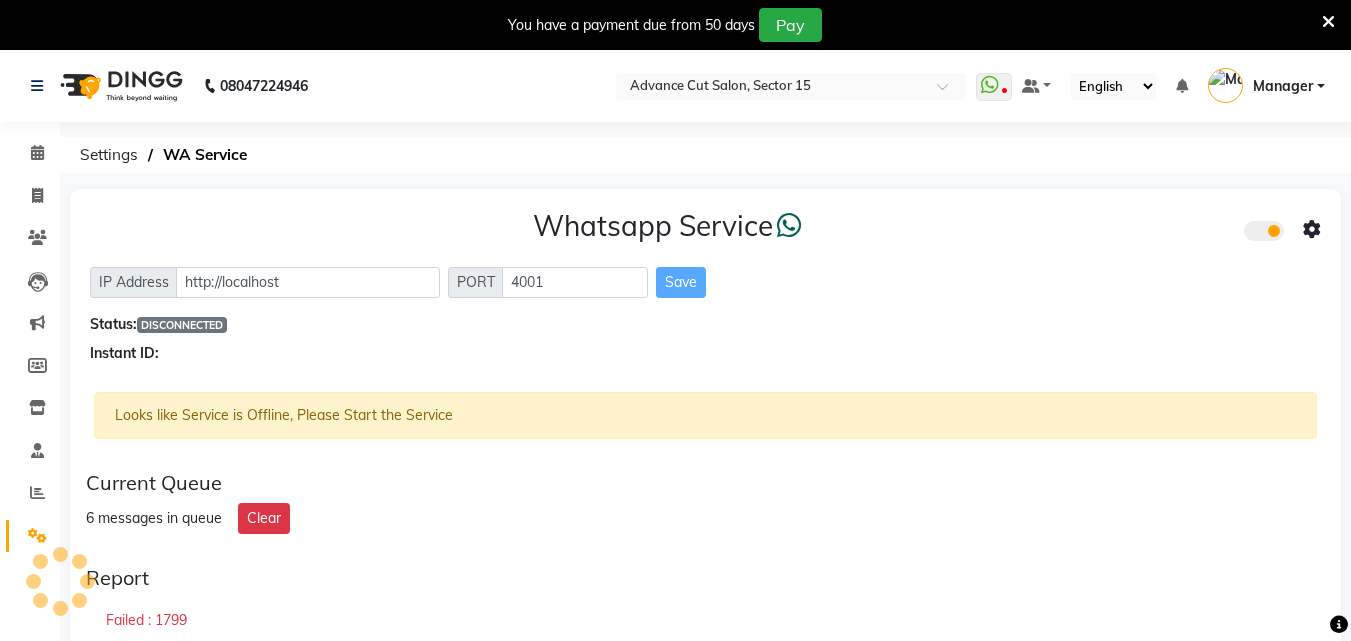 click at bounding box center [1328, 22] 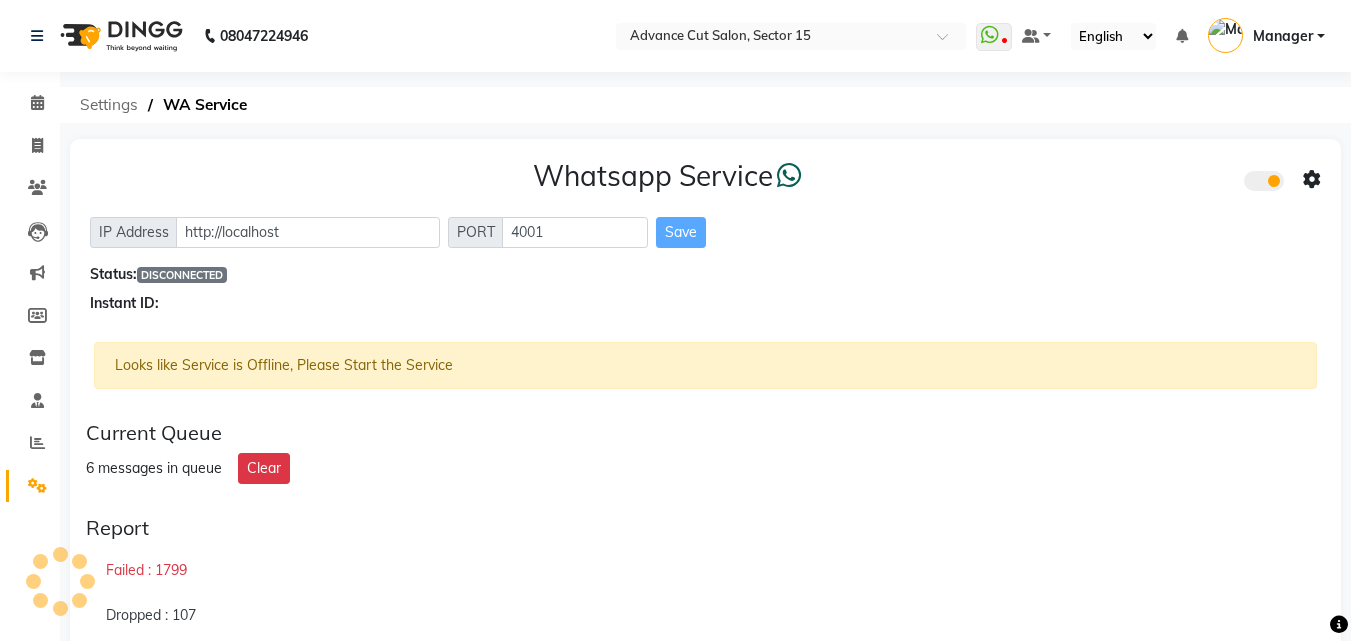 click on "Settings" 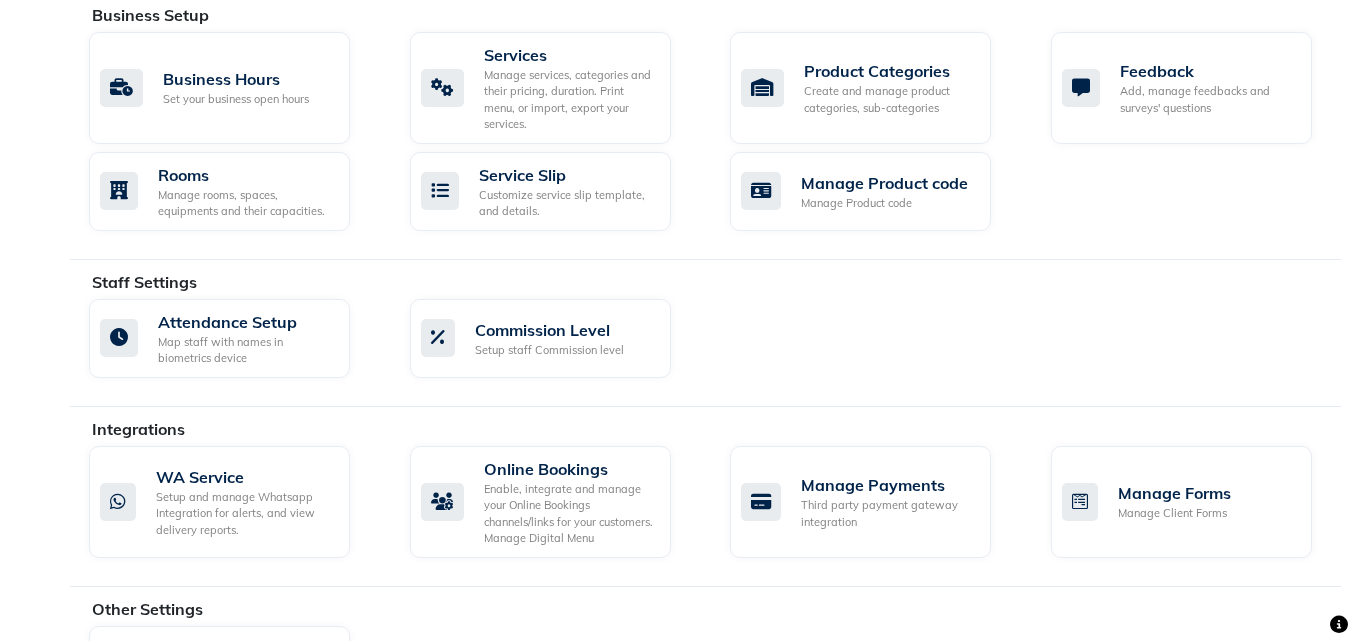 scroll, scrollTop: 862, scrollLeft: 0, axis: vertical 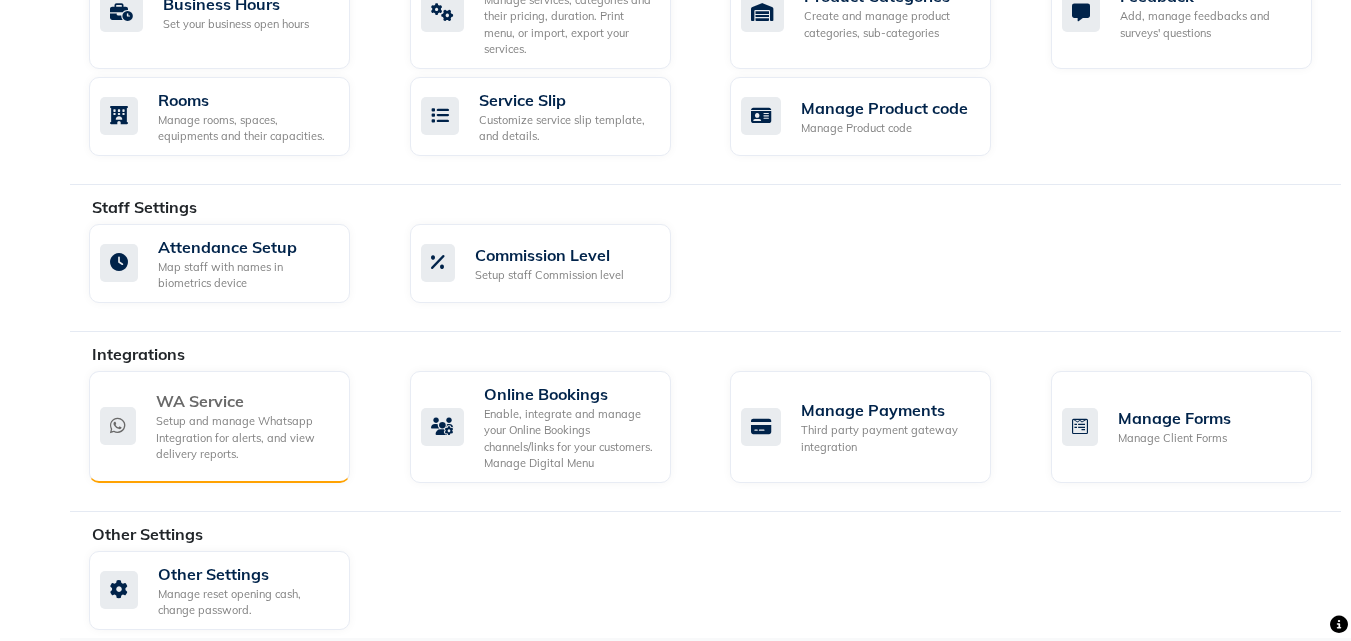 click on "Setup and manage Whatsapp Integration for alerts, and view delivery reports." 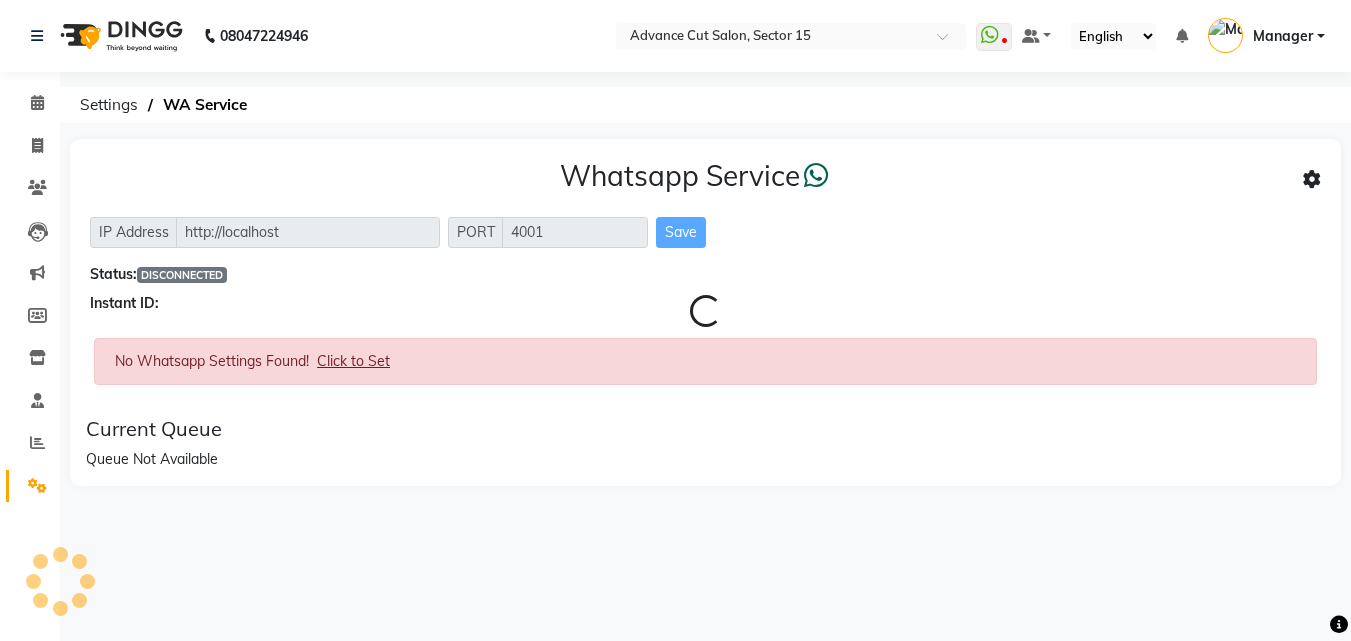 scroll, scrollTop: 0, scrollLeft: 0, axis: both 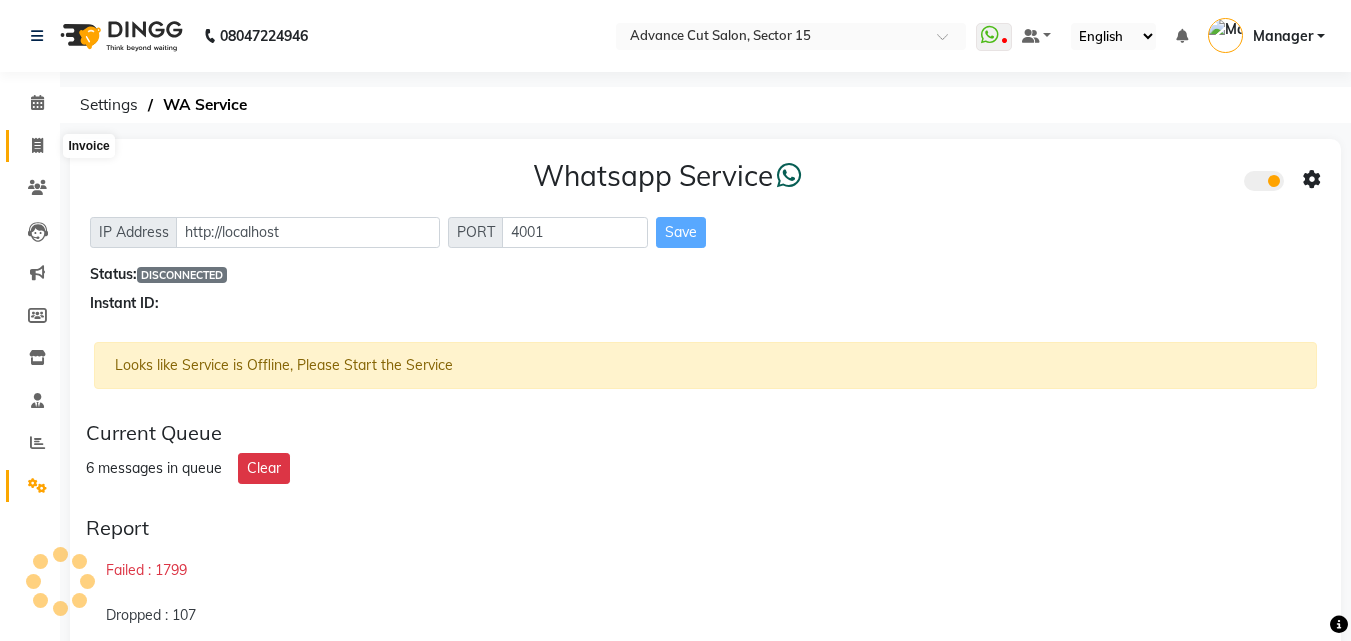 click 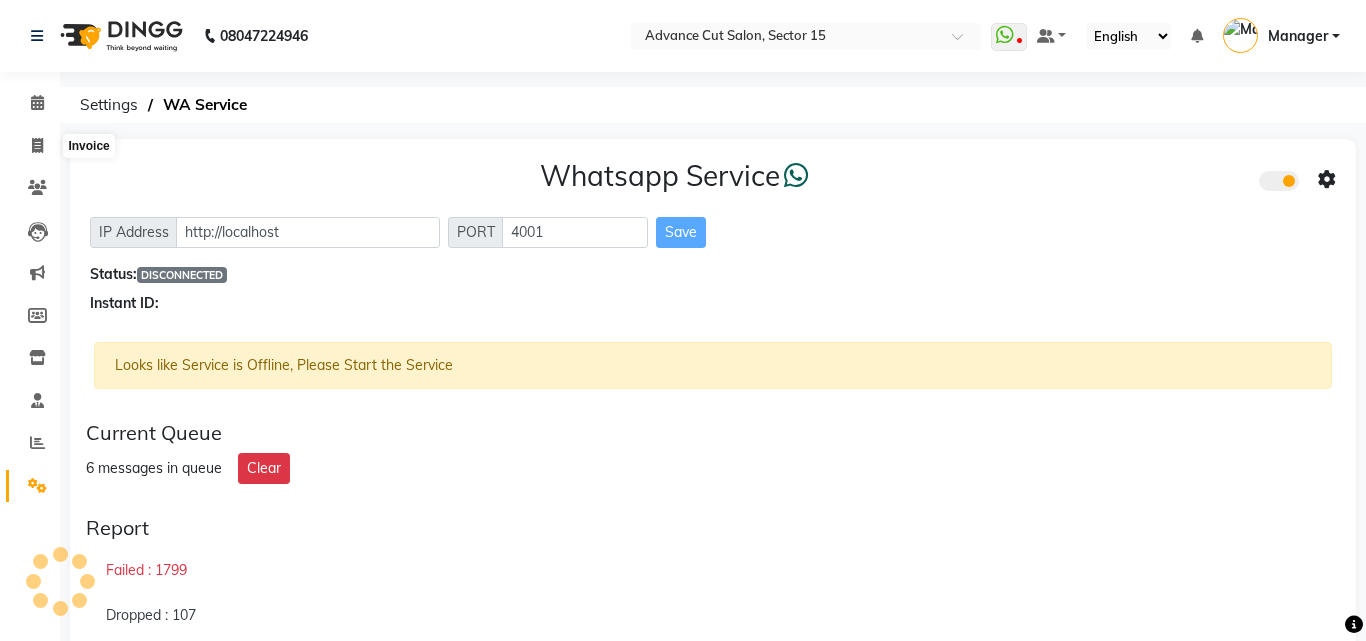 select on "service" 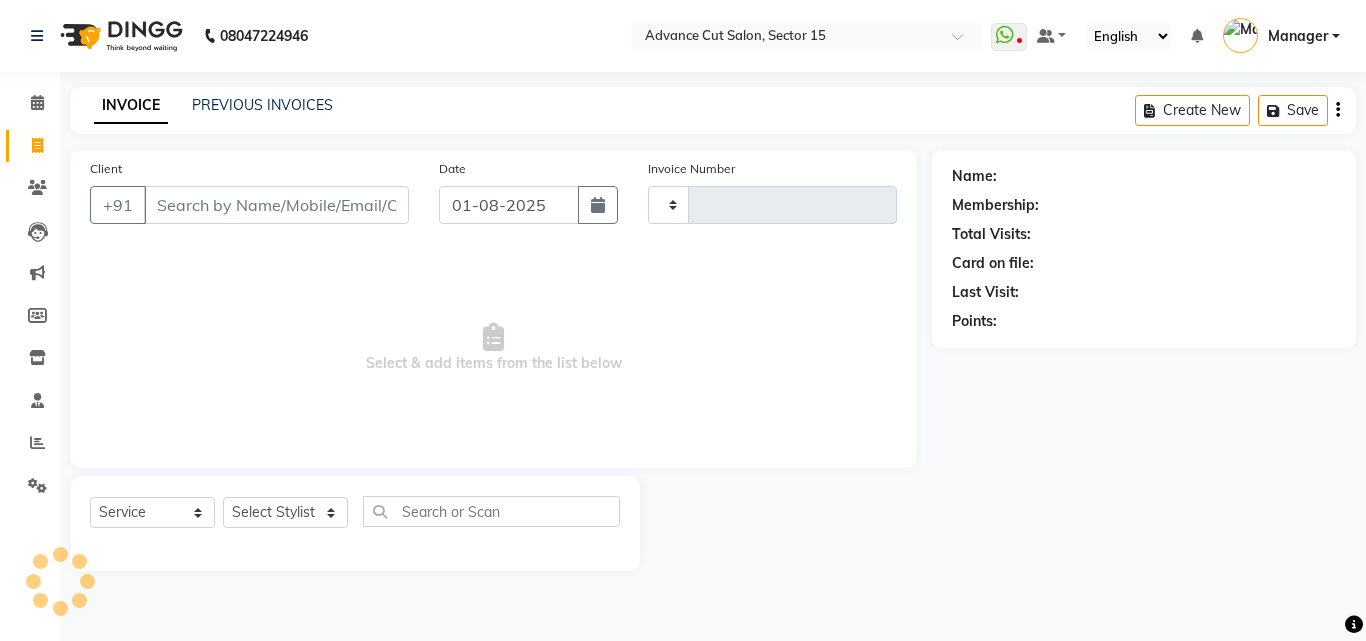 type on "5439" 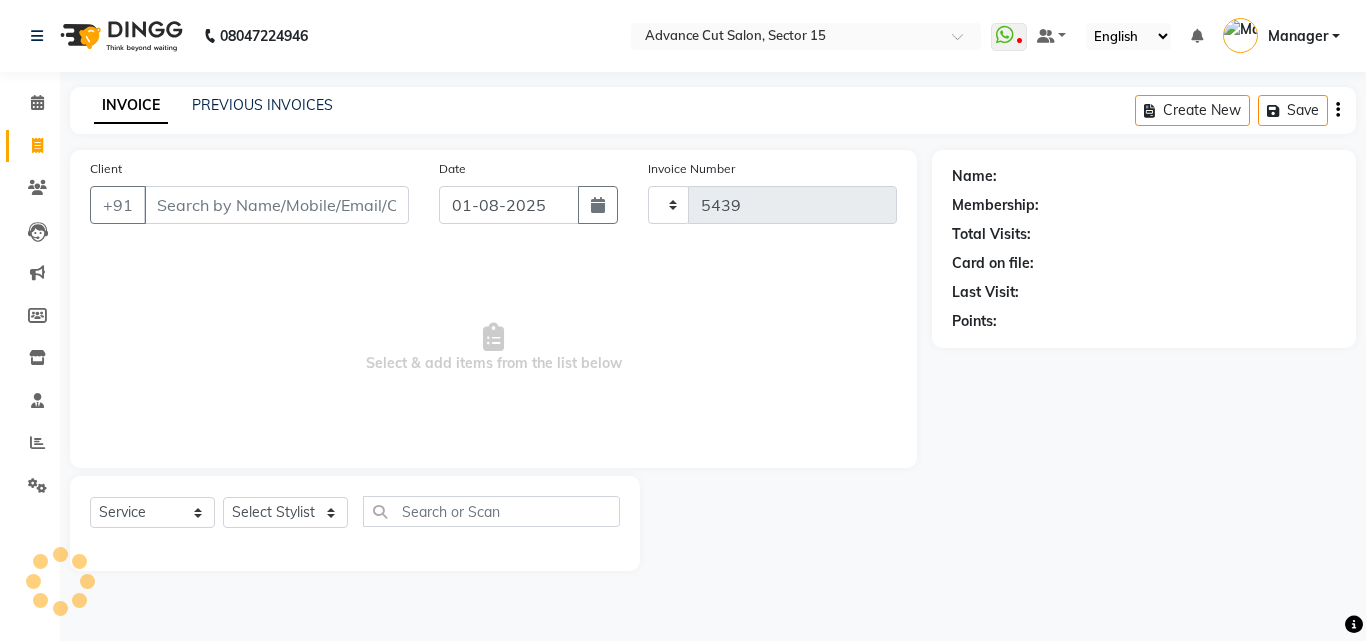 select on "6255" 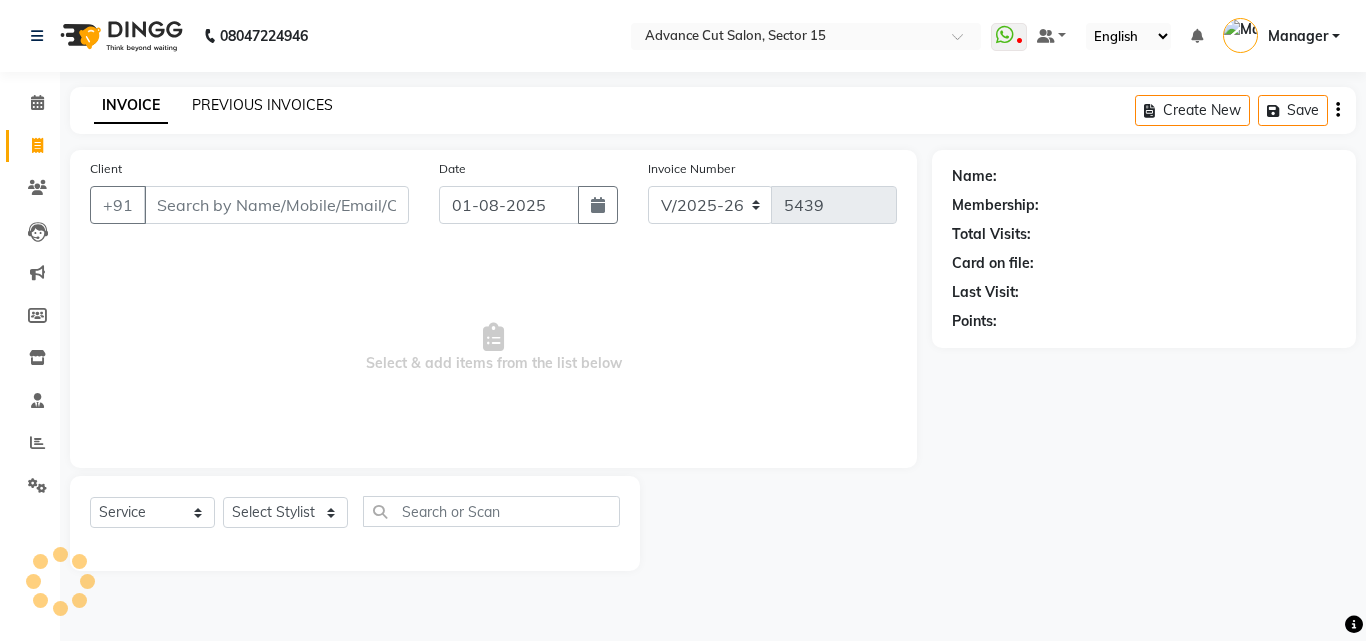 click on "PREVIOUS INVOICES" 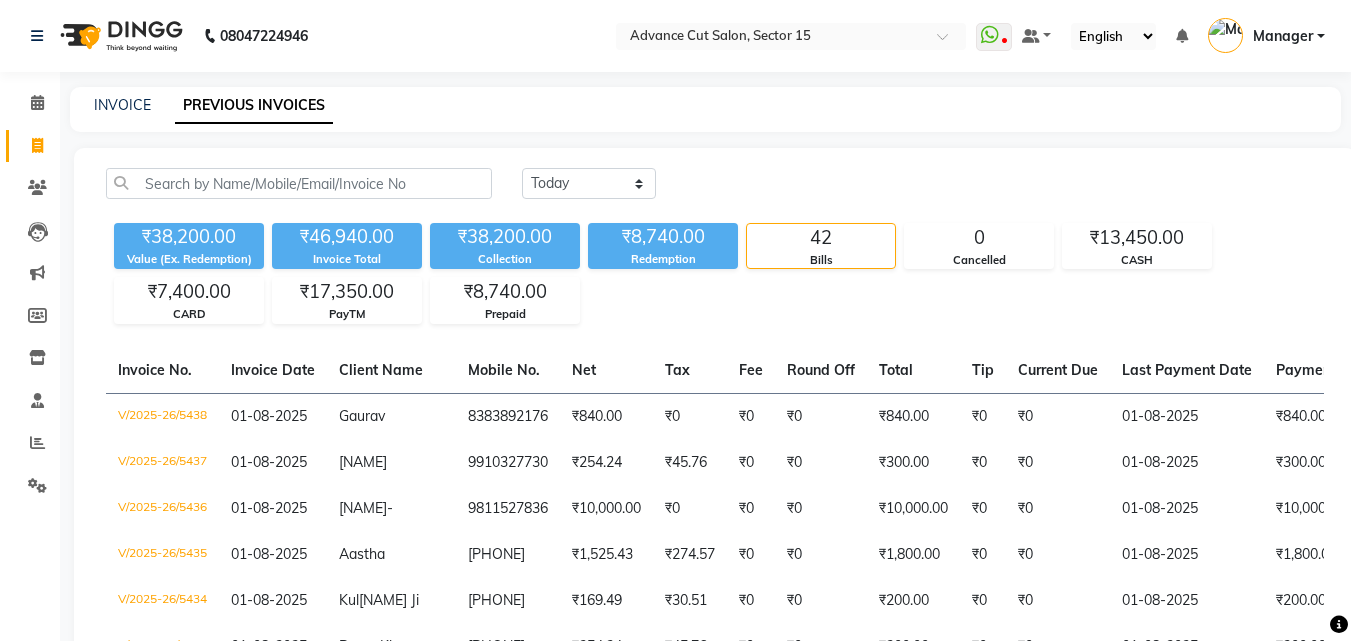 click on "INVOICE PREVIOUS INVOICES" 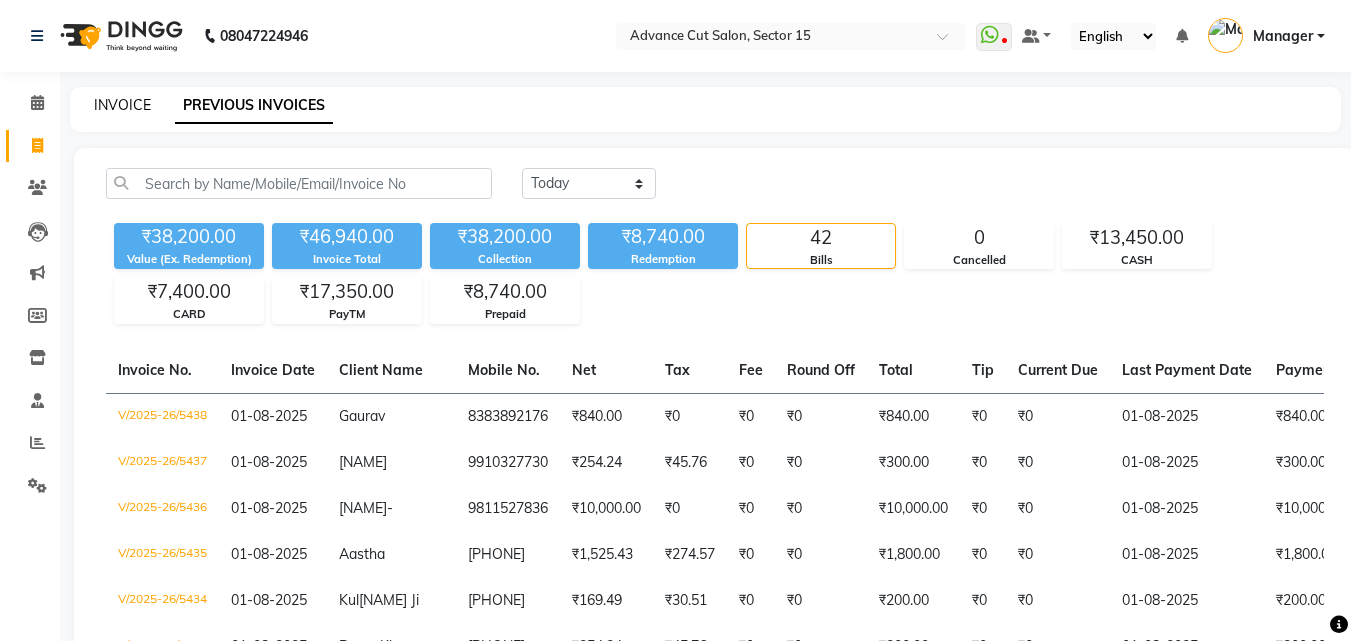 click on "INVOICE" 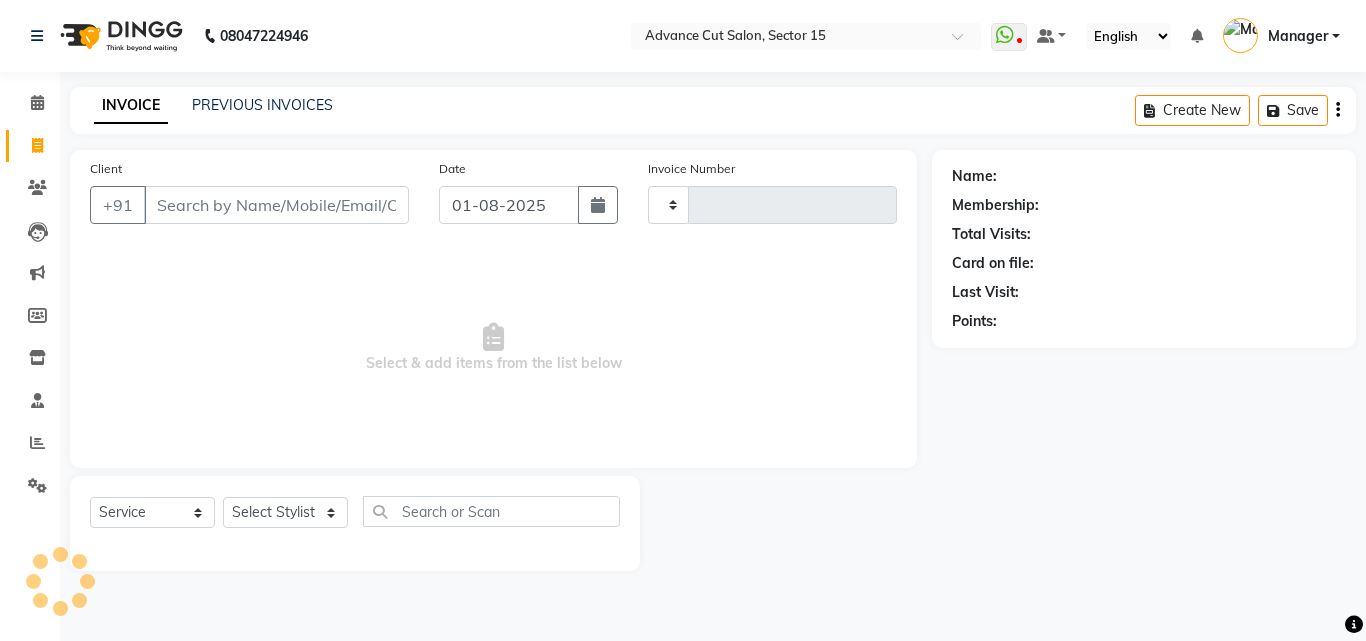 type on "5439" 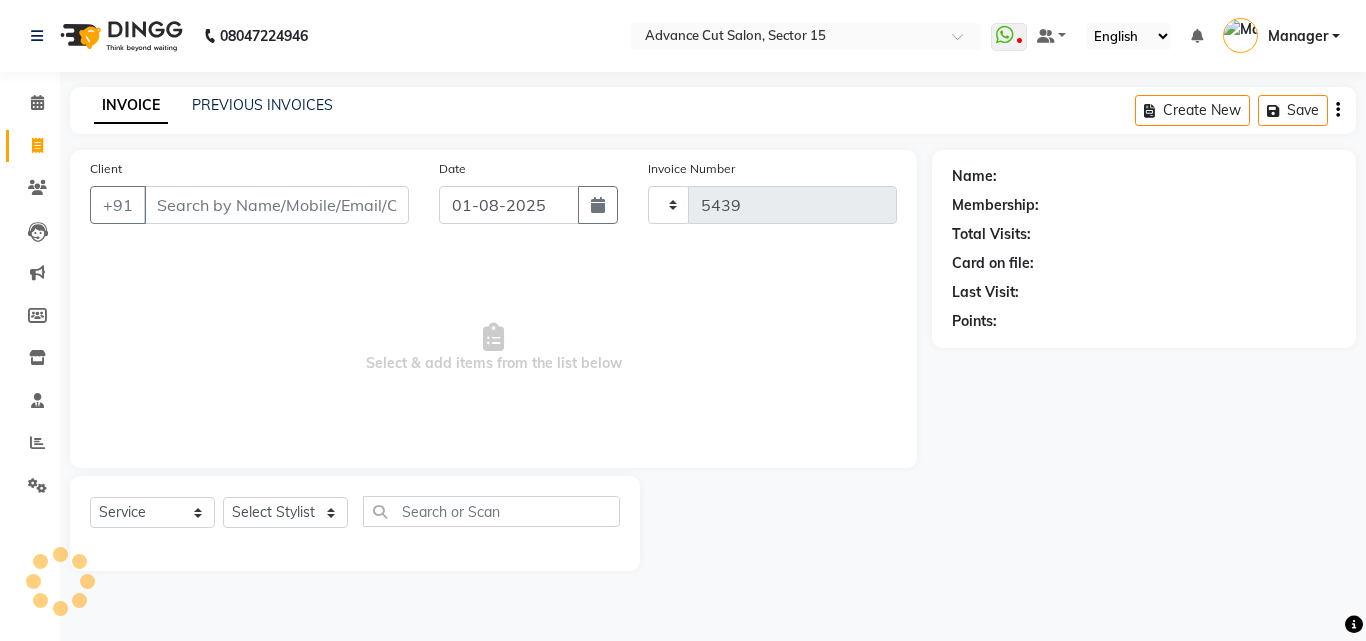 select on "6255" 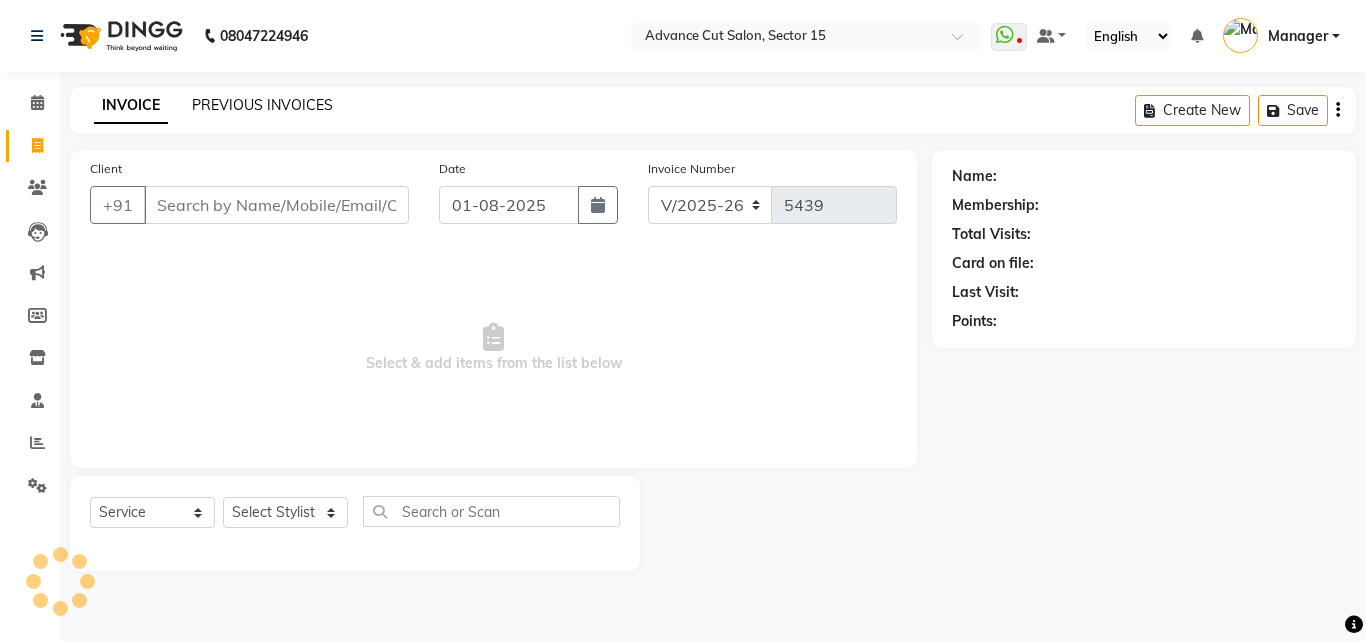 click on "PREVIOUS INVOICES" 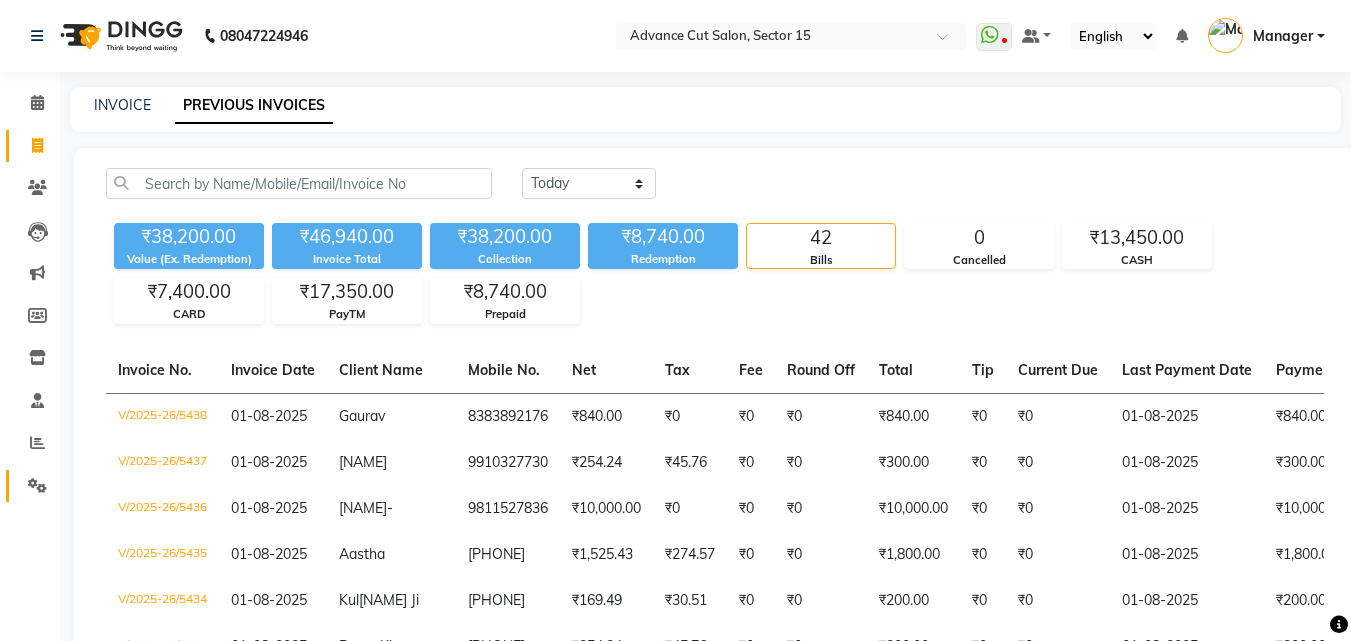 click on "Settings" 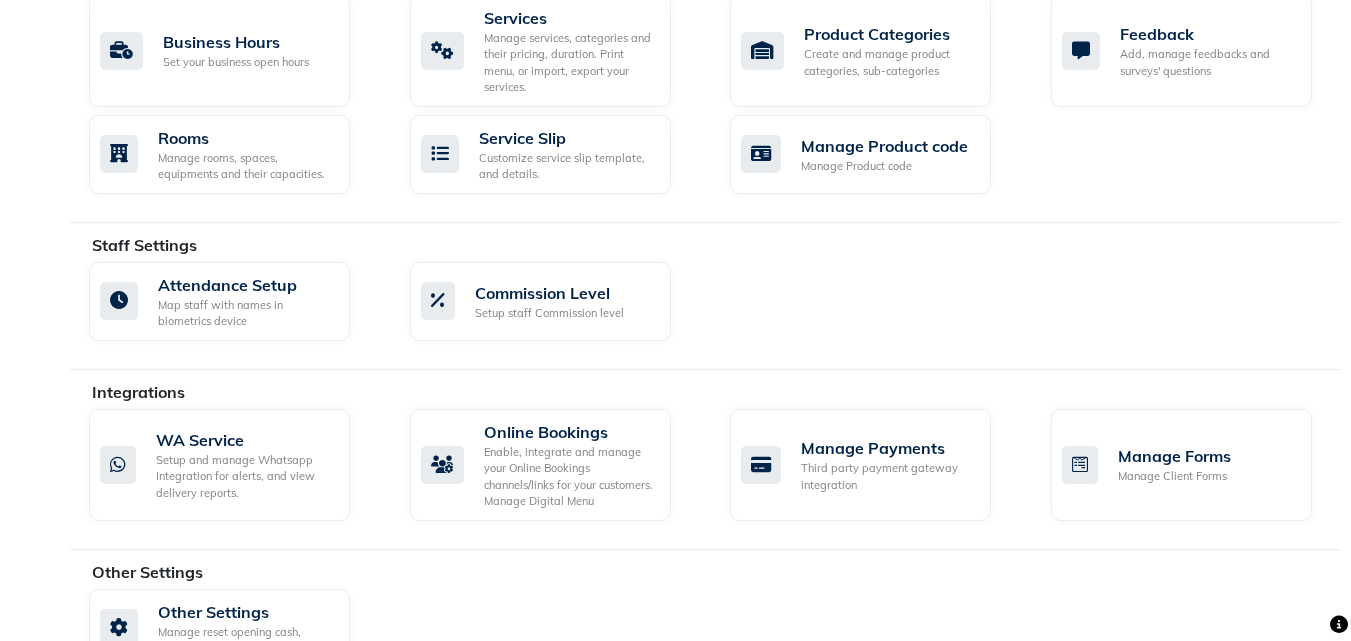scroll, scrollTop: 862, scrollLeft: 0, axis: vertical 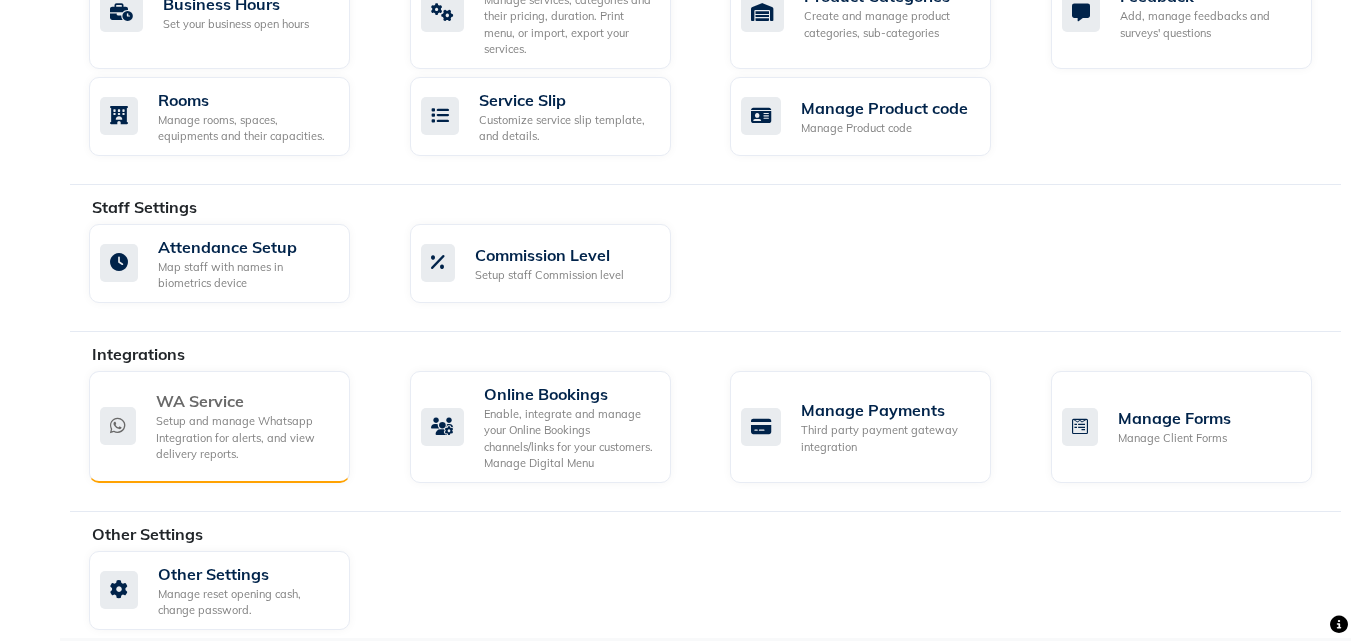 click on "Setup and manage Whatsapp Integration for alerts, and view delivery reports." 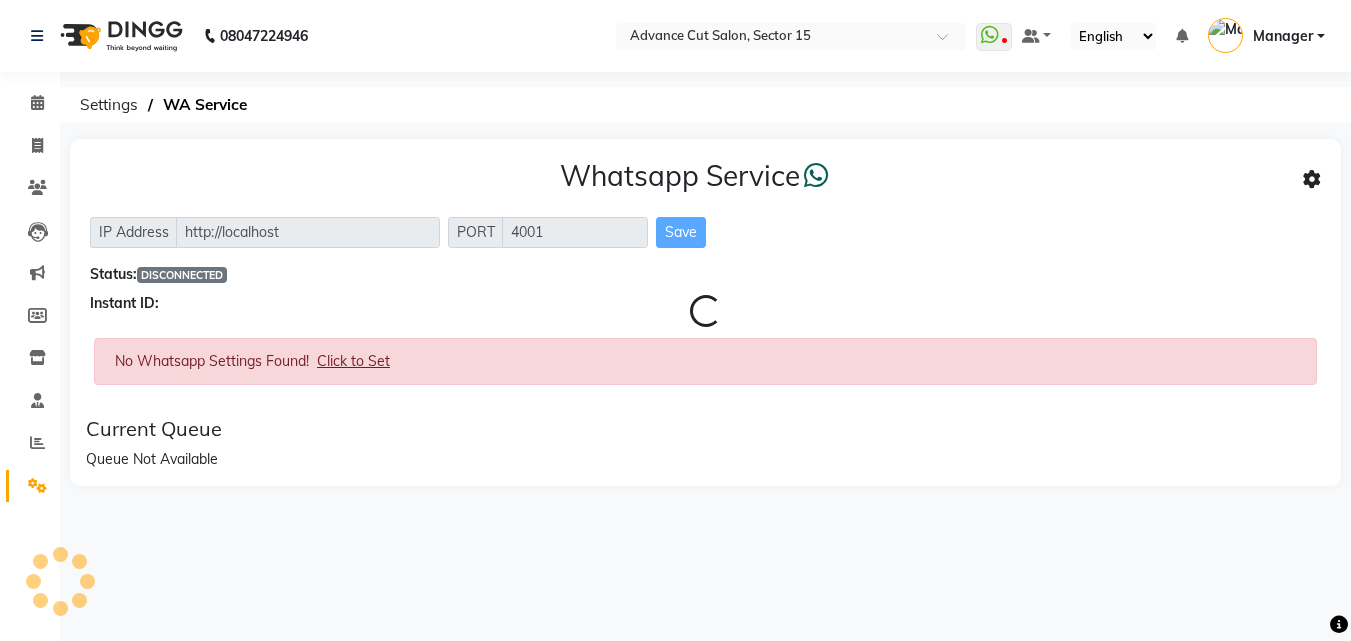 scroll, scrollTop: 0, scrollLeft: 0, axis: both 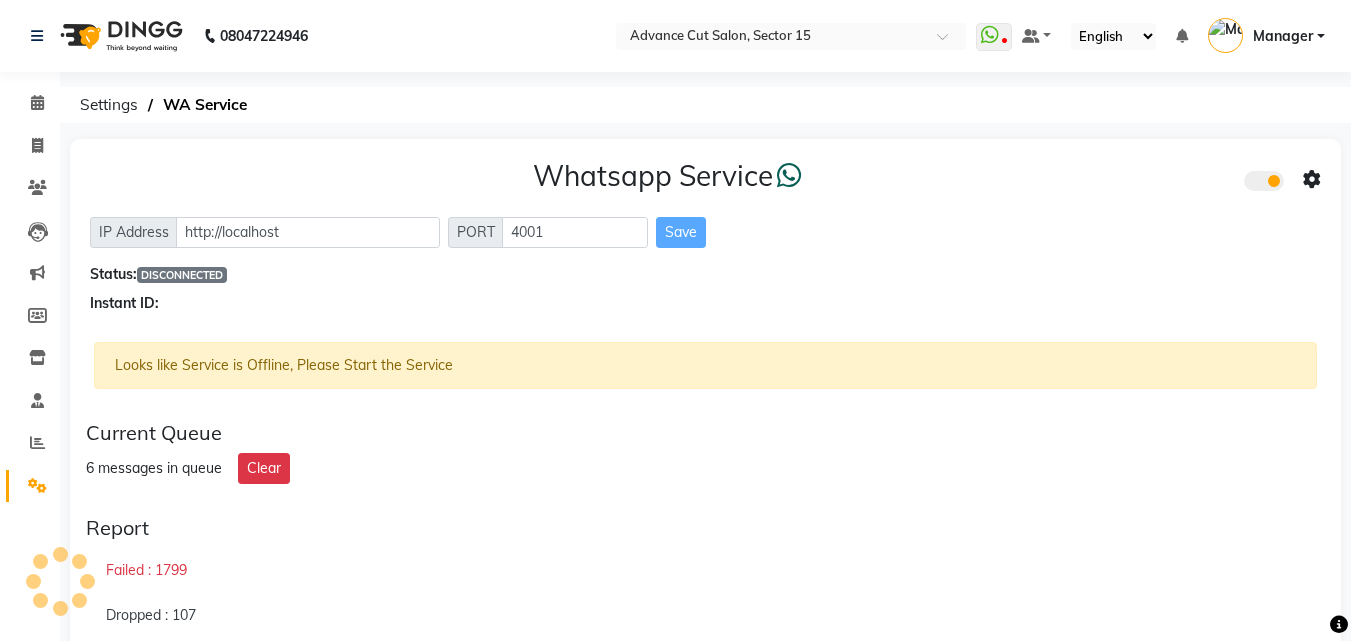 click 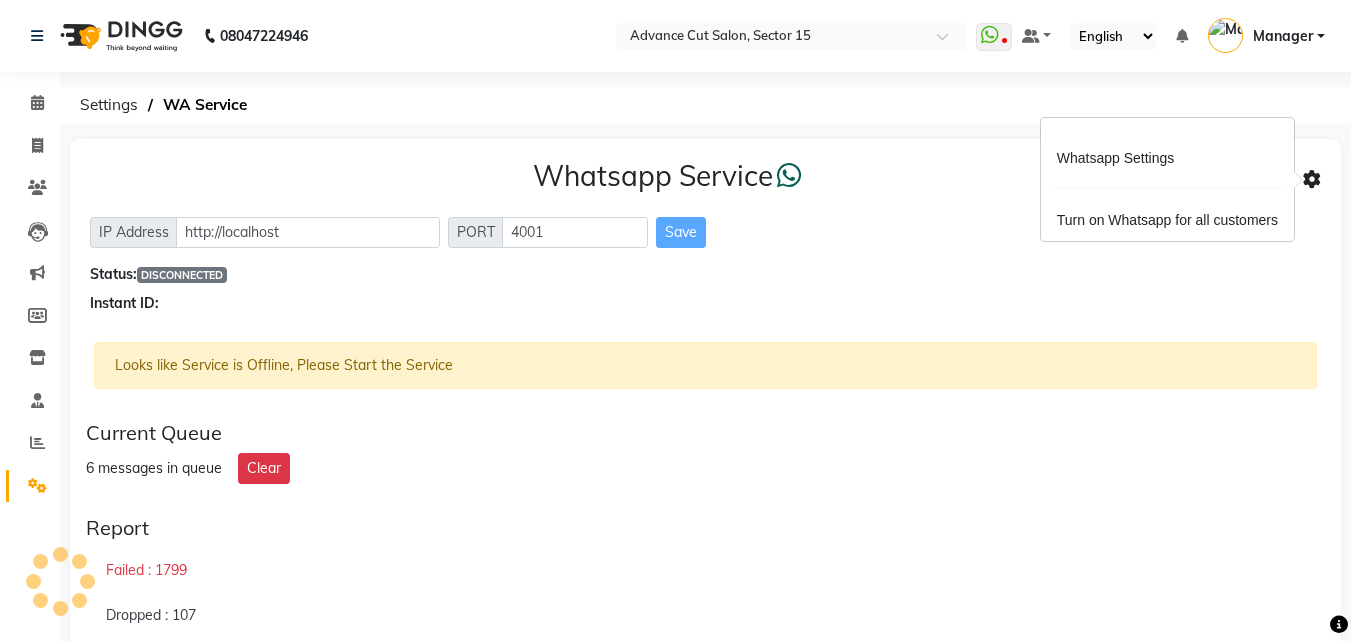 click on "Status:  DISCONNECTED" 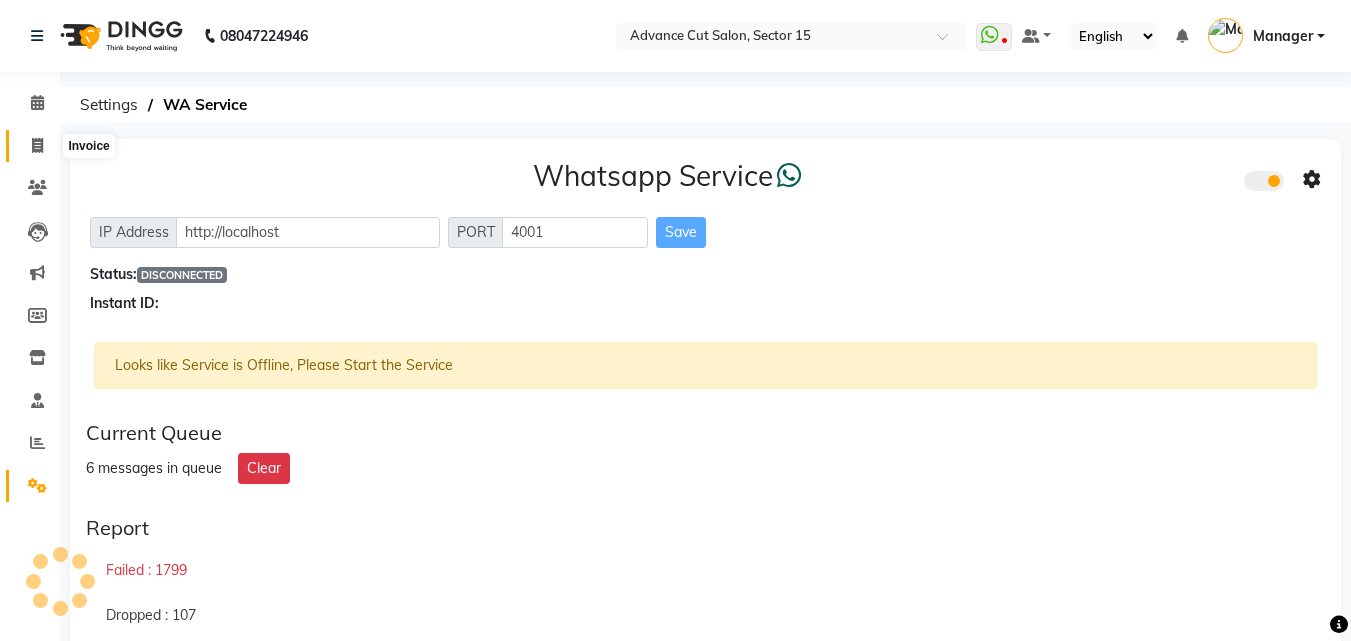 drag, startPoint x: 33, startPoint y: 140, endPoint x: 38, endPoint y: 128, distance: 13 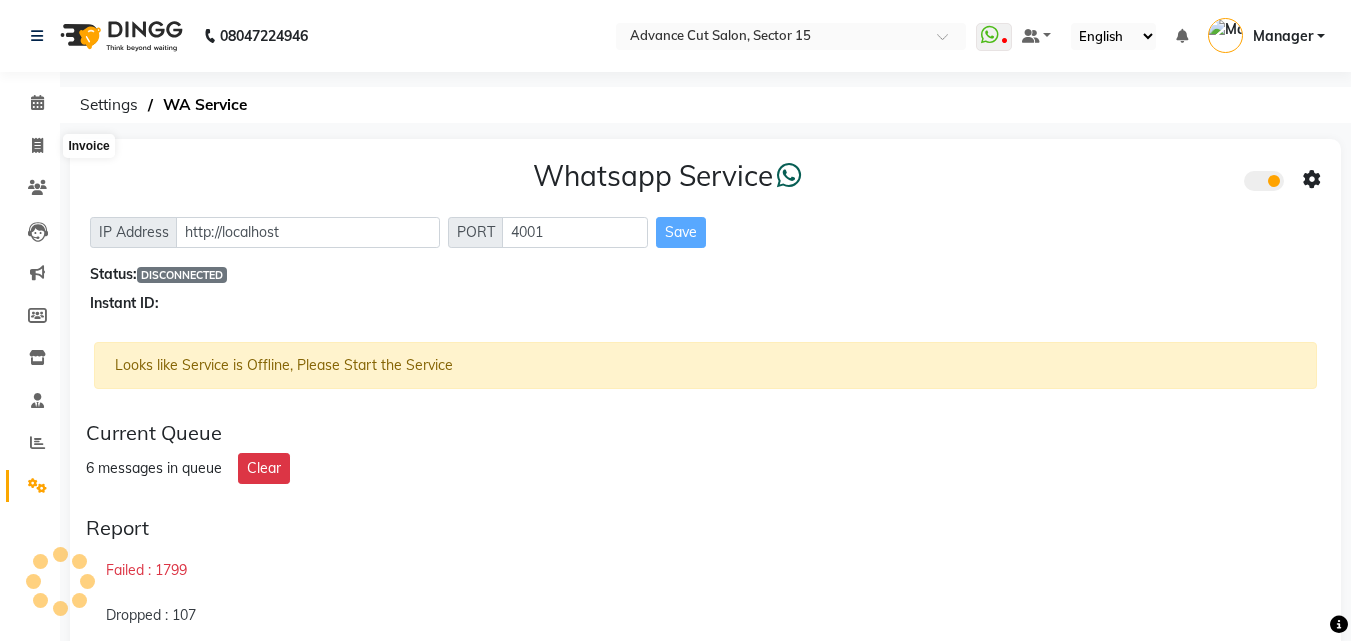 select on "service" 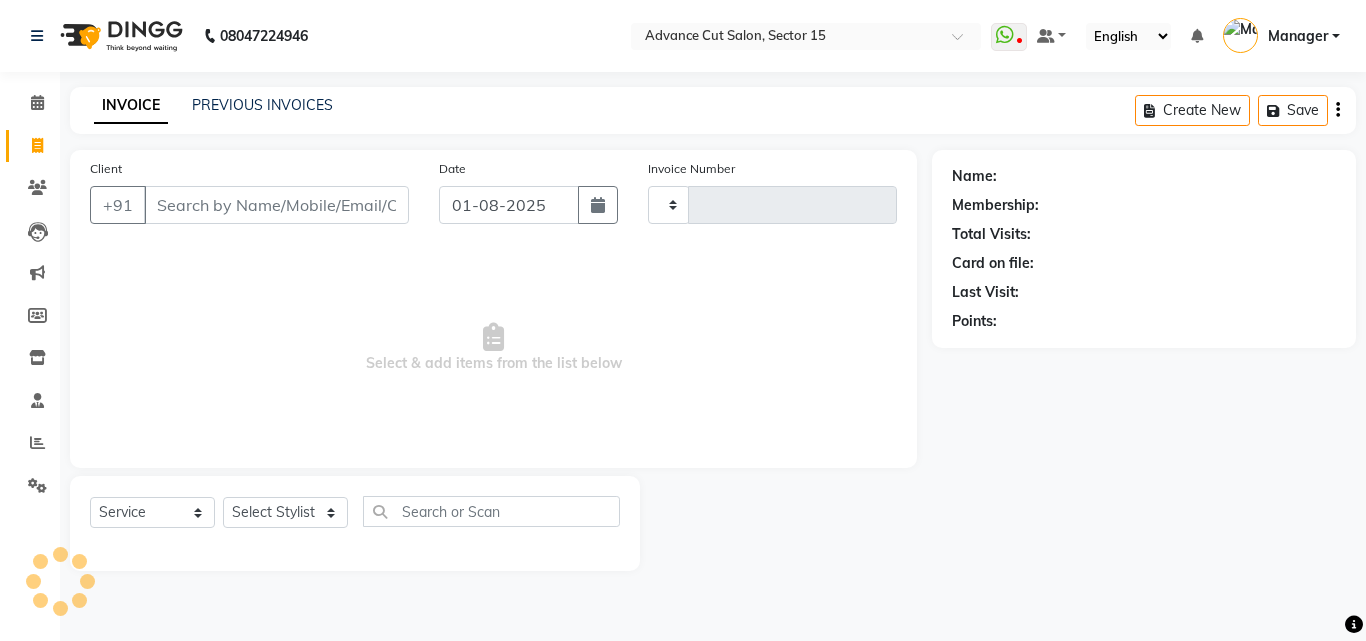 type on "5439" 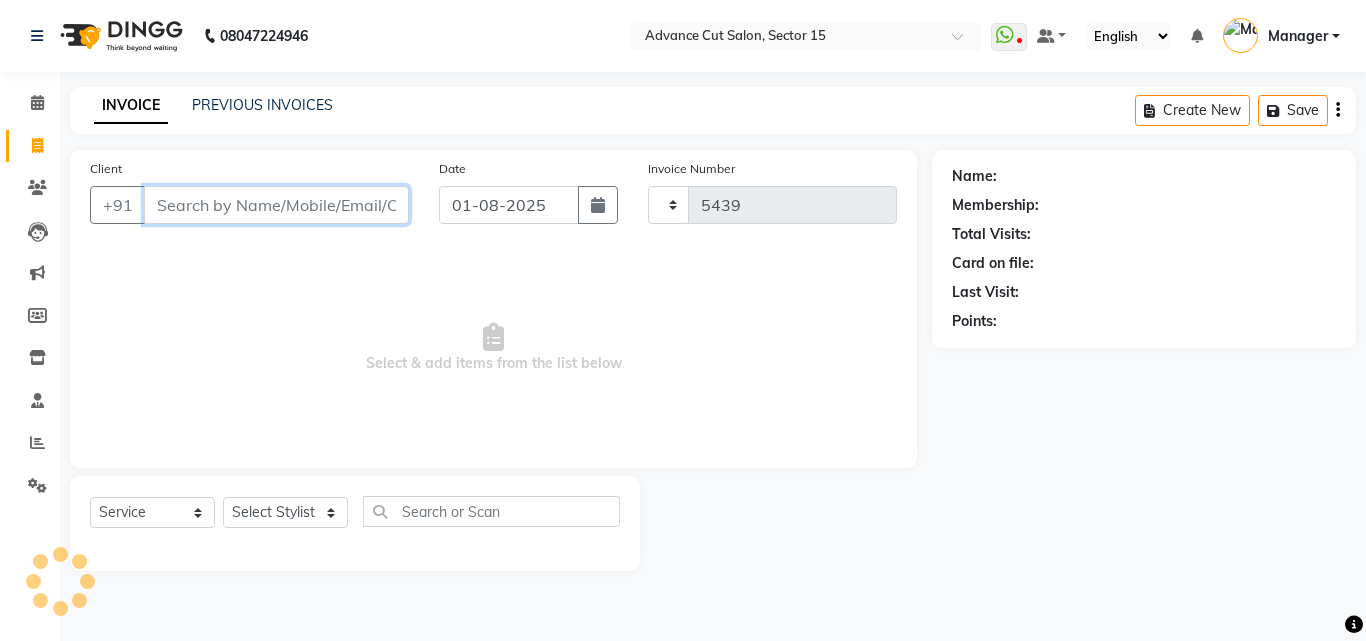 select on "6255" 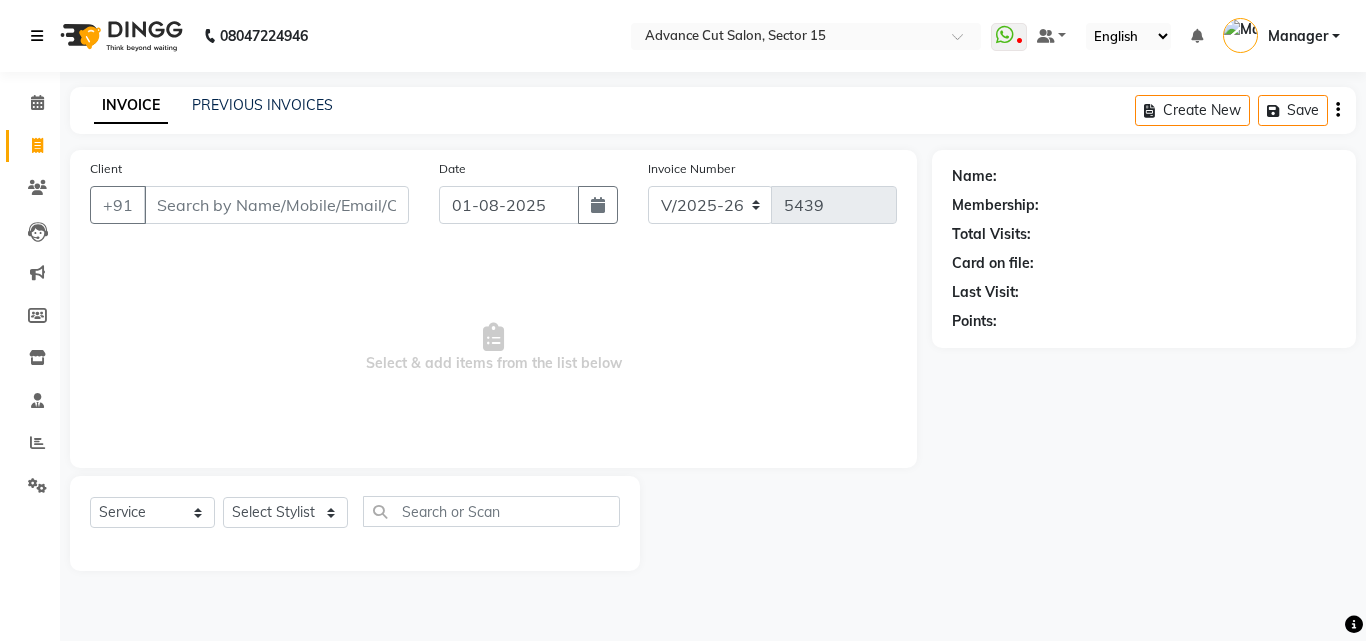 click at bounding box center (37, 36) 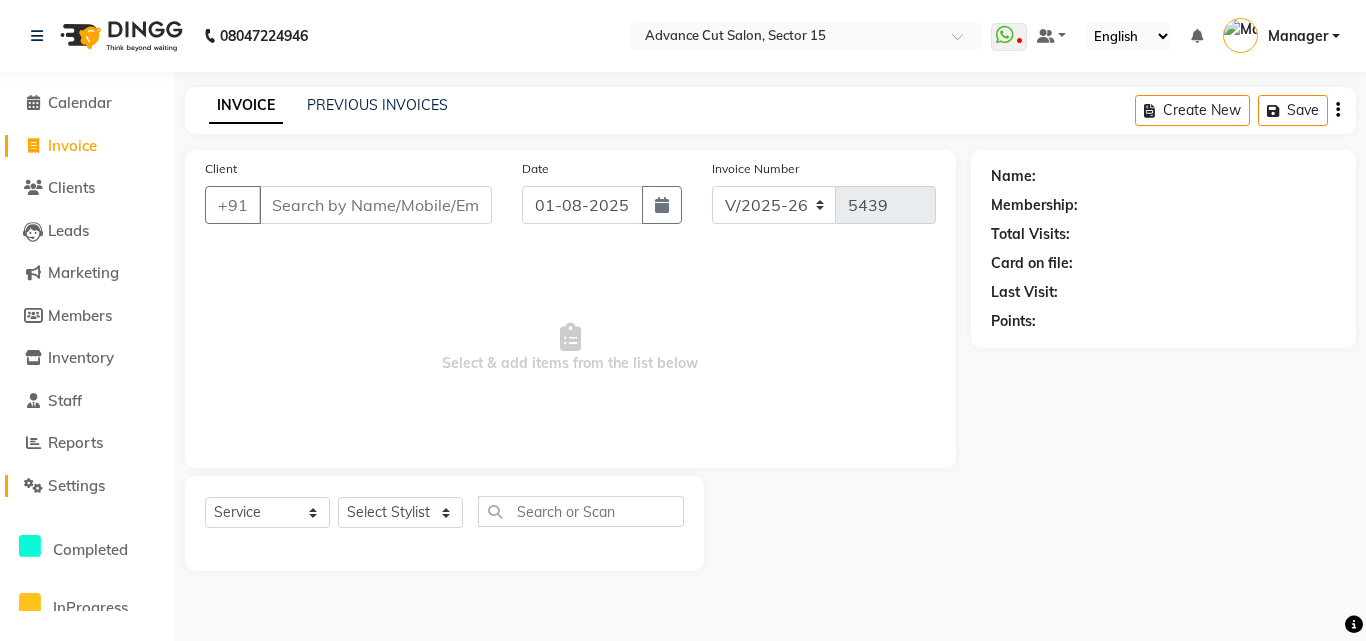 click on "Settings" 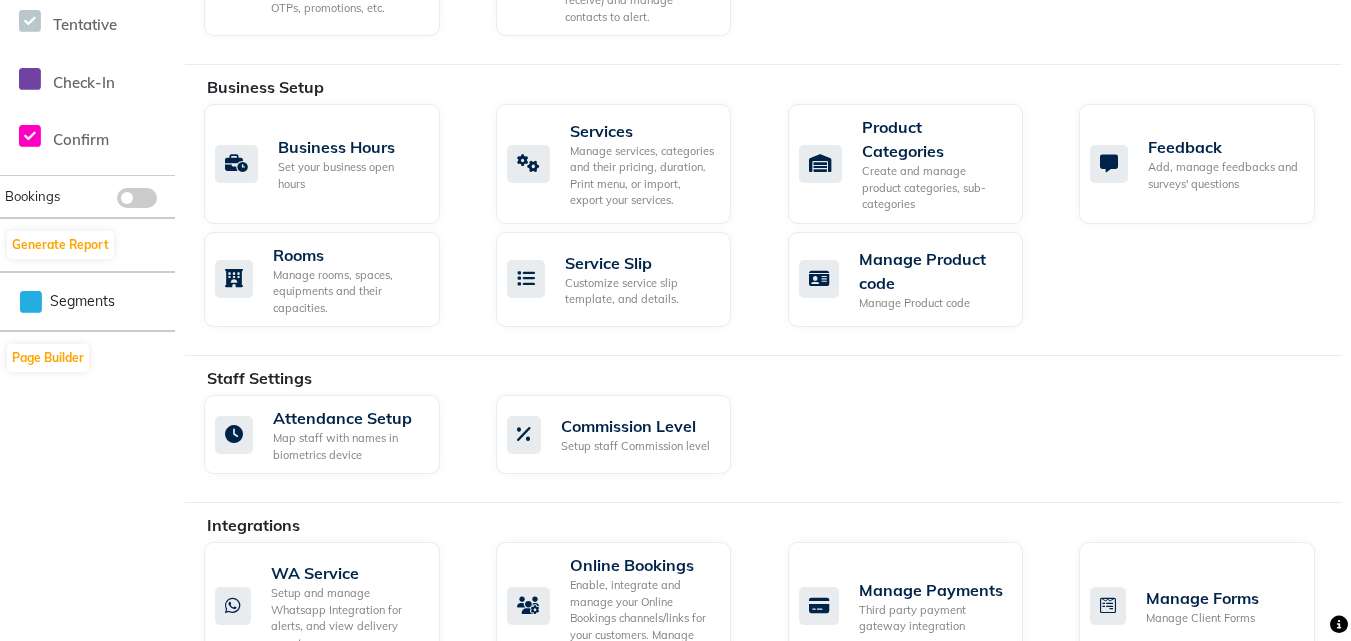 scroll, scrollTop: 952, scrollLeft: 0, axis: vertical 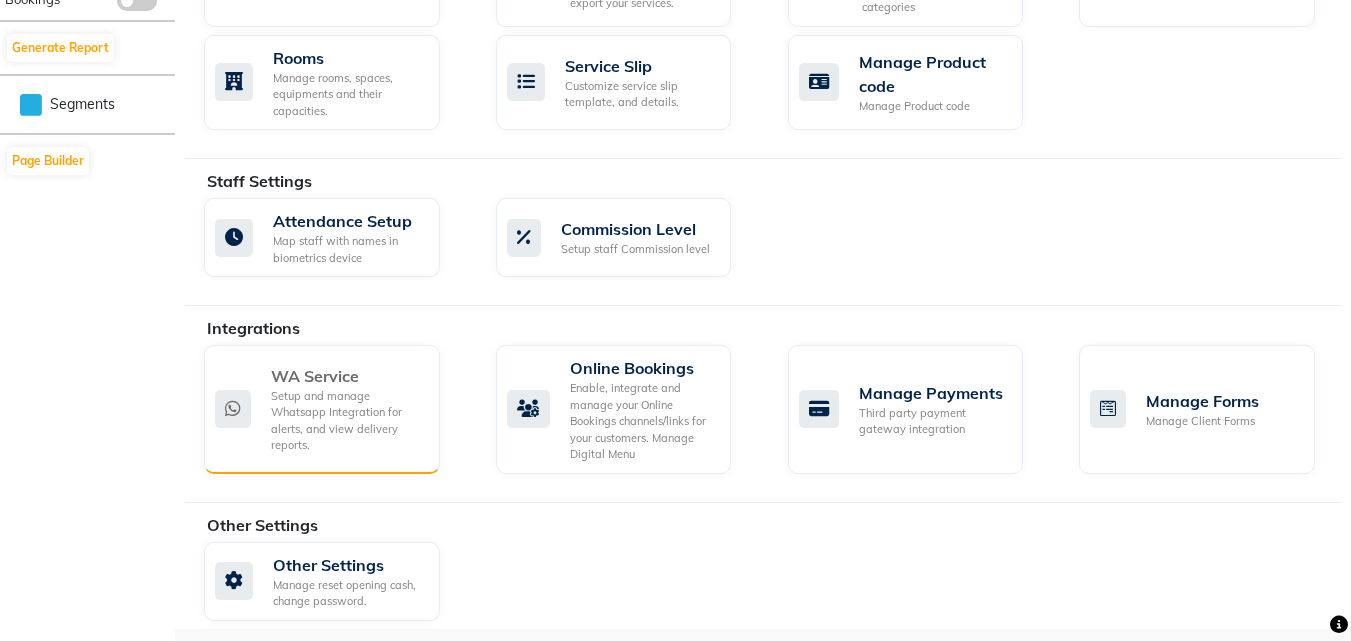 click on "WA Service" 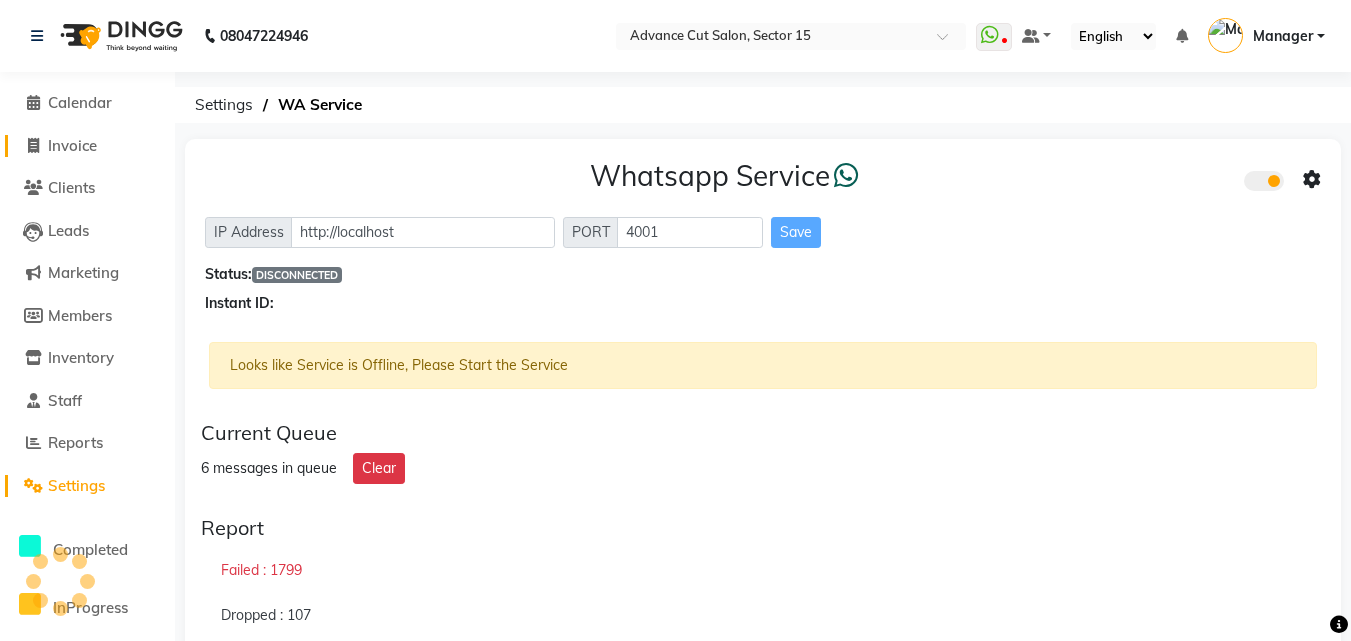 click on "Invoice" 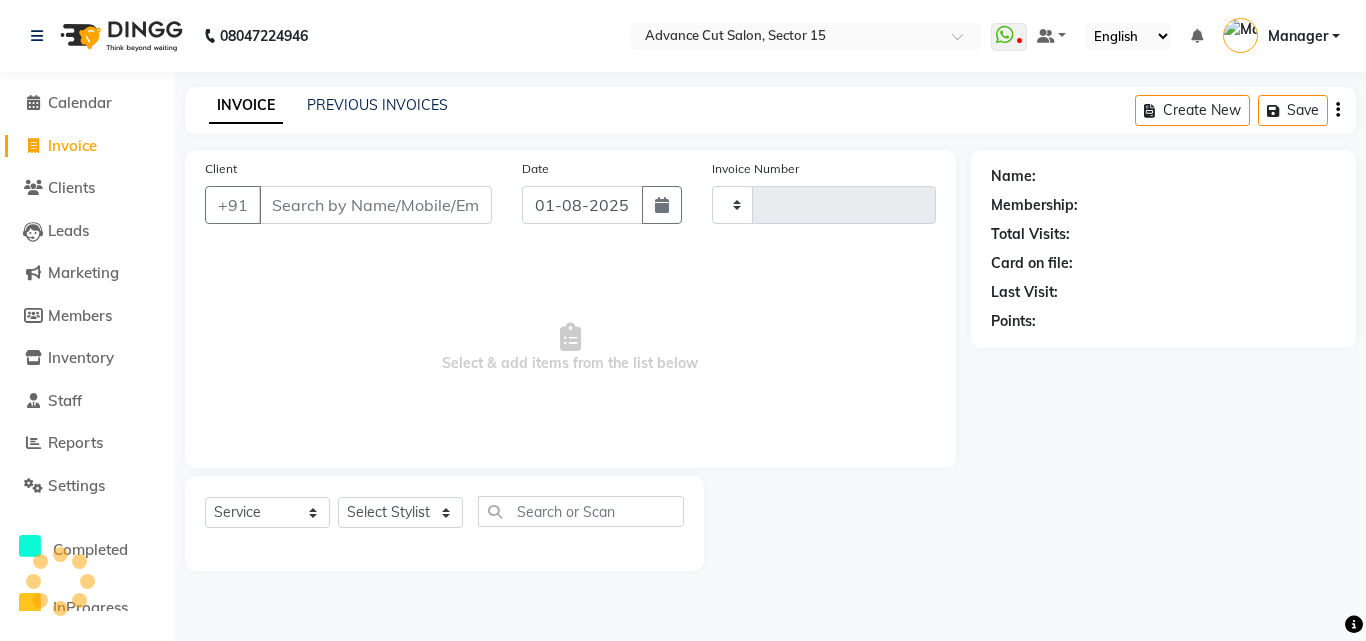 type on "5439" 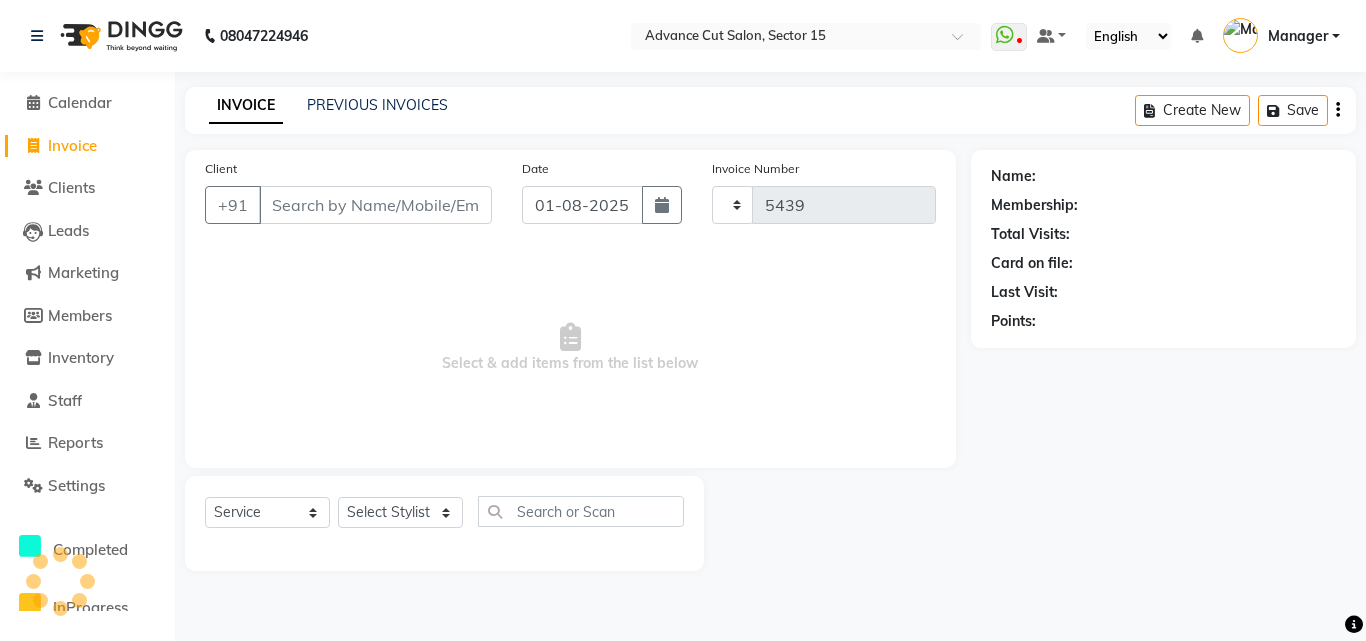 select on "6255" 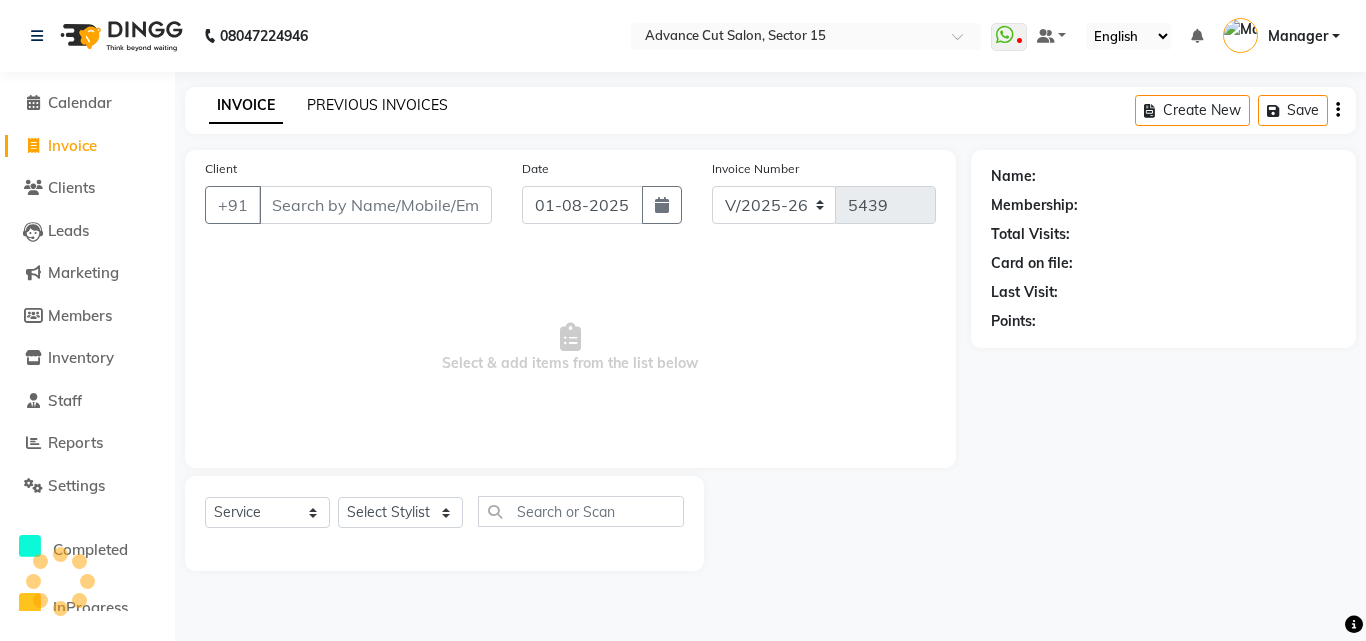 click on "PREVIOUS INVOICES" 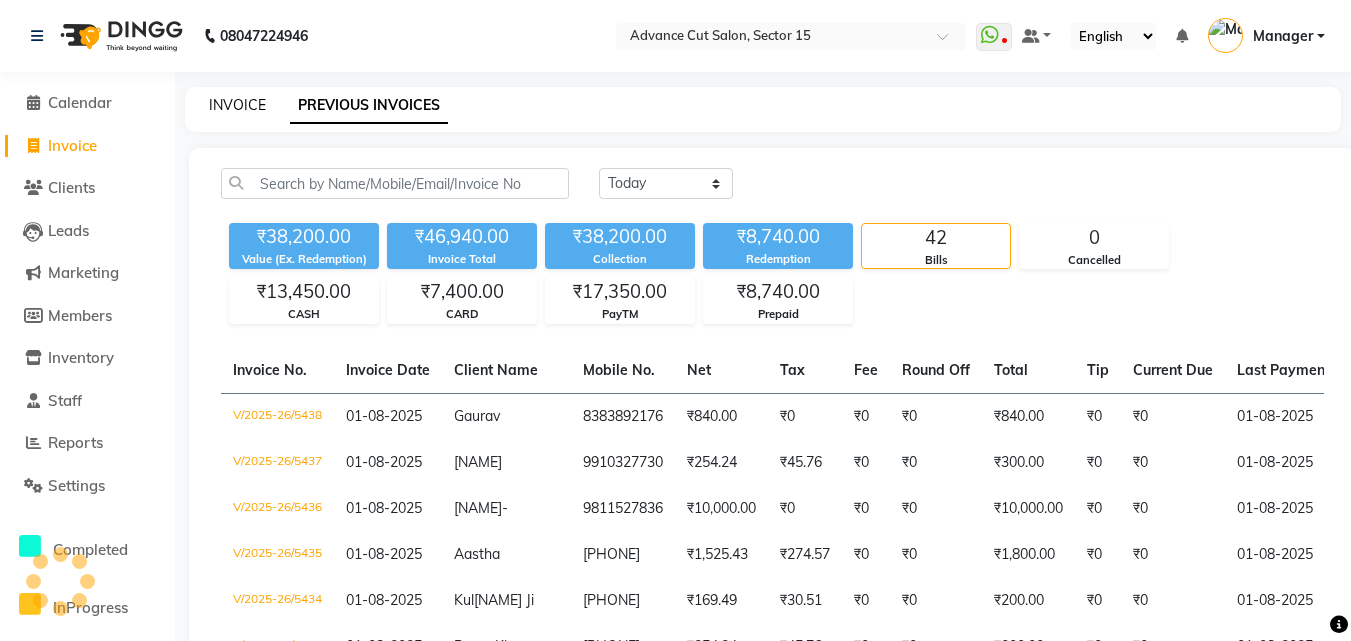 click on "INVOICE" 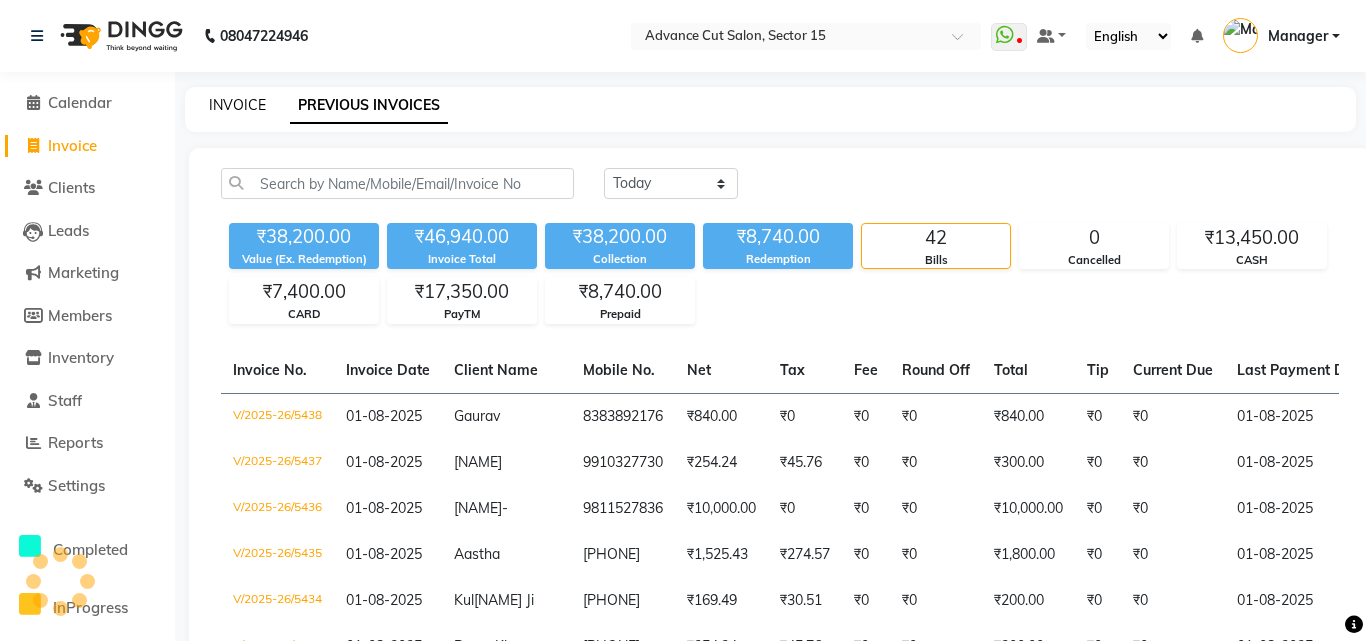 select on "6255" 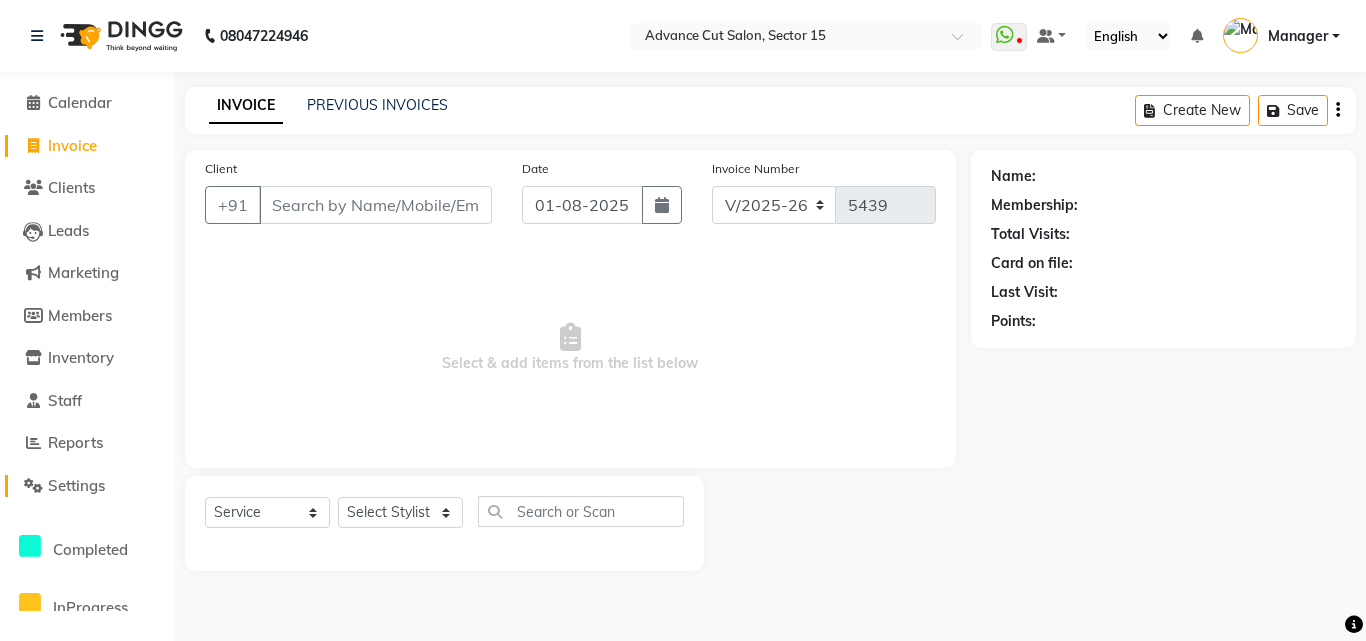 click on "Settings" 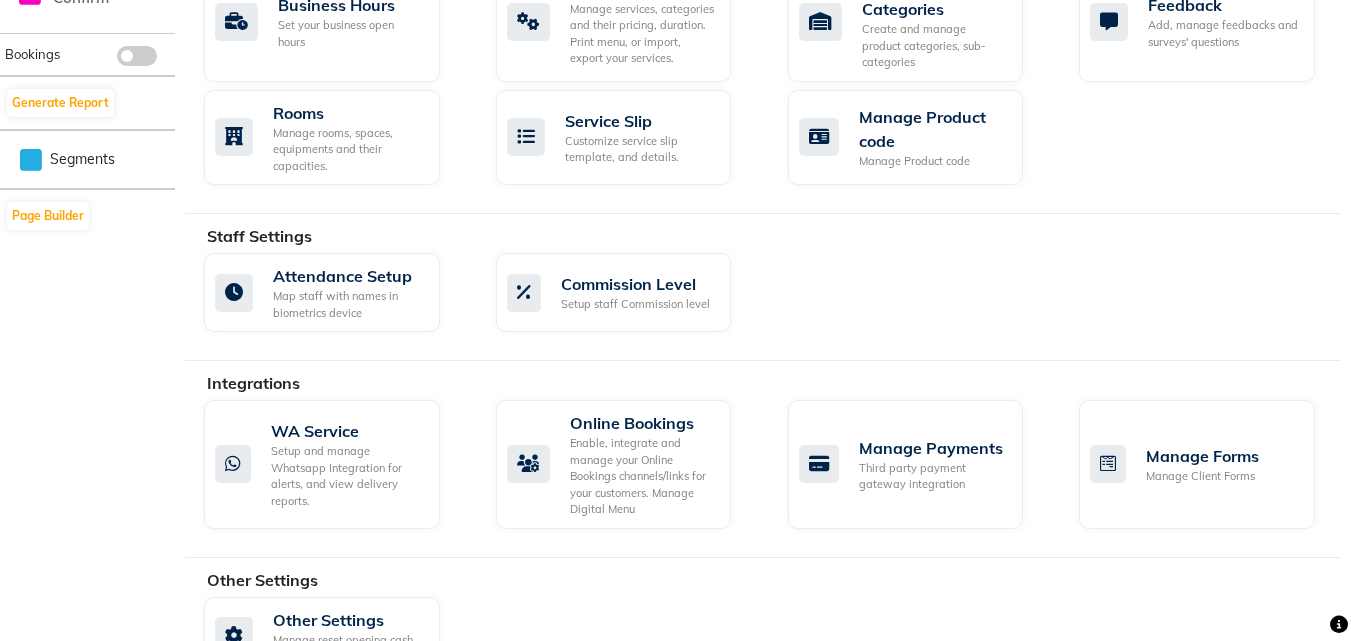 scroll, scrollTop: 952, scrollLeft: 0, axis: vertical 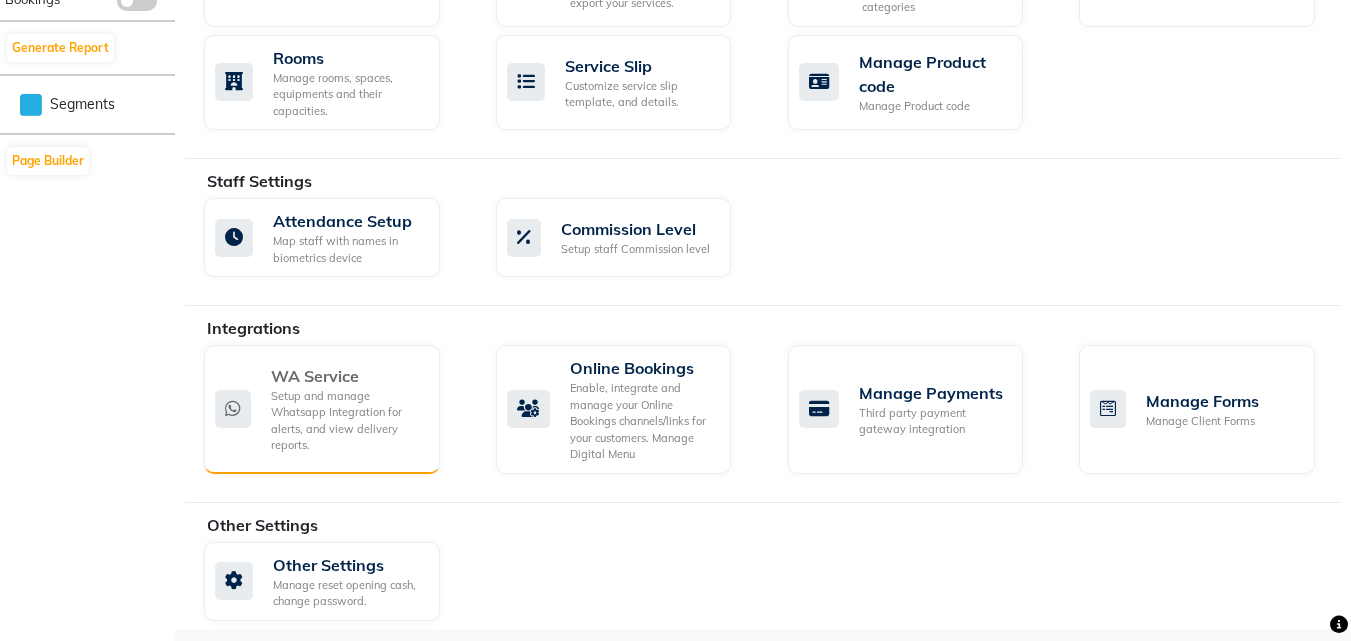 click on "Setup and manage Whatsapp Integration for alerts, and view delivery reports." 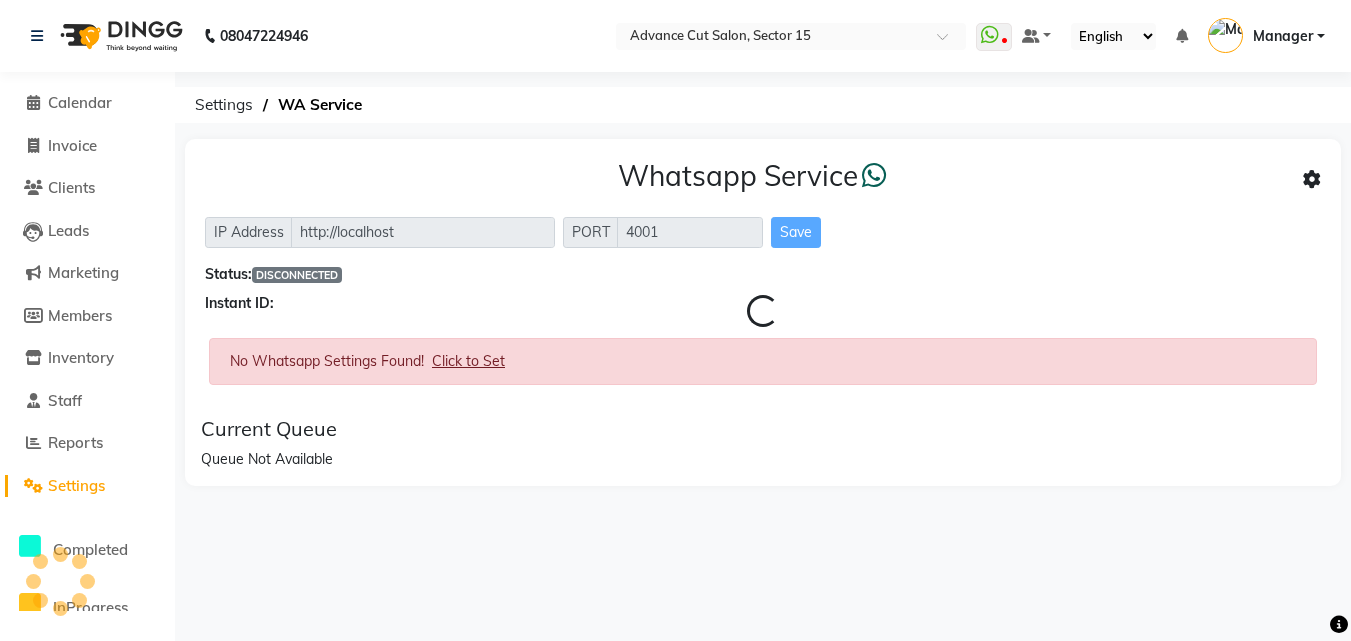 scroll, scrollTop: 0, scrollLeft: 0, axis: both 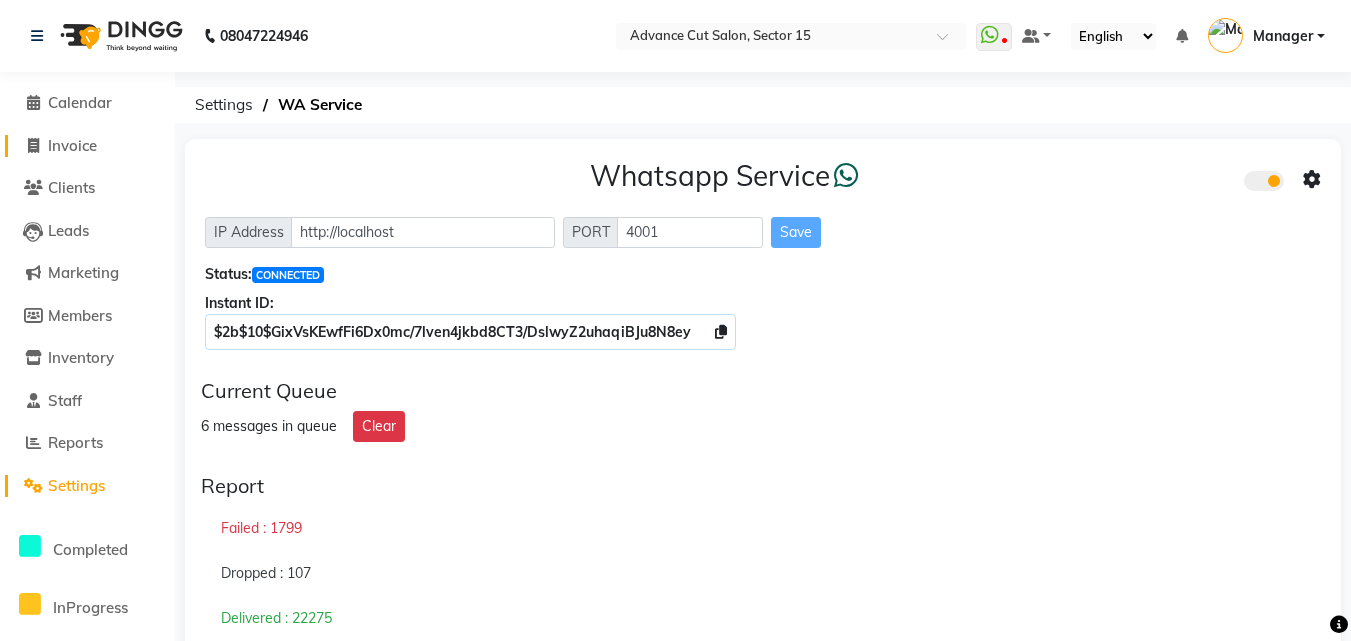 click on "Invoice" 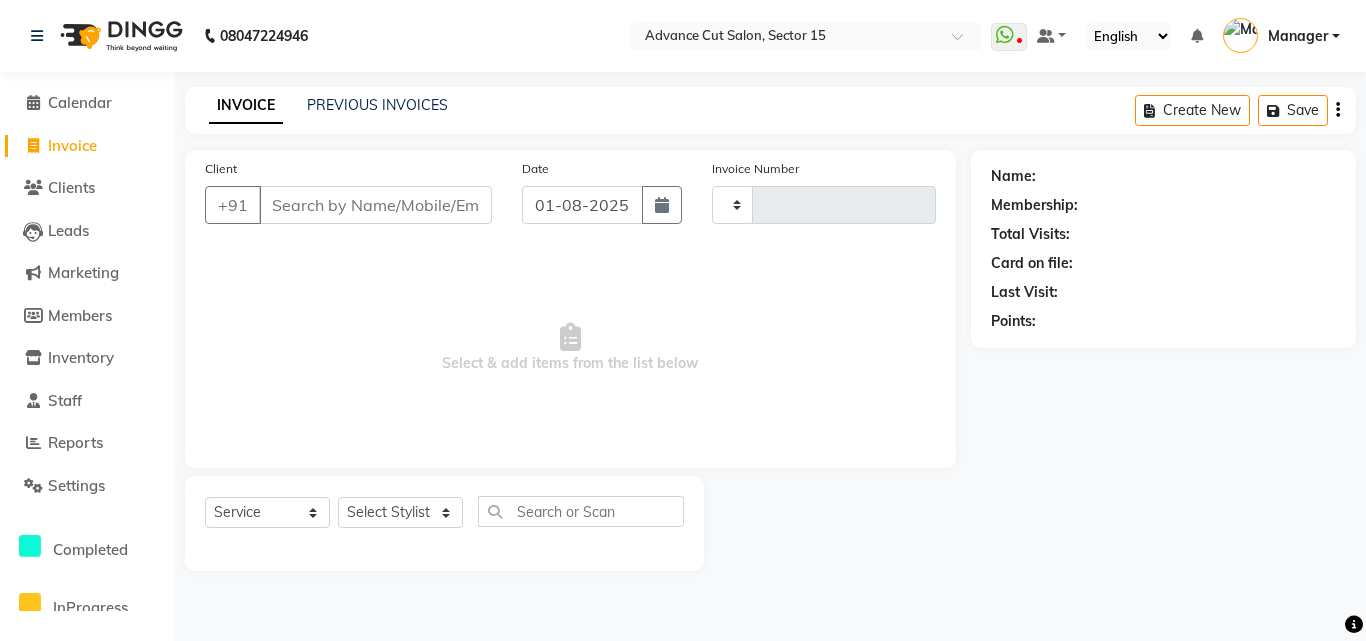 type on "5439" 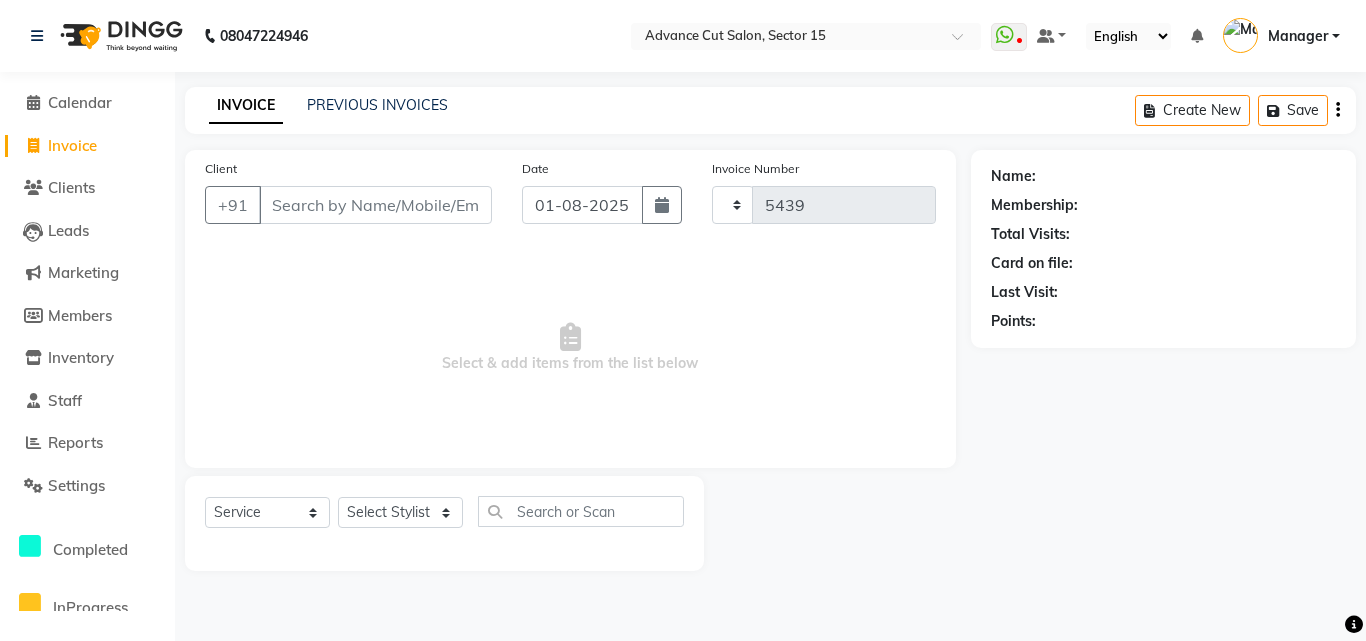 select on "6255" 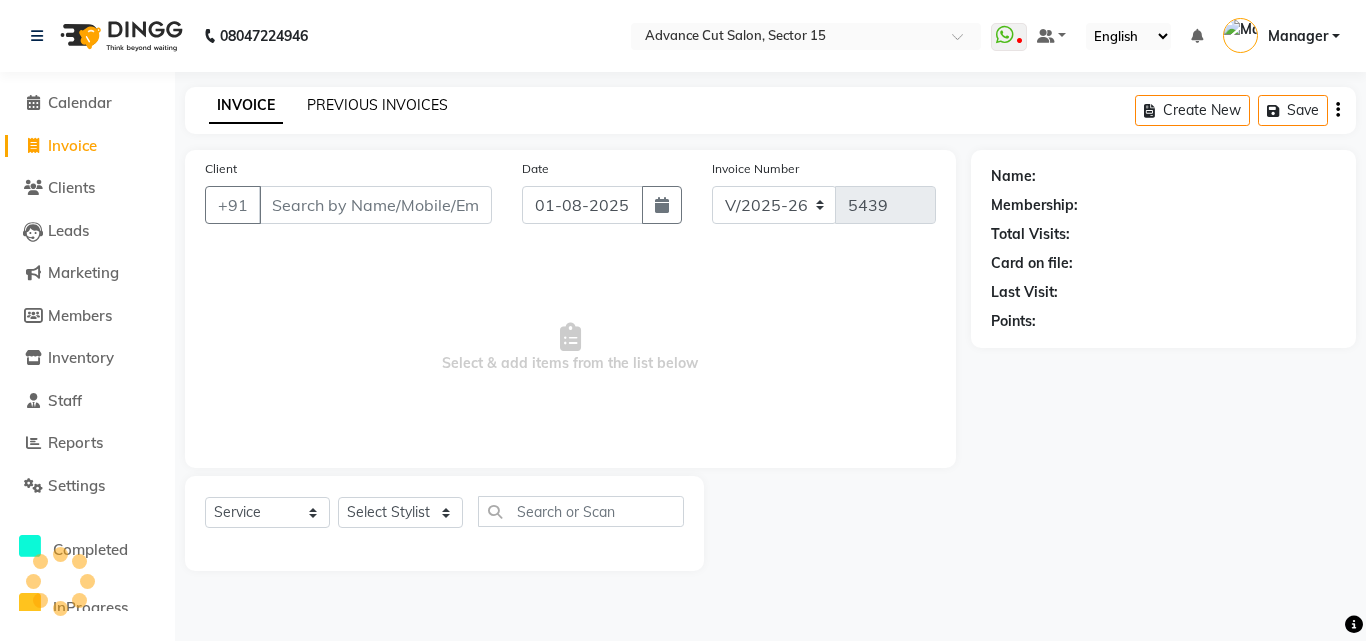 click on "PREVIOUS INVOICES" 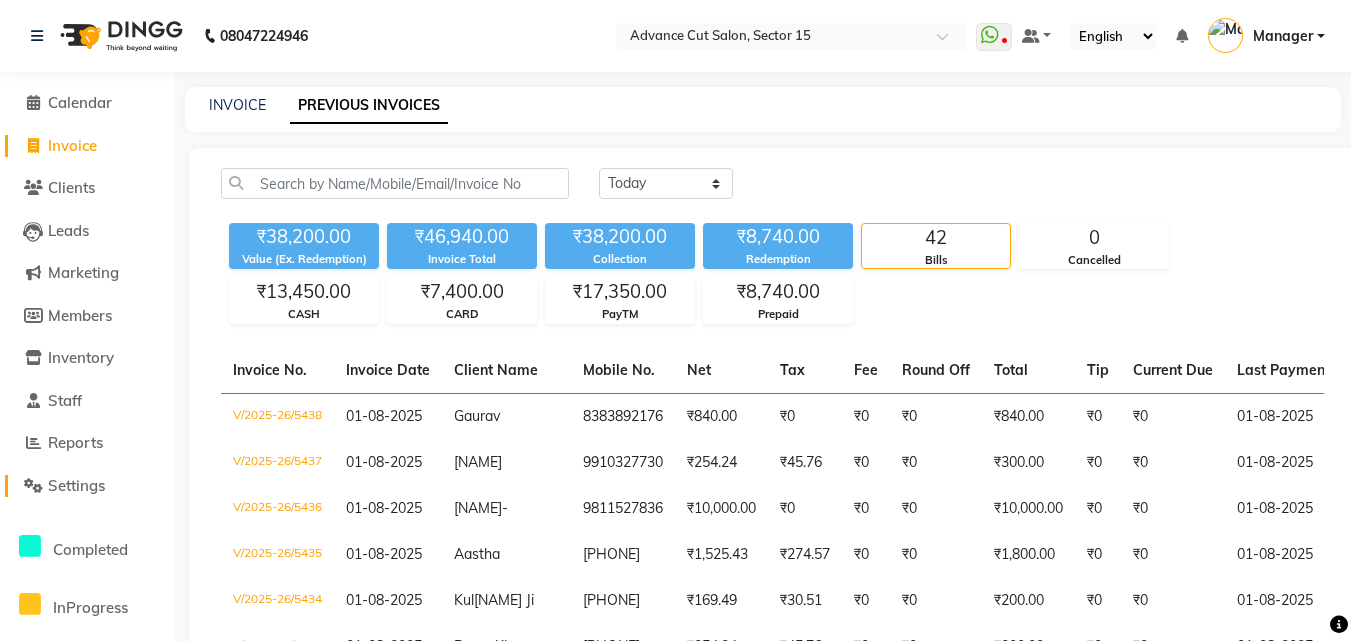 click on "Settings" 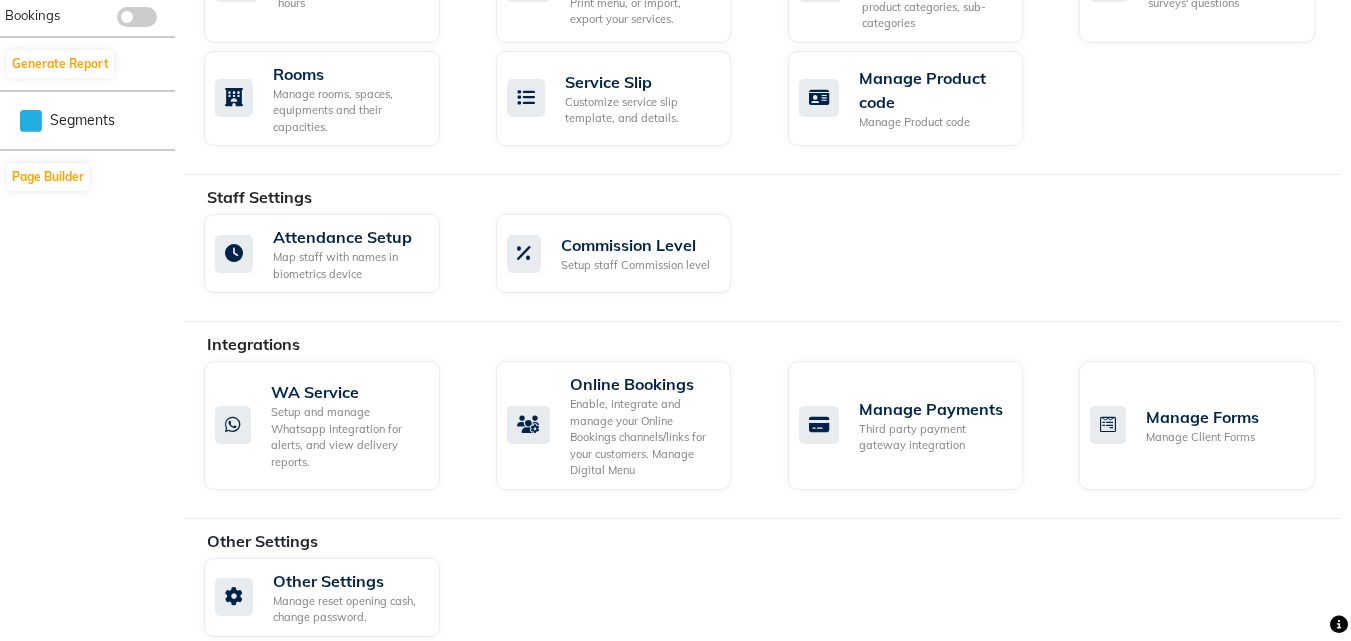 scroll, scrollTop: 952, scrollLeft: 0, axis: vertical 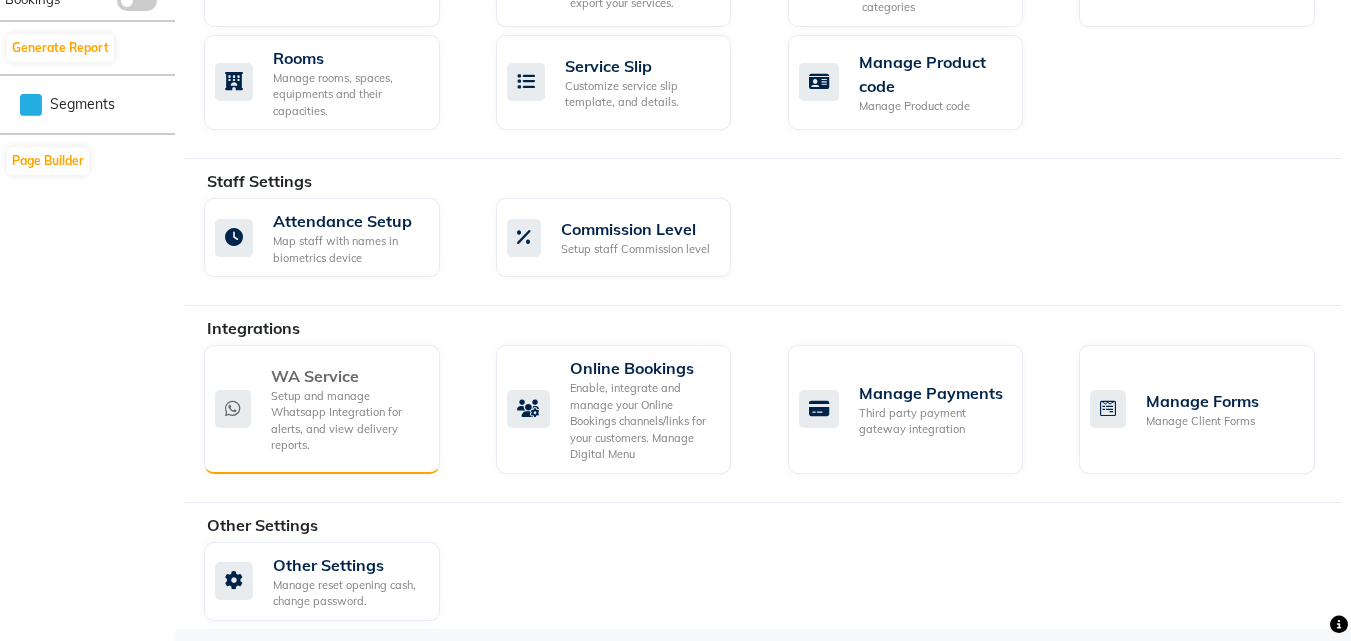 click on "Setup and manage Whatsapp Integration for alerts, and view delivery reports." 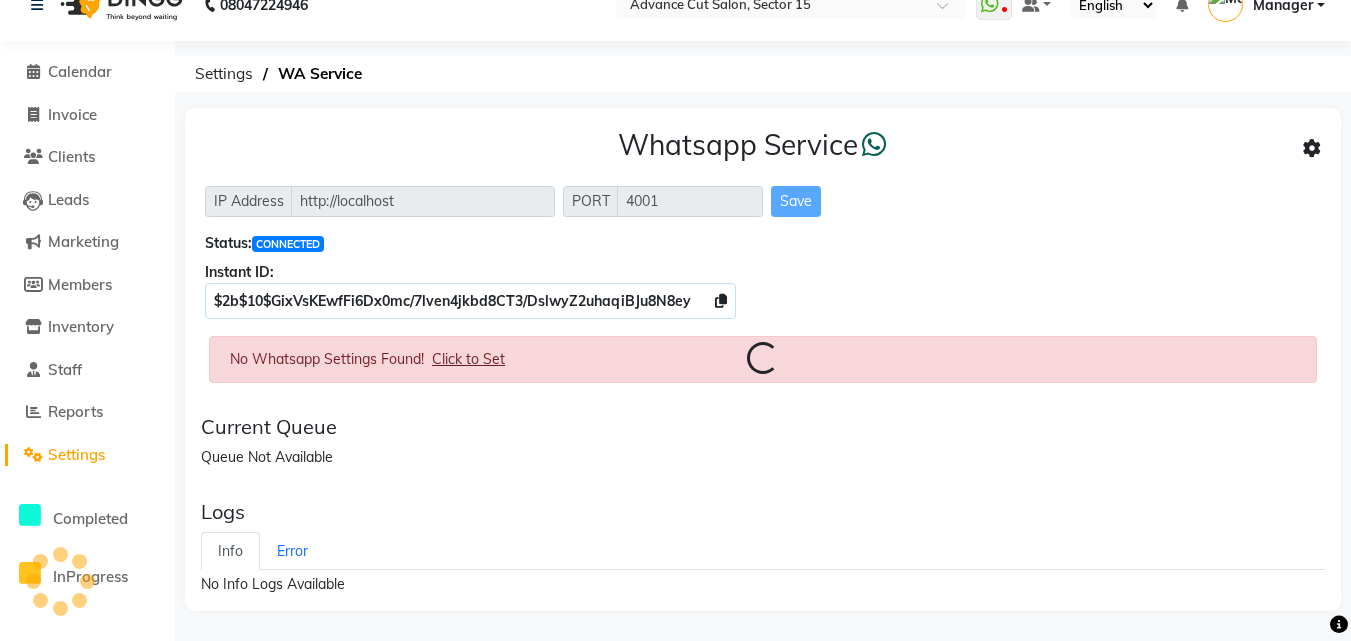 scroll, scrollTop: 0, scrollLeft: 0, axis: both 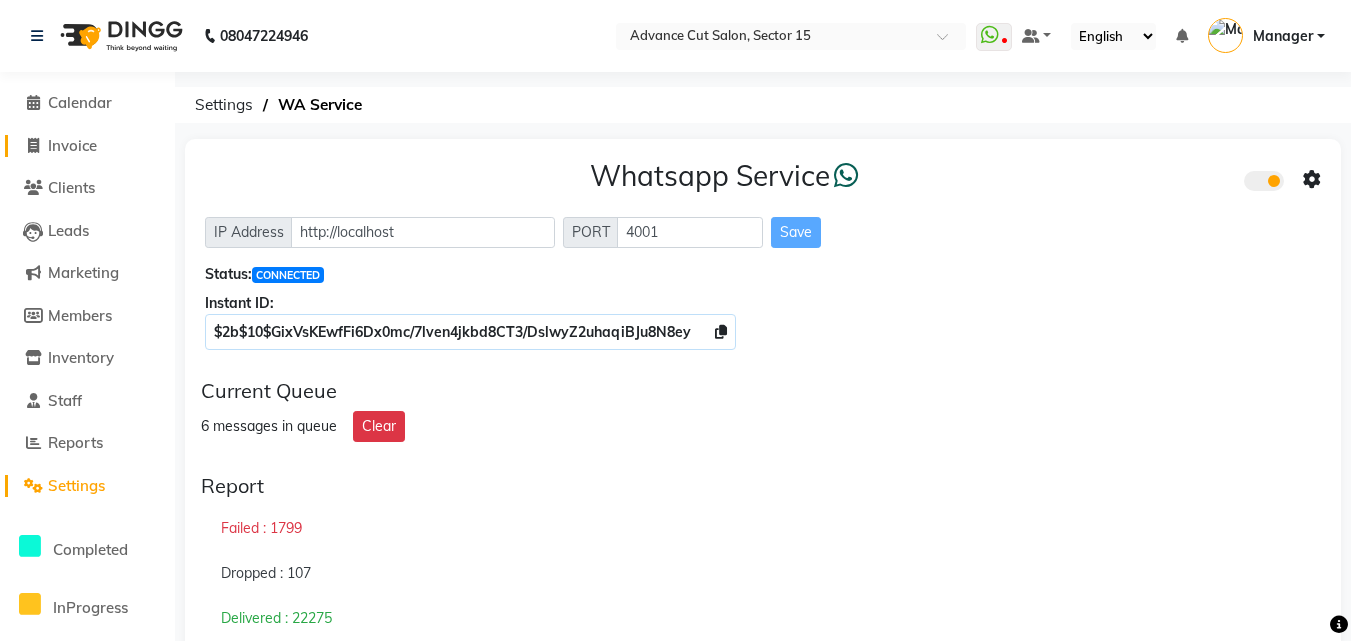 click on "Invoice" 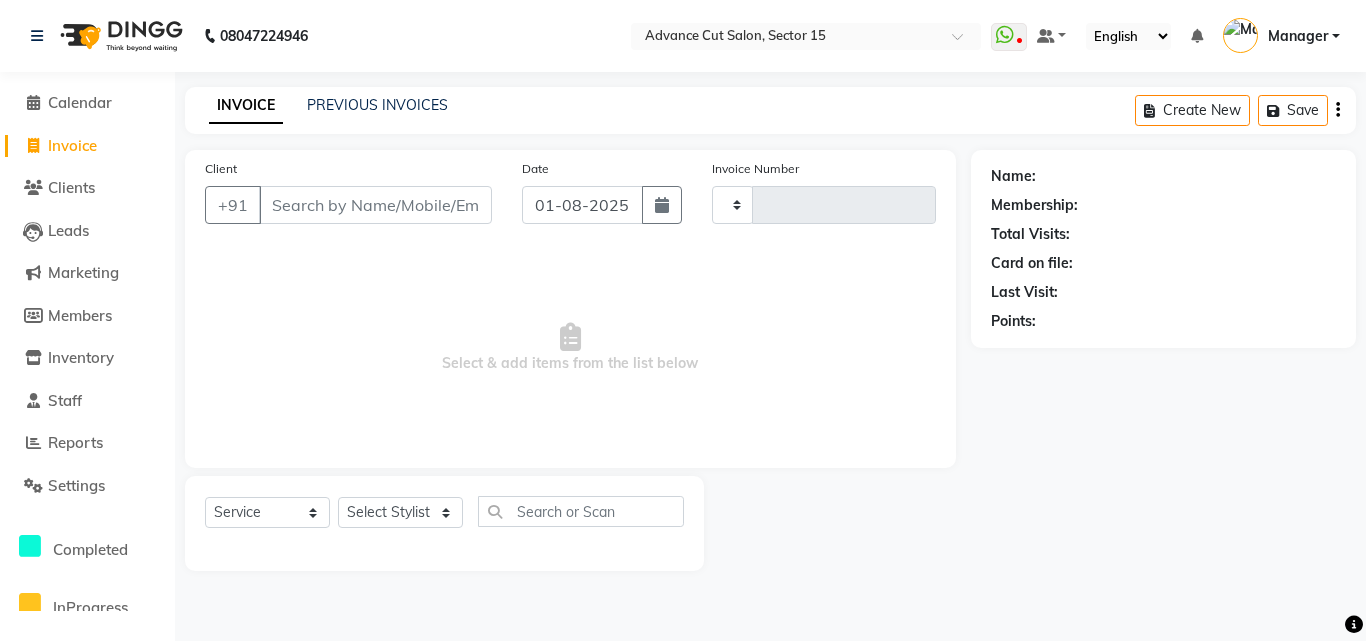 type on "5439" 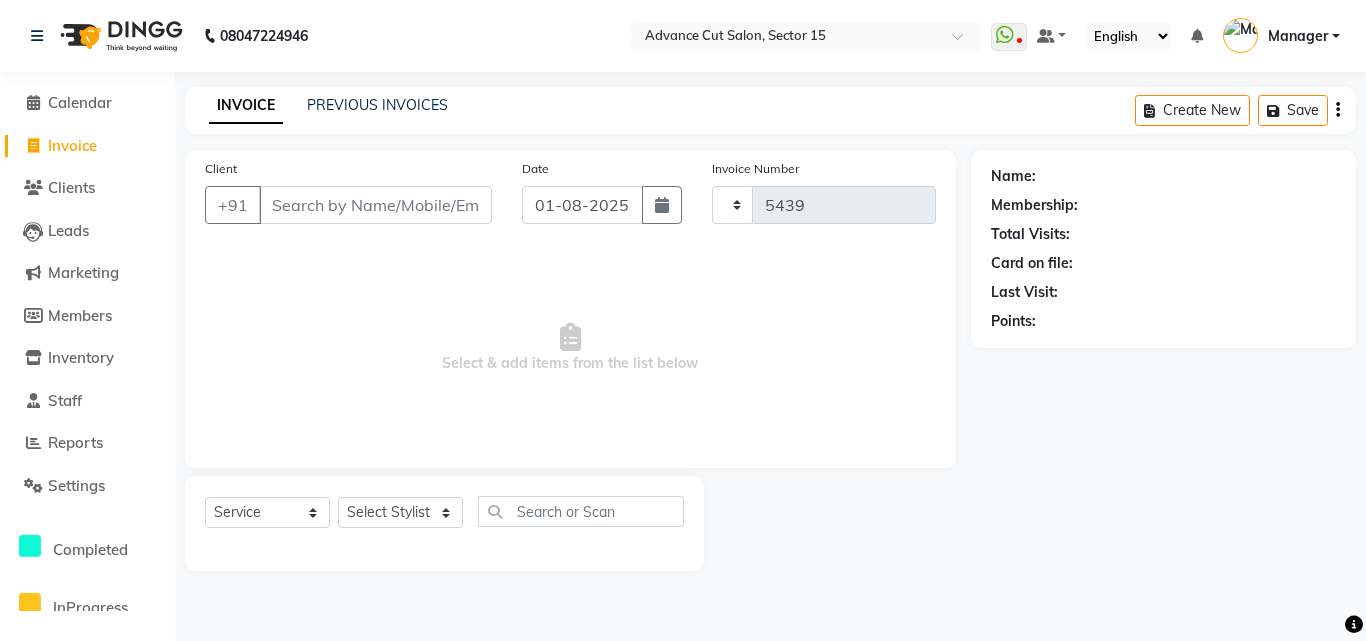 select on "6255" 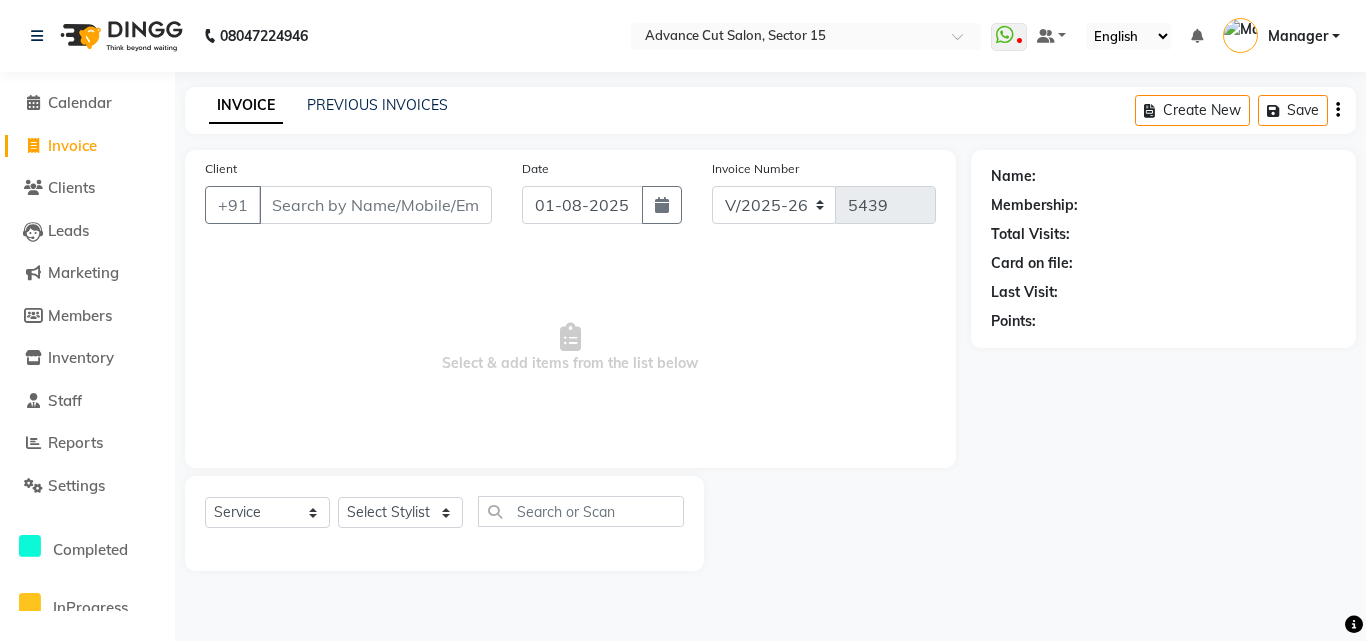 click on "PREVIOUS INVOICES" 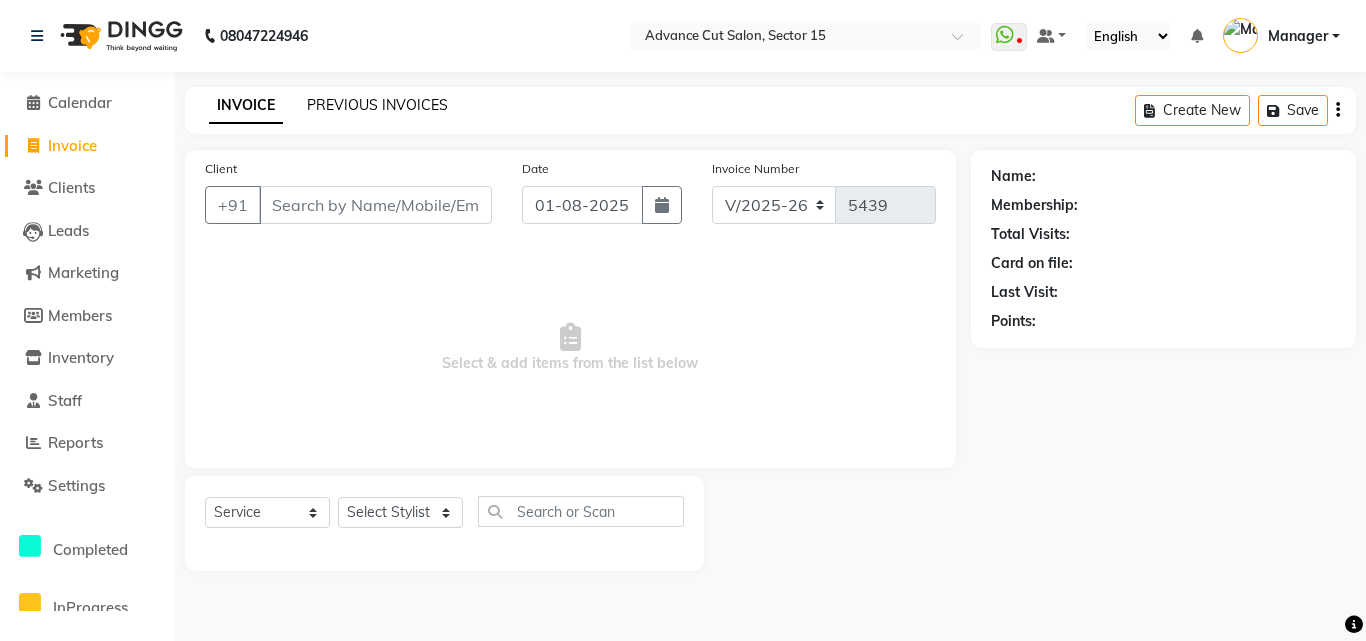click on "PREVIOUS INVOICES" 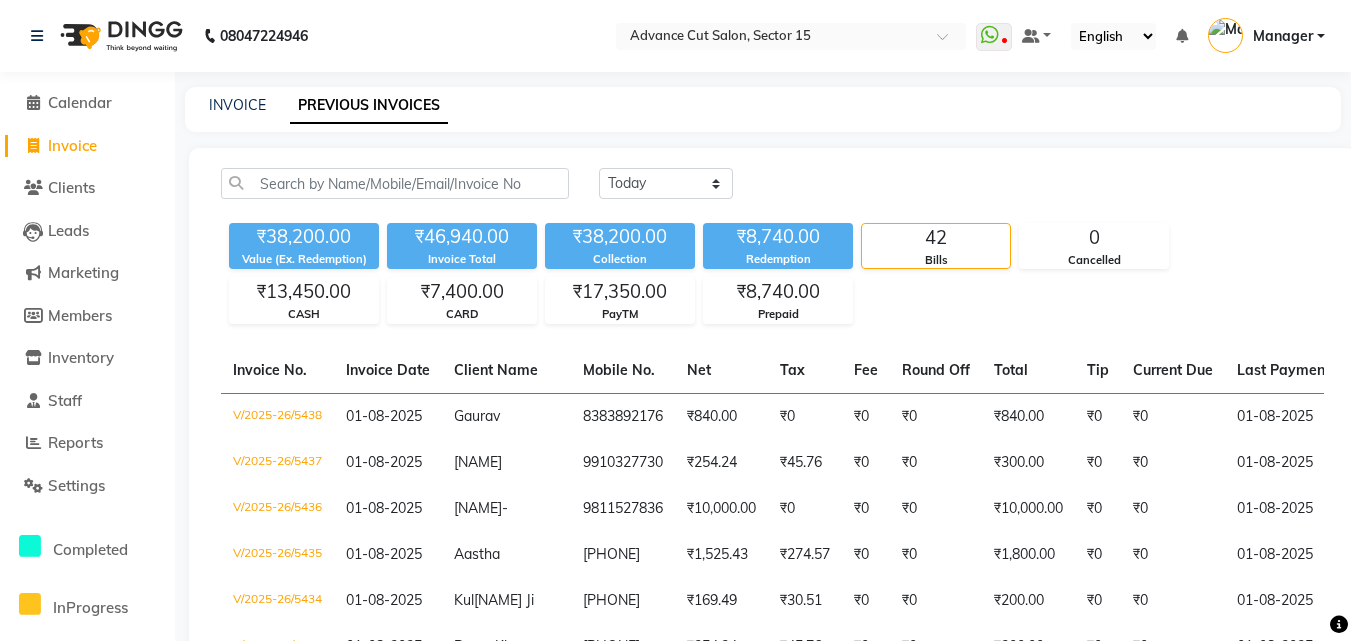 click on "INVOICE" 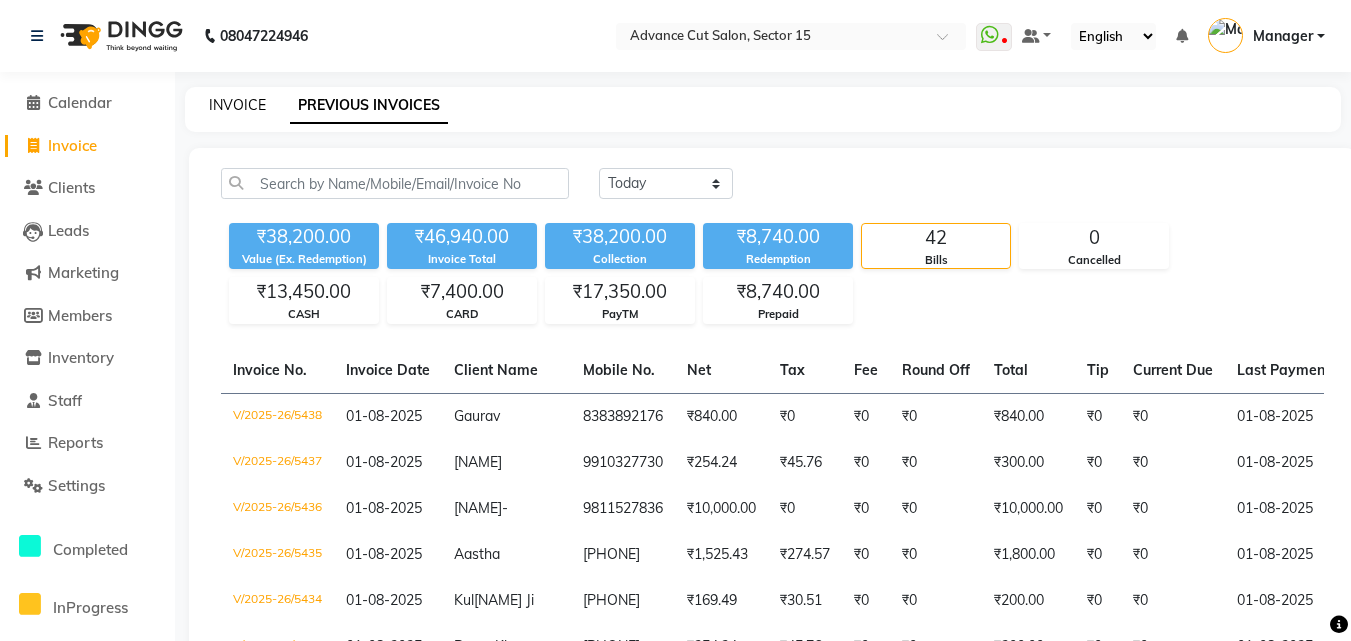 click on "INVOICE" 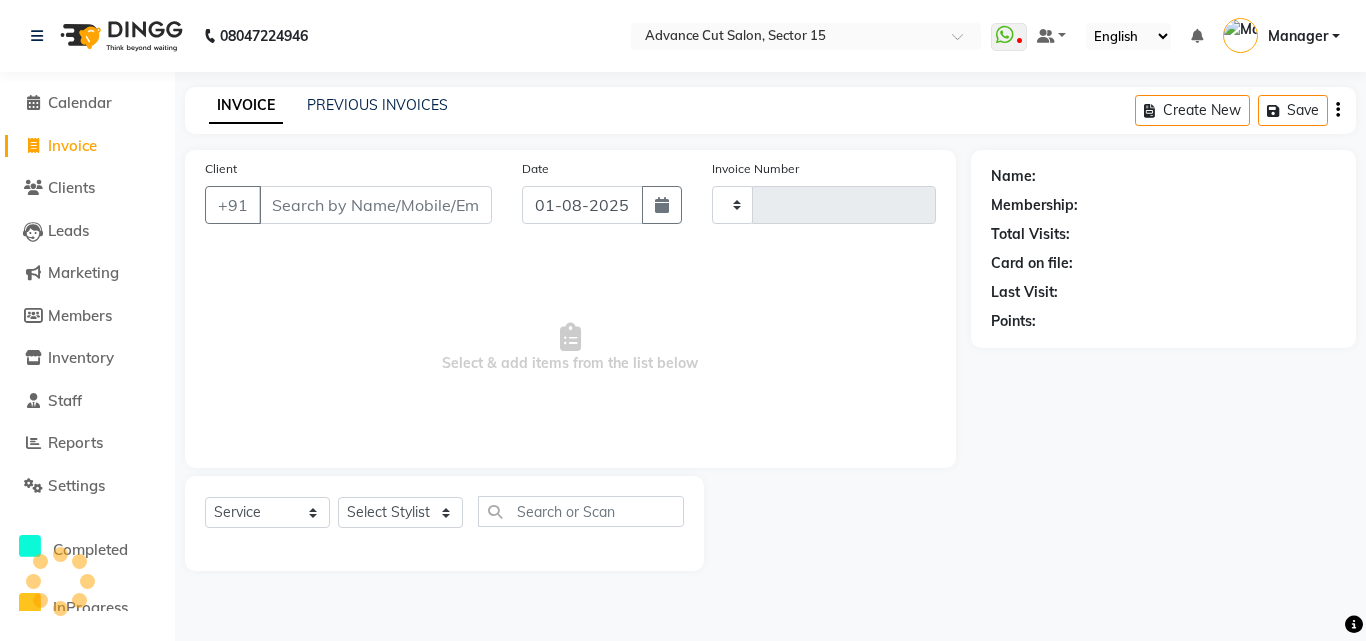 type on "5439" 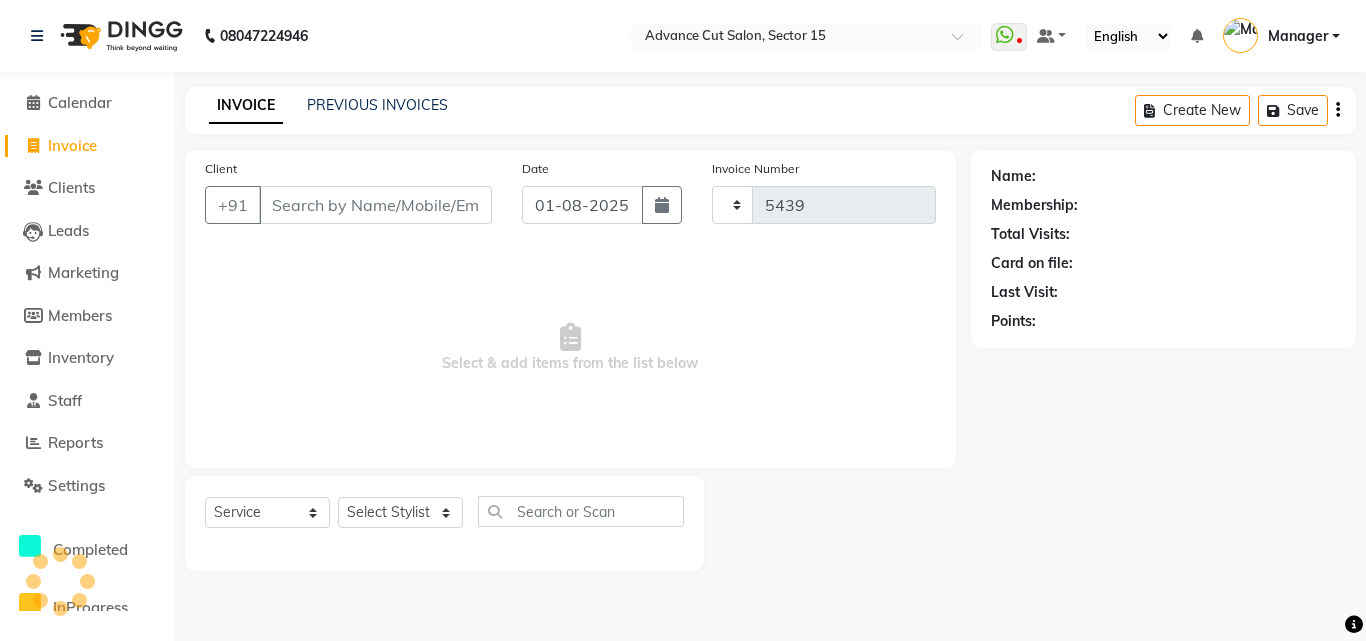 select on "6255" 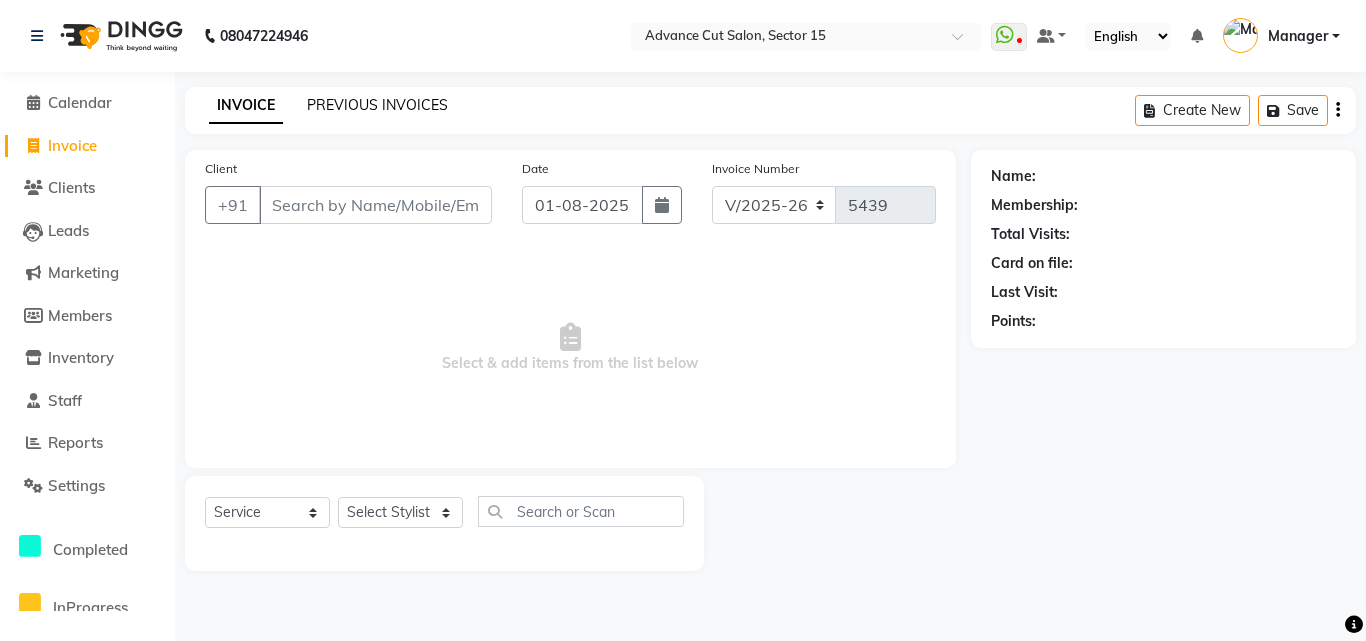 click on "PREVIOUS INVOICES" 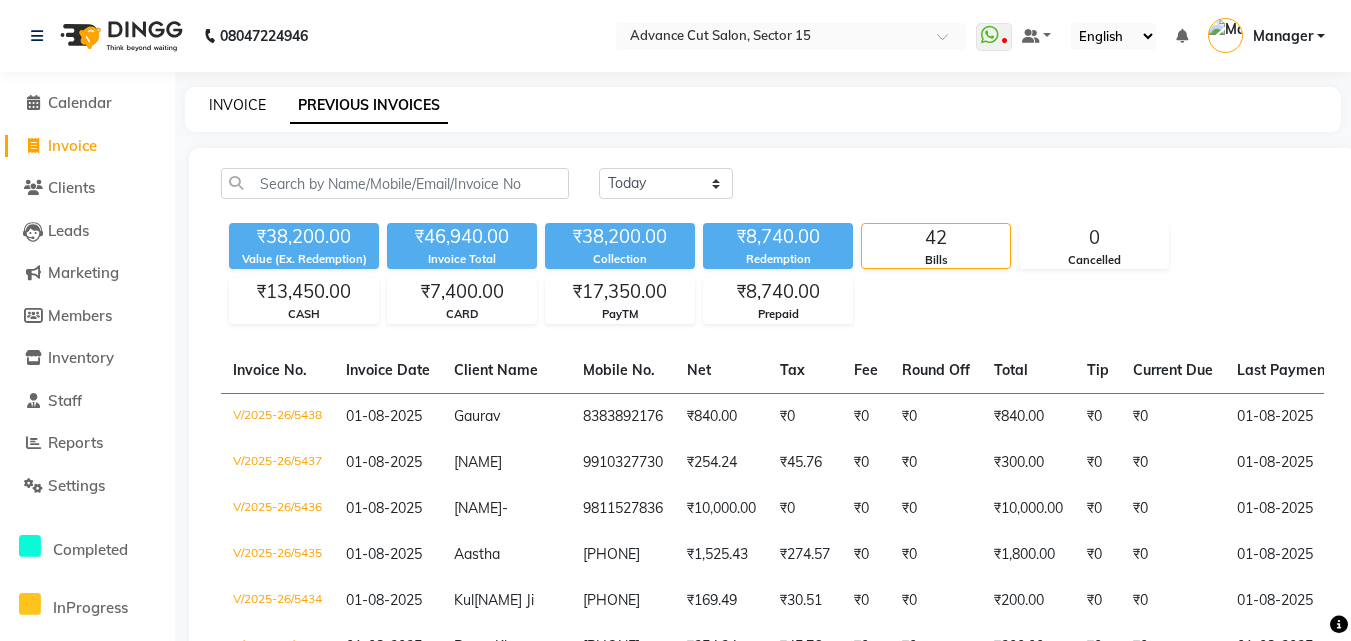 click on "INVOICE" 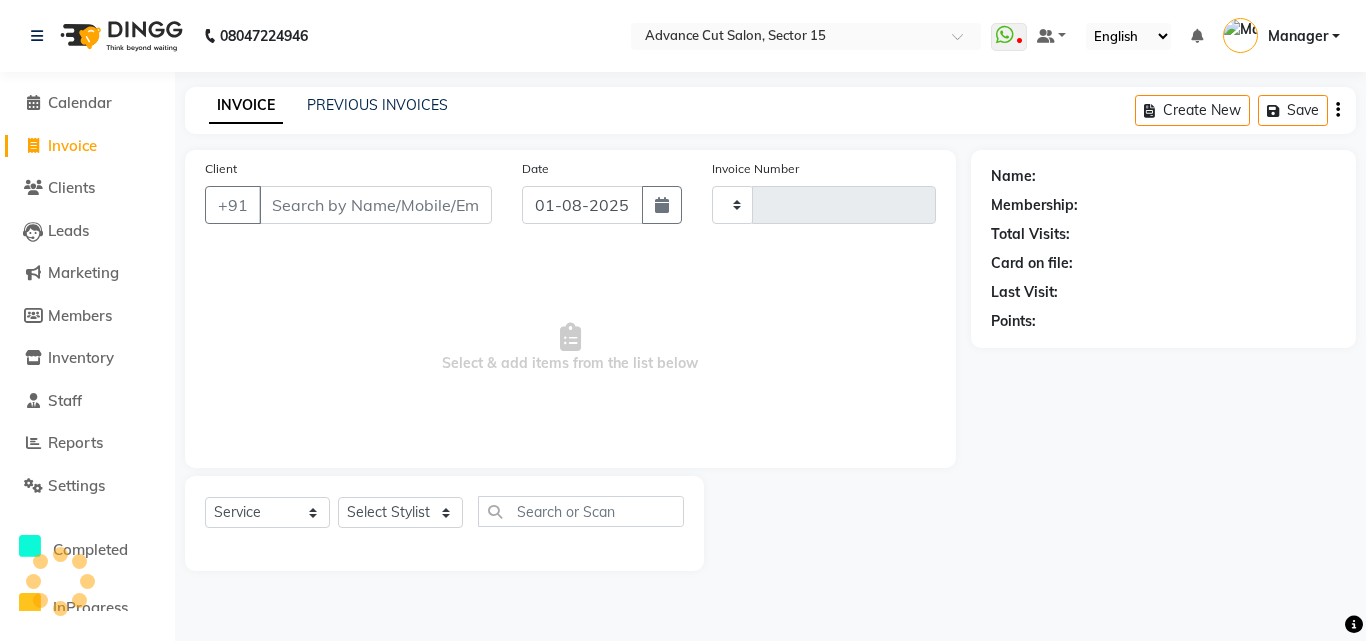 type on "5439" 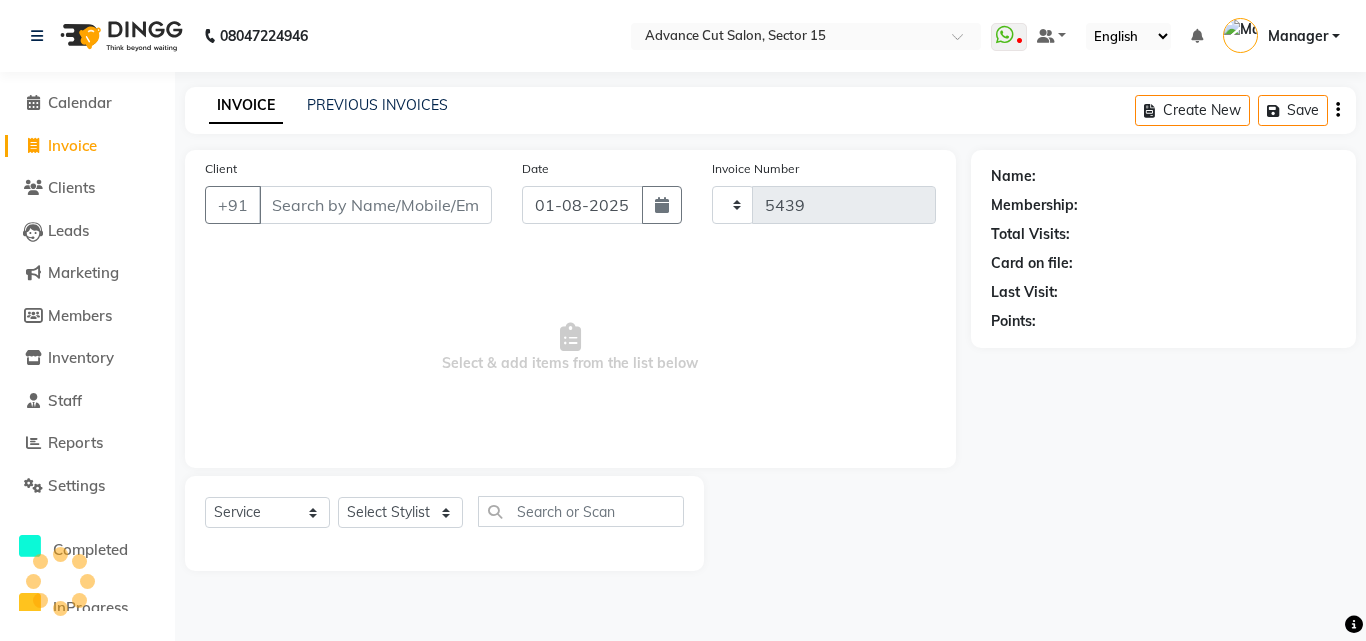 select on "6255" 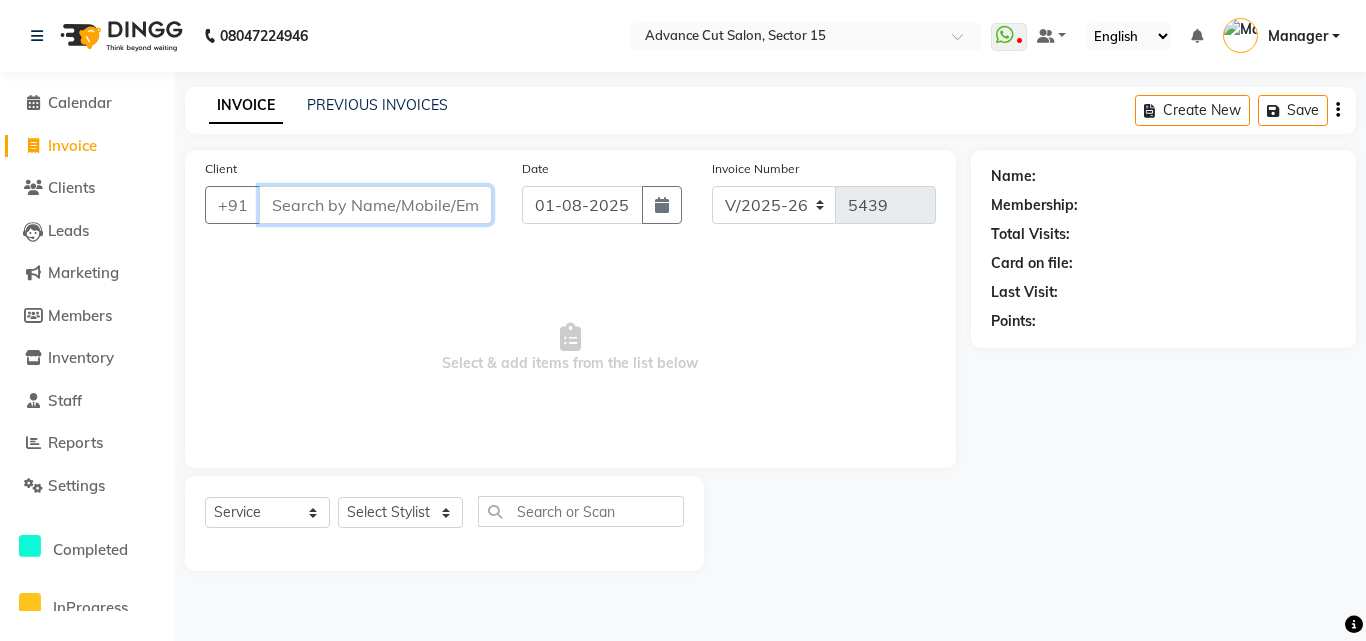 click on "Client" at bounding box center [375, 205] 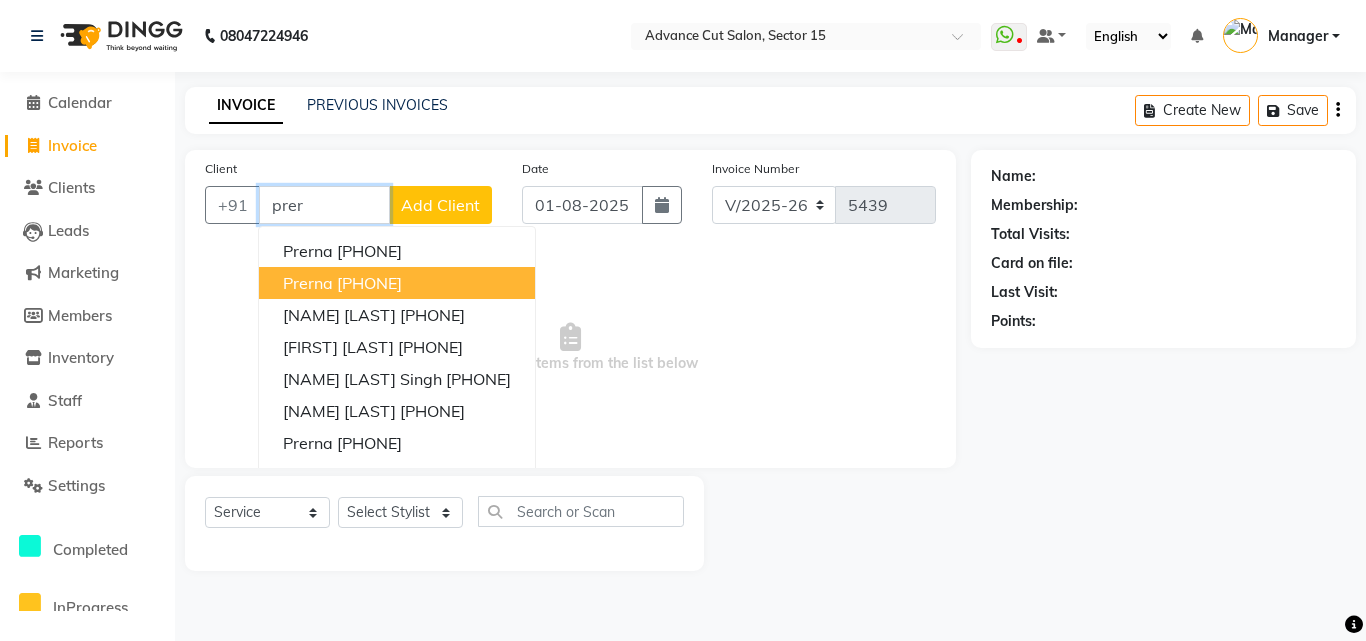 click on "[PHONE]" at bounding box center (369, 283) 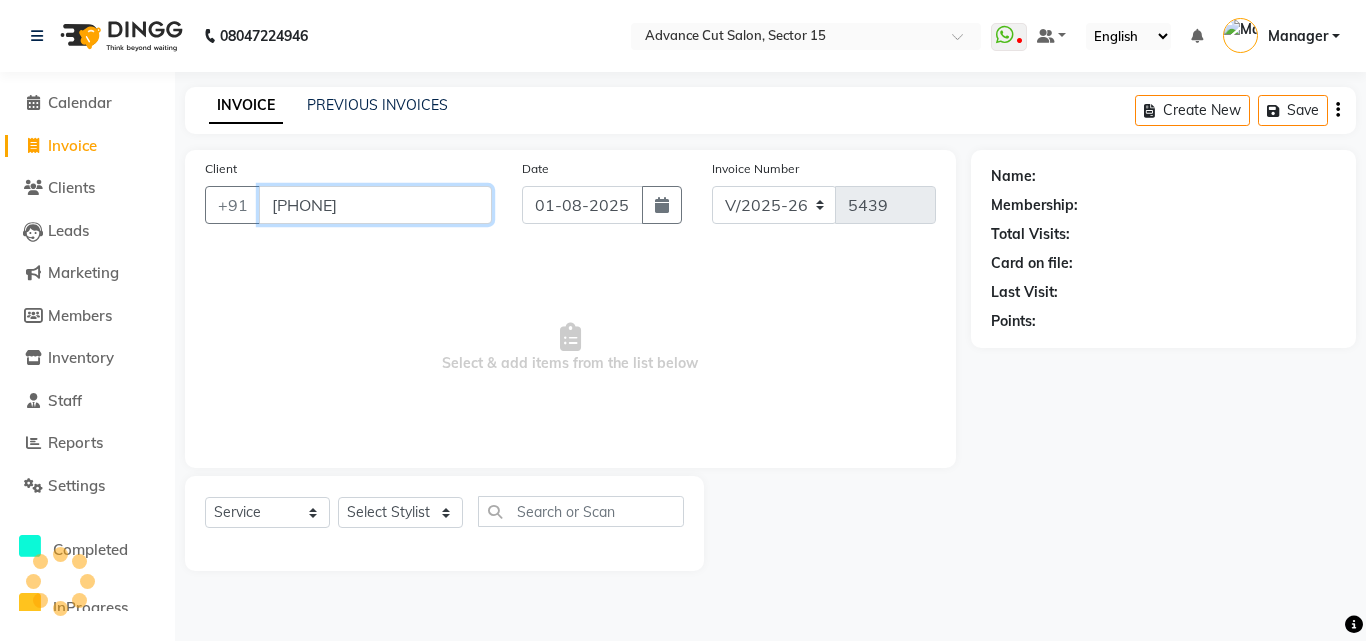 type on "[PHONE]" 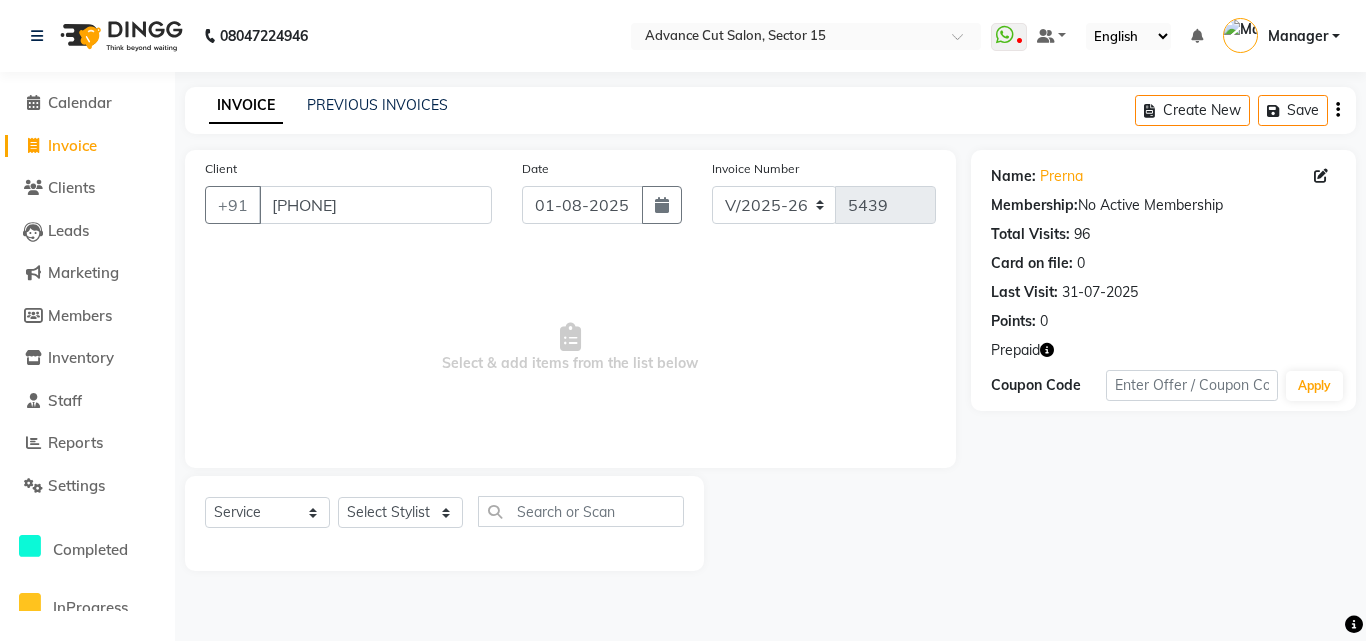 click 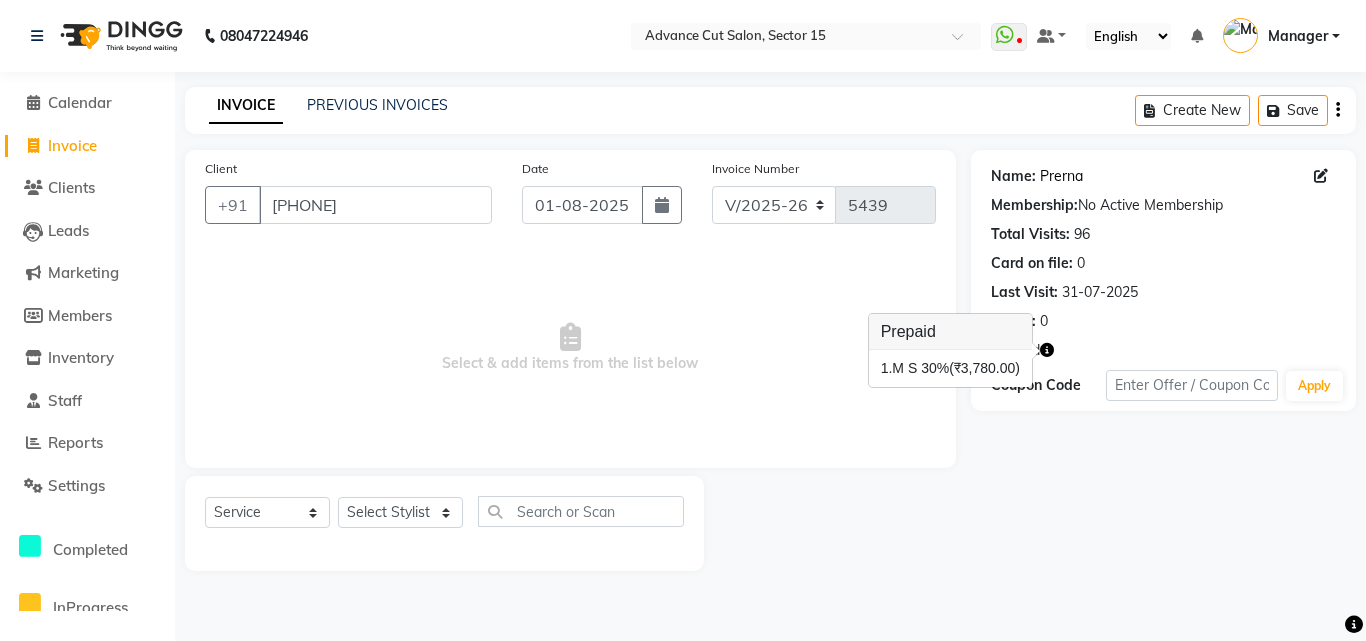 click on "Prerna" 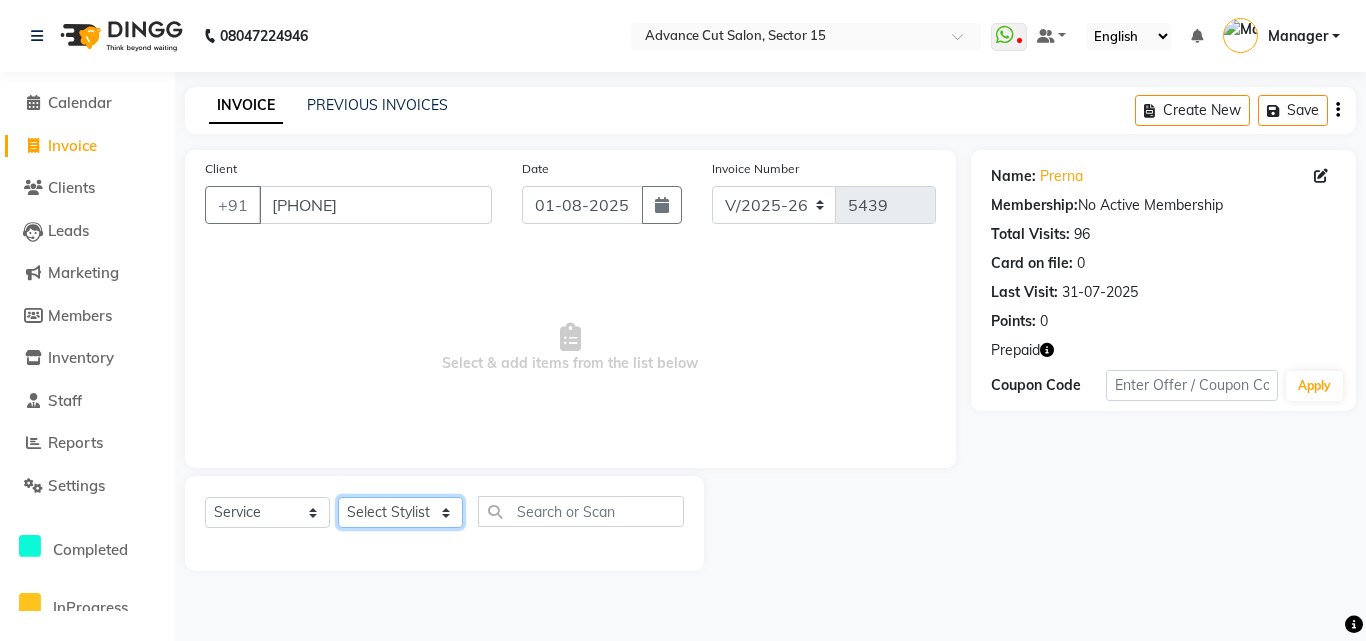 click on "Select Stylist Advance Cut  ASIF FARMAN HAIDER Iqbal KASHISH LUCKY Manager MANOJ NASEEM NASIR Nidhi Pooja  PRIYA RAEES RANI RASHID RIZWAN SACHIN SALMAN SANJAY Shahjad Shankar shuaib SONI" 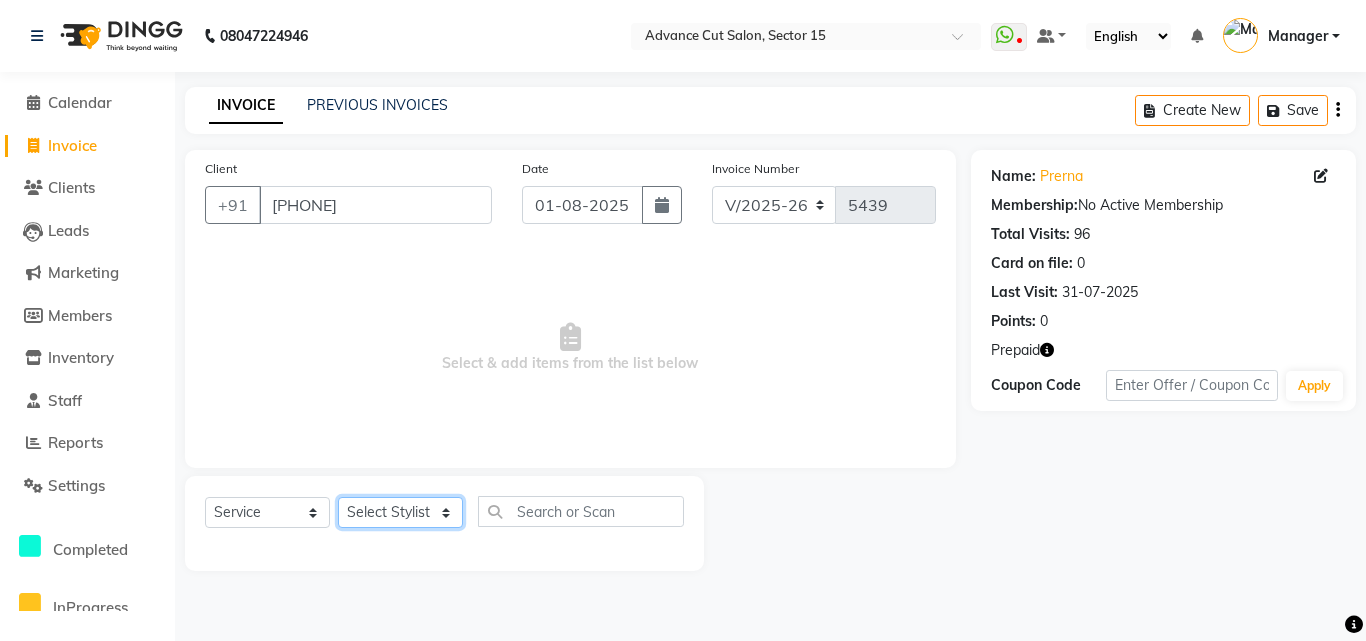 select on "80318" 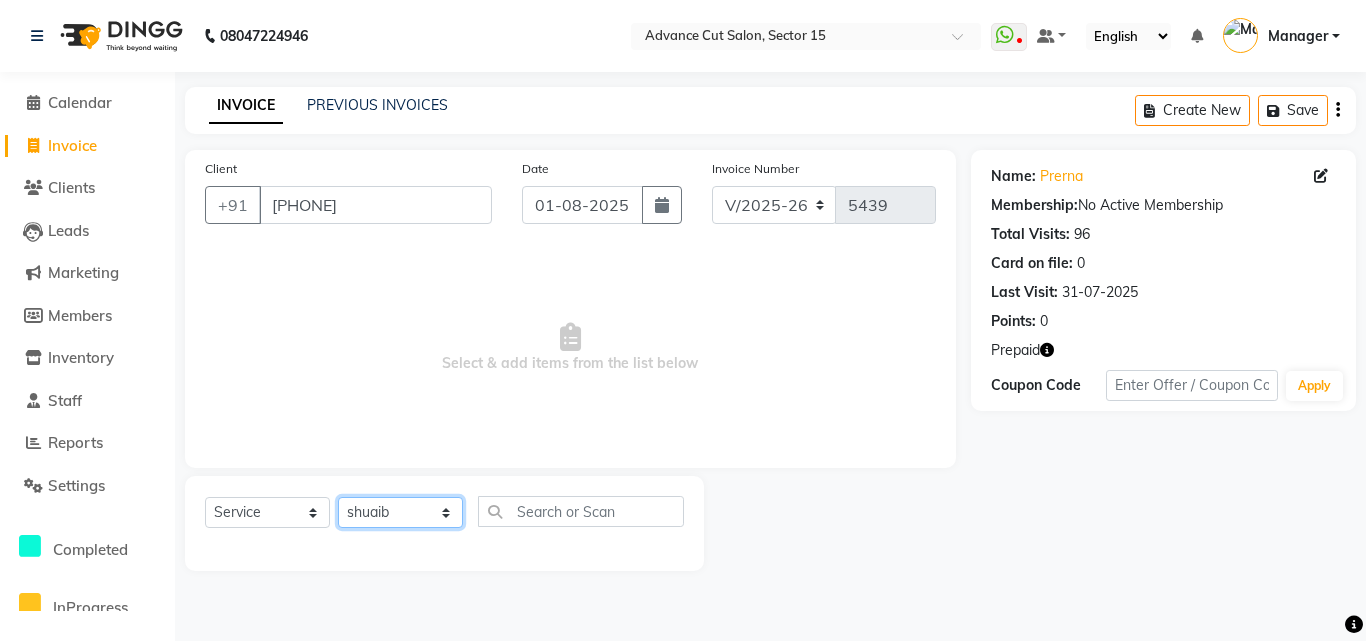 click on "Select Stylist Advance Cut  ASIF FARMAN HAIDER Iqbal KASHISH LUCKY Manager MANOJ NASEEM NASIR Nidhi Pooja  PRIYA RAEES RANI RASHID RIZWAN SACHIN SALMAN SANJAY Shahjad Shankar shuaib SONI" 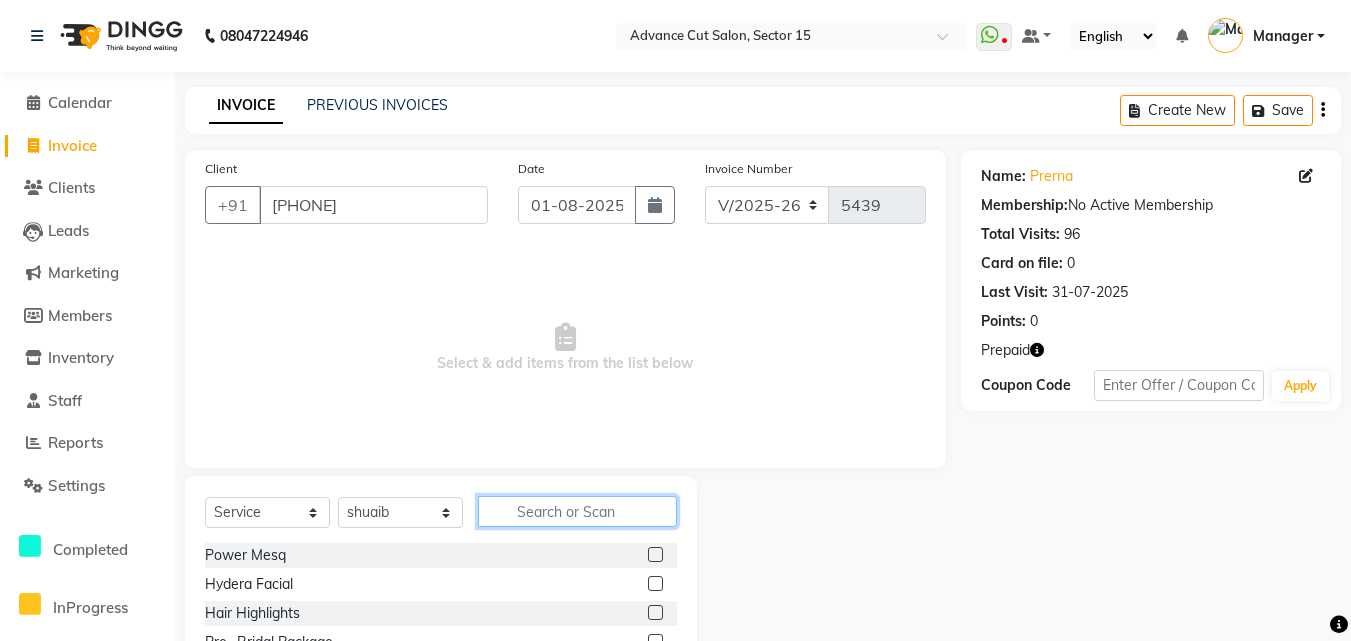 click 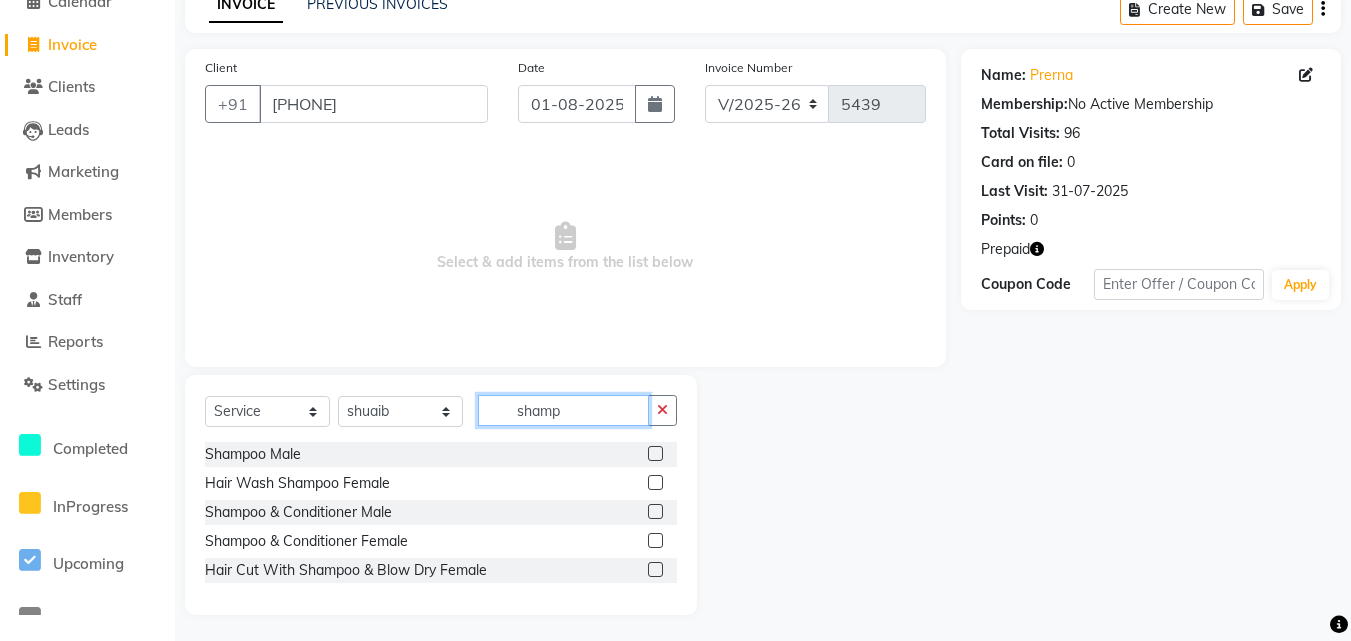 scroll, scrollTop: 105, scrollLeft: 0, axis: vertical 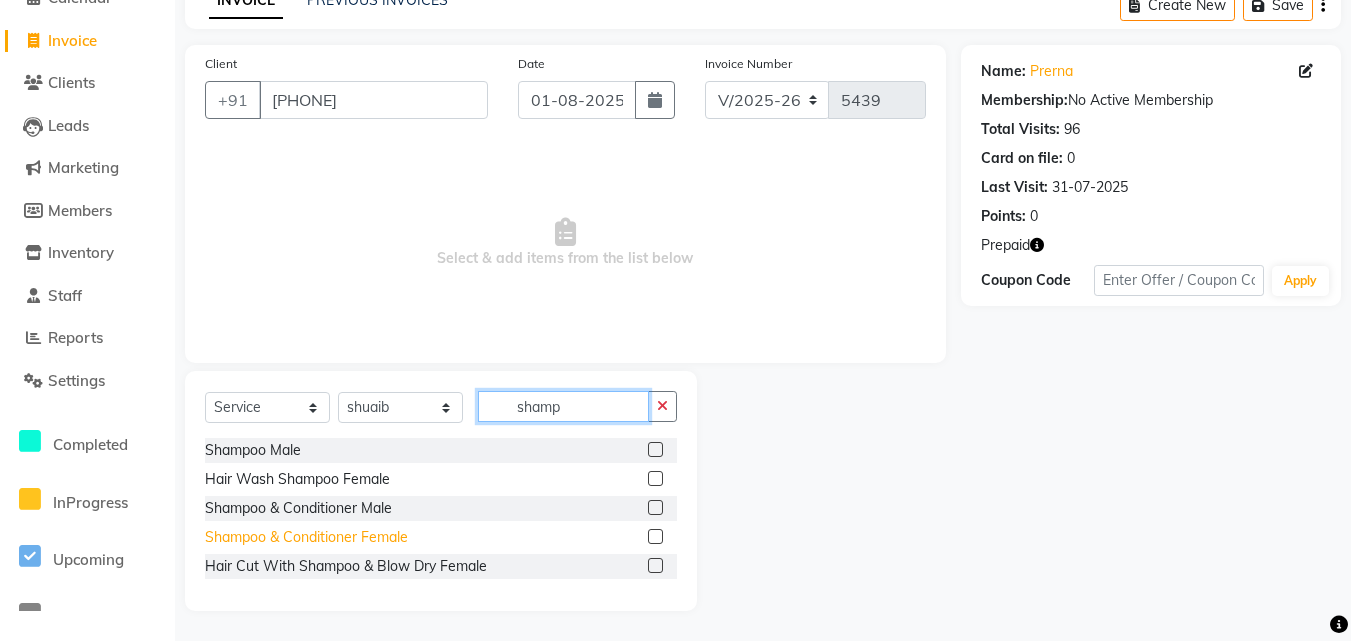 type on "shamp" 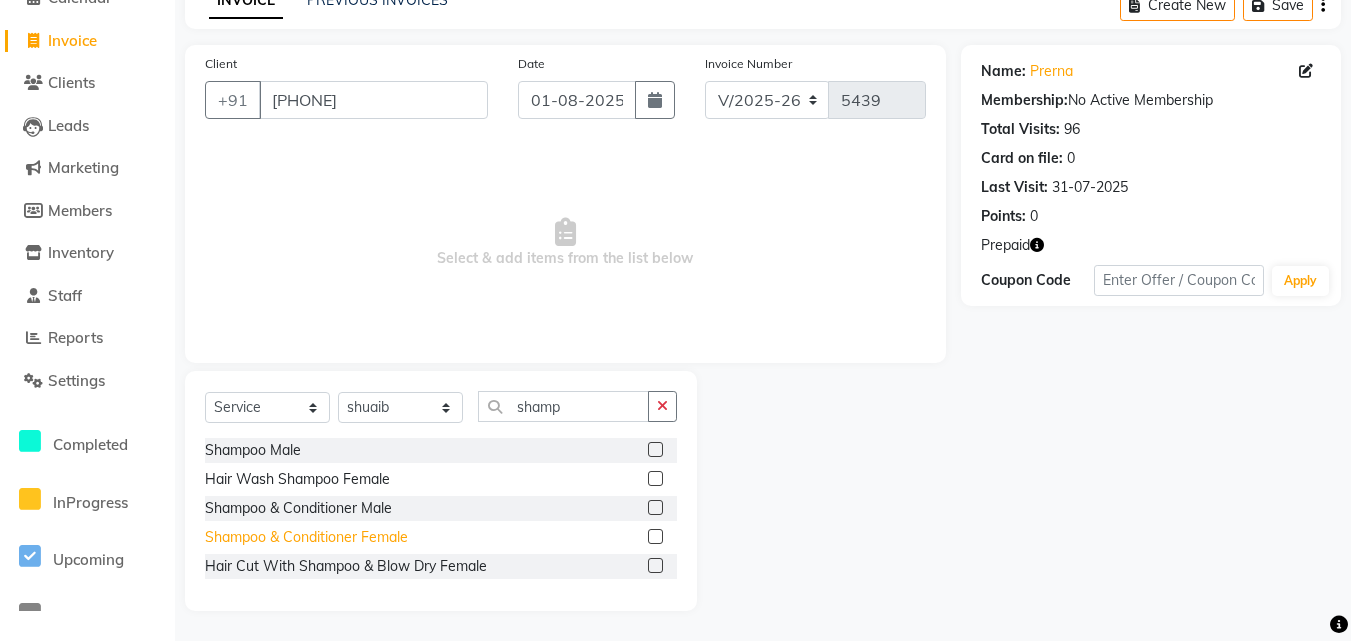 click on "Shampoo & Conditioner Female" 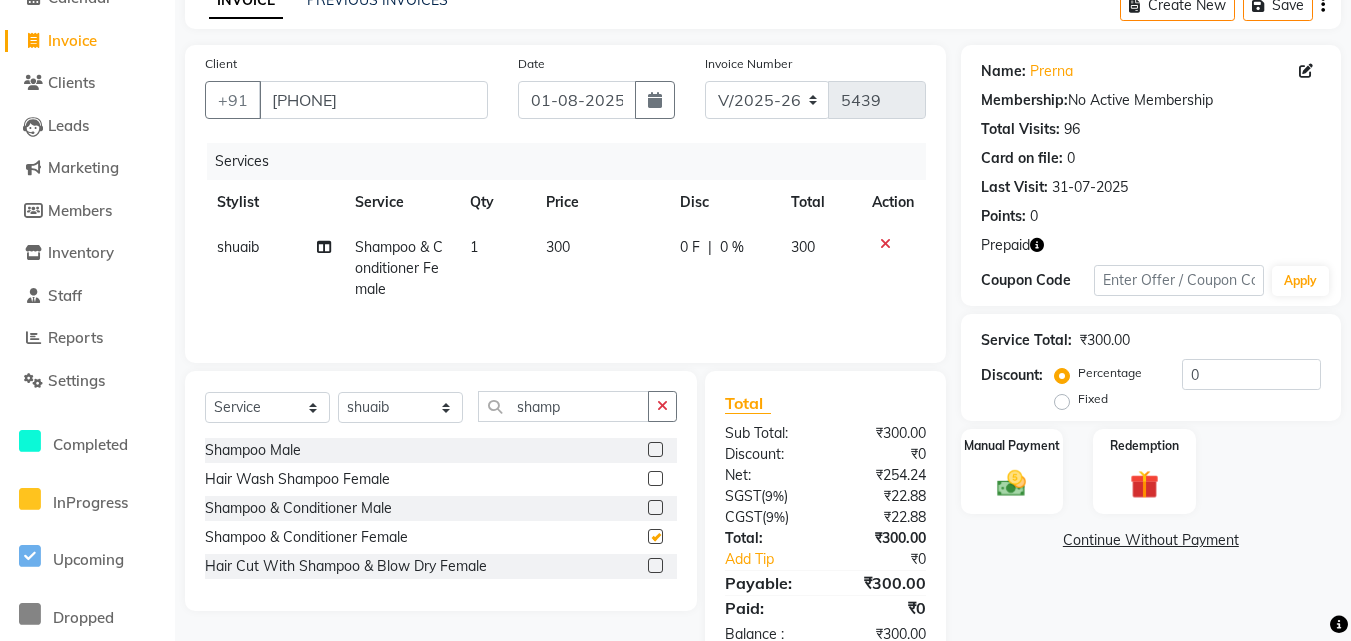 checkbox on "false" 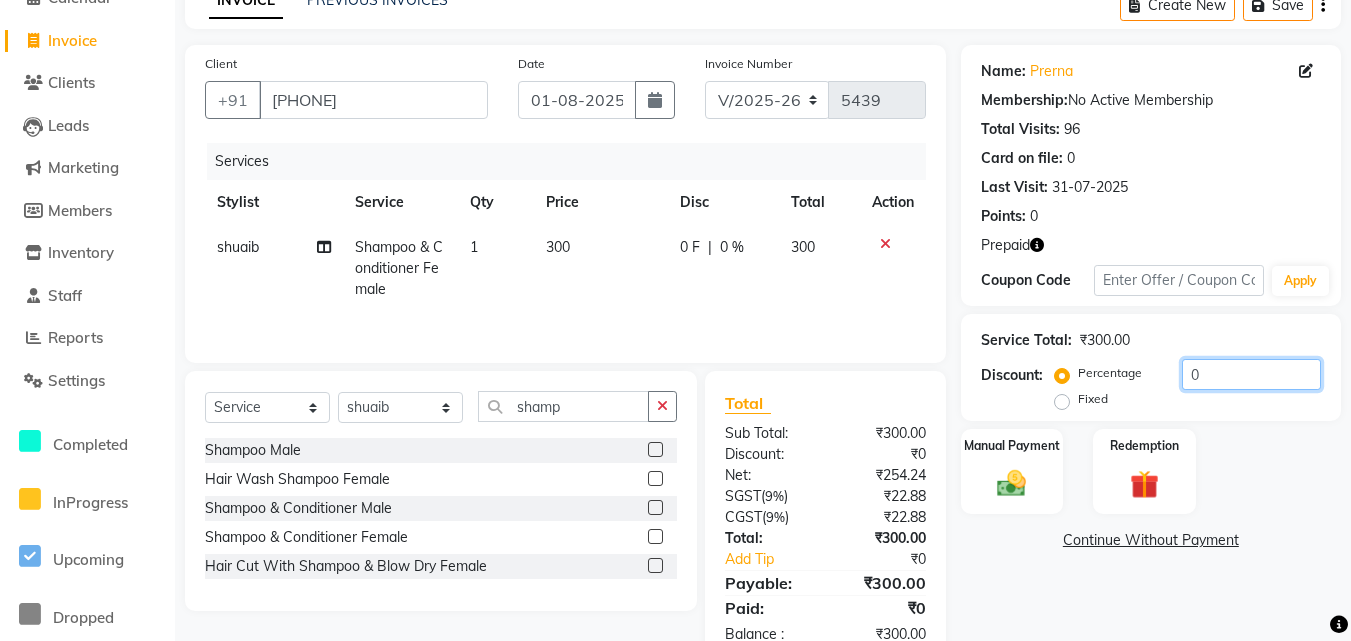 click on "0" 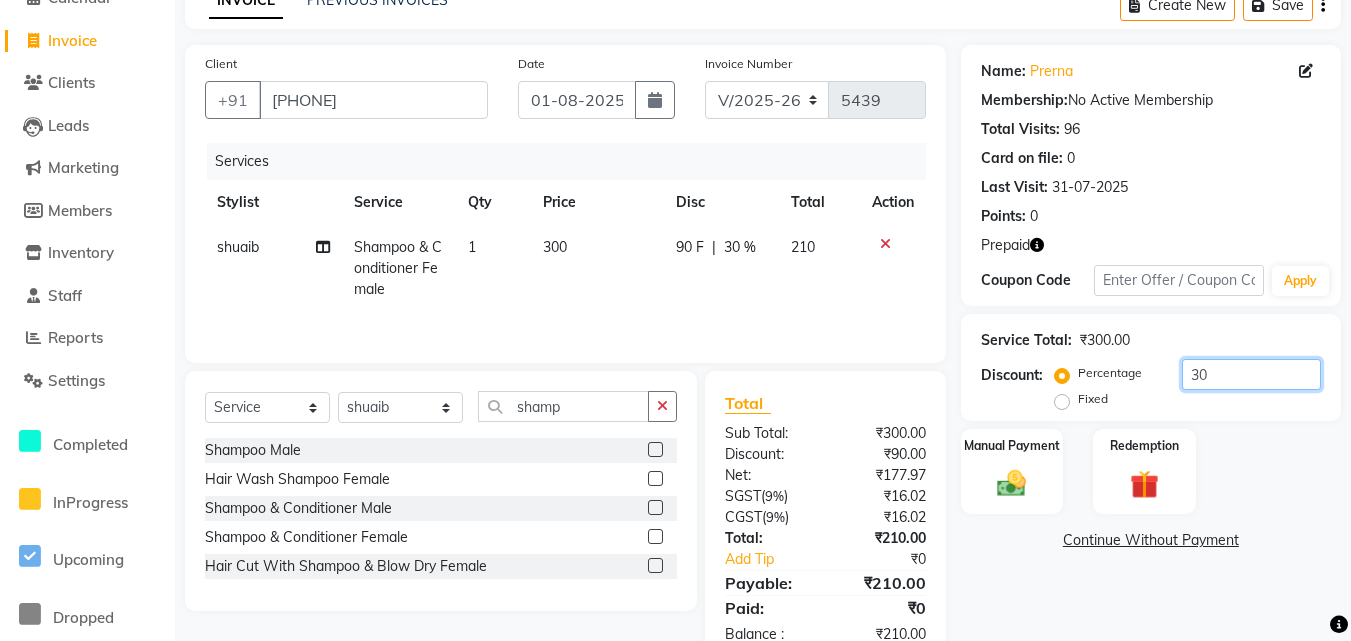 scroll, scrollTop: 159, scrollLeft: 0, axis: vertical 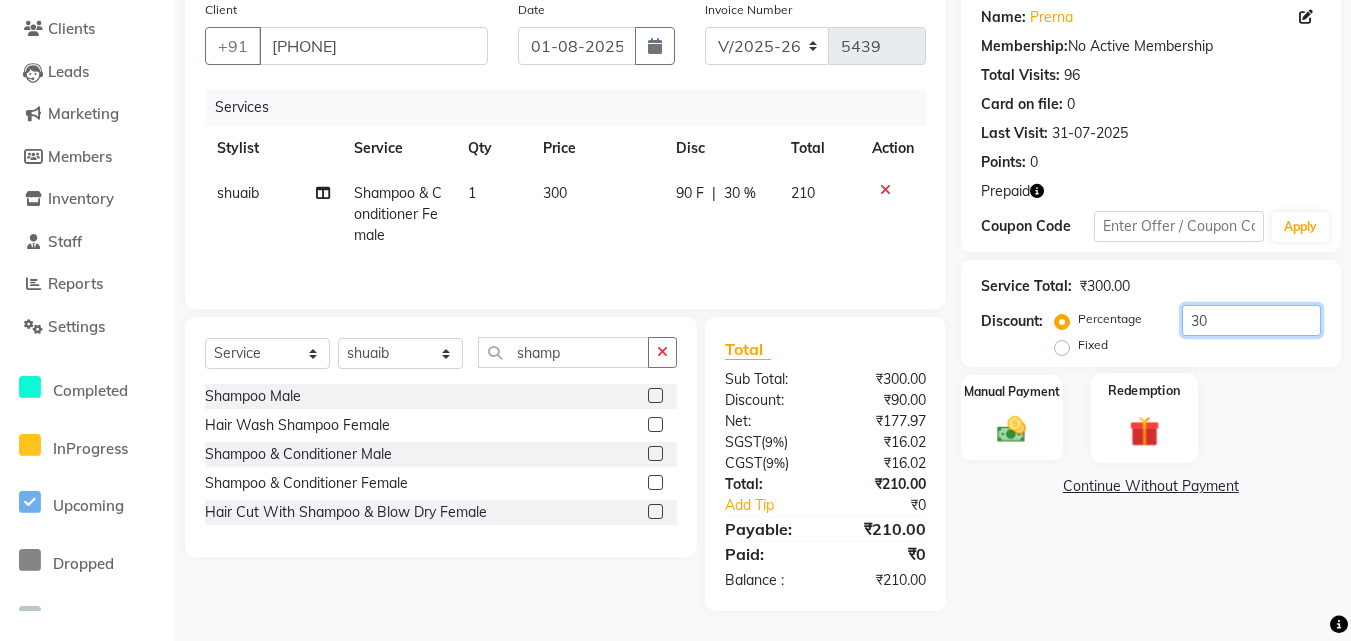 type on "30" 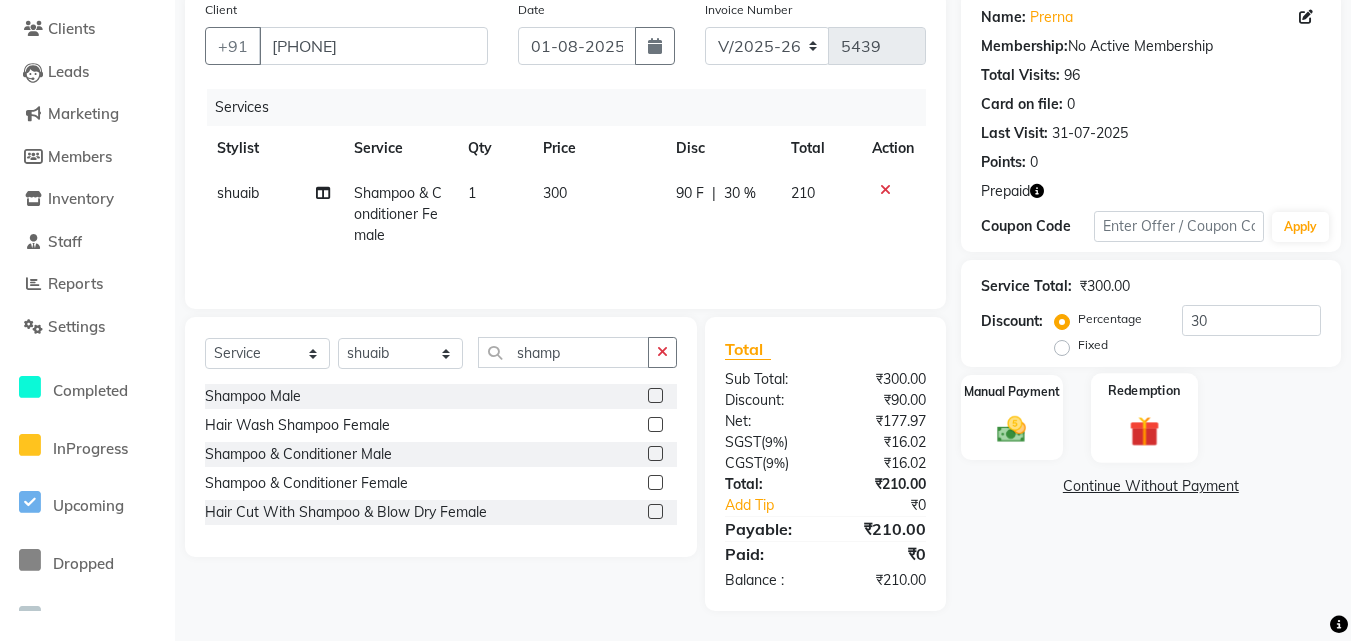 click on "Redemption" 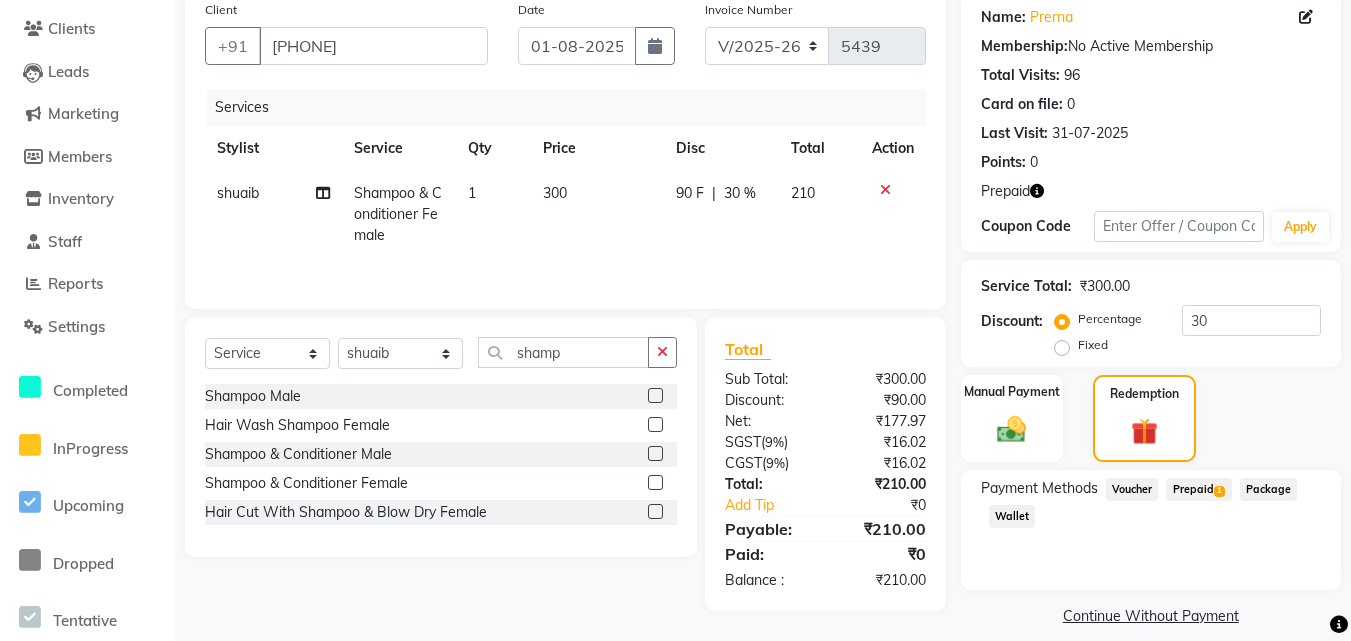 click on "Prepaid  1" 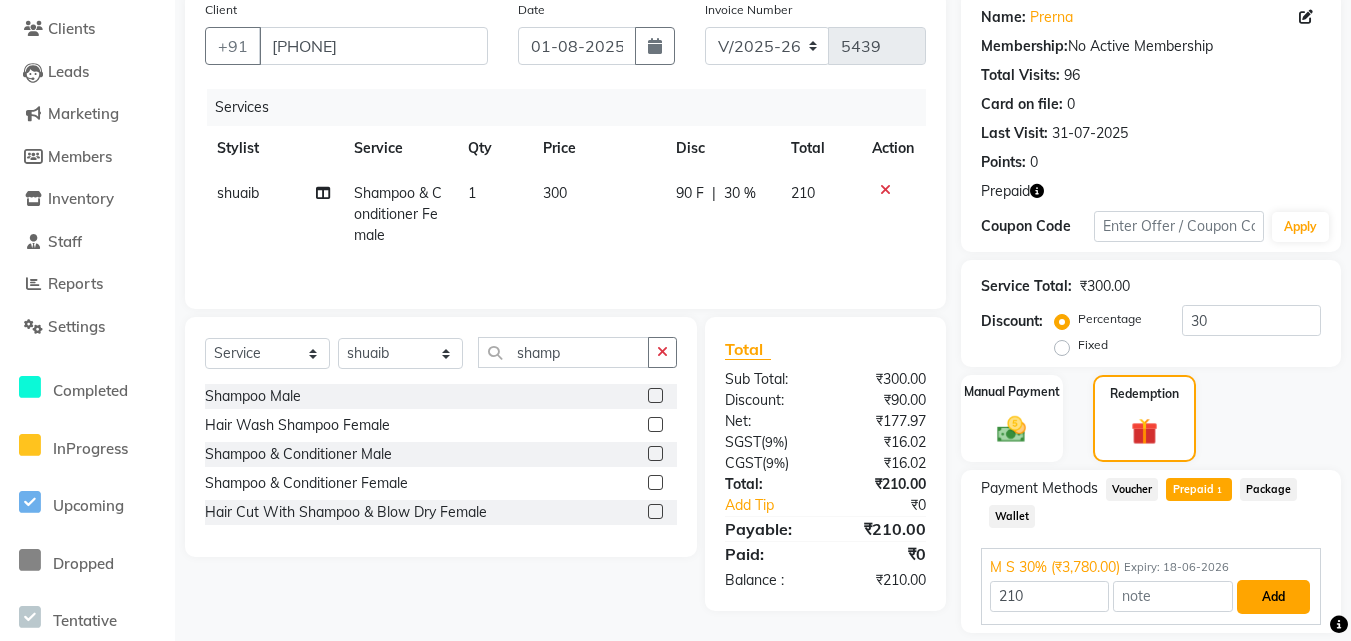 click on "Add" at bounding box center [1273, 597] 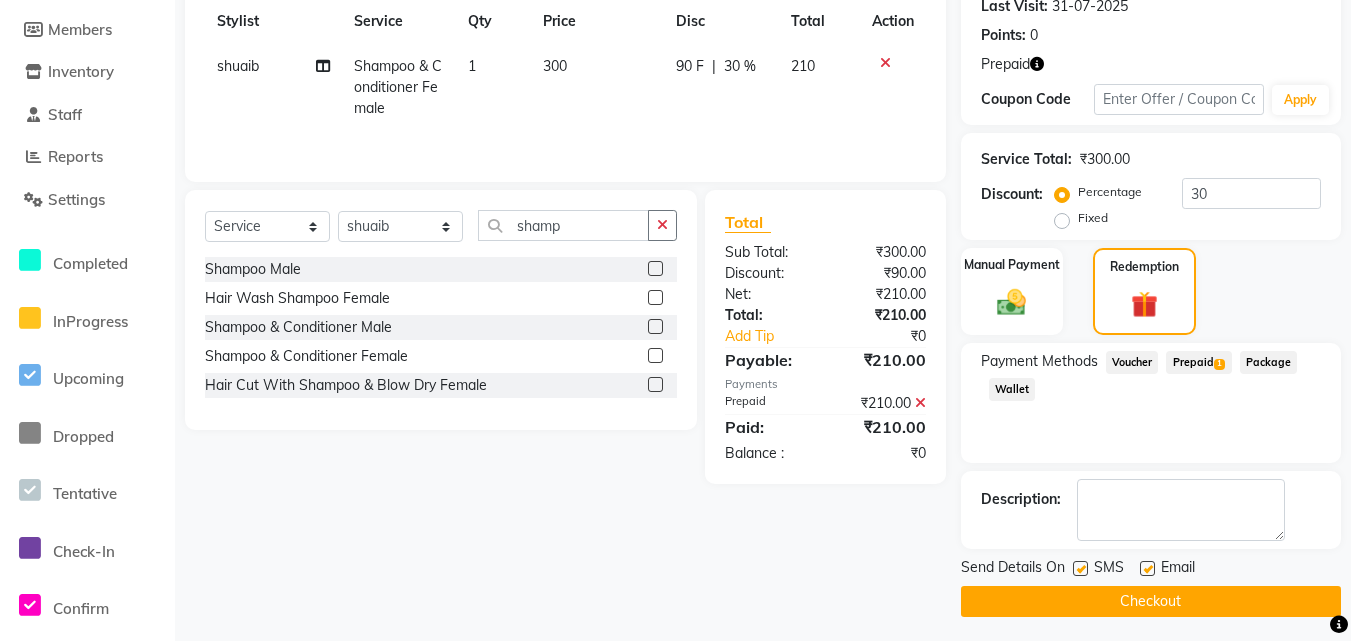 scroll, scrollTop: 292, scrollLeft: 0, axis: vertical 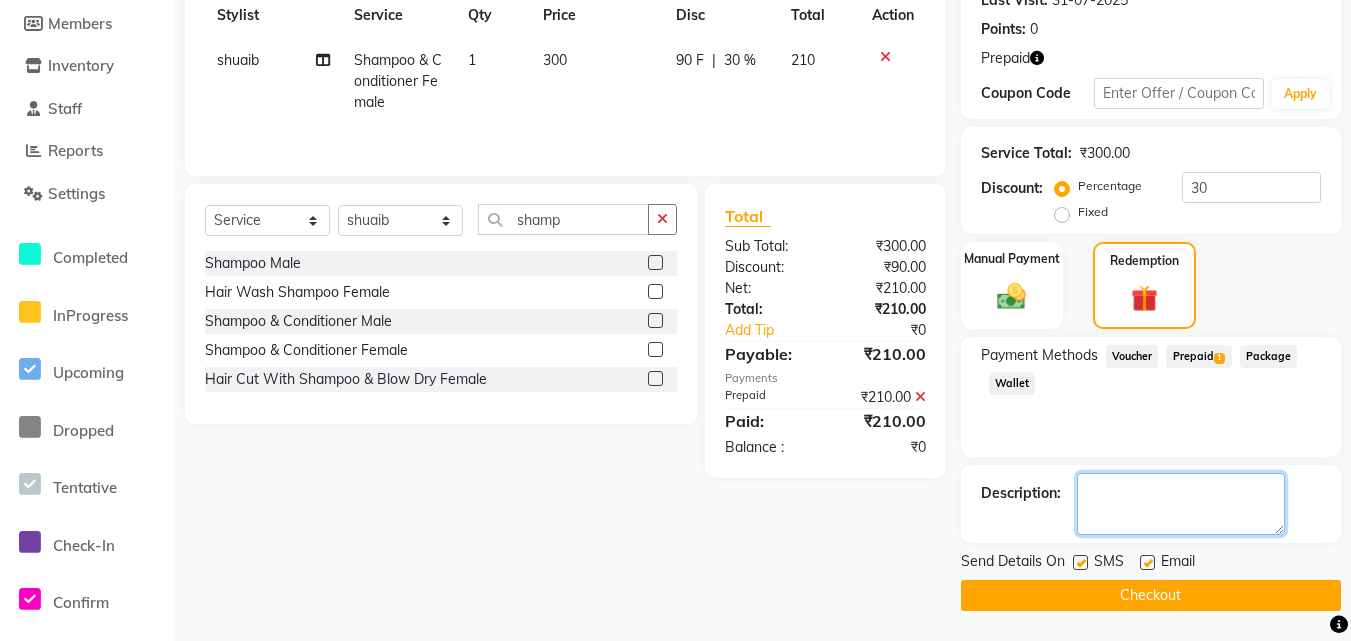 click 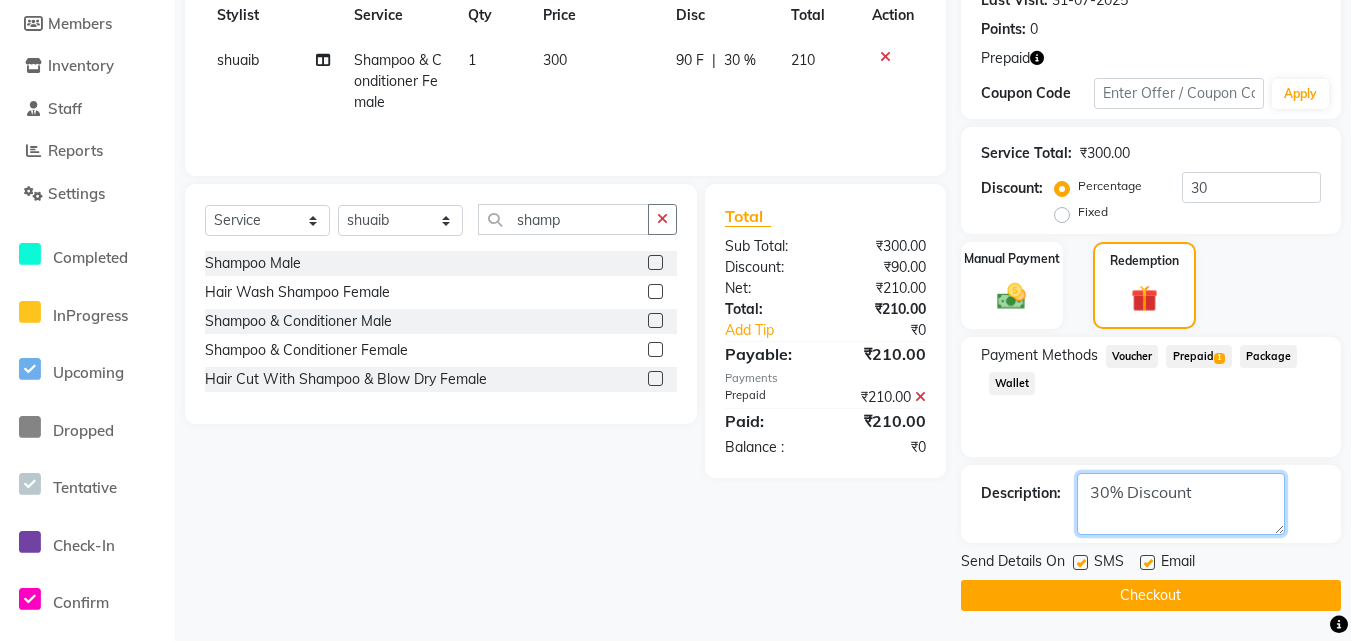 type on "30% Discount" 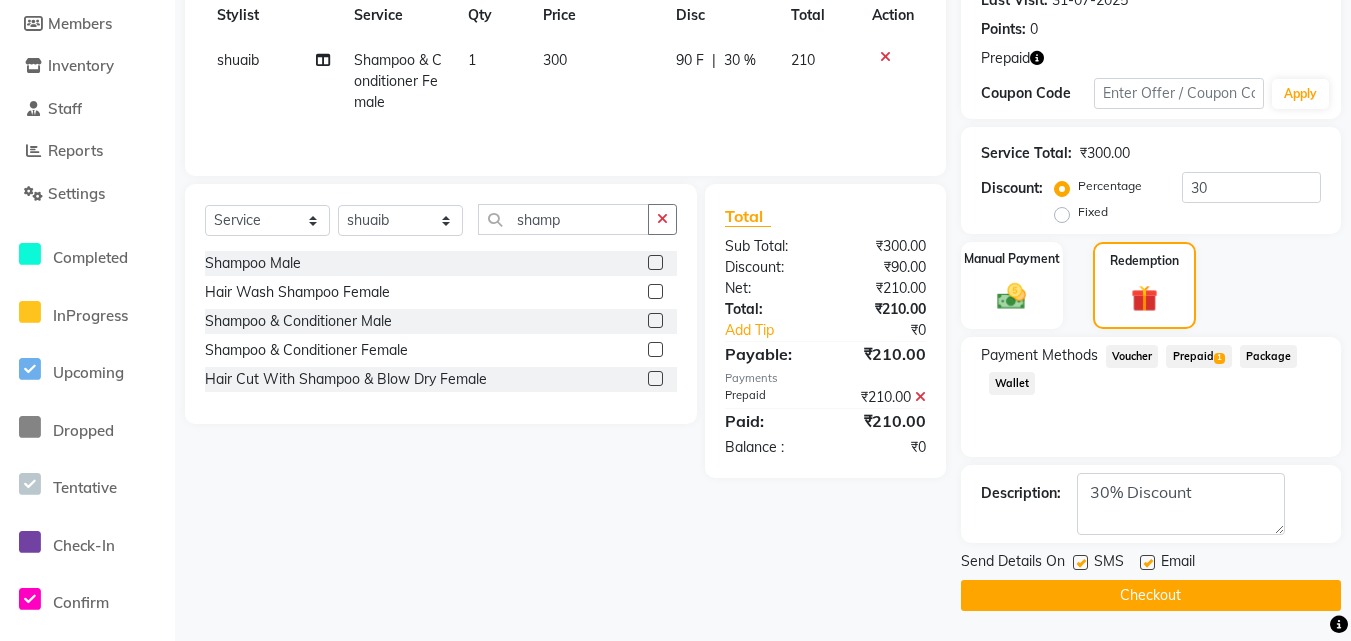 click on "Checkout" 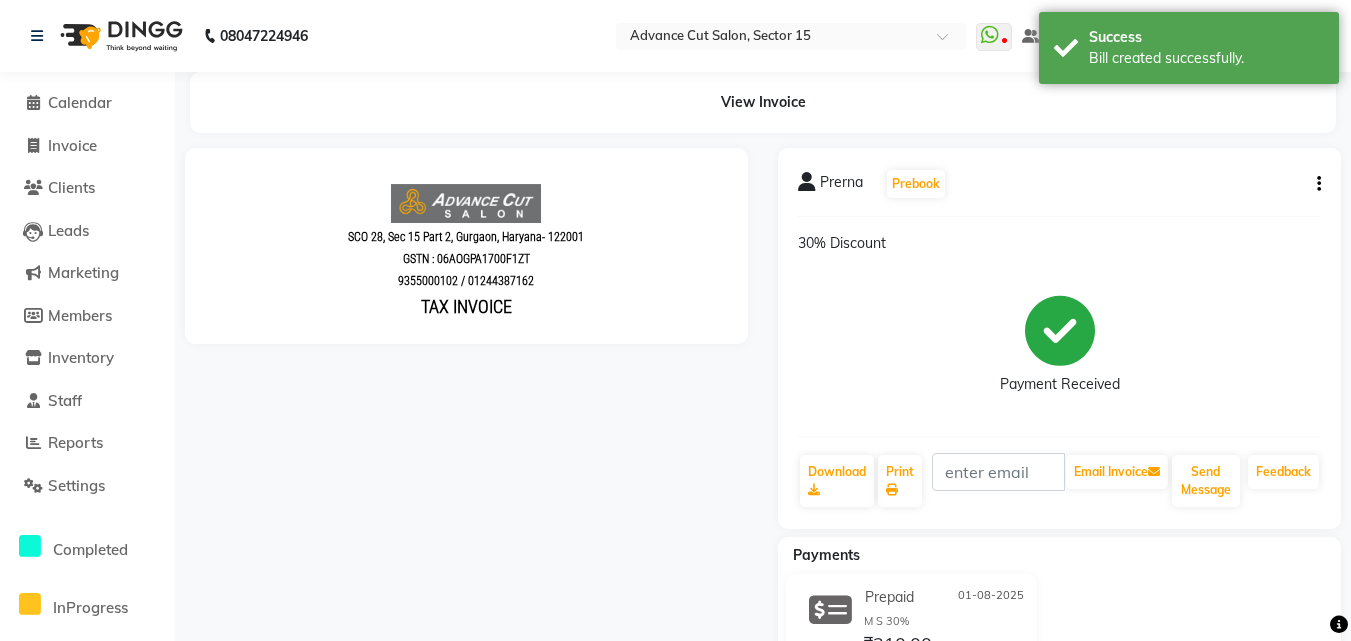 scroll, scrollTop: 0, scrollLeft: 0, axis: both 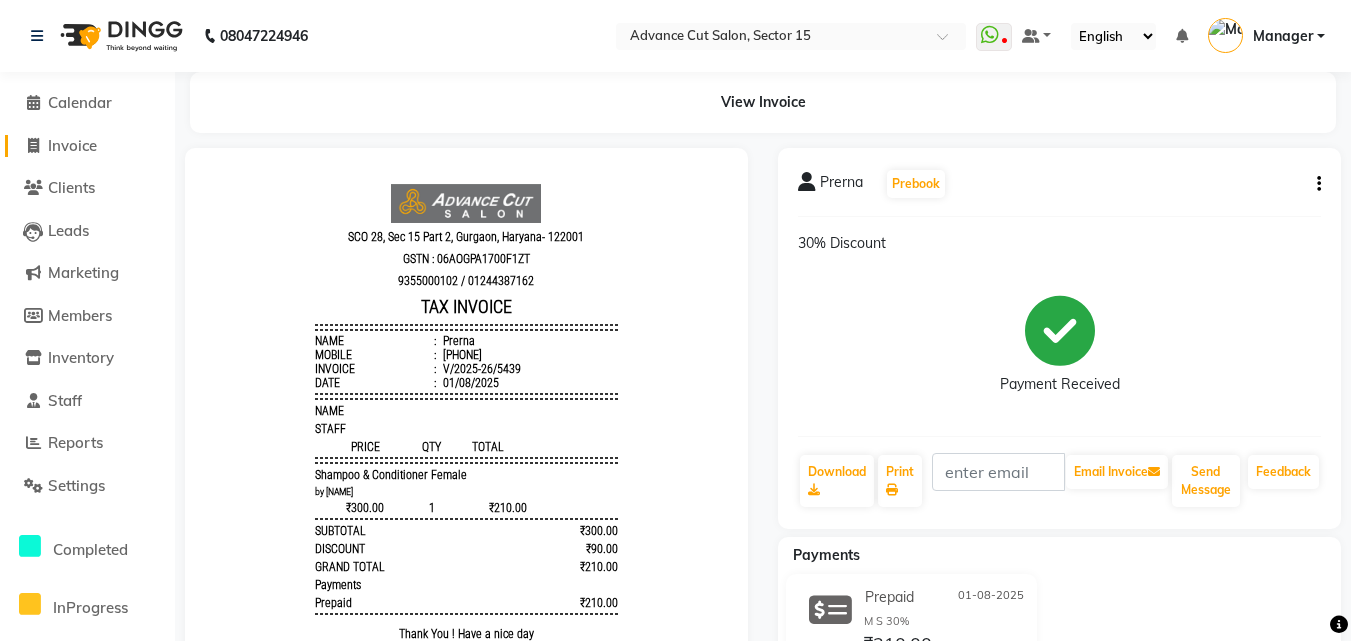click on "Invoice" 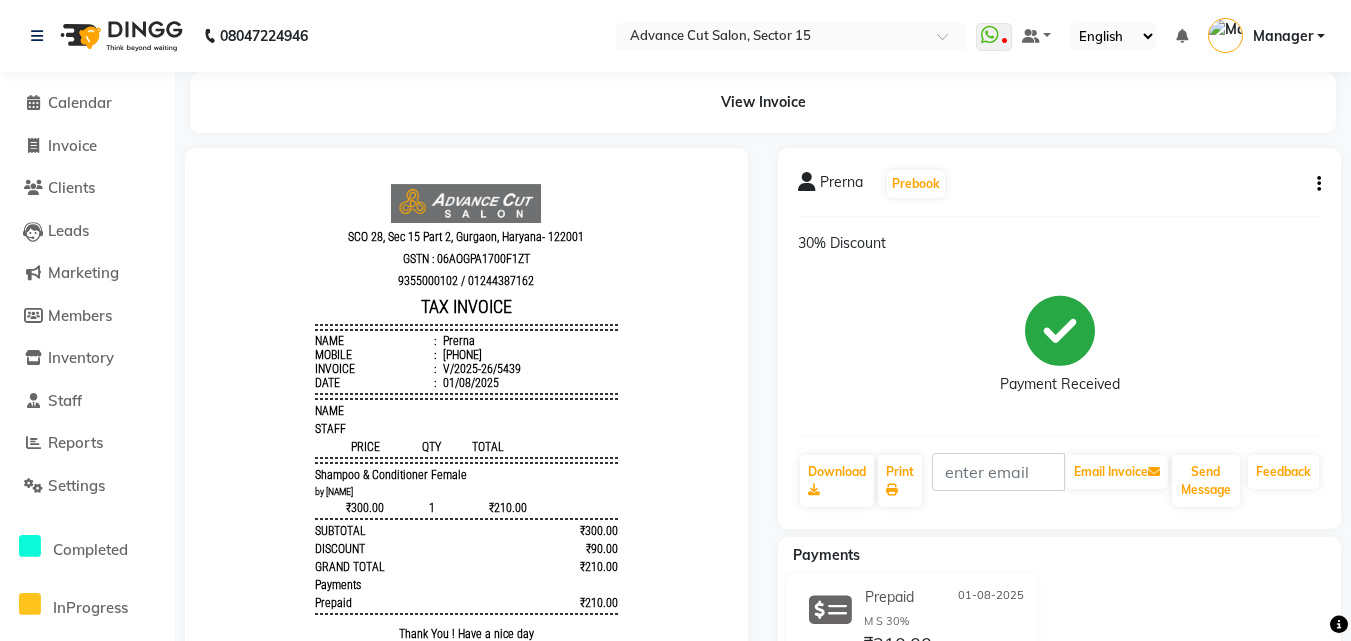select on "service" 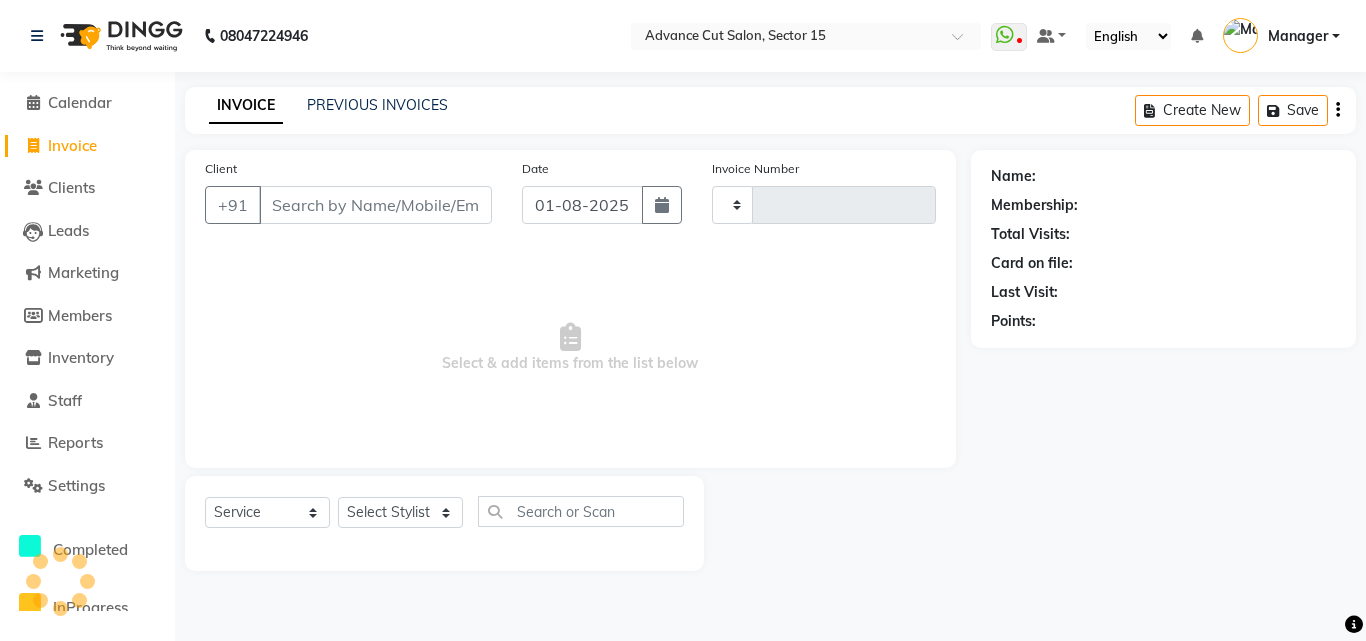 type on "5440" 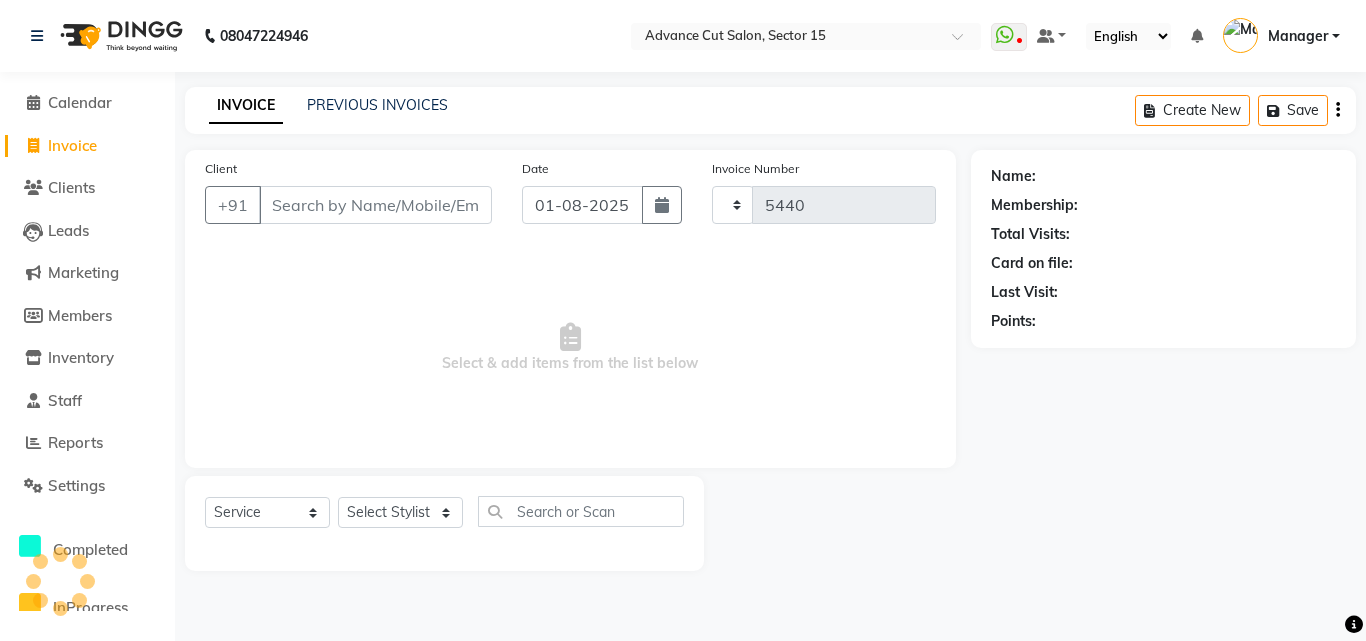 select on "6255" 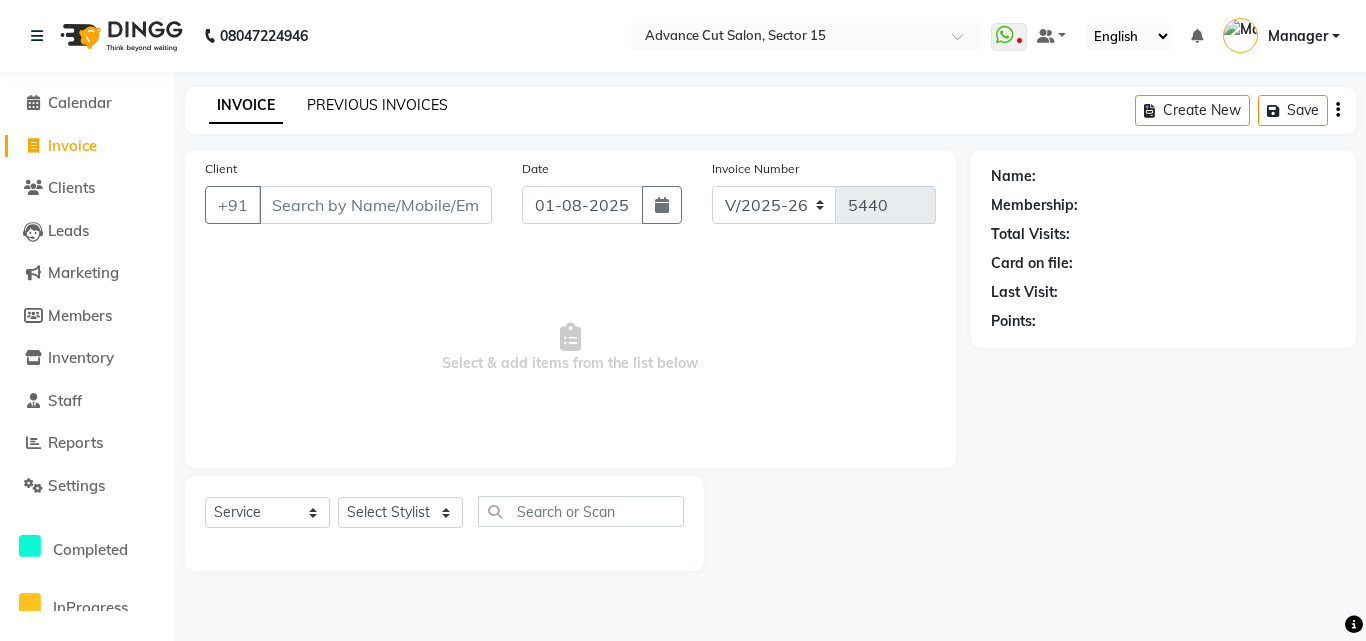 click on "PREVIOUS INVOICES" 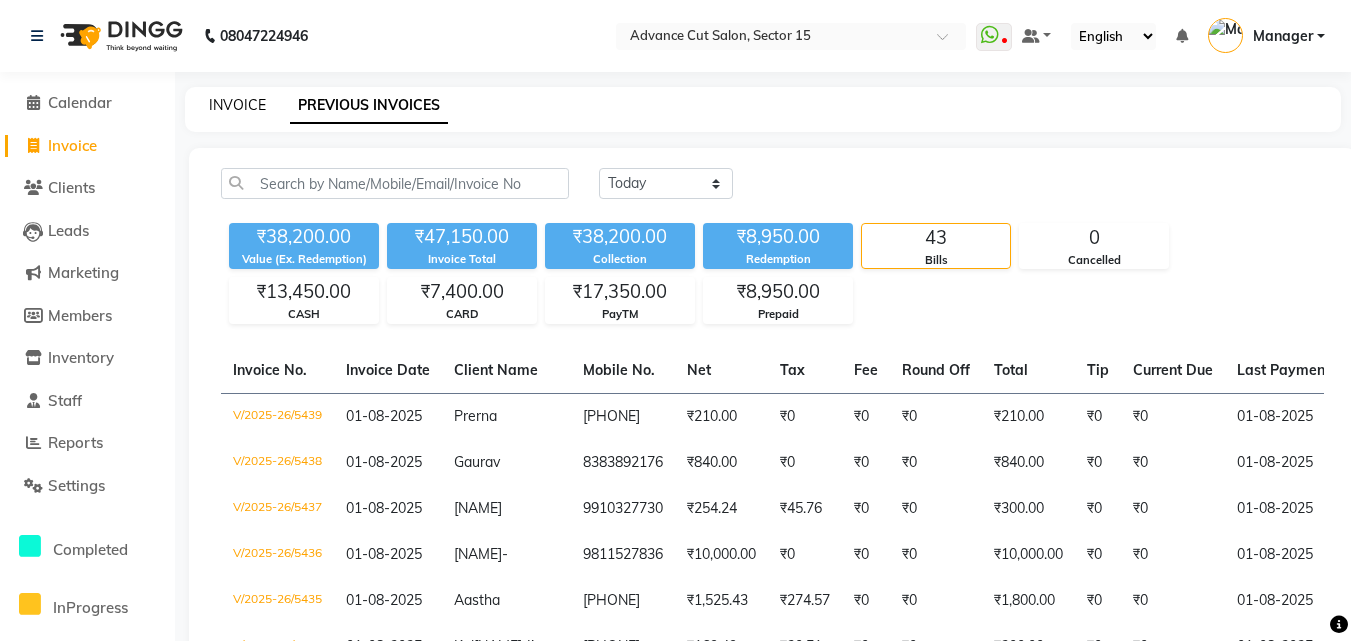click on "INVOICE" 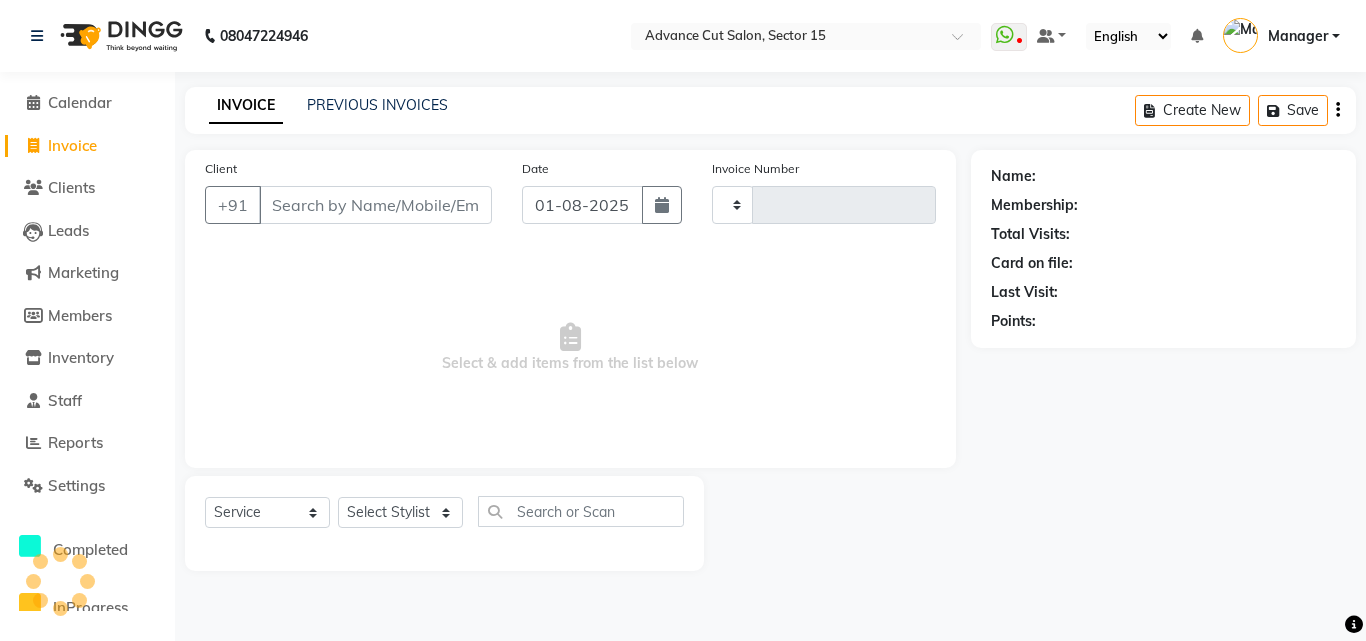 type on "5440" 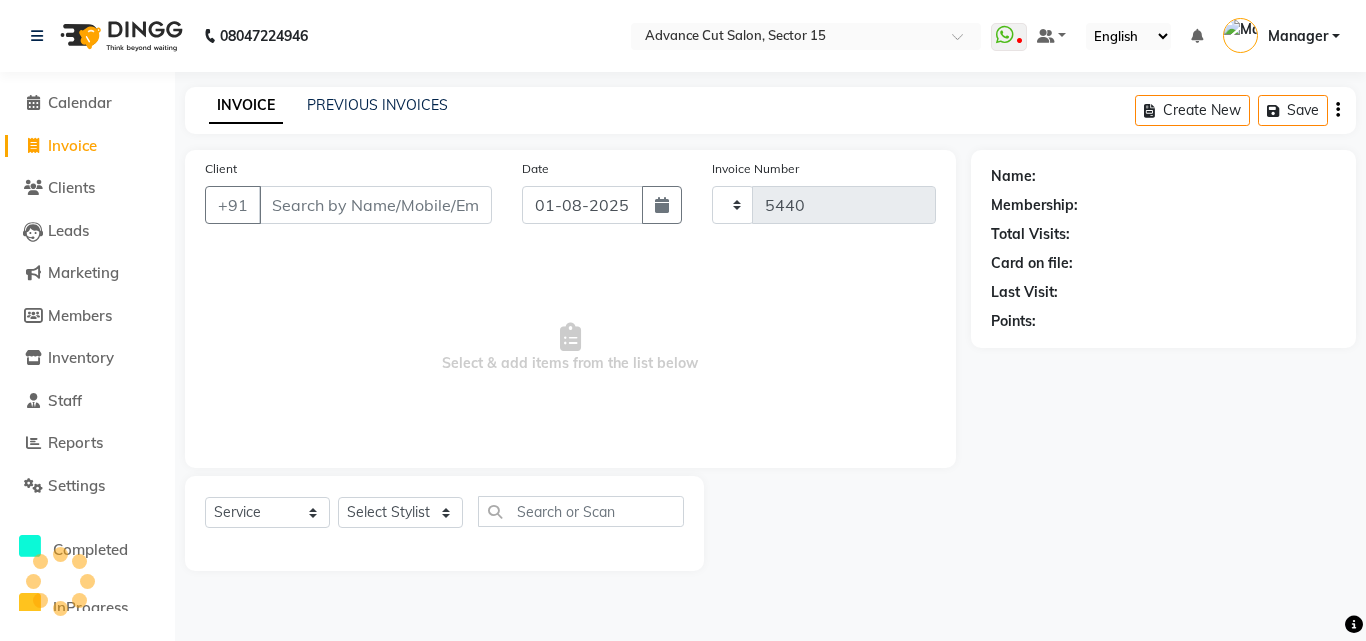 select on "6255" 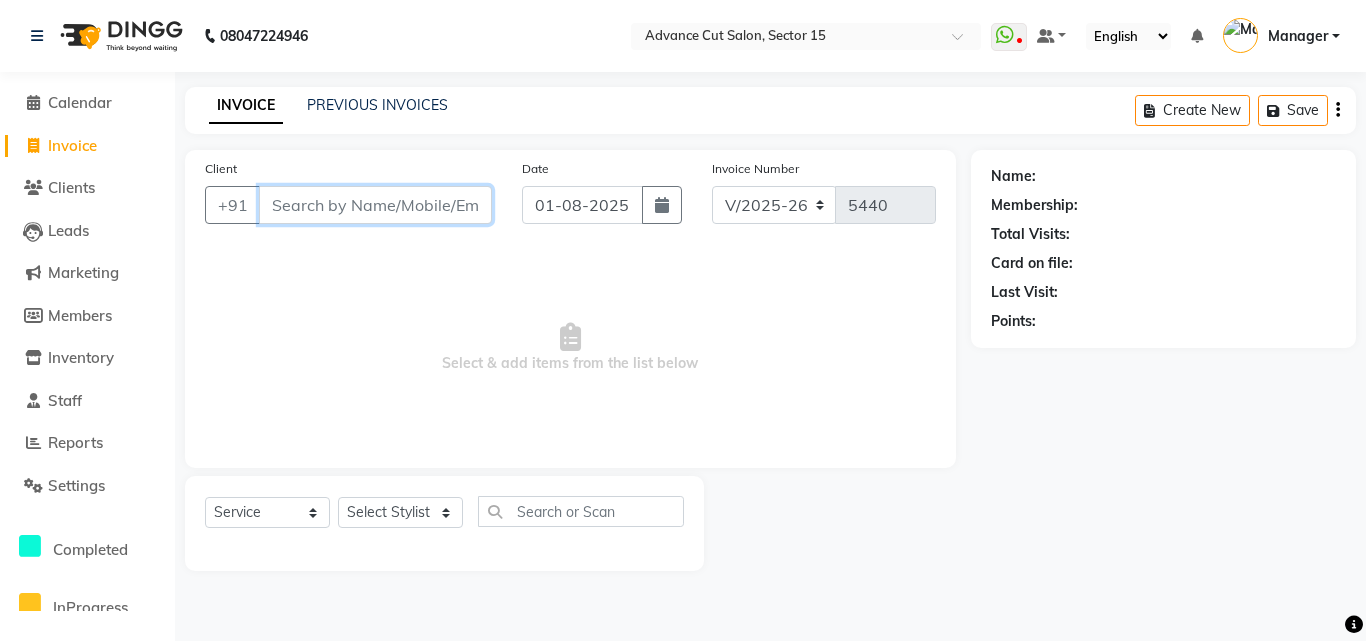 click on "Client" at bounding box center [375, 205] 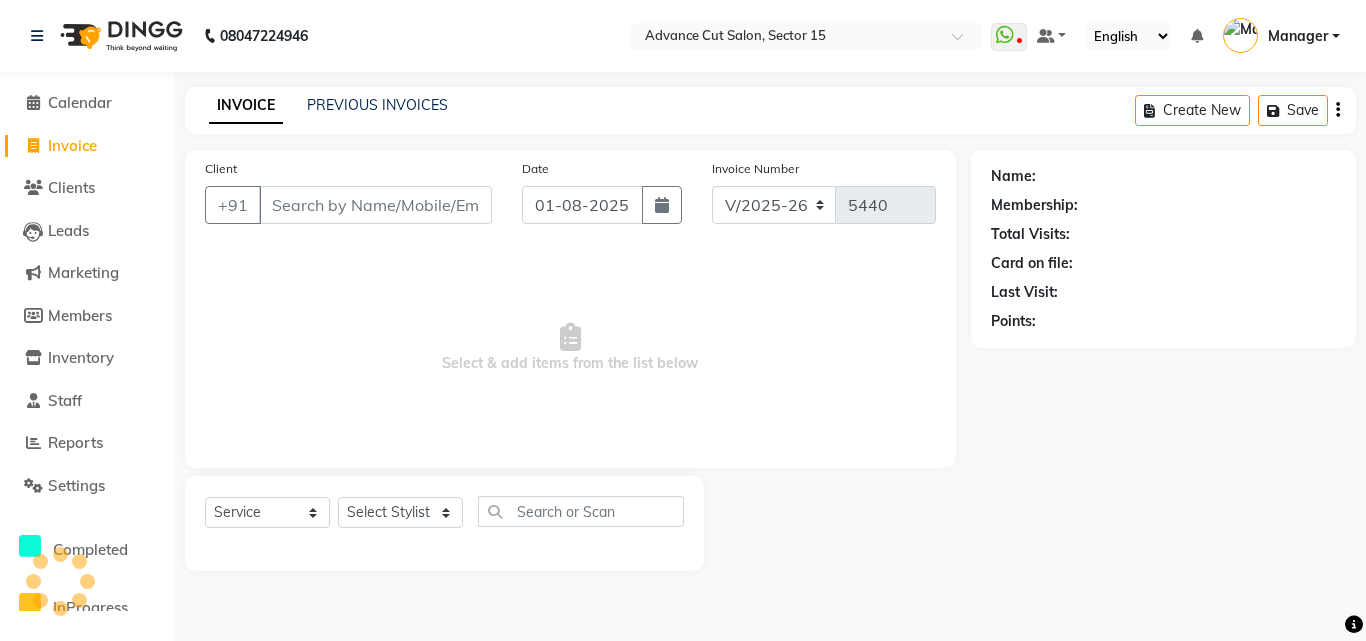 click on "INVOICE PREVIOUS INVOICES Create New   Save" 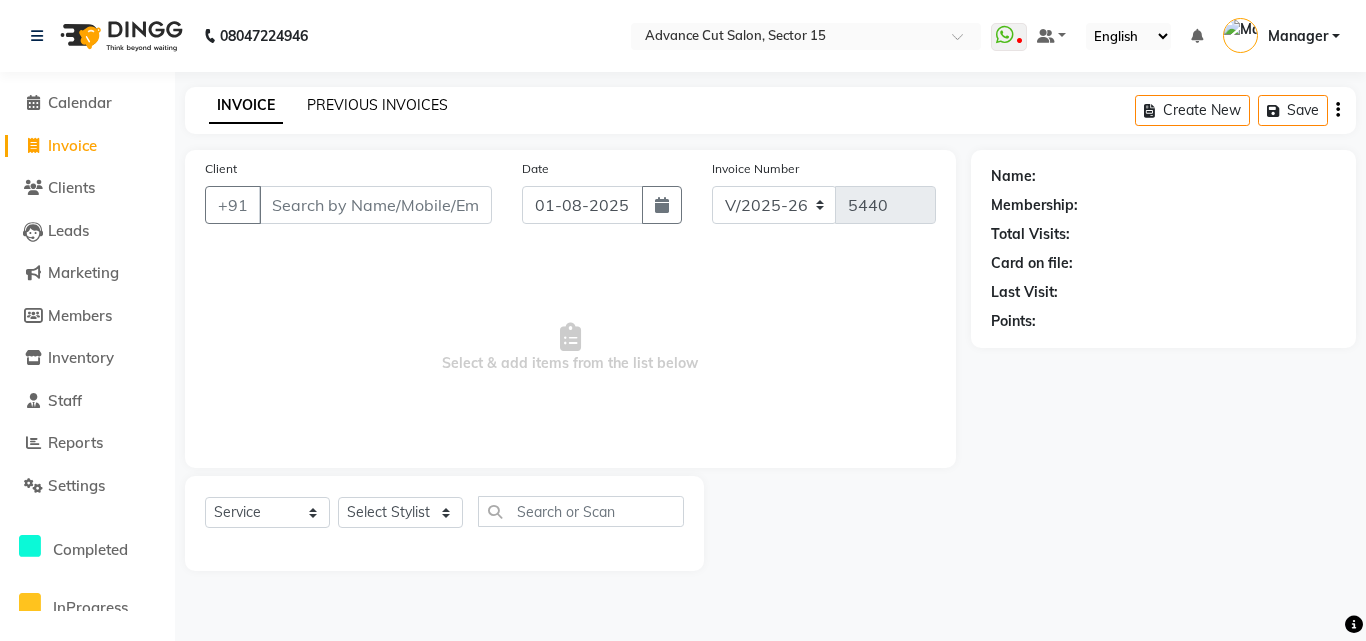 click on "PREVIOUS INVOICES" 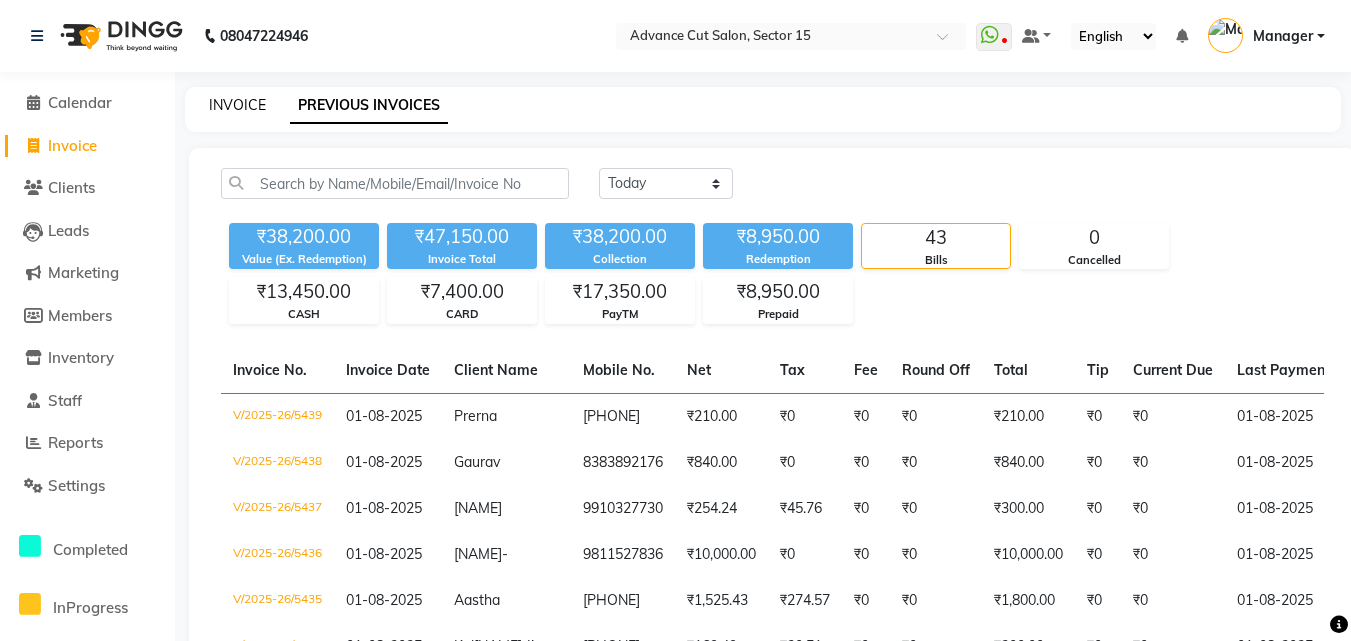 click on "INVOICE" 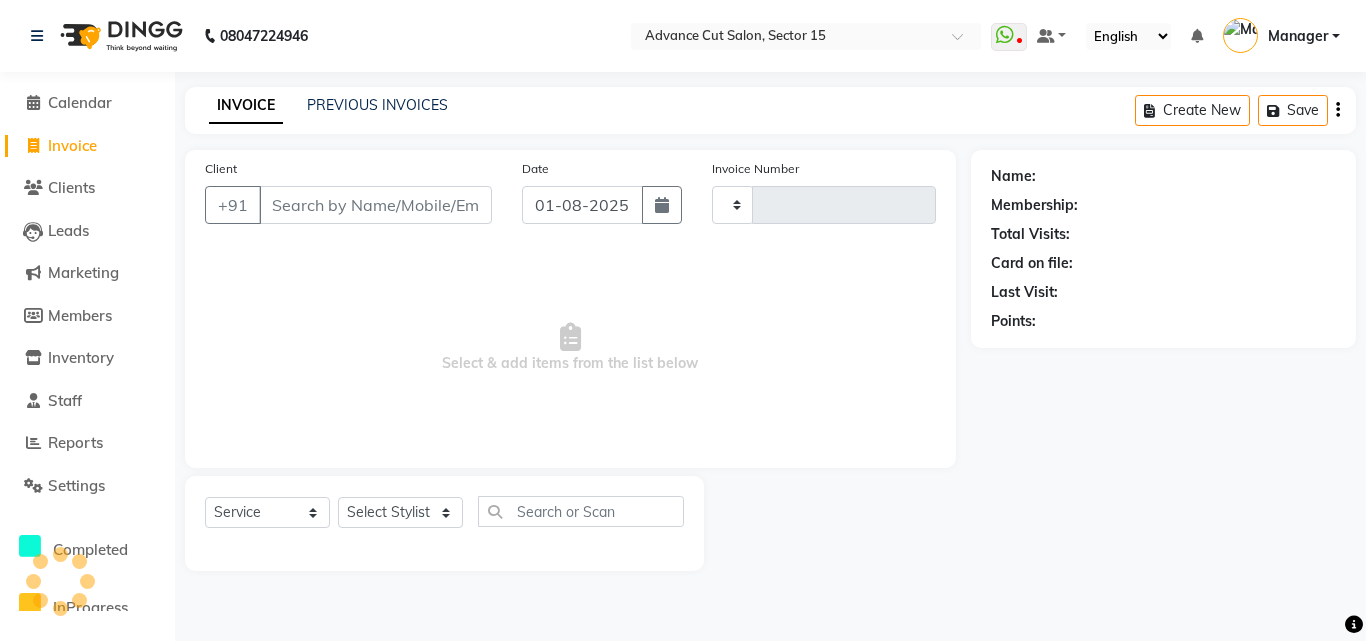 type on "5440" 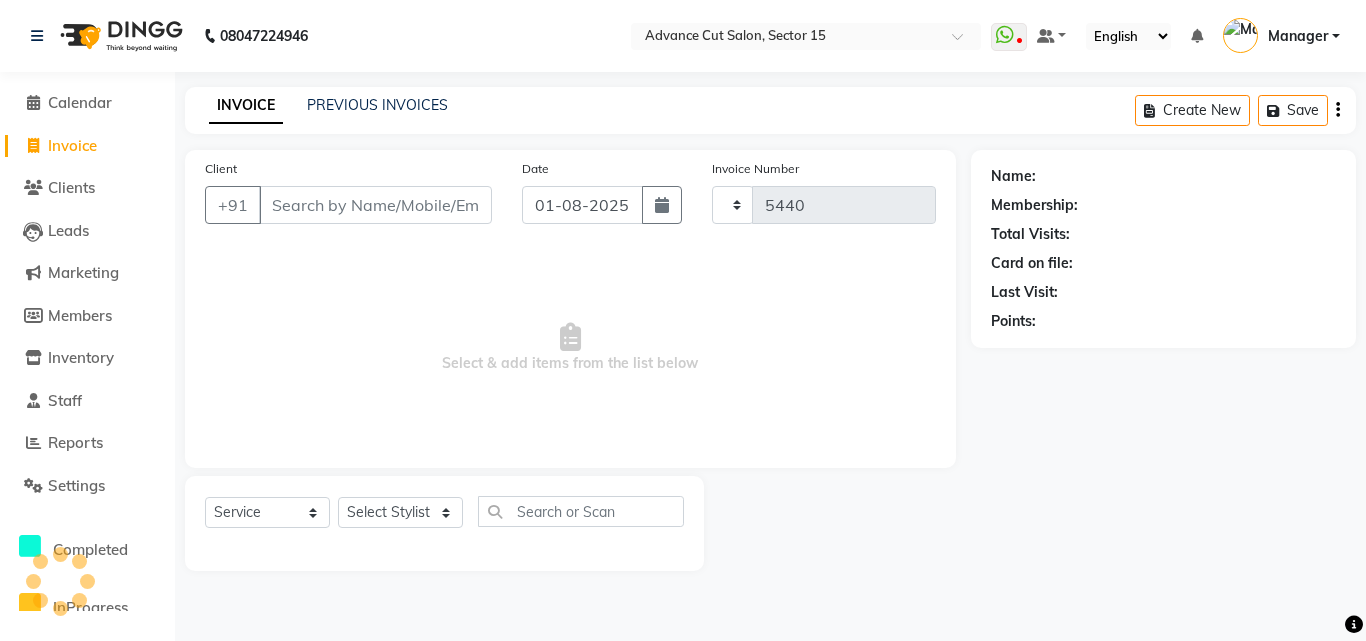 select on "6255" 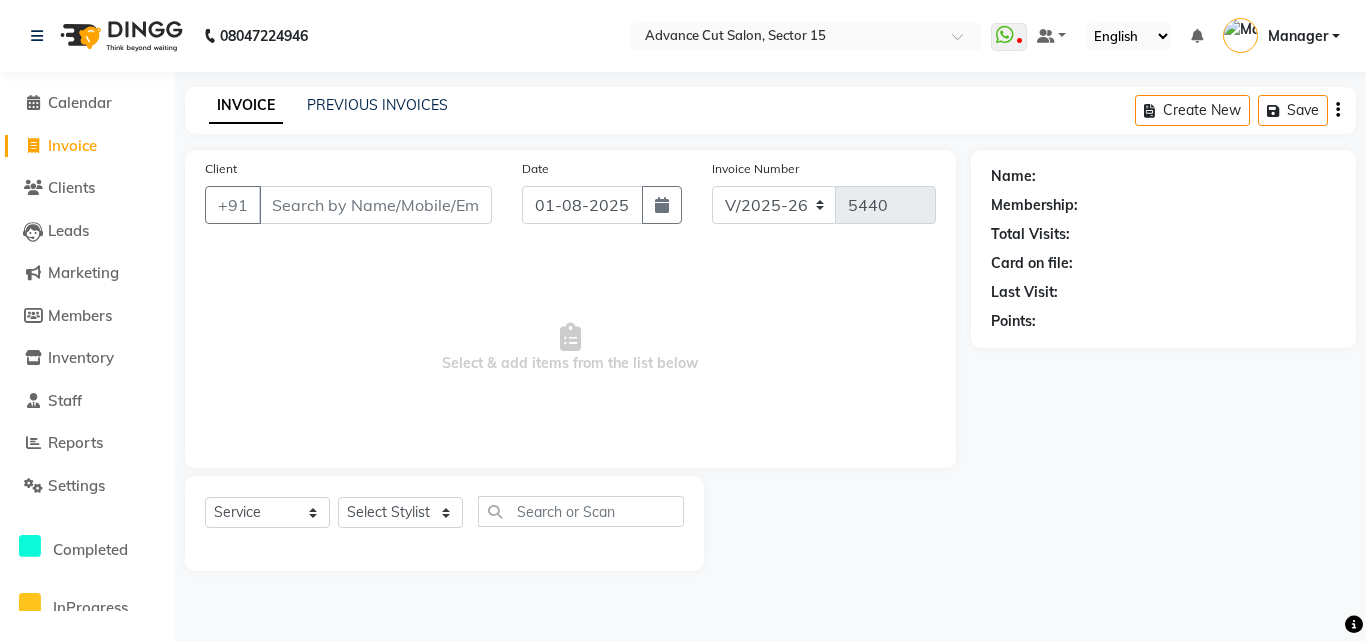 click on "INVOICE" 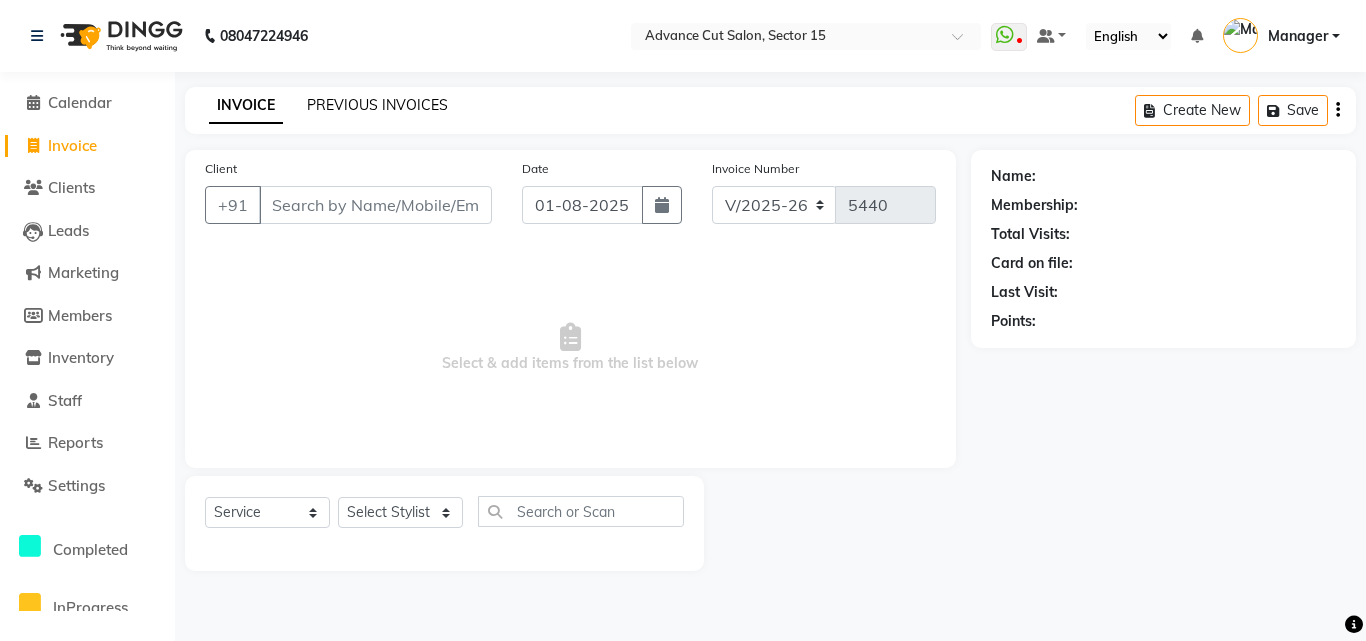 click on "PREVIOUS INVOICES" 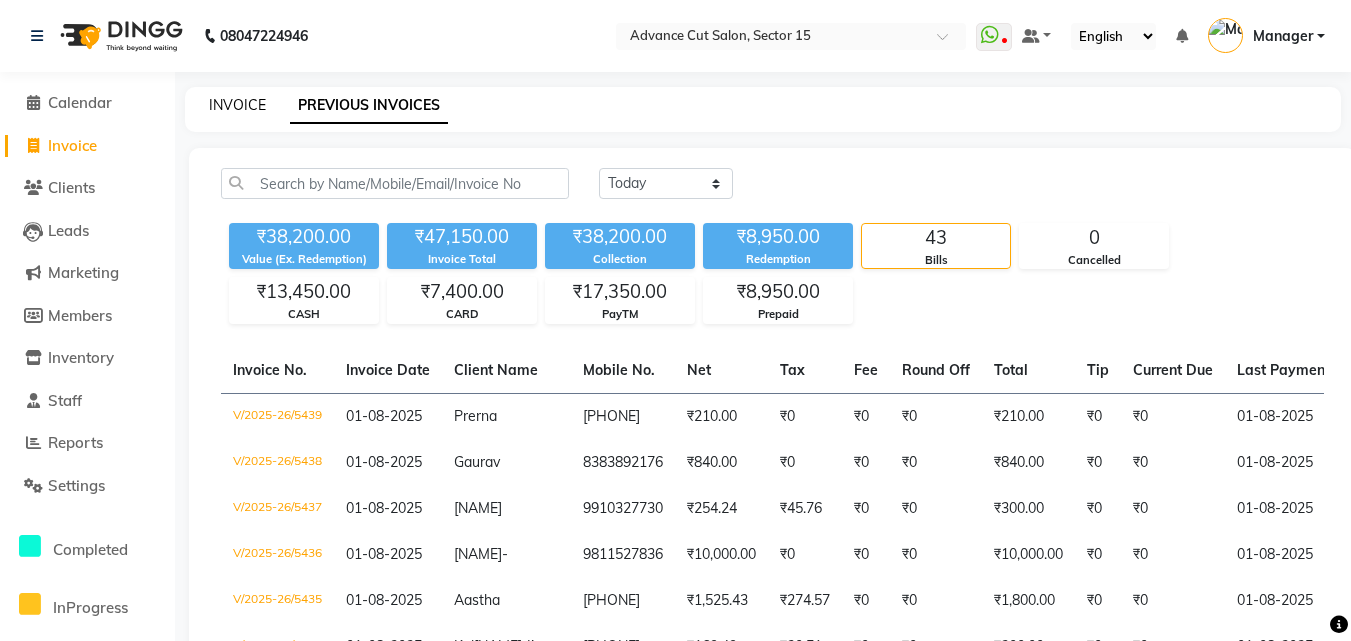 click on "INVOICE" 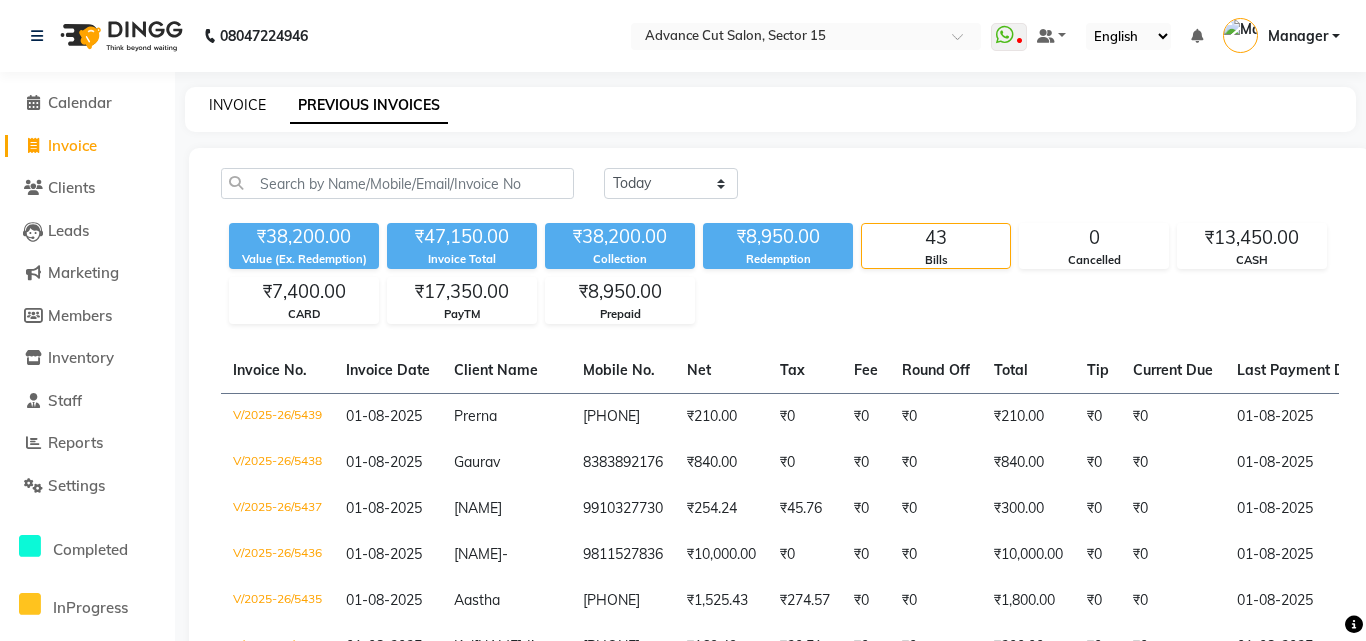 select on "service" 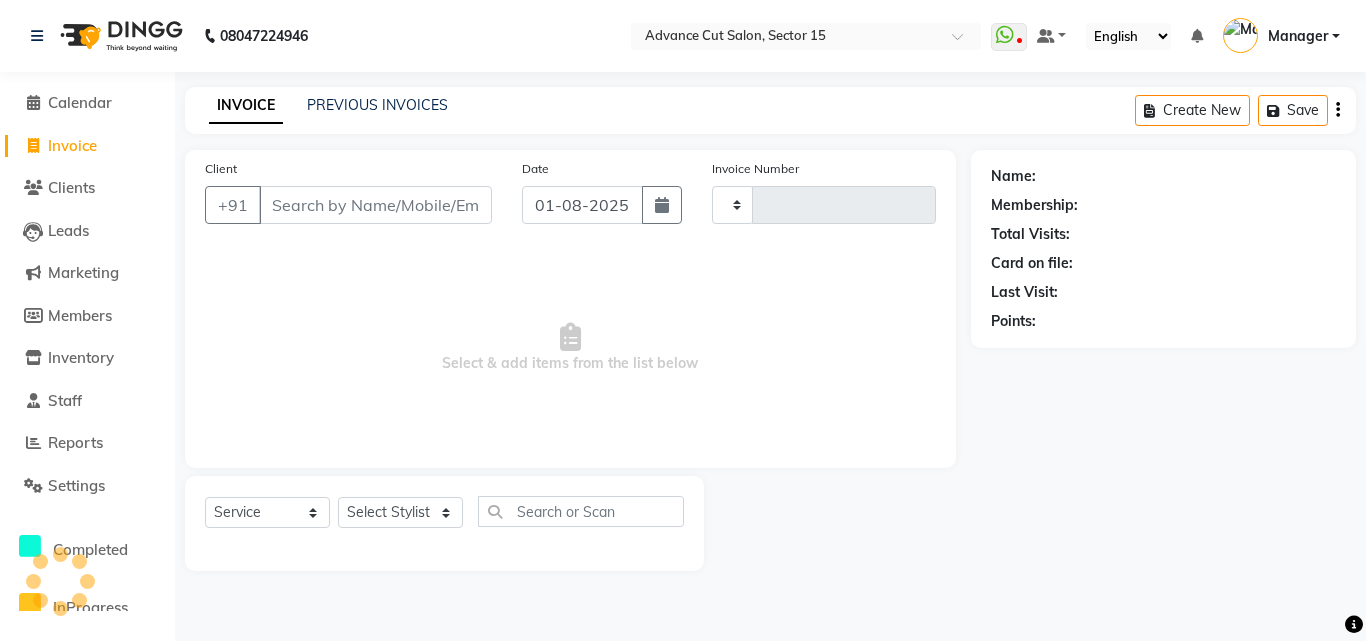 type on "5440" 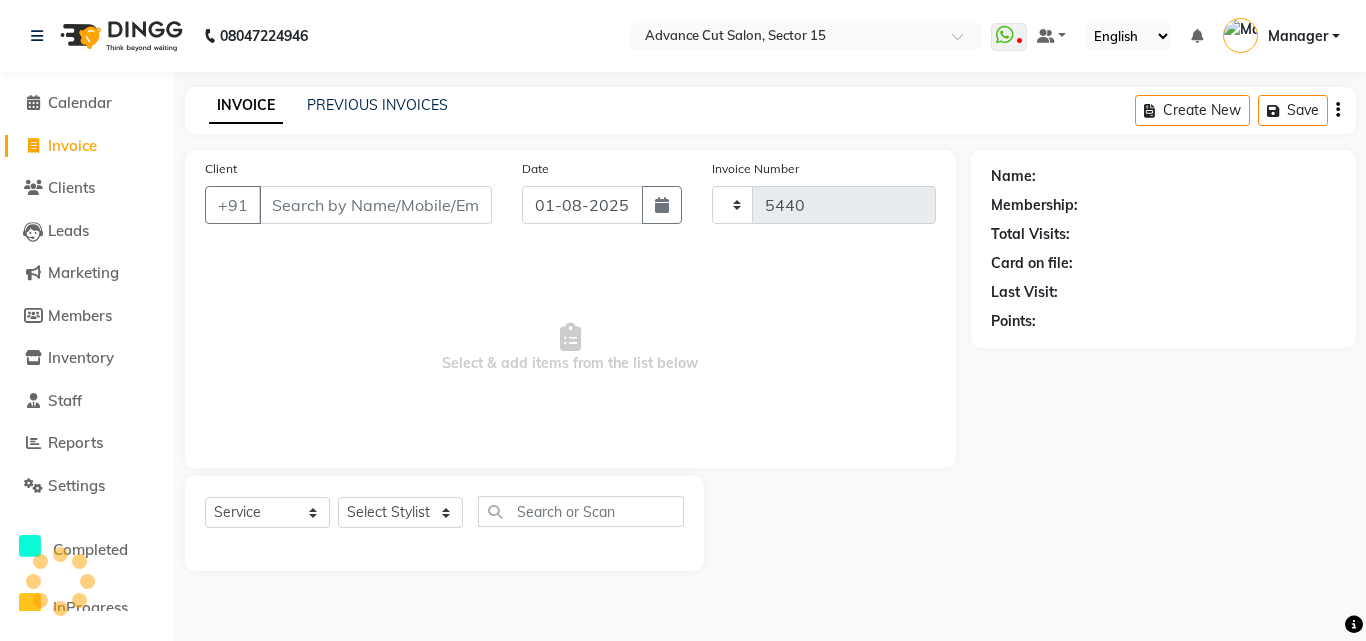 select on "6255" 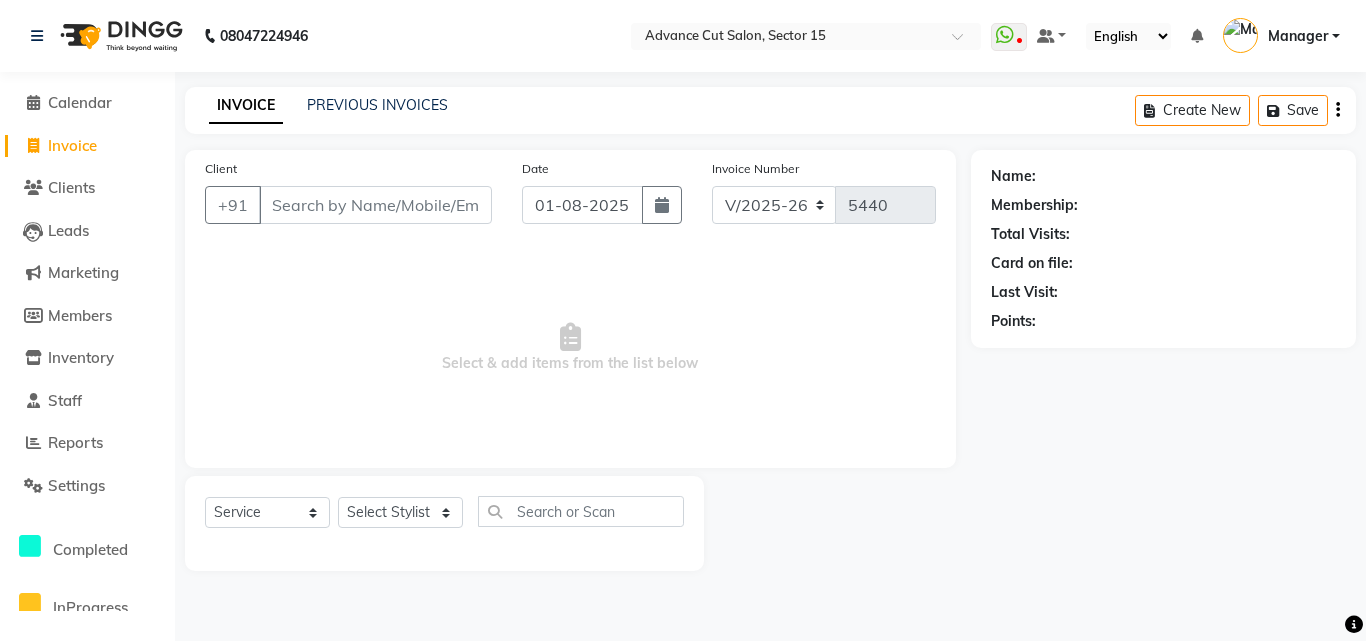 click on "Client" at bounding box center [375, 205] 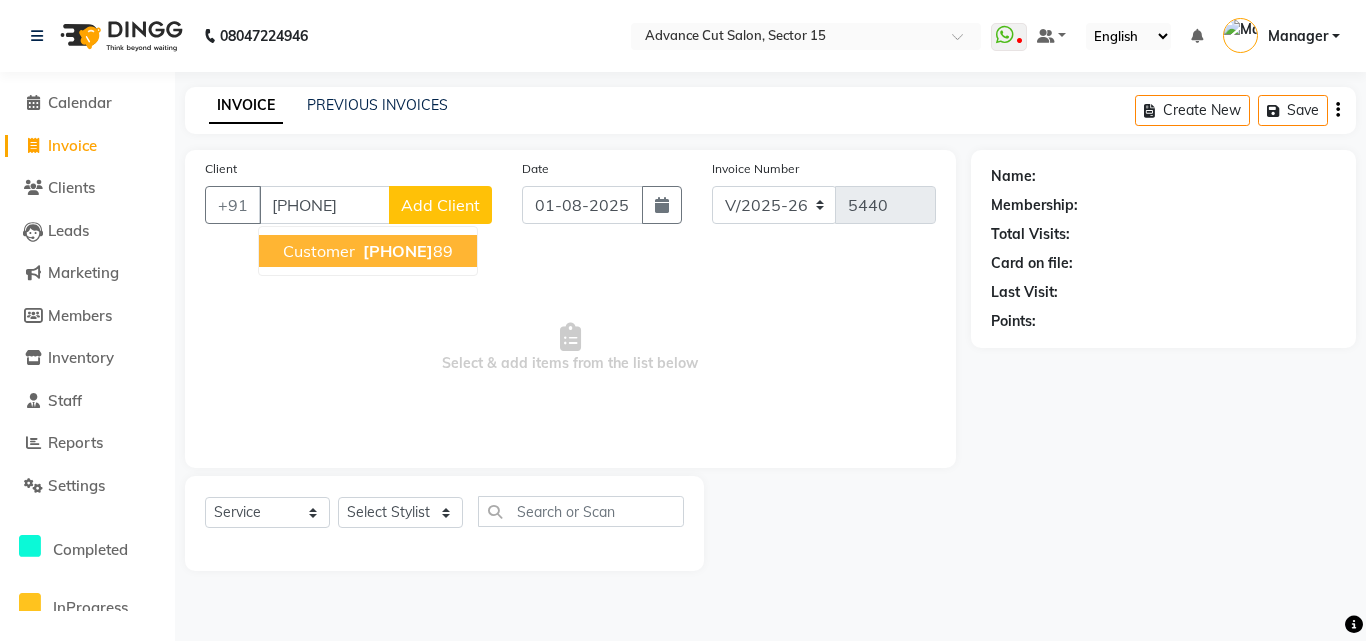 click on "Customer   88009600 89" at bounding box center [368, 251] 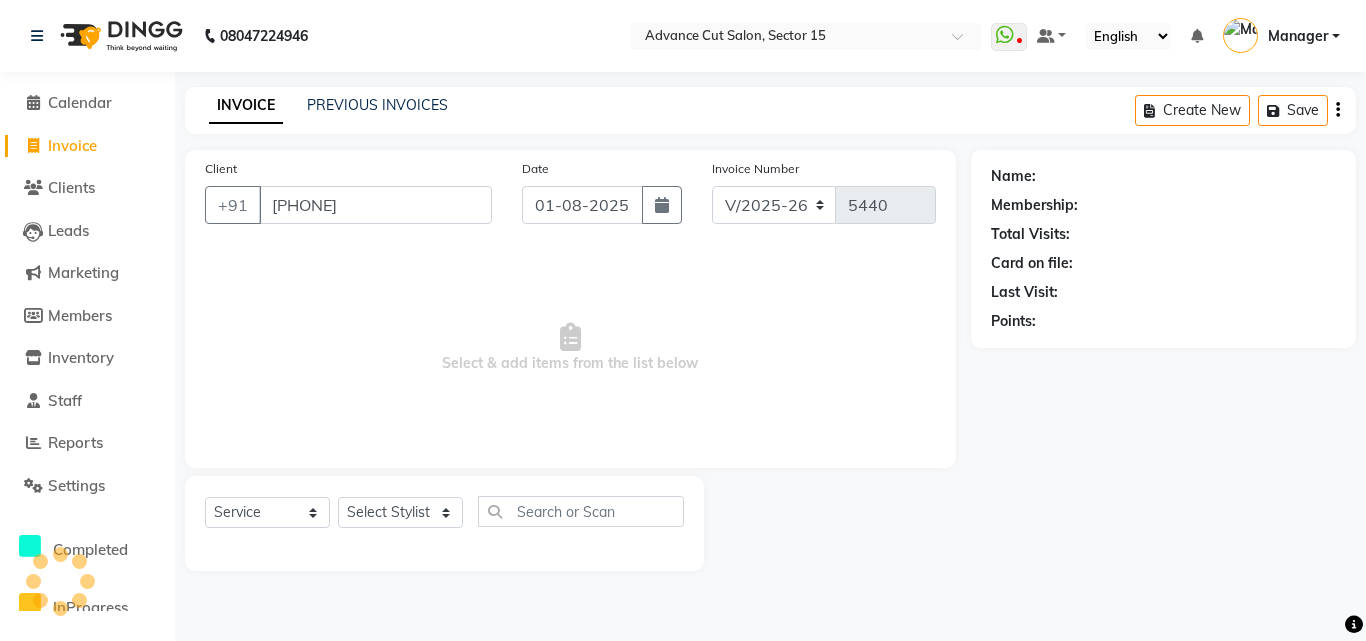type on "8800960089" 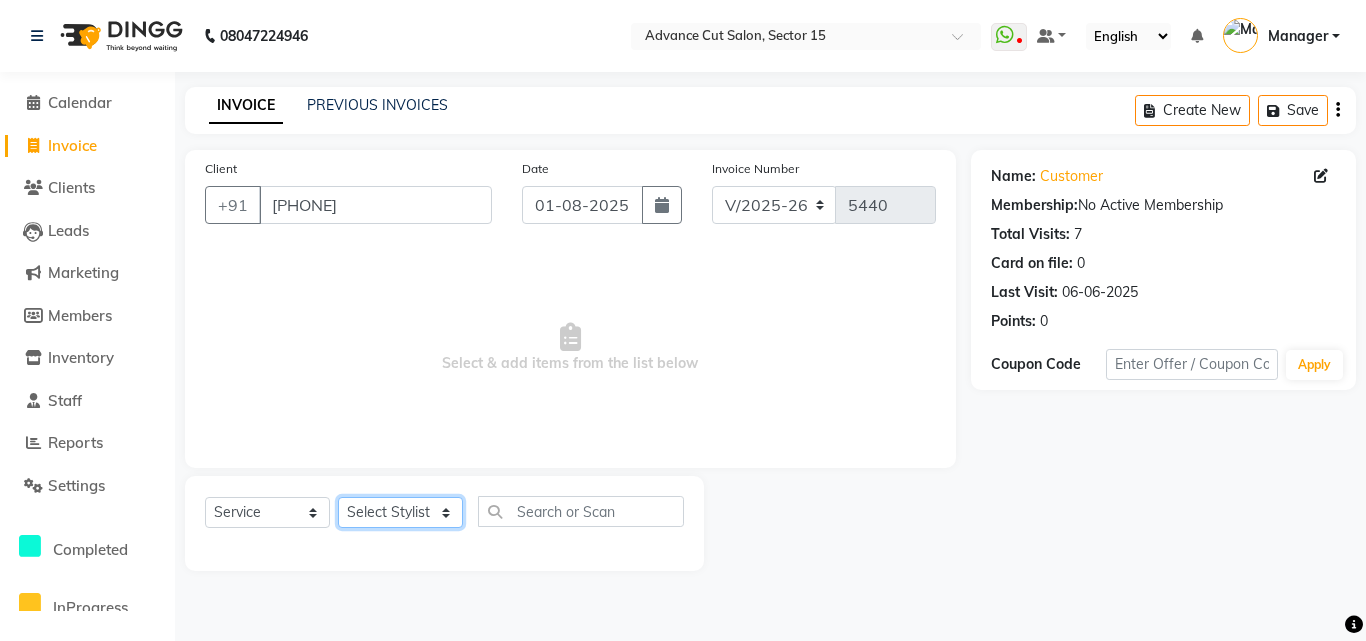 click on "Select Stylist Advance Cut  ASIF FARMAN HAIDER Iqbal KASHISH LUCKY Manager MANOJ NASEEM NASIR Nidhi Pooja  PRIYA RAEES RANI RASHID RIZWAN SACHIN SALMAN SANJAY Shahjad Shankar shuaib SONI" 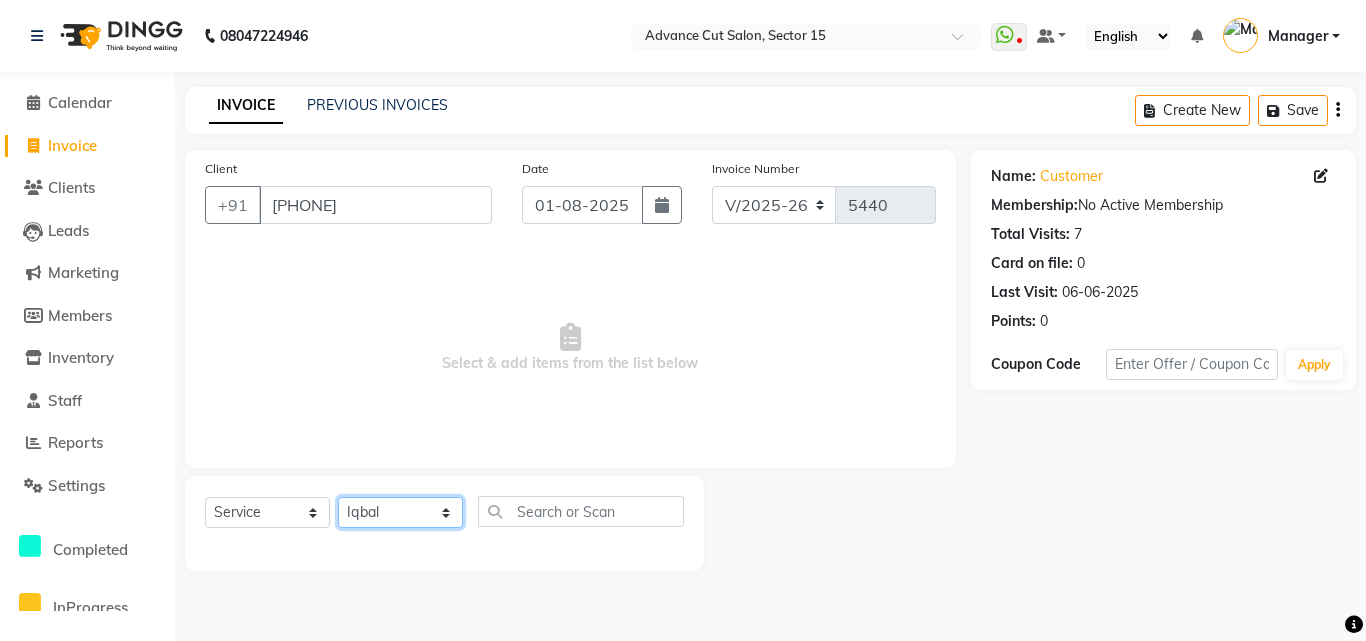 click on "Select Stylist Advance Cut  ASIF FARMAN HAIDER Iqbal KASHISH LUCKY Manager MANOJ NASEEM NASIR Nidhi Pooja  PRIYA RAEES RANI RASHID RIZWAN SACHIN SALMAN SANJAY Shahjad Shankar shuaib SONI" 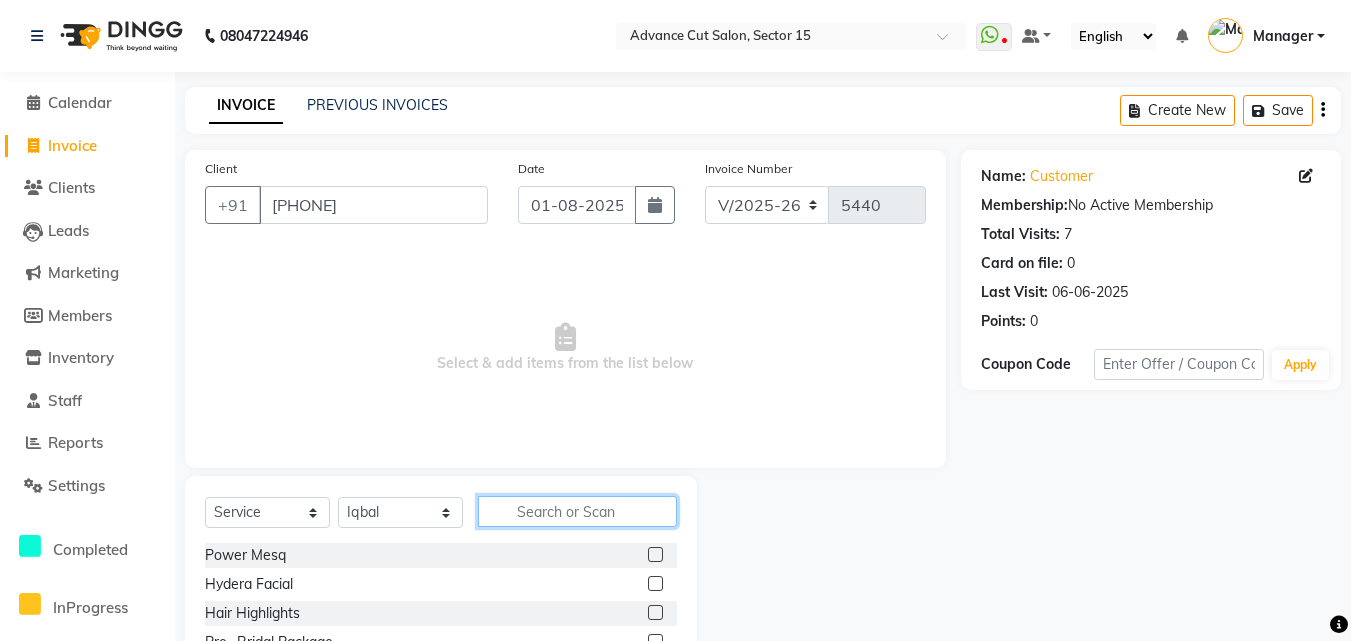 click 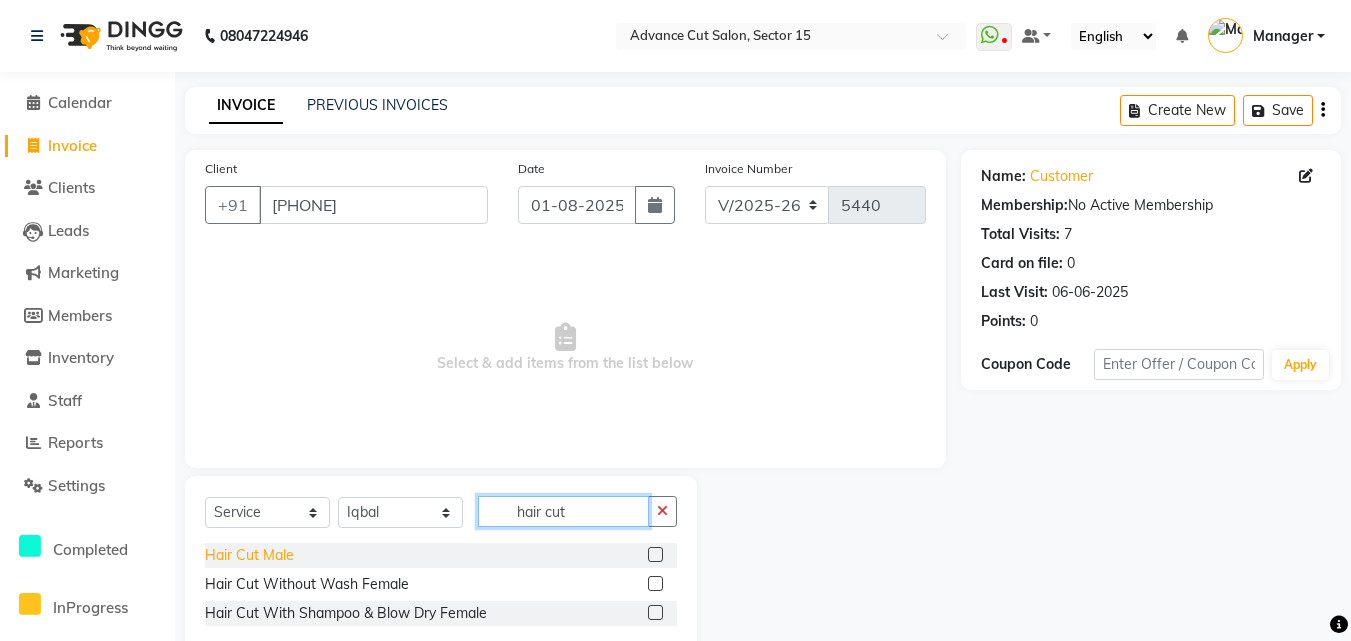 type on "hair cut" 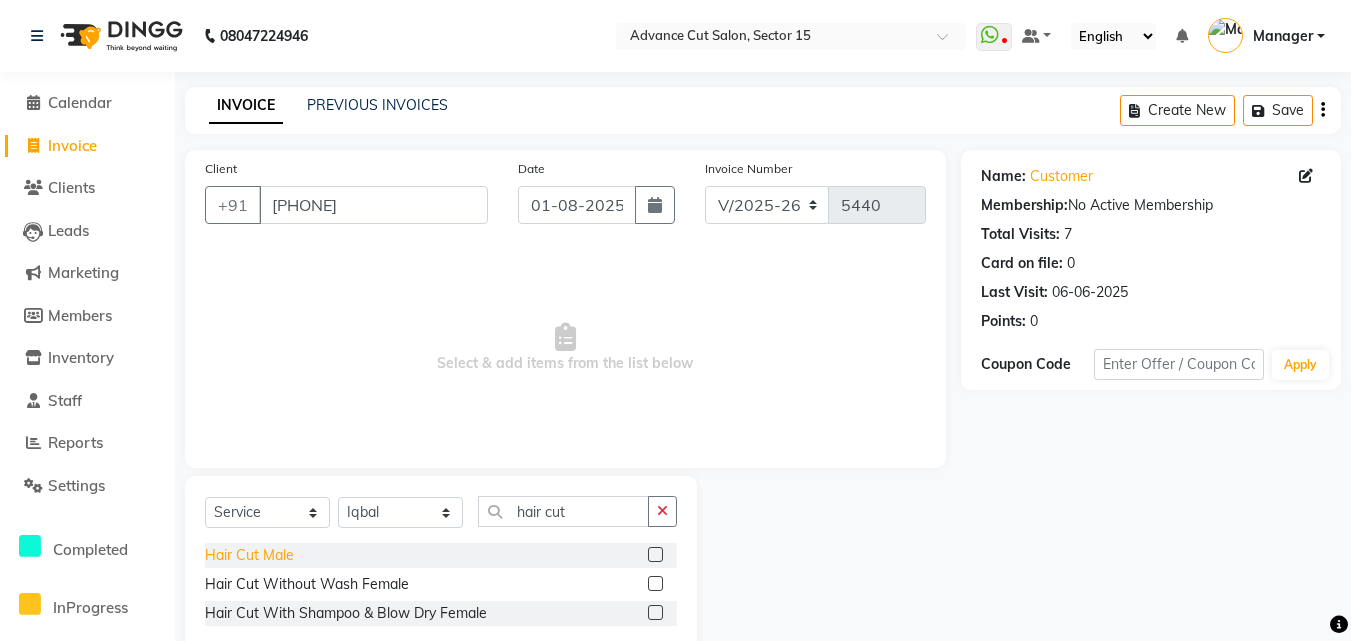 click on "Hair Cut  Male" 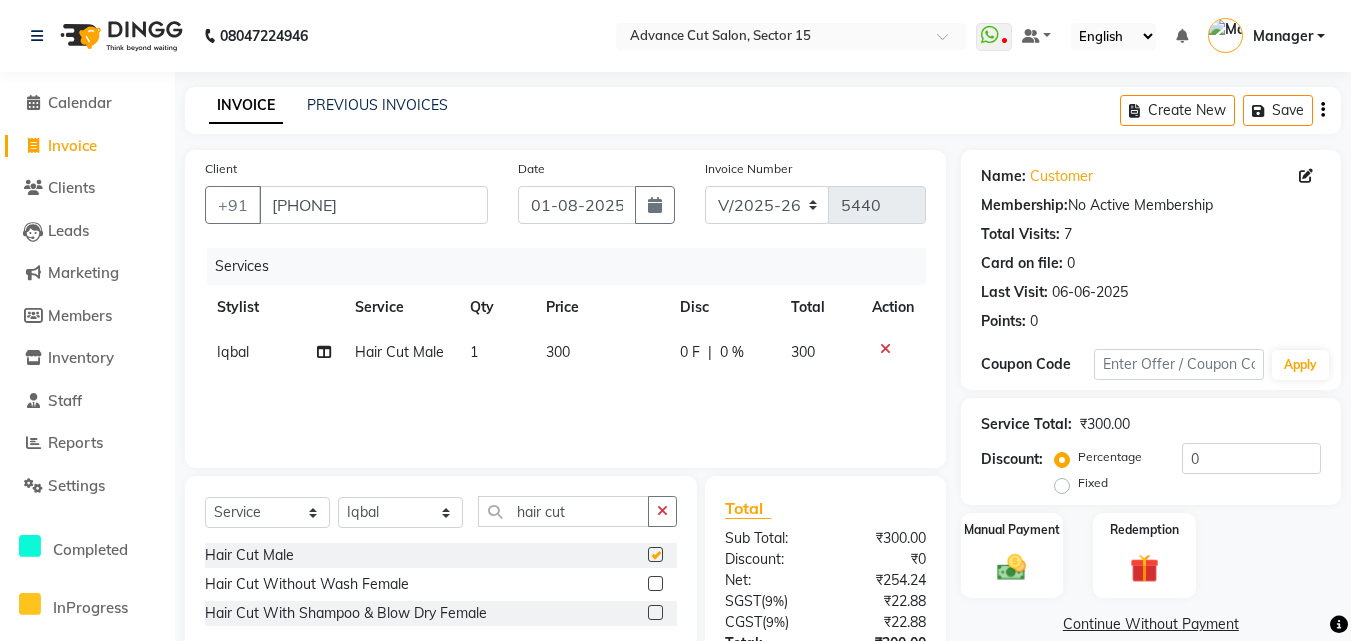 checkbox on "false" 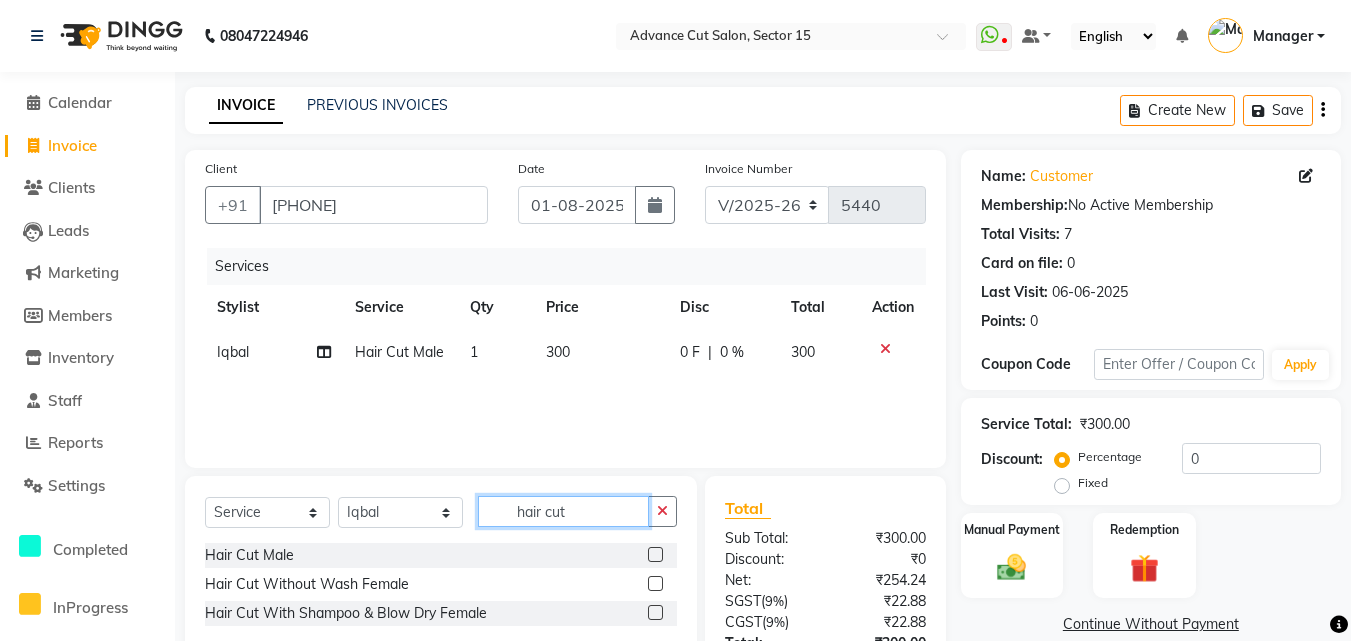 click on "hair cut" 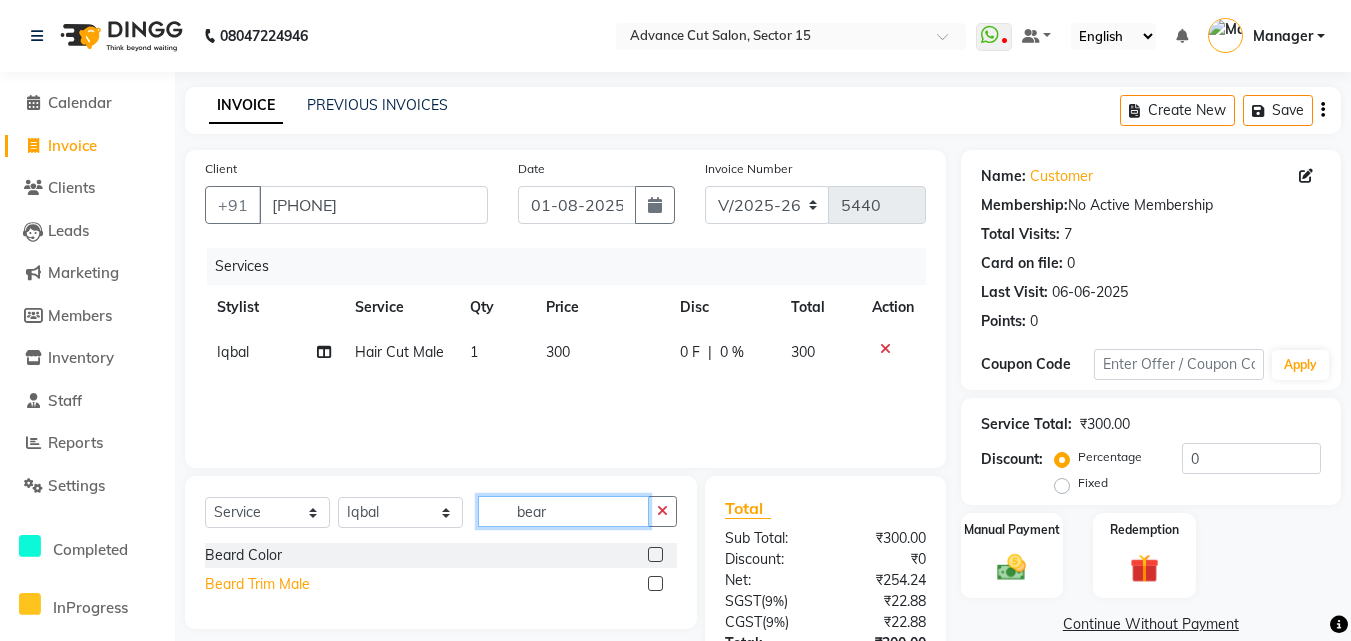 type on "bear" 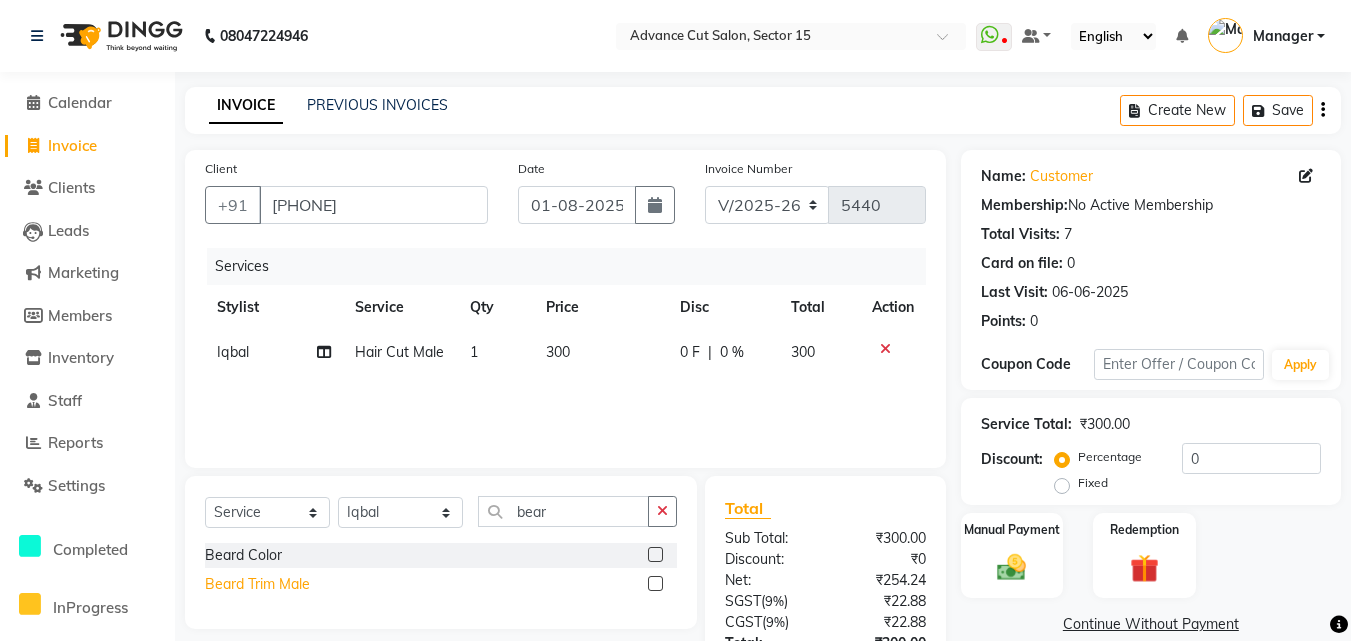 click on "Beard Trim Male" 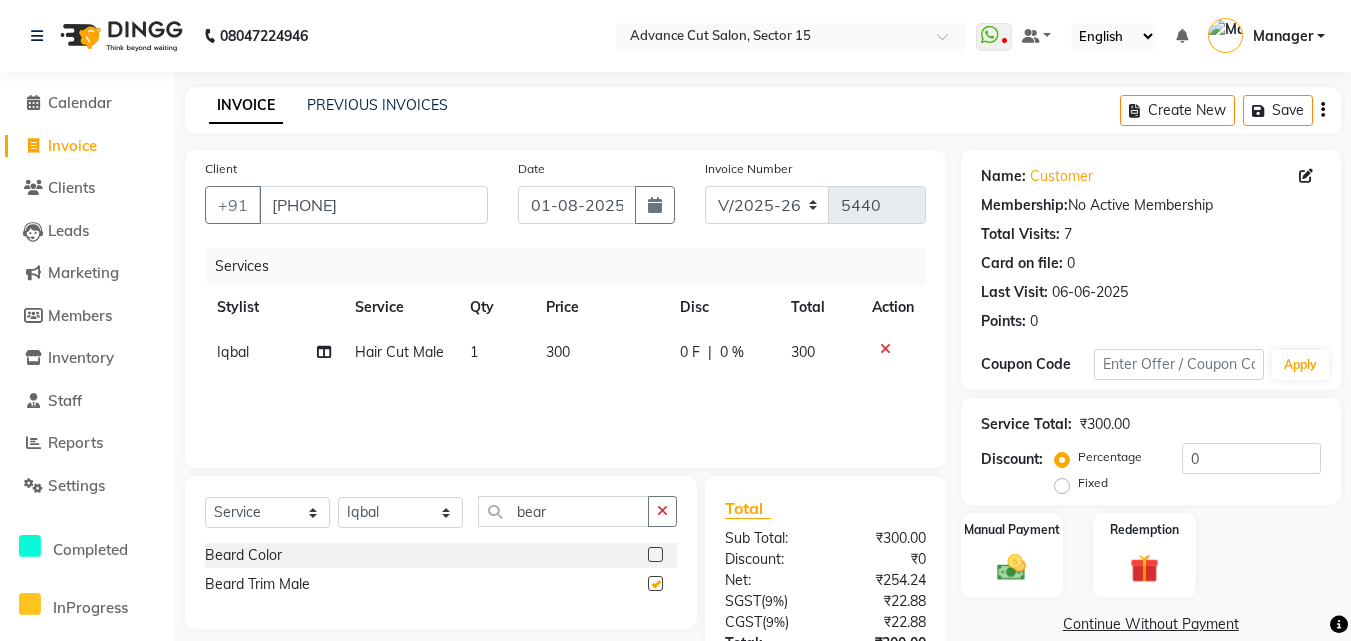 checkbox on "false" 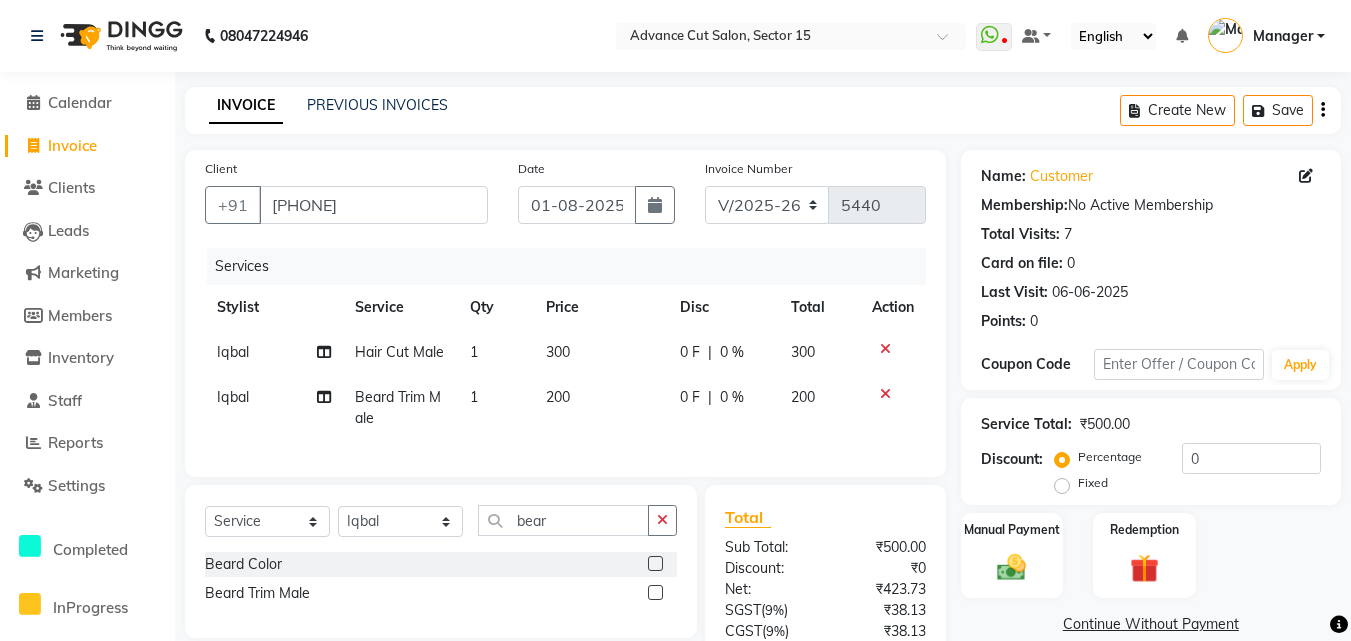 scroll, scrollTop: 183, scrollLeft: 0, axis: vertical 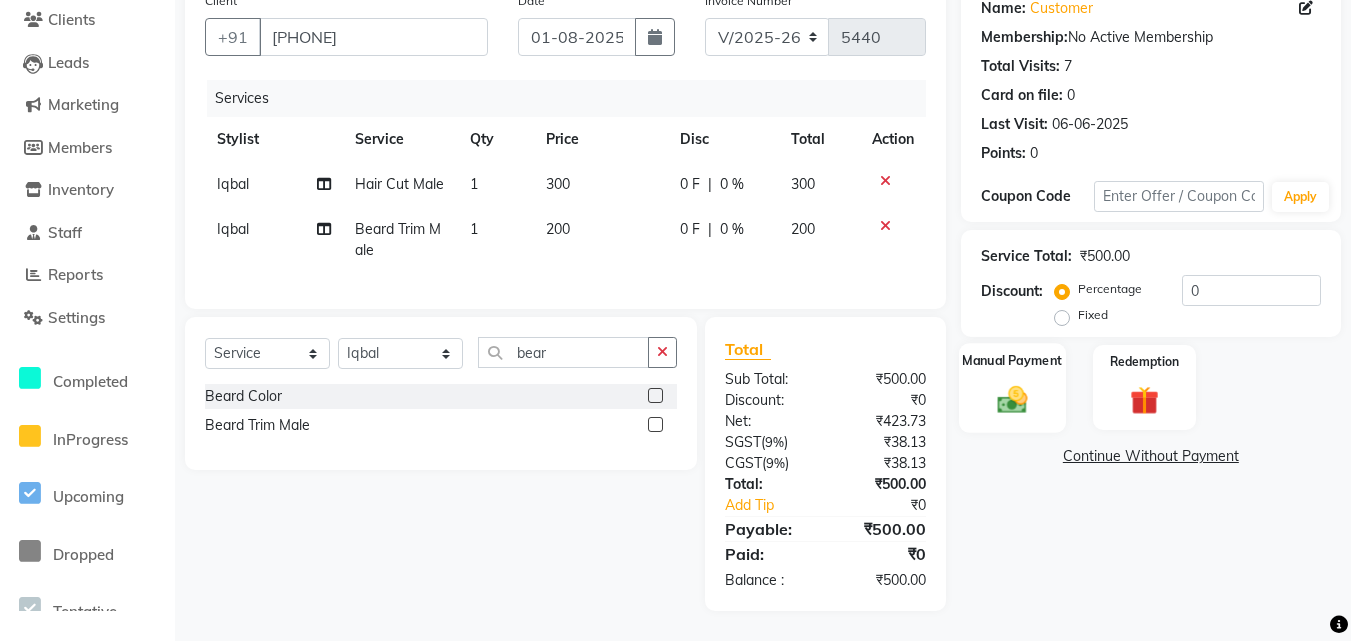 click on "Manual Payment" 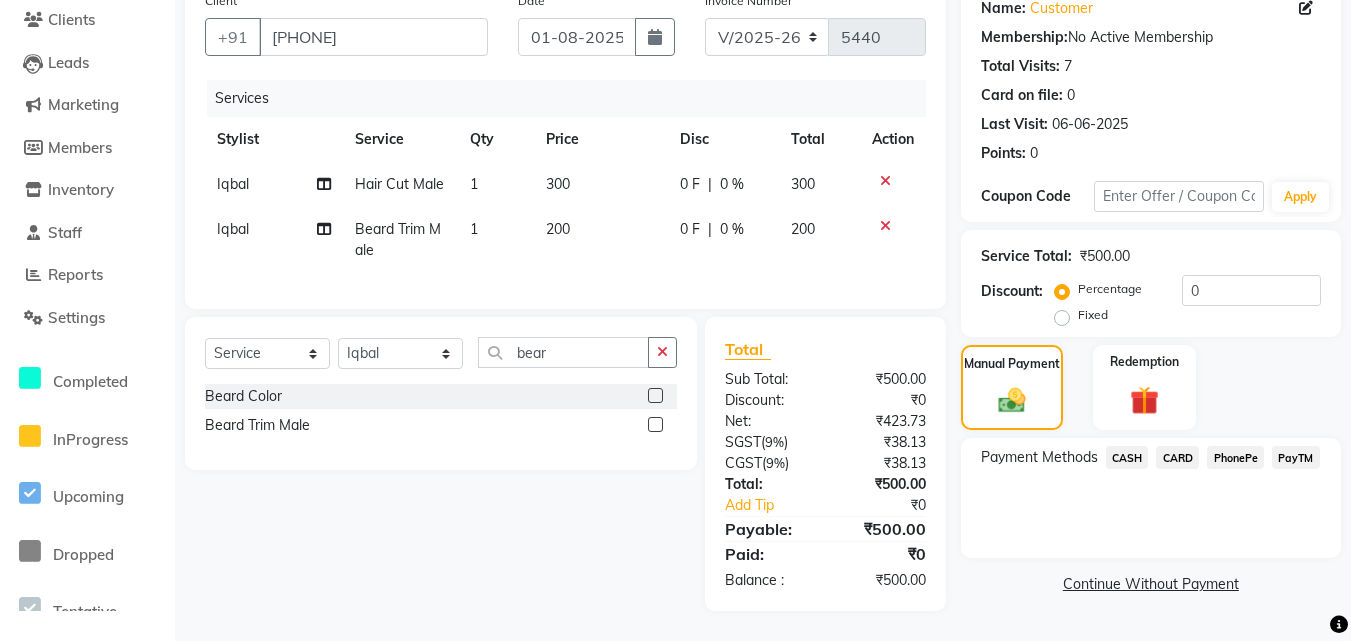 click on "PayTM" 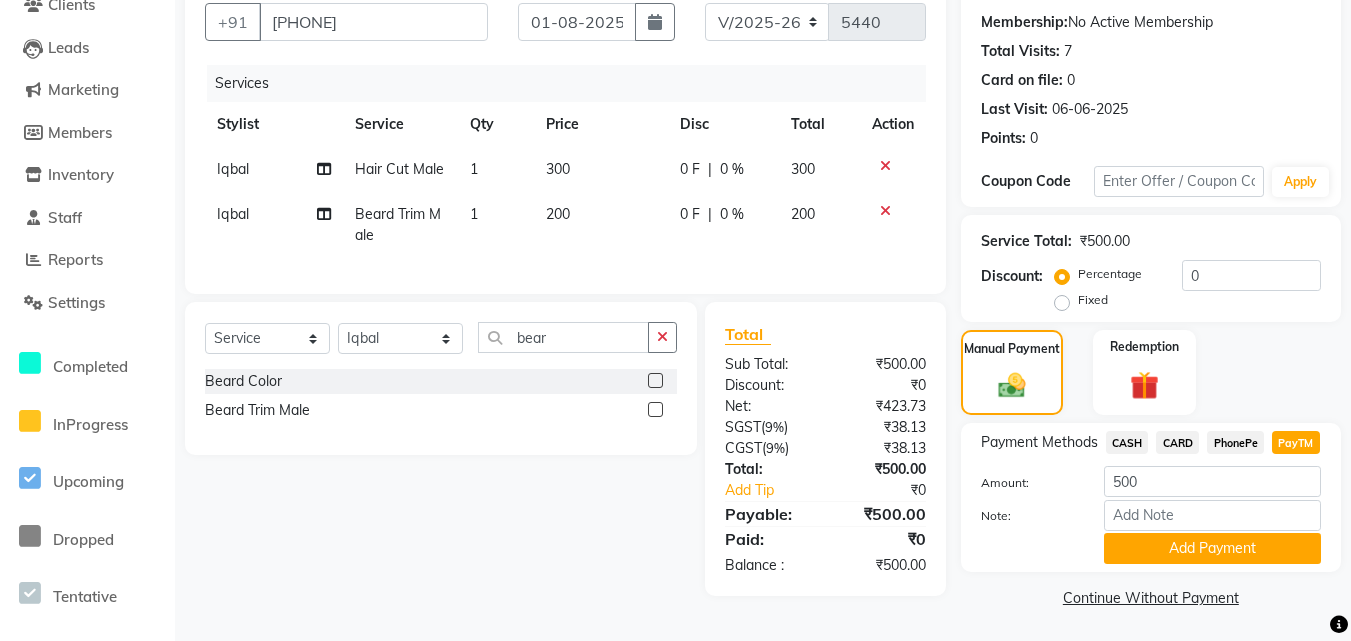 click on "CARD" 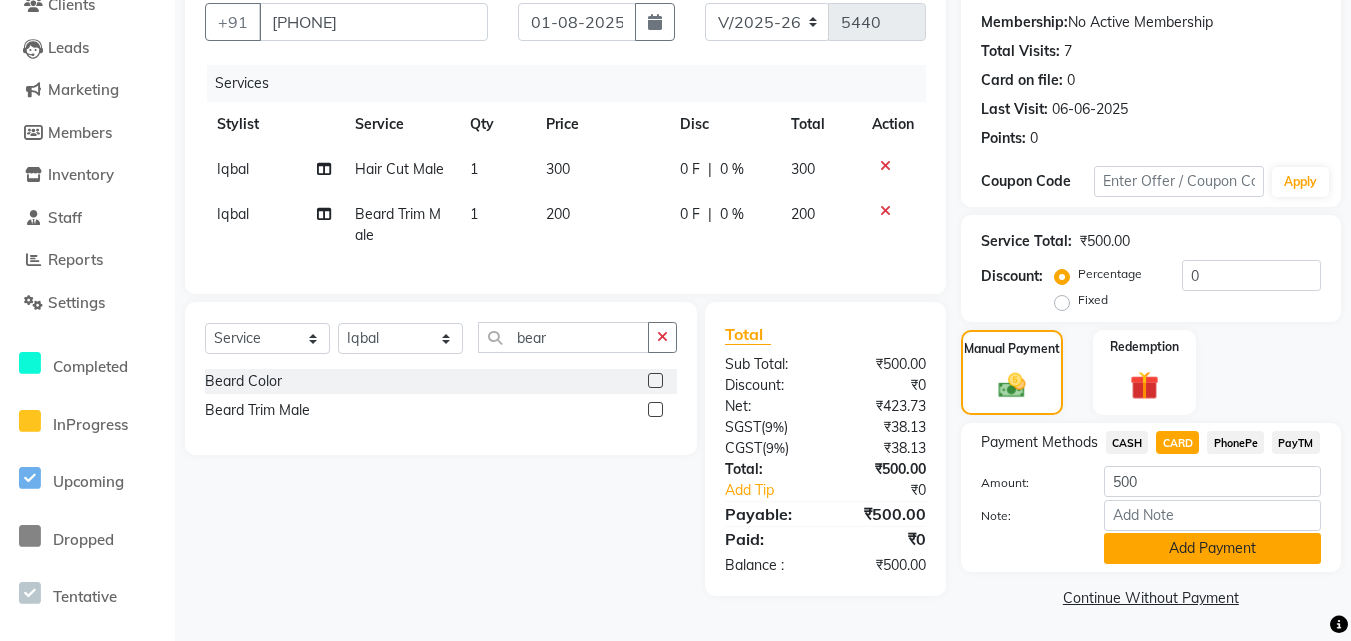 click on "Add Payment" 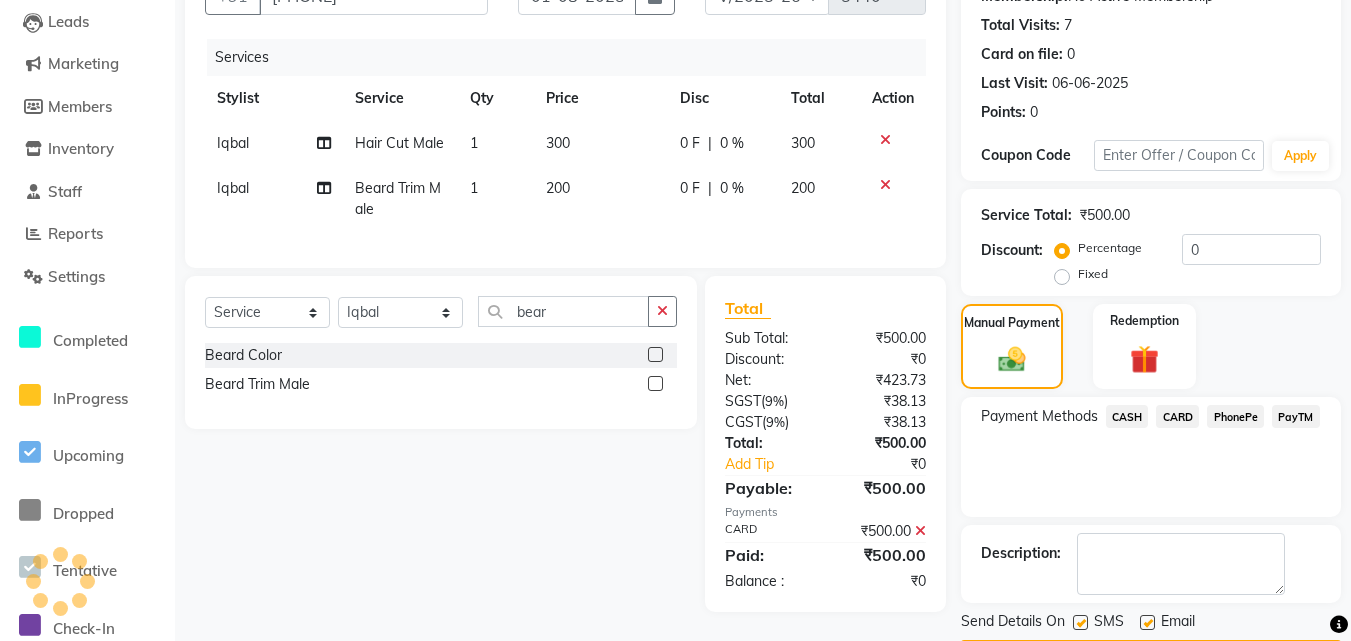 scroll, scrollTop: 269, scrollLeft: 0, axis: vertical 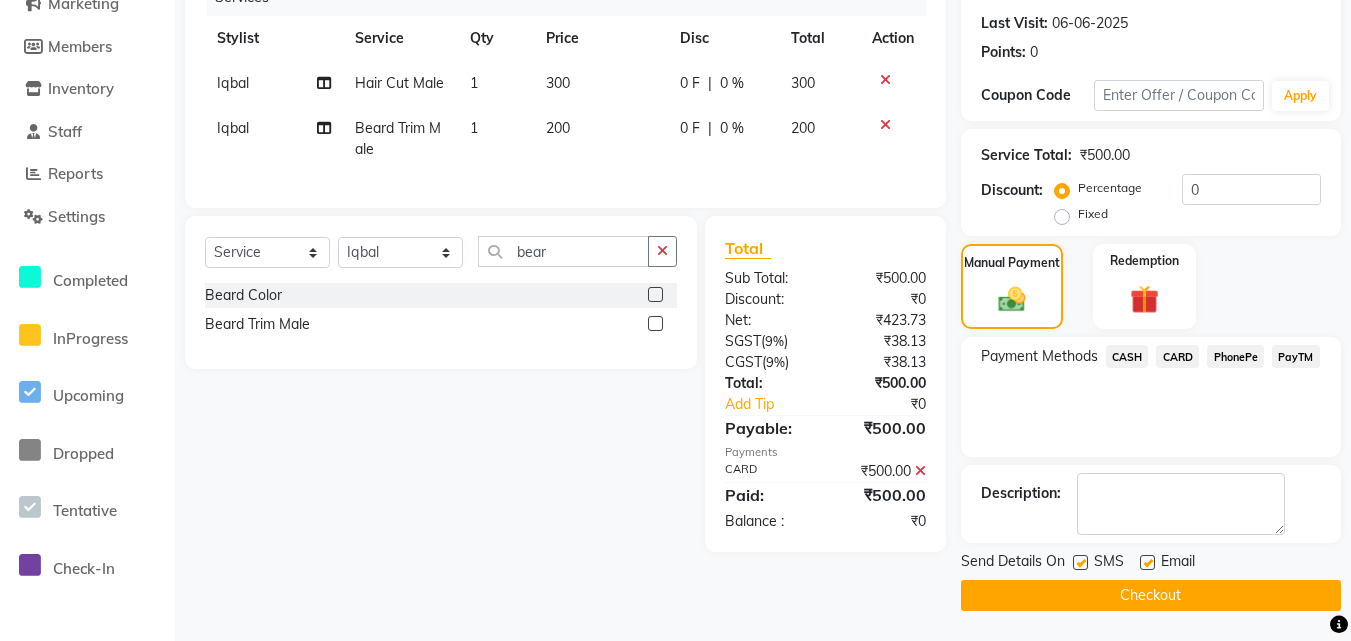 click on "Checkout" 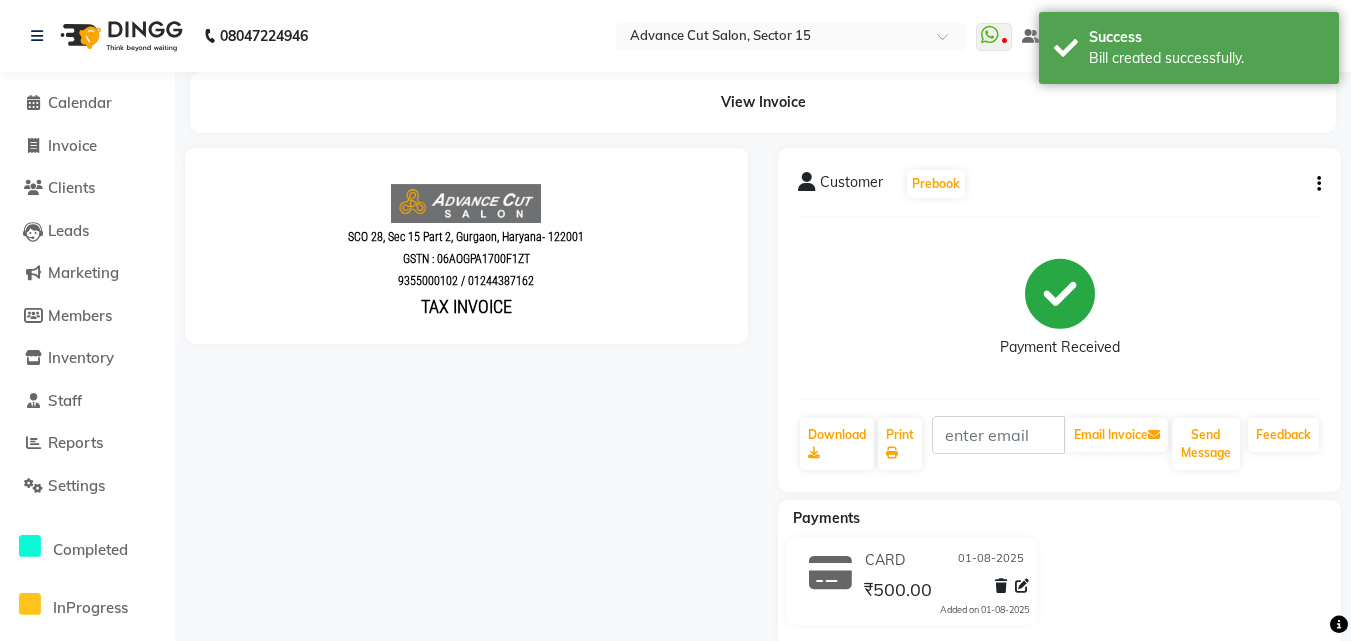 scroll, scrollTop: 0, scrollLeft: 0, axis: both 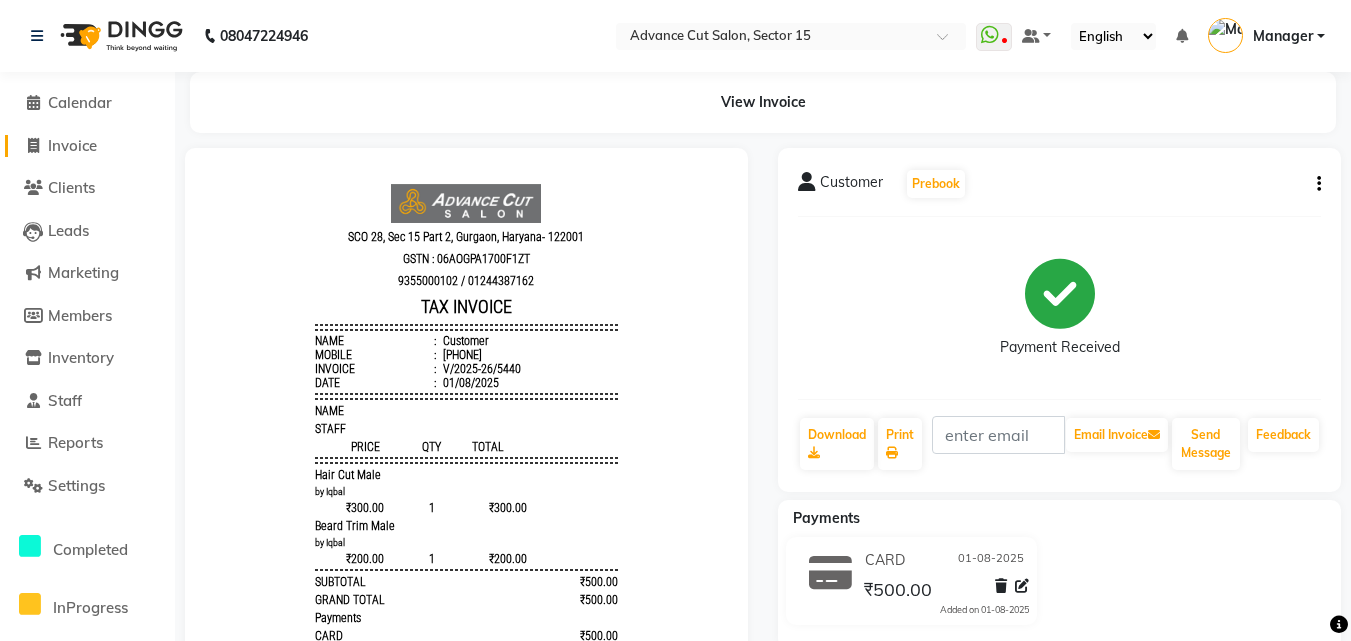 click on "Invoice" 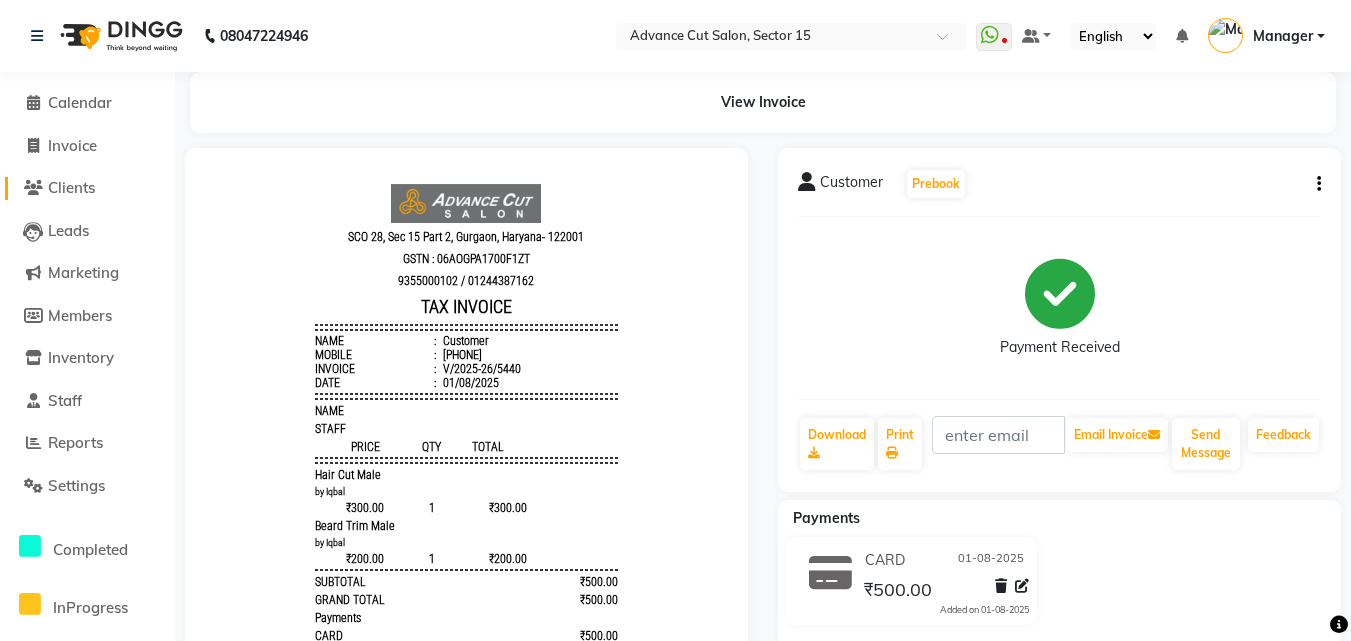 select on "service" 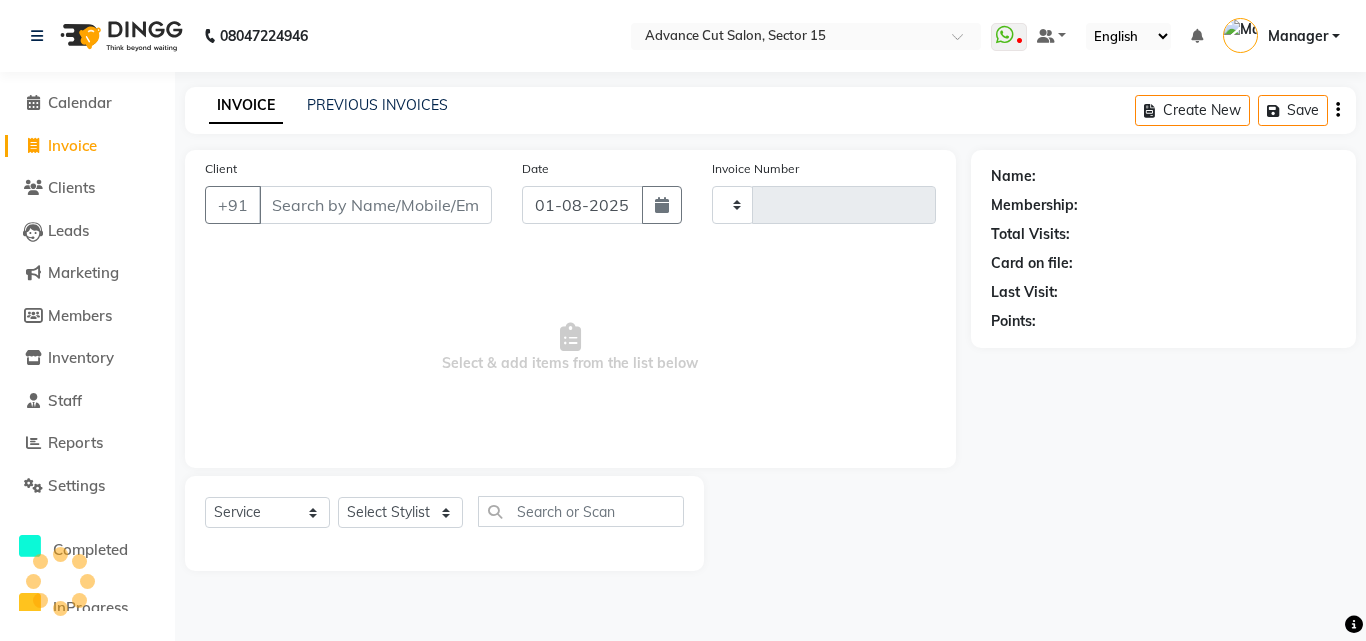 type on "5441" 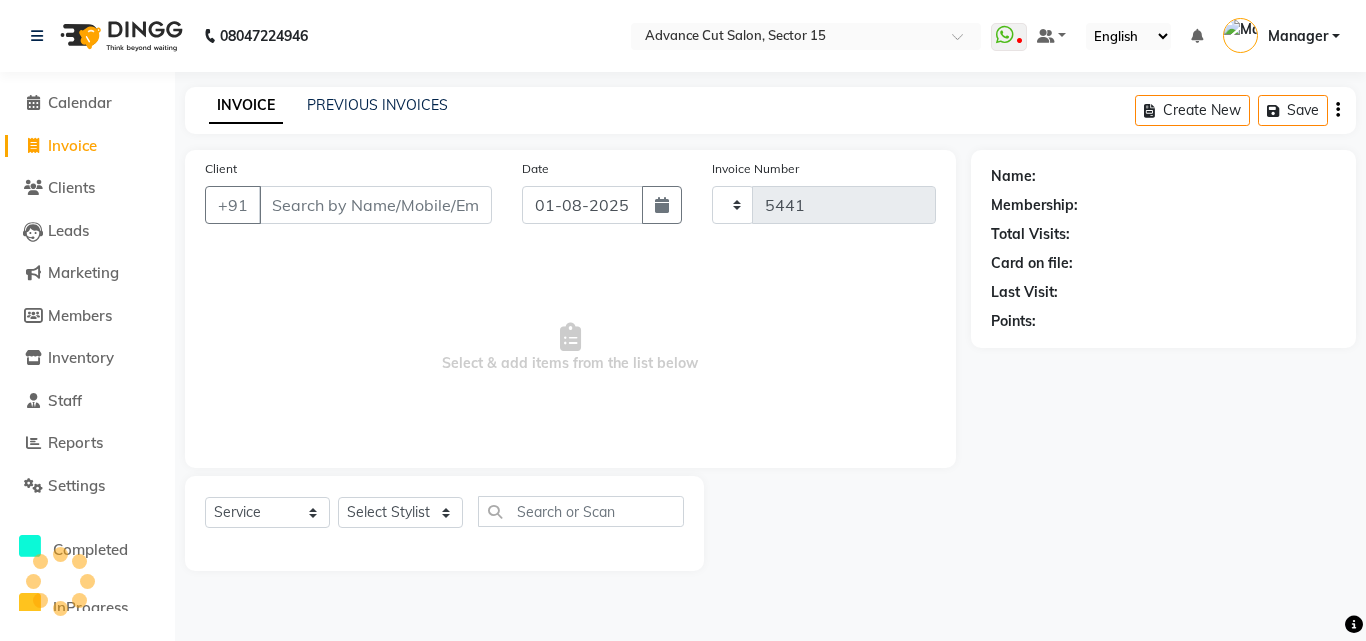 select on "6255" 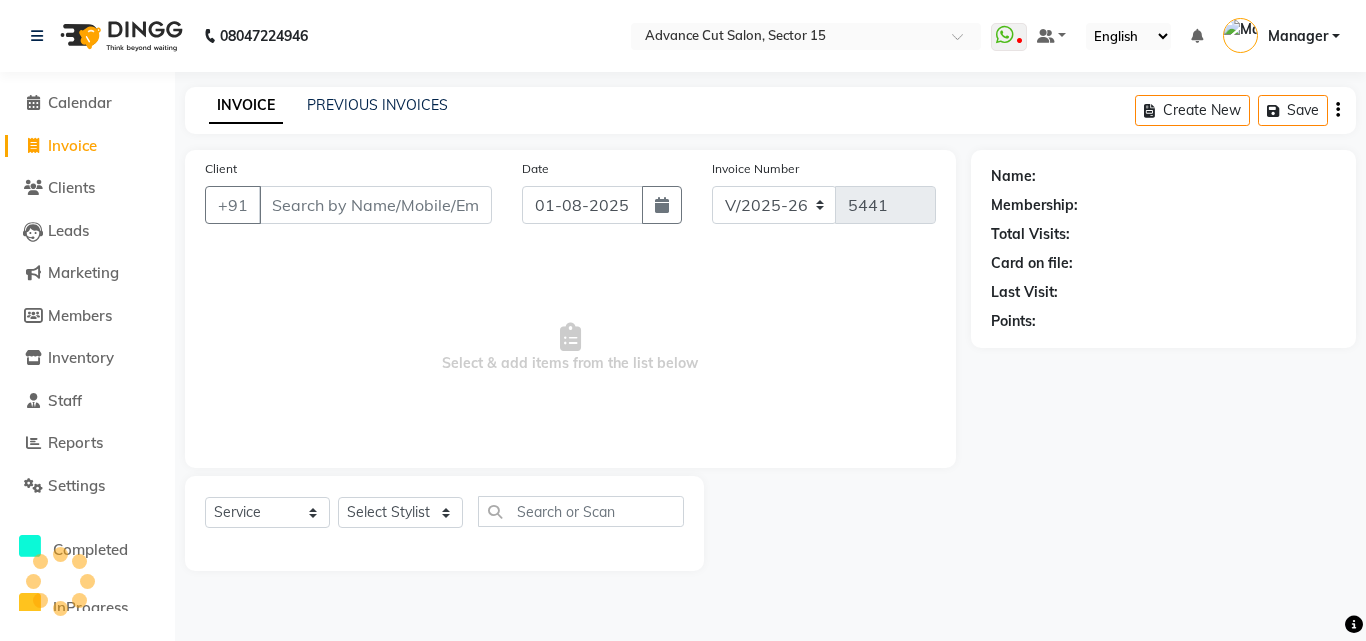 click on "Client" at bounding box center [375, 205] 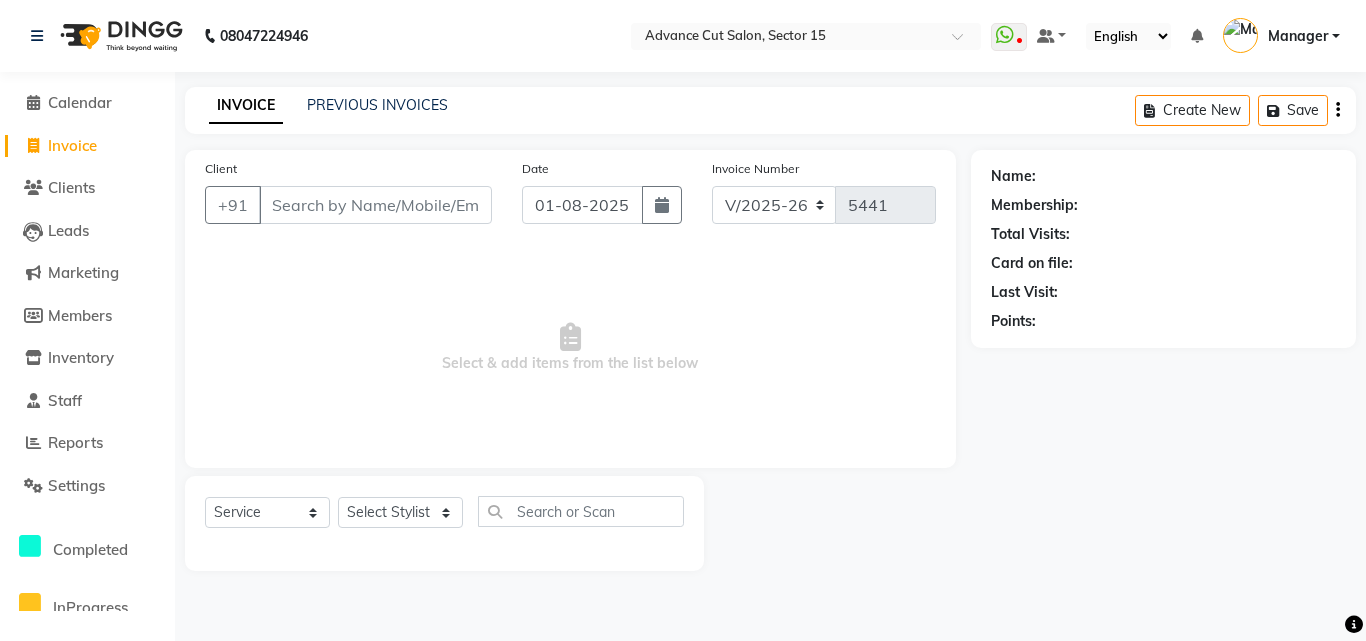click on "Client" at bounding box center [375, 205] 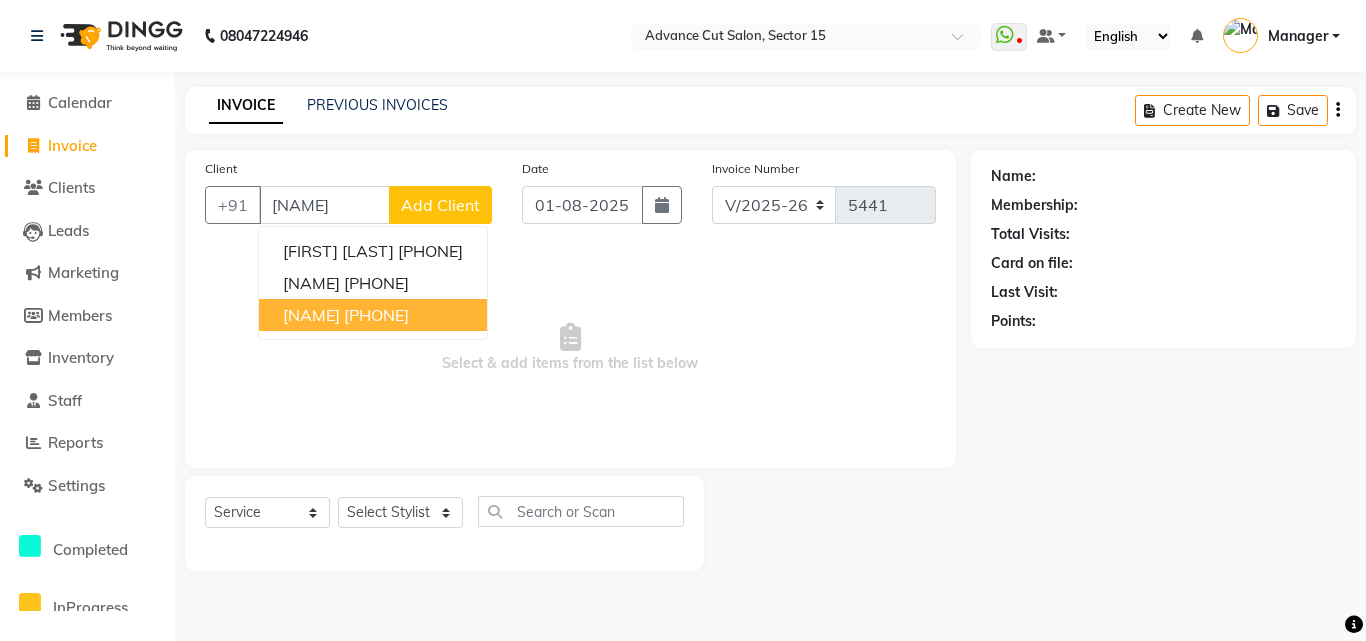 click on "9024623089" at bounding box center (376, 315) 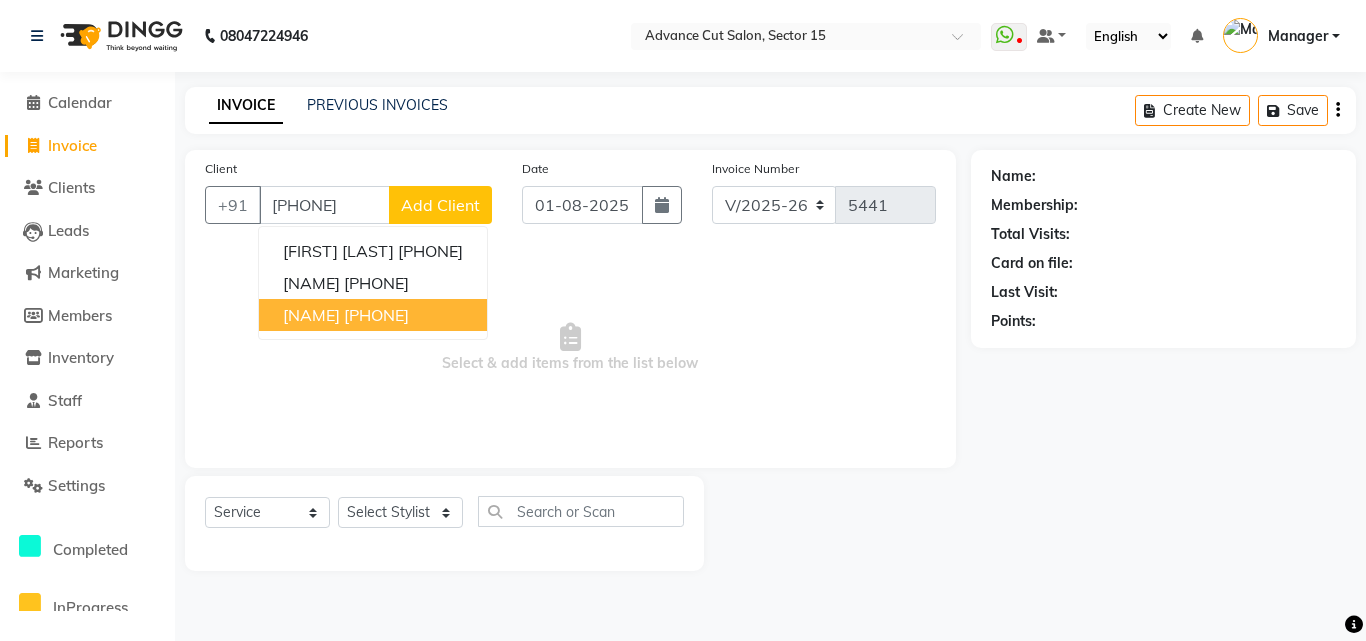 type on "9024623089" 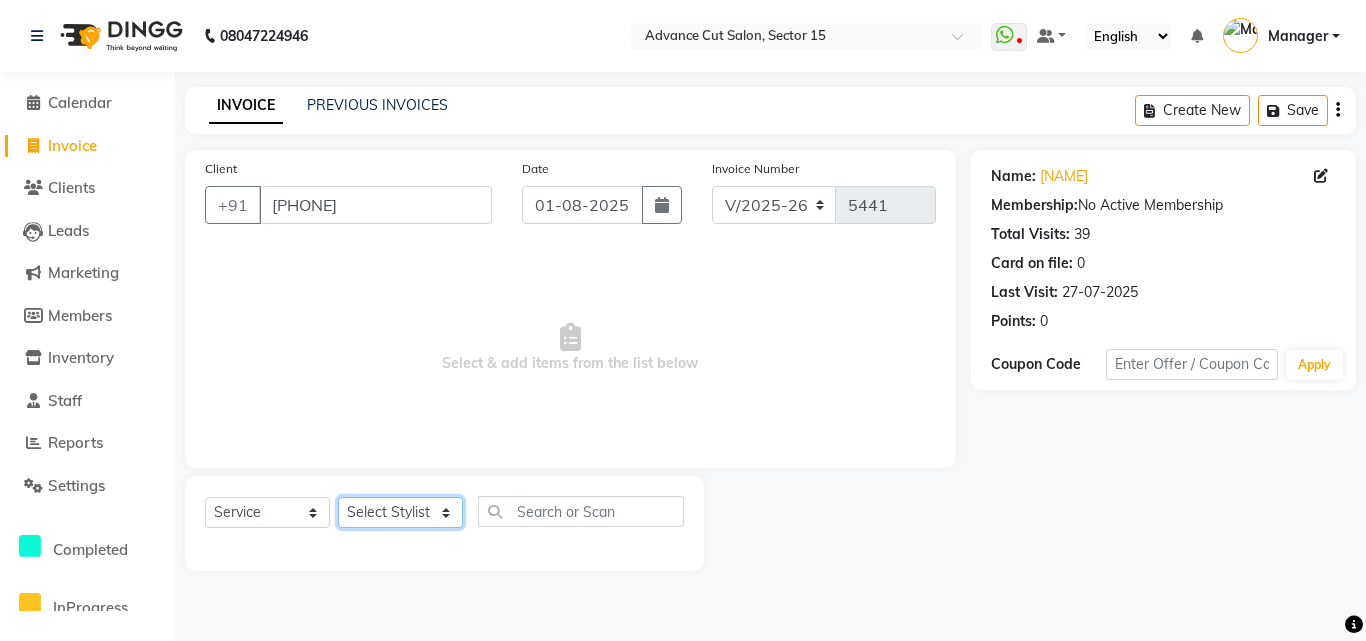 click on "Select Stylist Advance Cut  ASIF FARMAN HAIDER Iqbal KASHISH LUCKY Manager MANOJ NASEEM NASIR Nidhi Pooja  PRIYA RAEES RANI RASHID RIZWAN SACHIN SALMAN SANJAY Shahjad Shankar shuaib SONI" 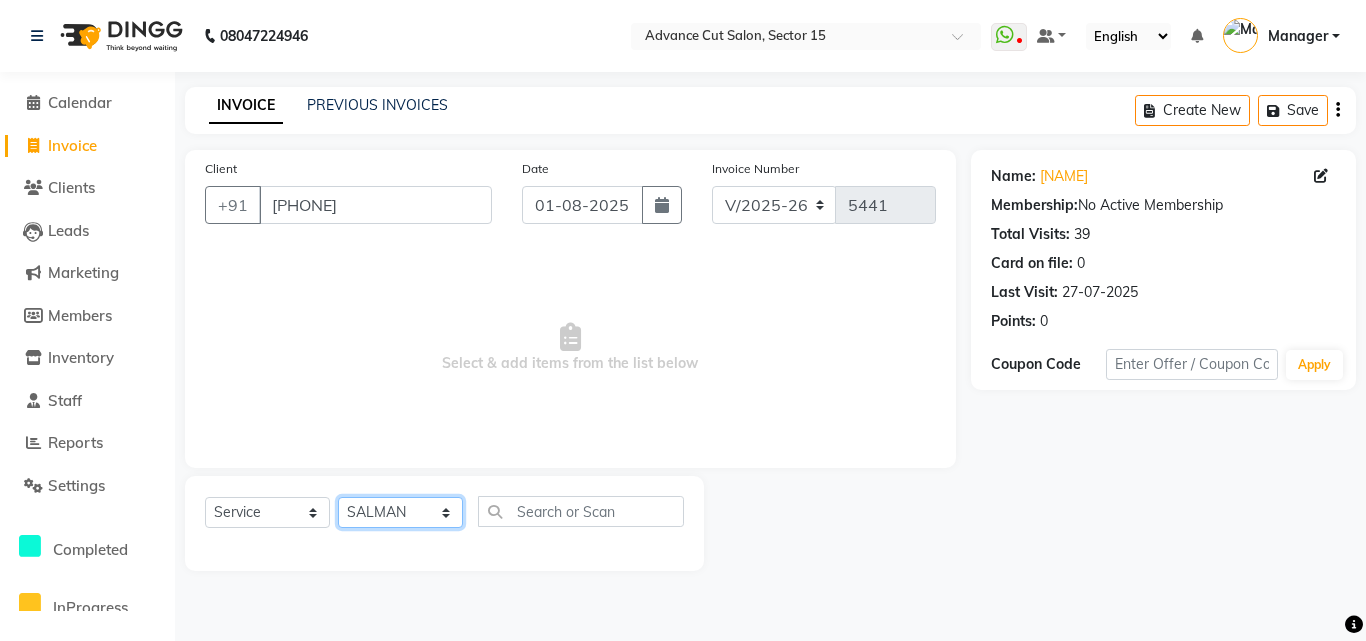 click on "Select Stylist Advance Cut  ASIF FARMAN HAIDER Iqbal KASHISH LUCKY Manager MANOJ NASEEM NASIR Nidhi Pooja  PRIYA RAEES RANI RASHID RIZWAN SACHIN SALMAN SANJAY Shahjad Shankar shuaib SONI" 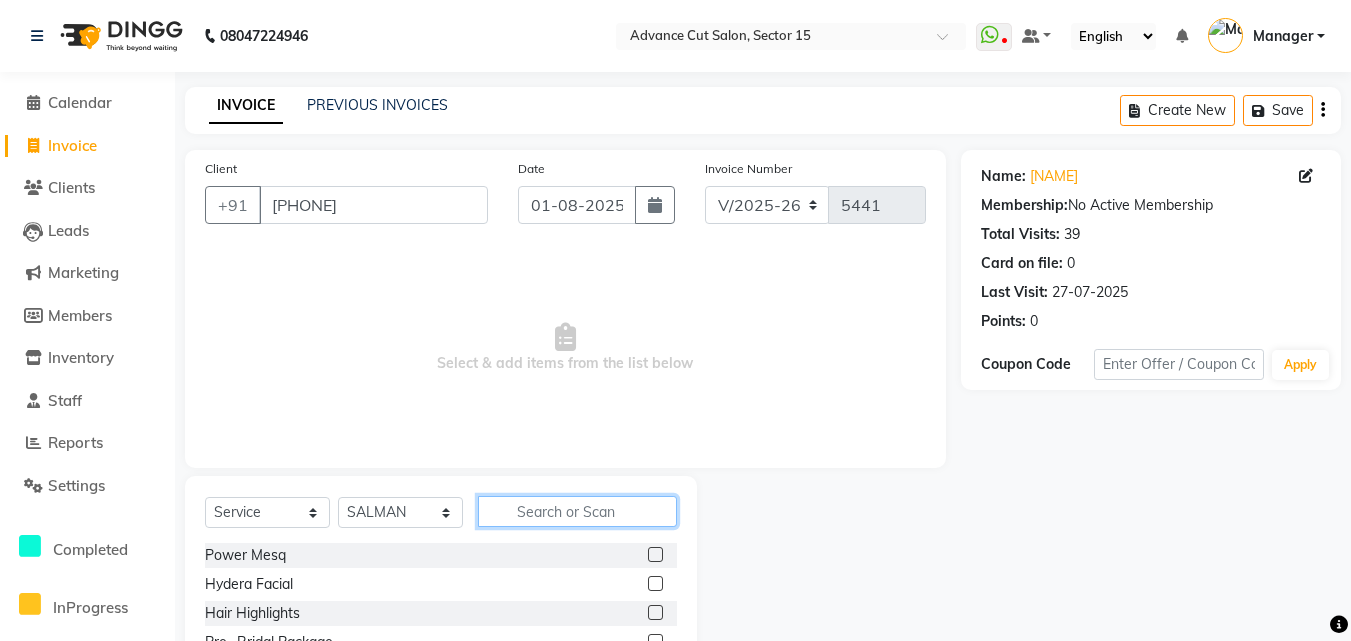 click 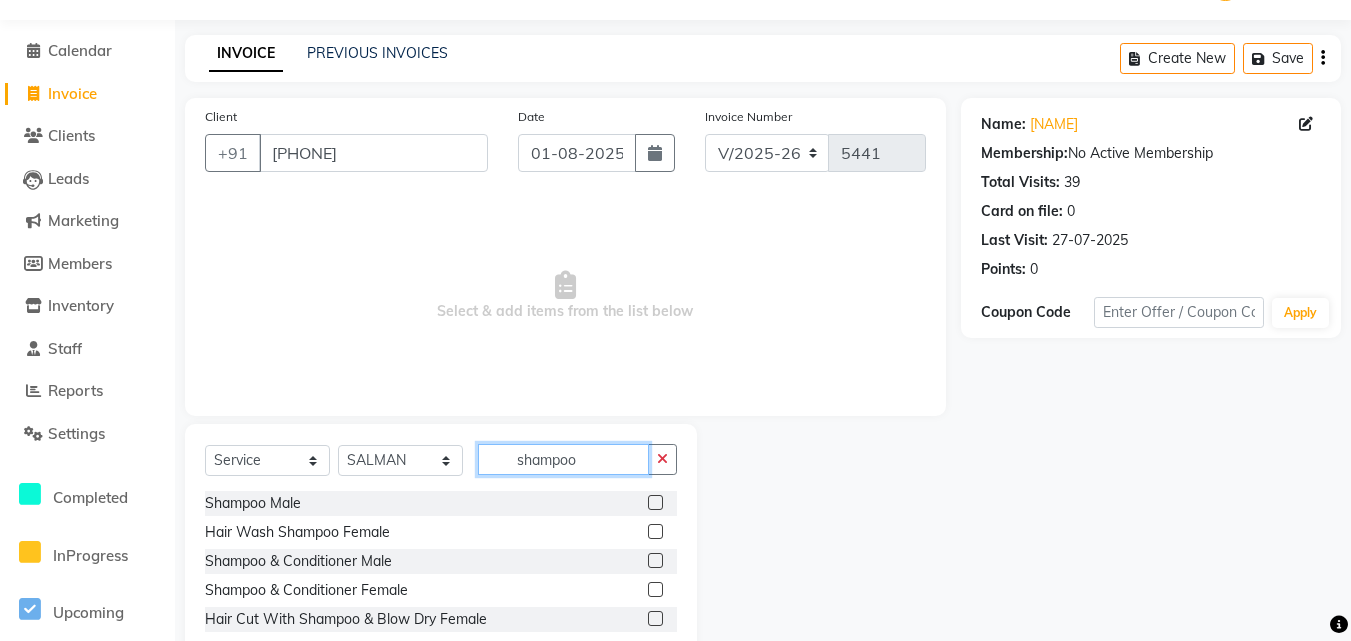 scroll, scrollTop: 83, scrollLeft: 0, axis: vertical 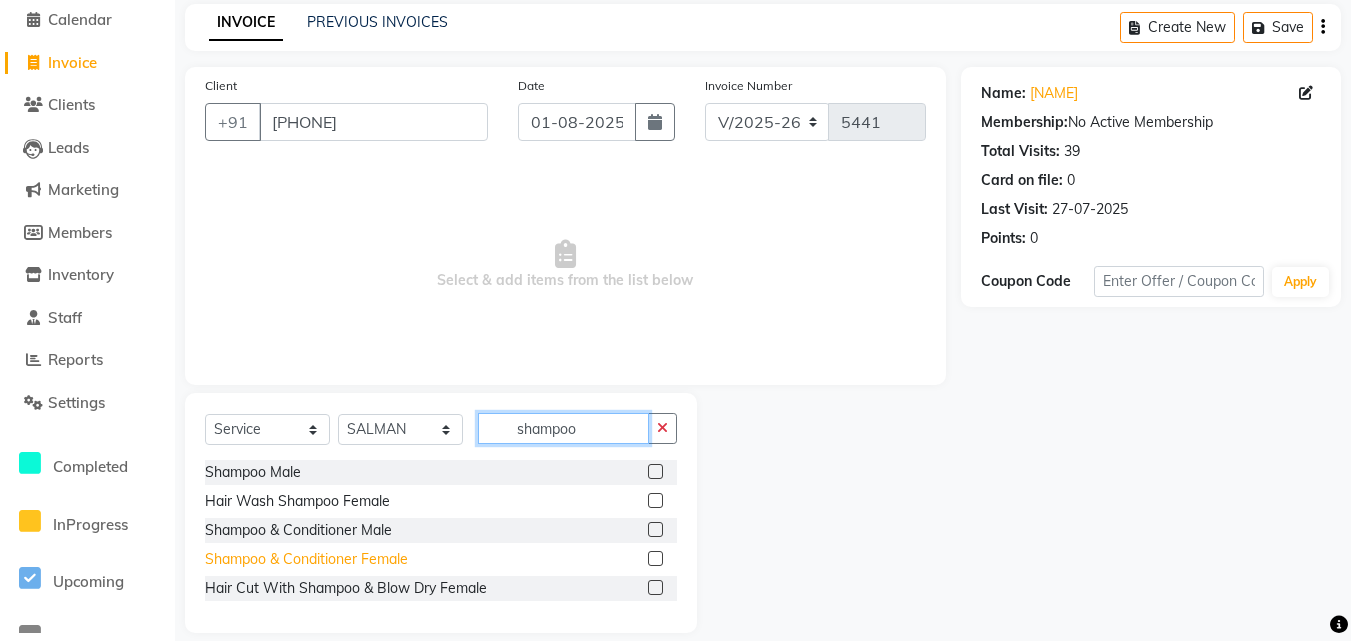 type on "shampoo" 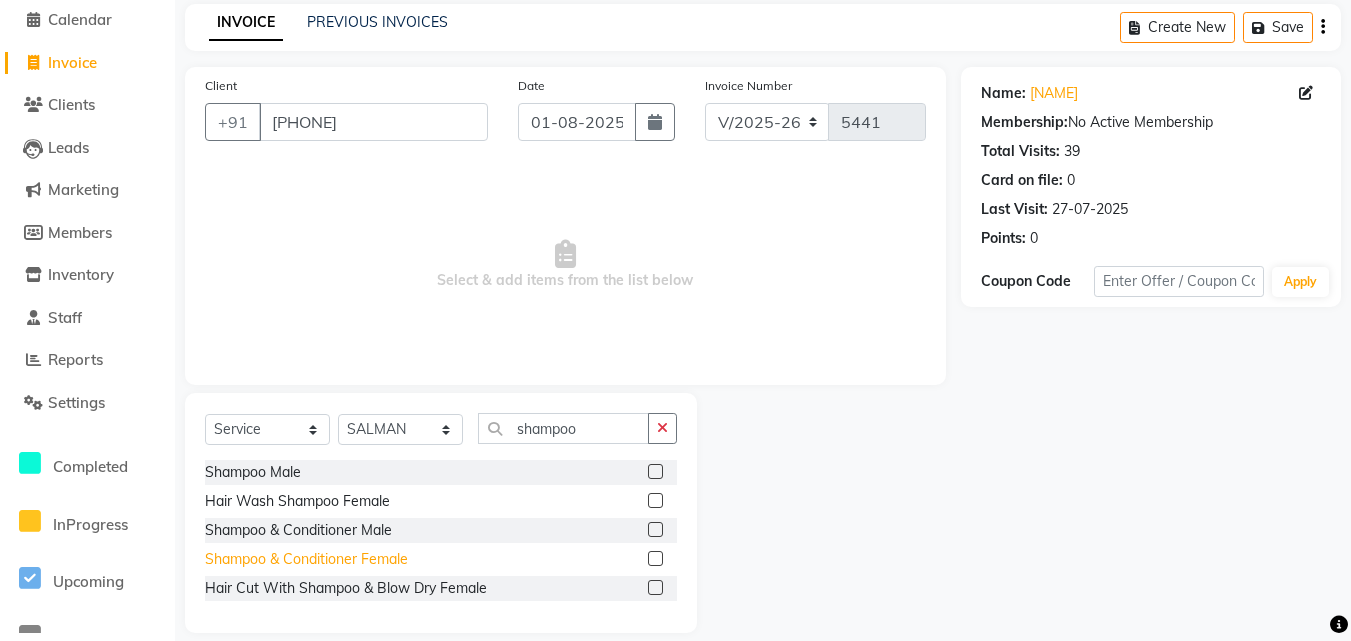 click on "Shampoo & Conditioner Female" 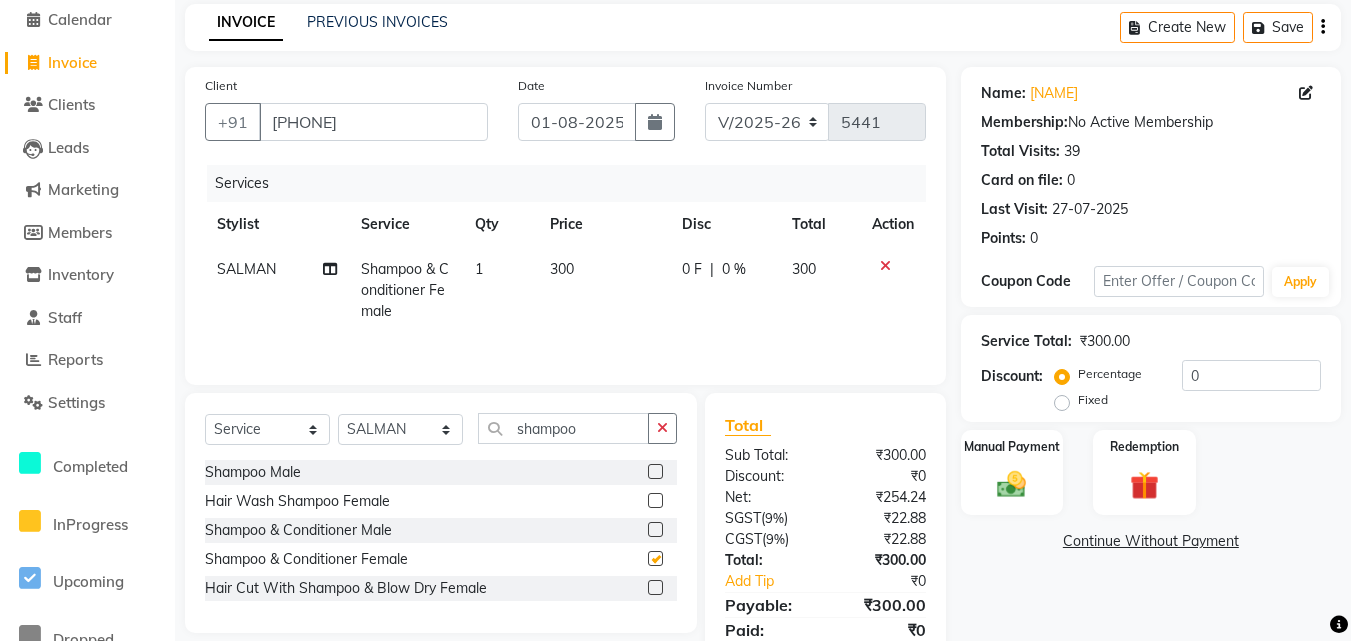 checkbox on "false" 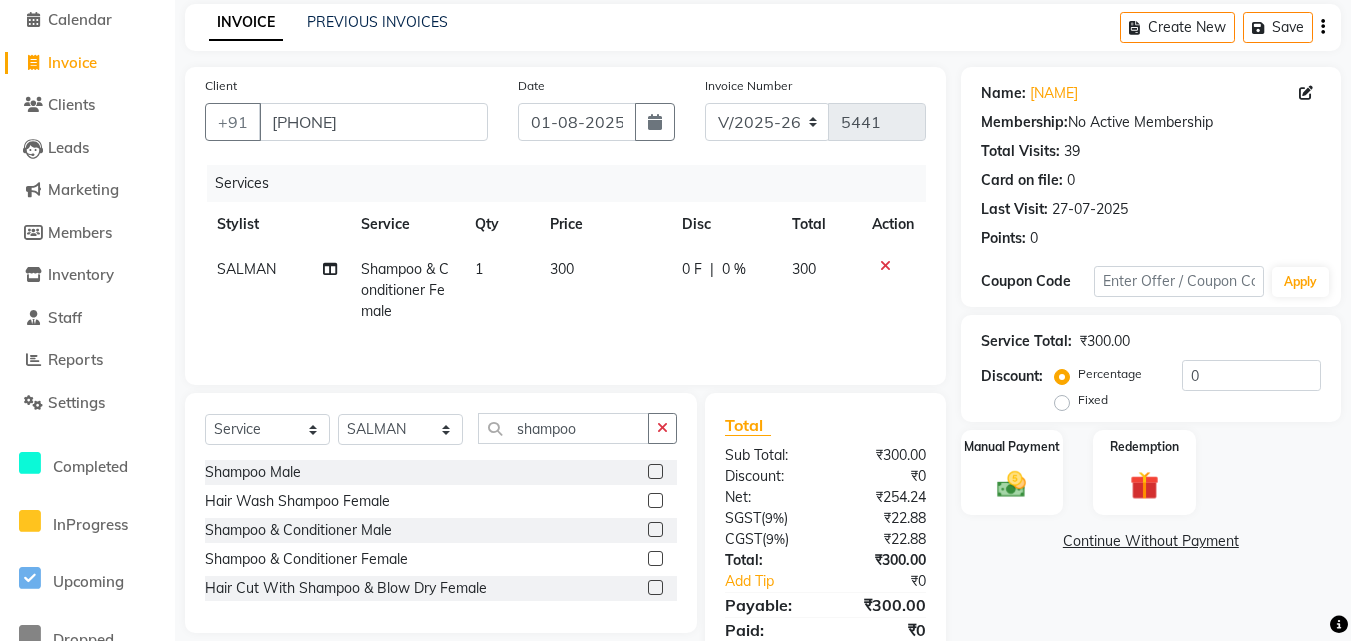 scroll, scrollTop: 159, scrollLeft: 0, axis: vertical 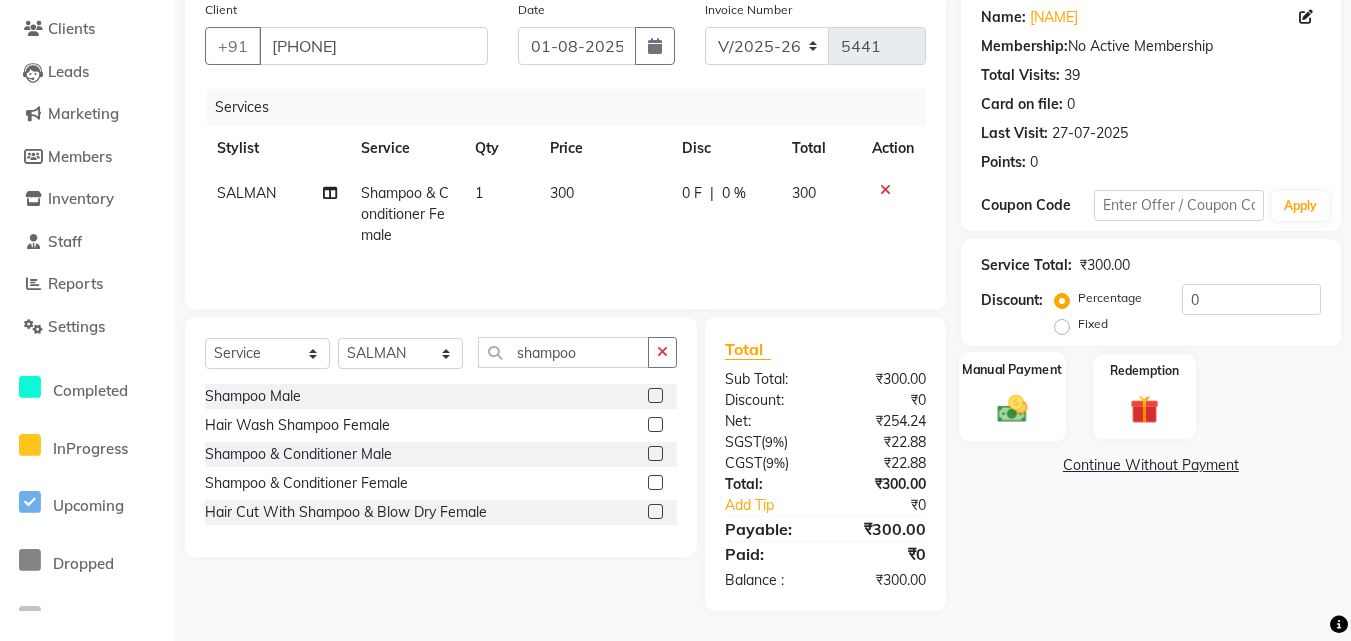 click 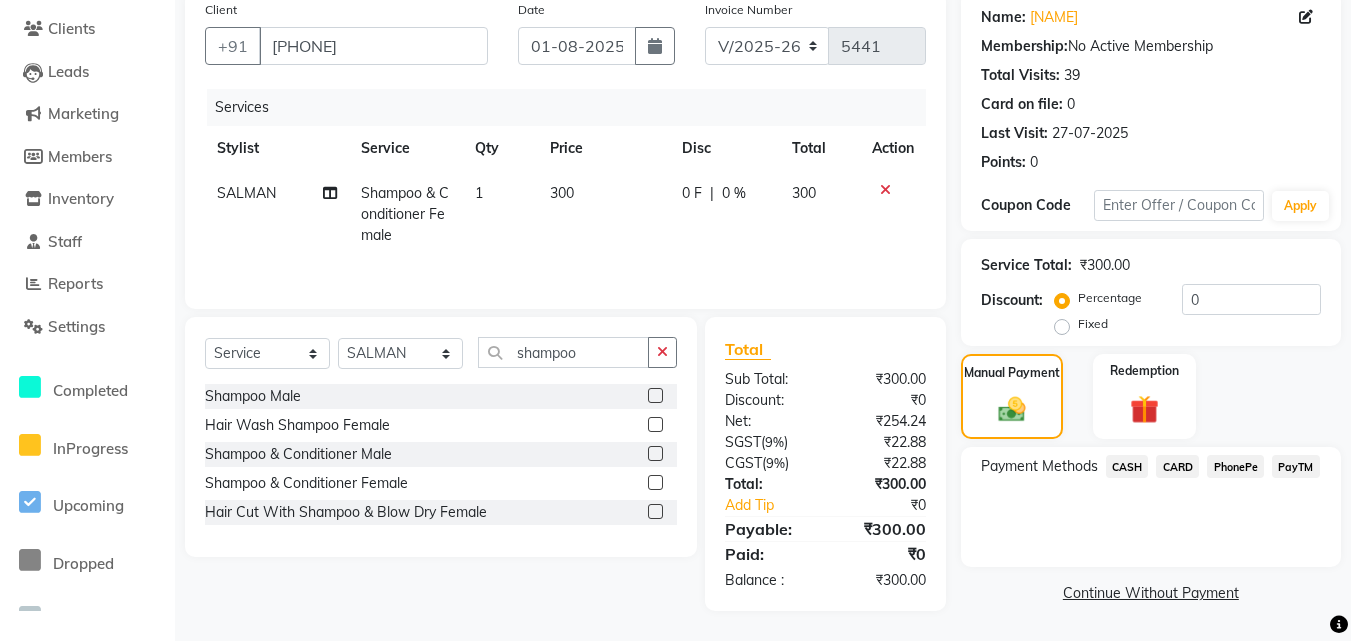 click on "PayTM" 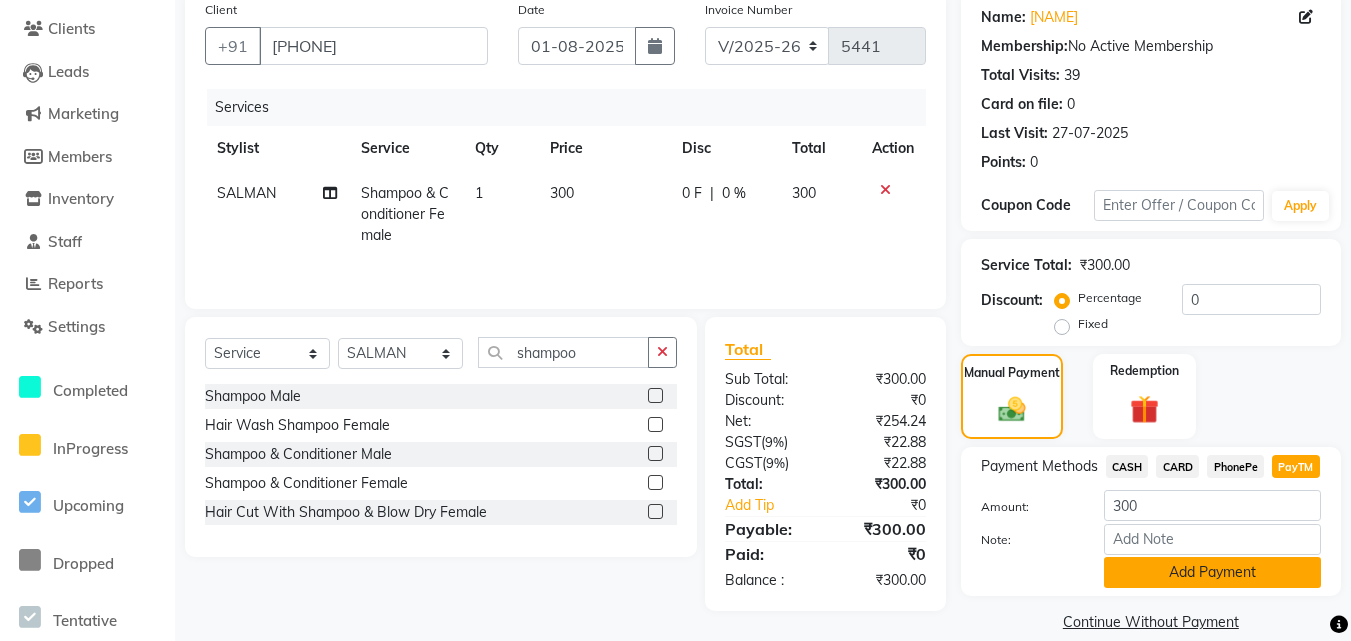 click on "Add Payment" 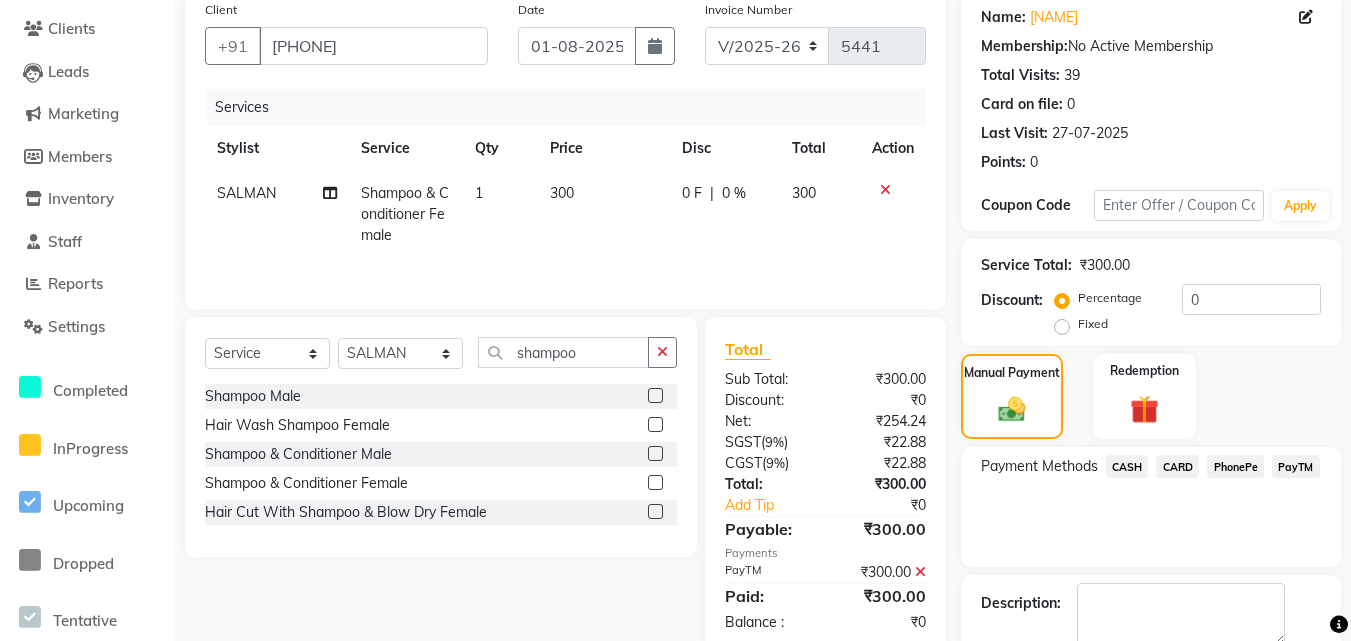 scroll, scrollTop: 269, scrollLeft: 0, axis: vertical 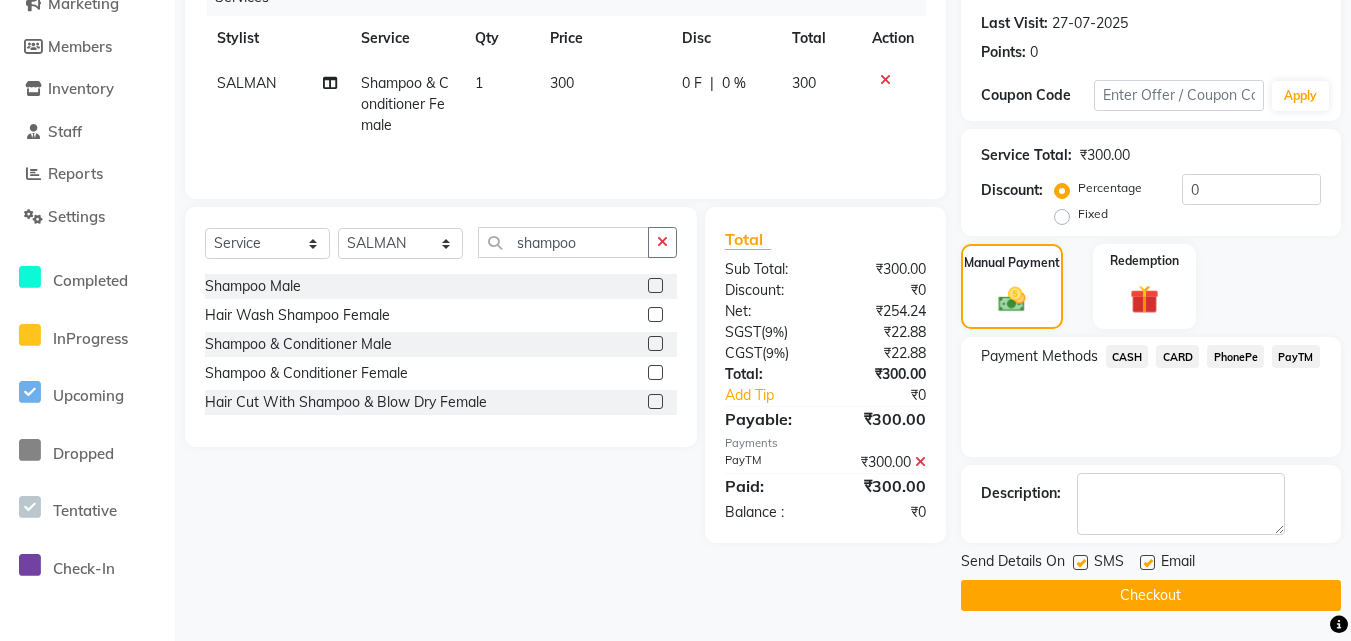 click 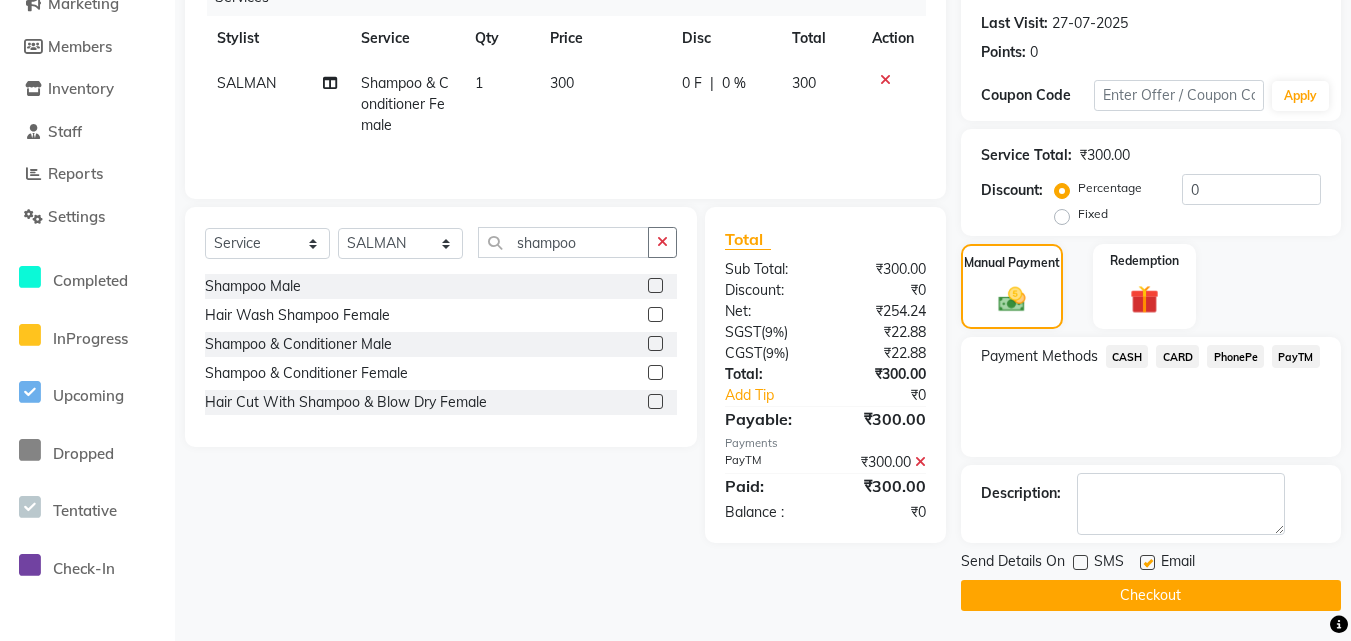 click 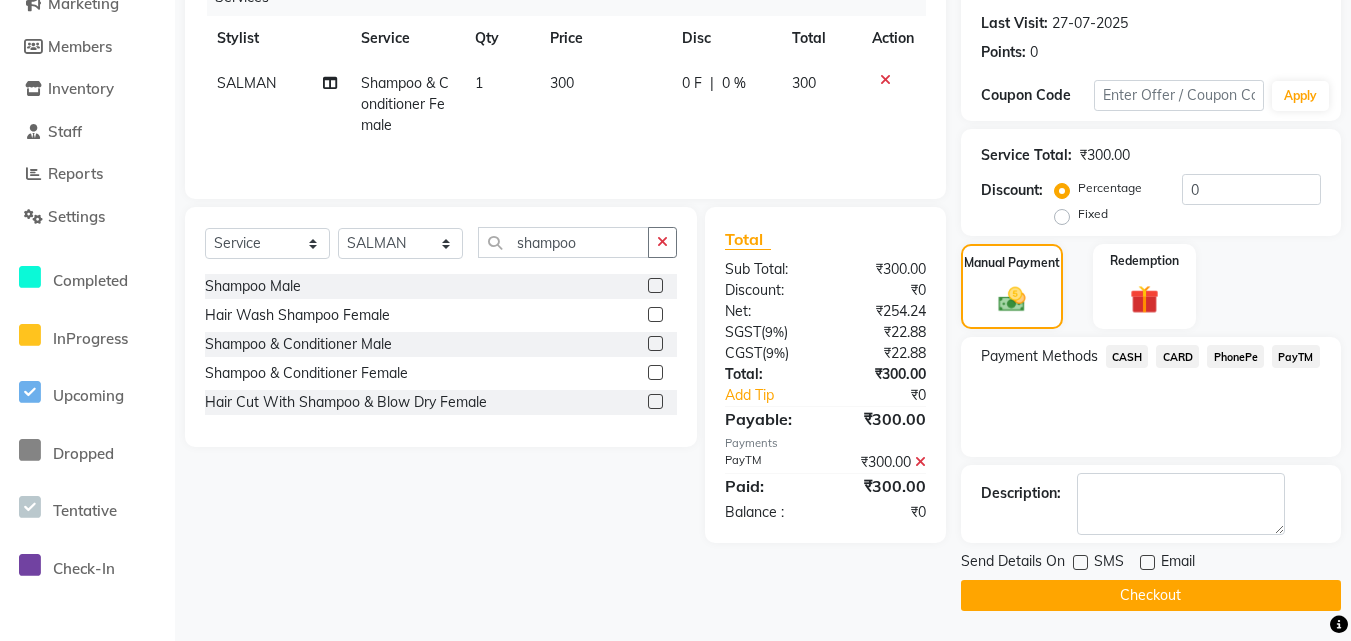 click on "Checkout" 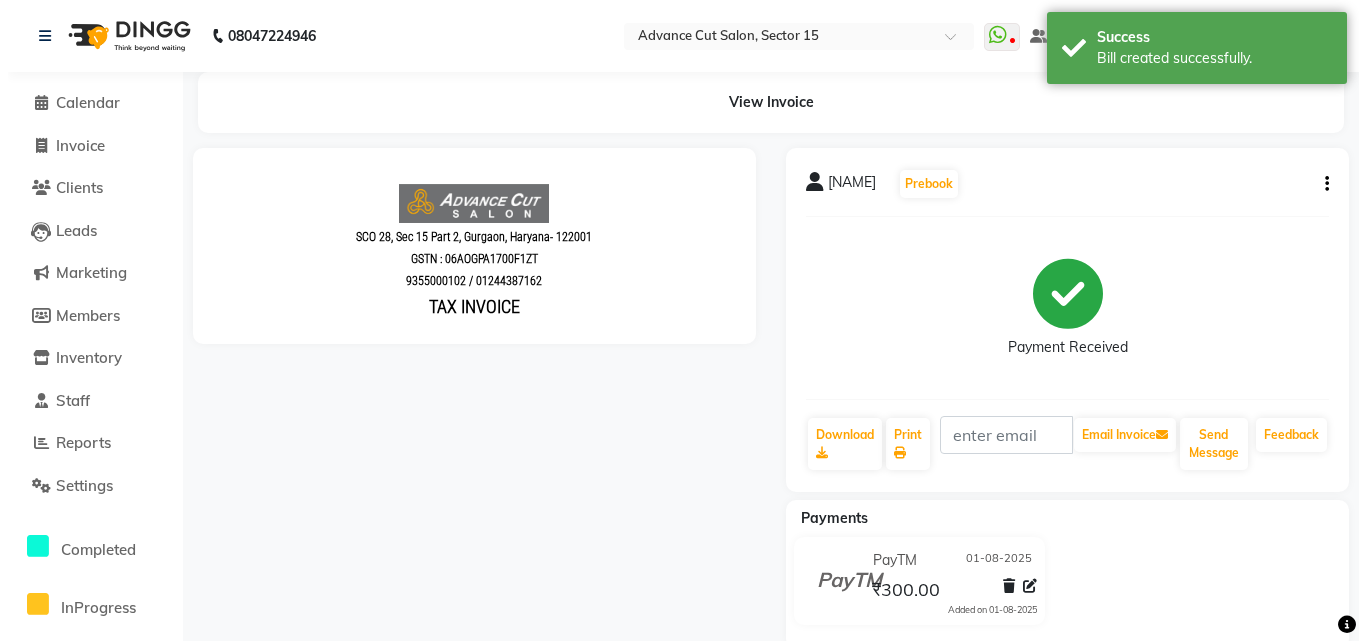 scroll, scrollTop: 0, scrollLeft: 0, axis: both 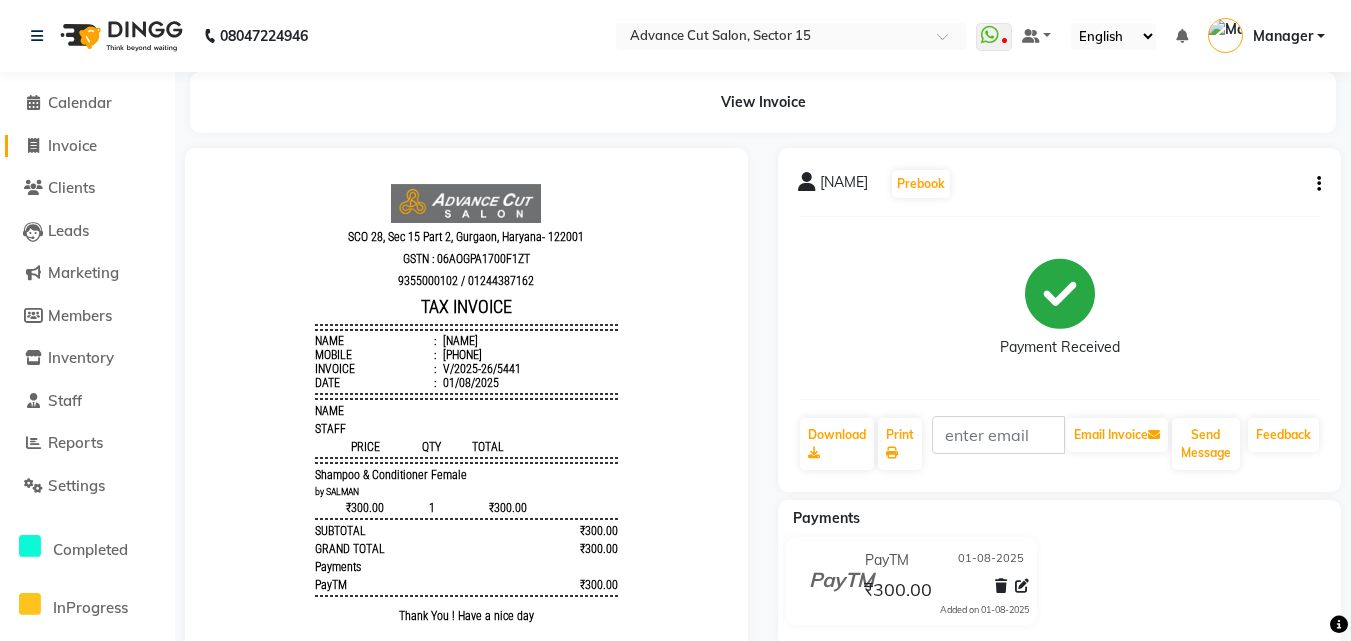 click on "Invoice" 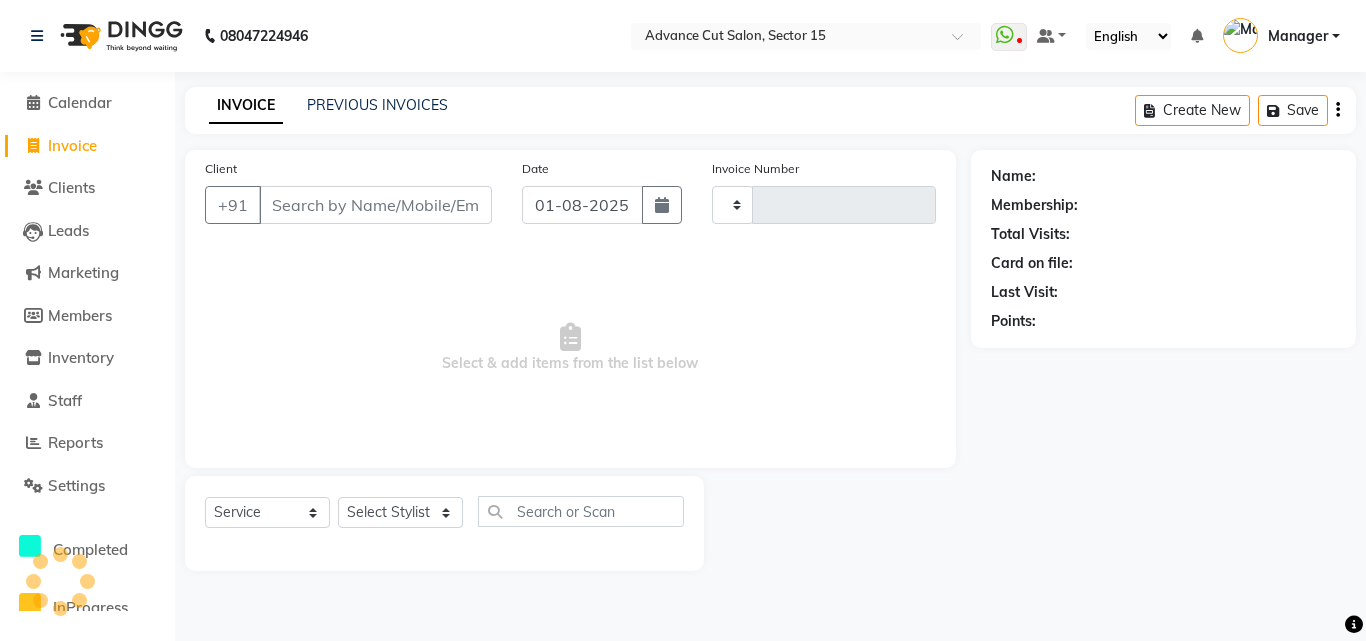type on "5442" 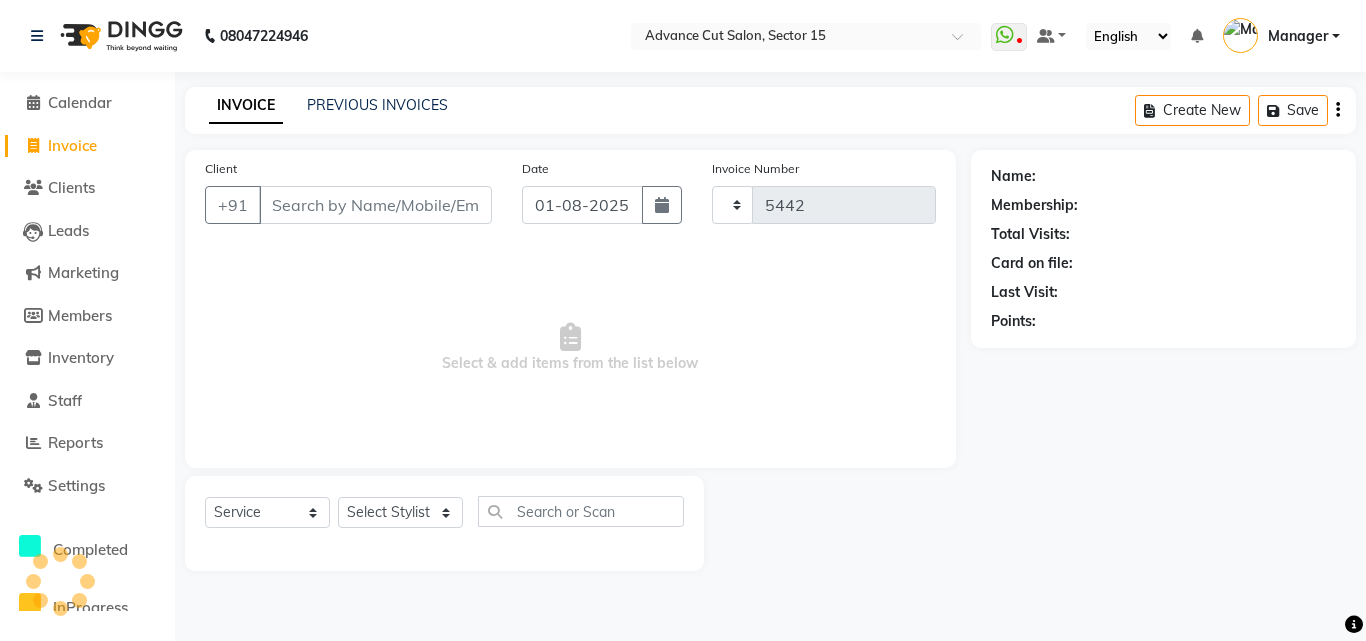 select on "6255" 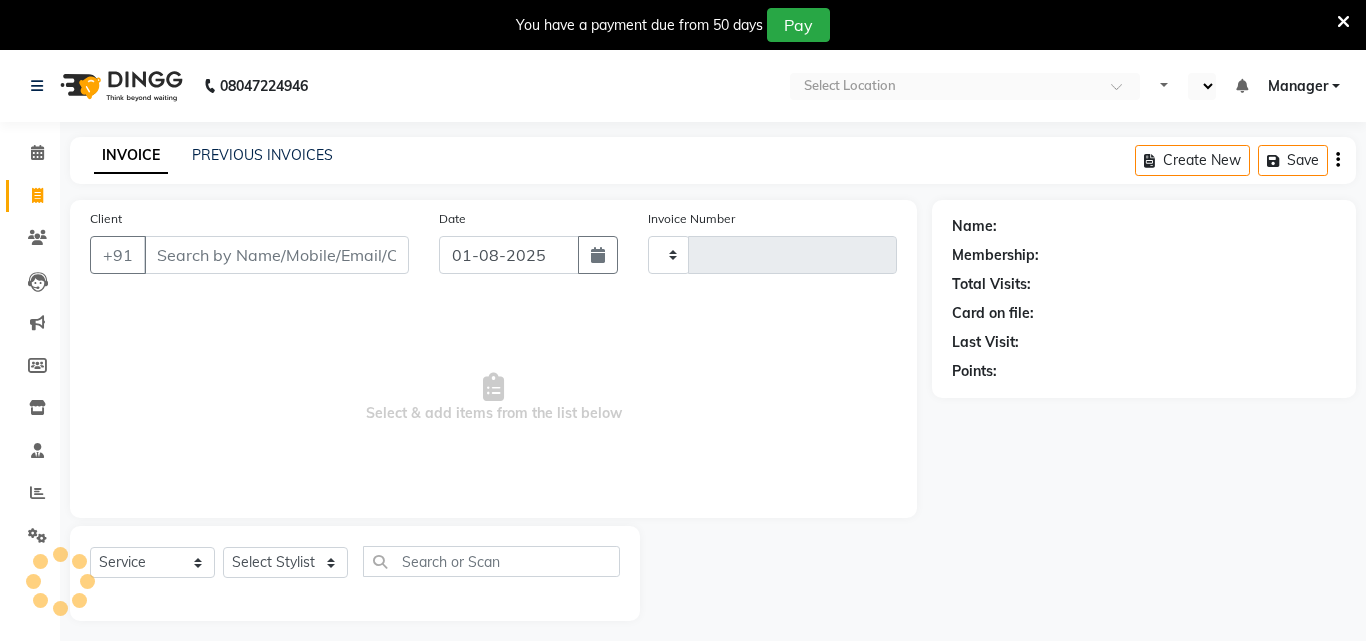 select on "service" 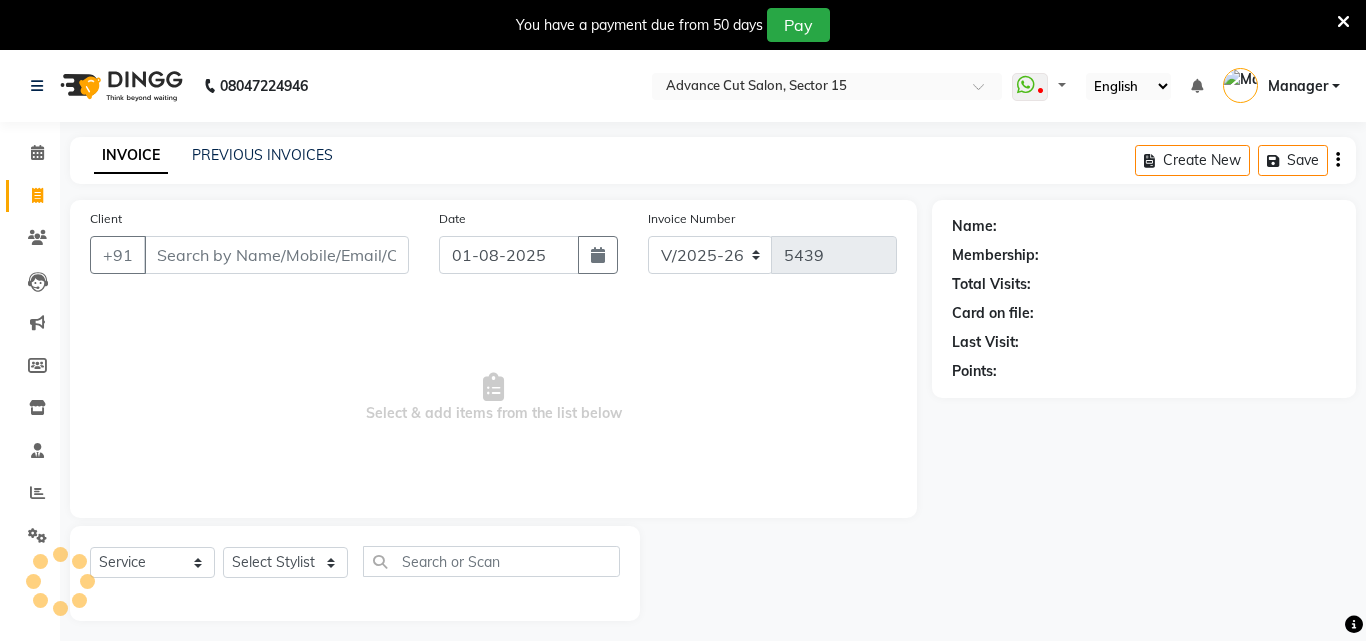 select on "6255" 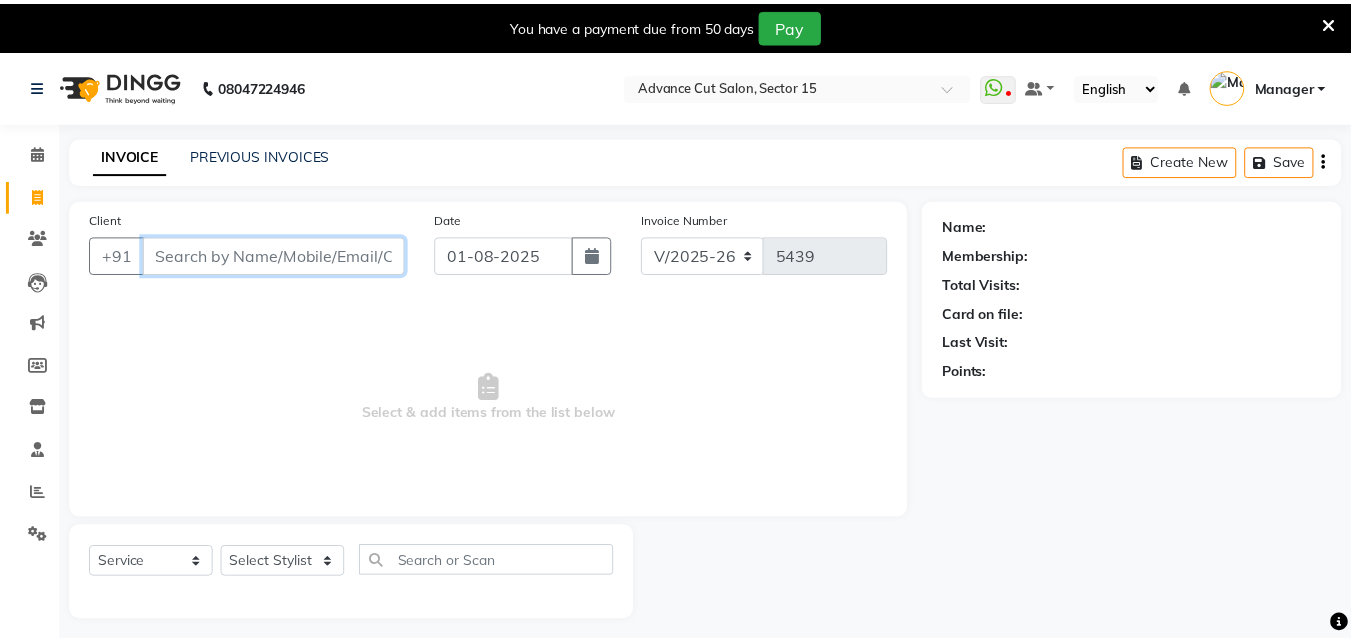 scroll, scrollTop: 0, scrollLeft: 0, axis: both 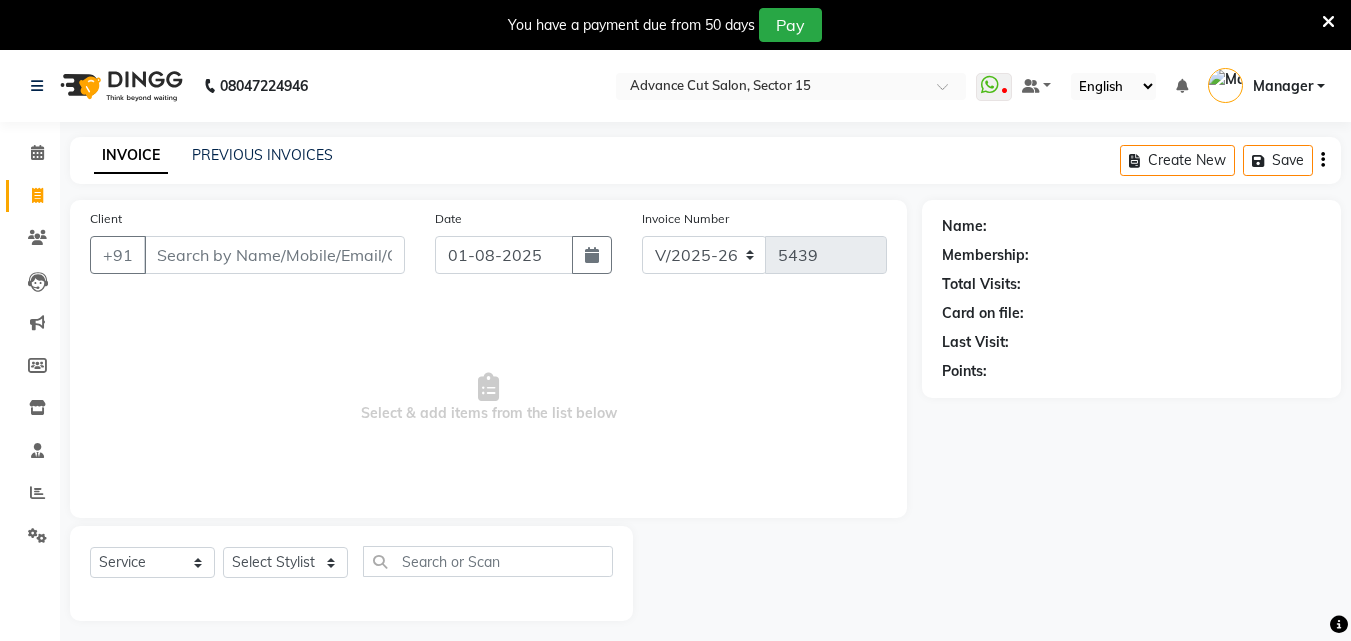 click at bounding box center [1328, 22] 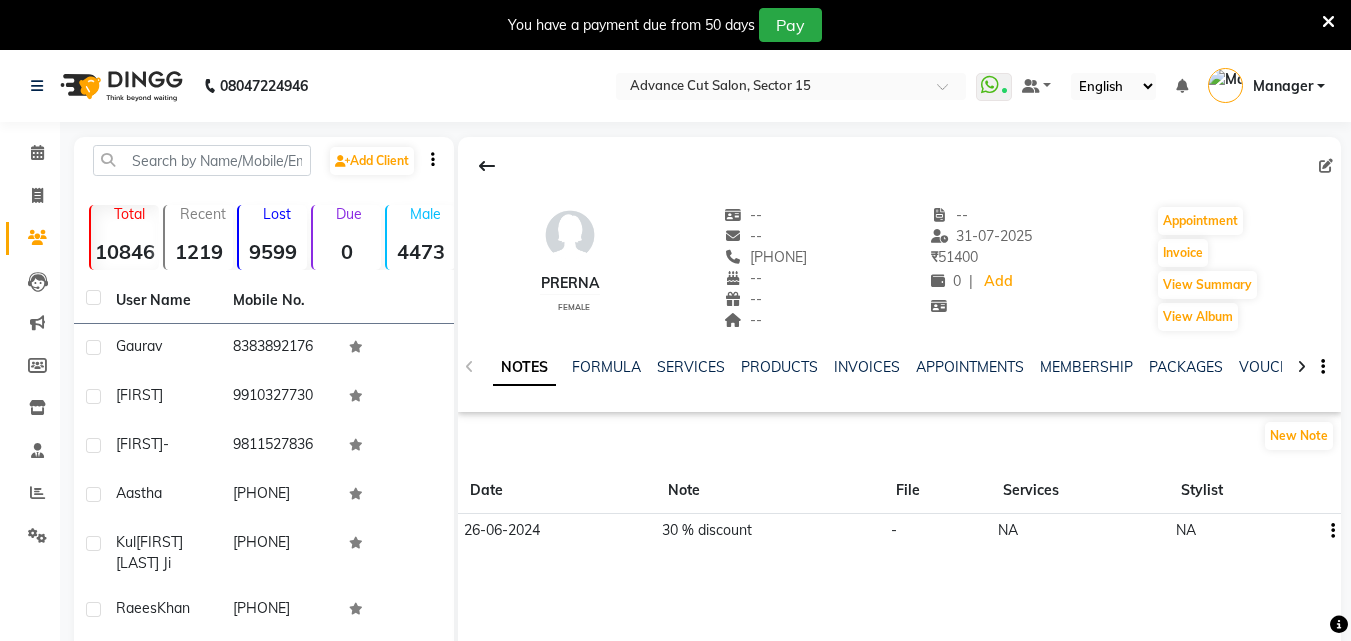 scroll, scrollTop: 0, scrollLeft: 0, axis: both 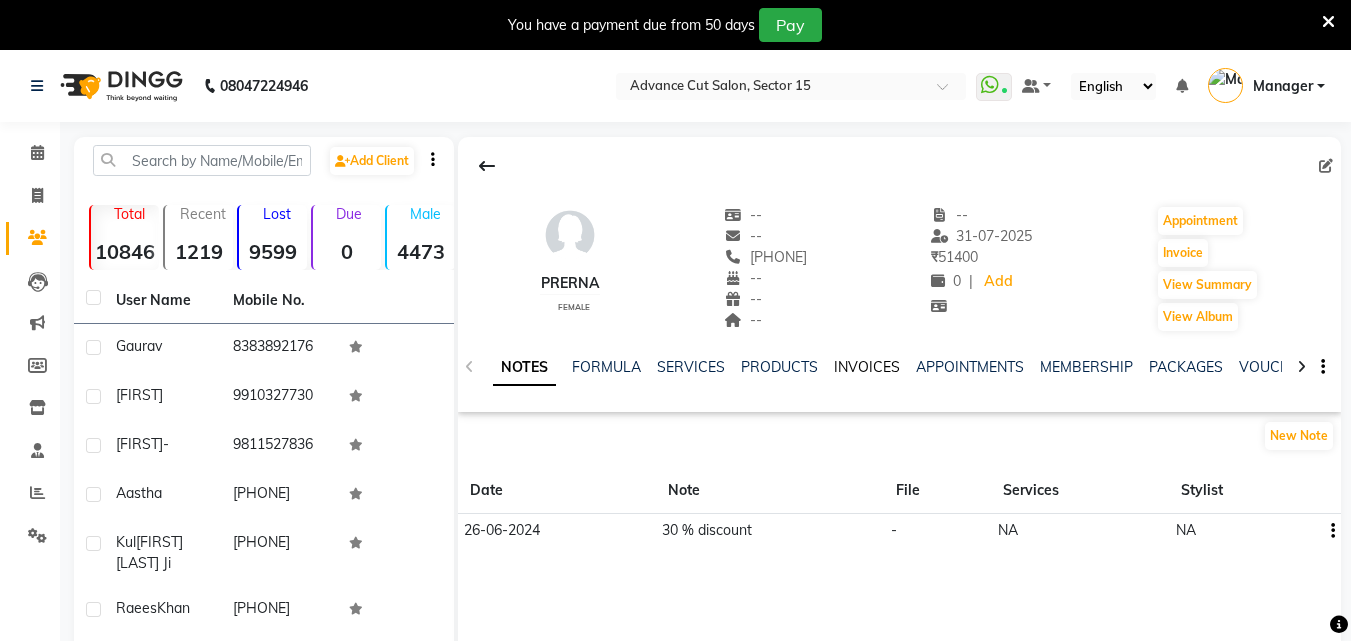 click on "INVOICES" 